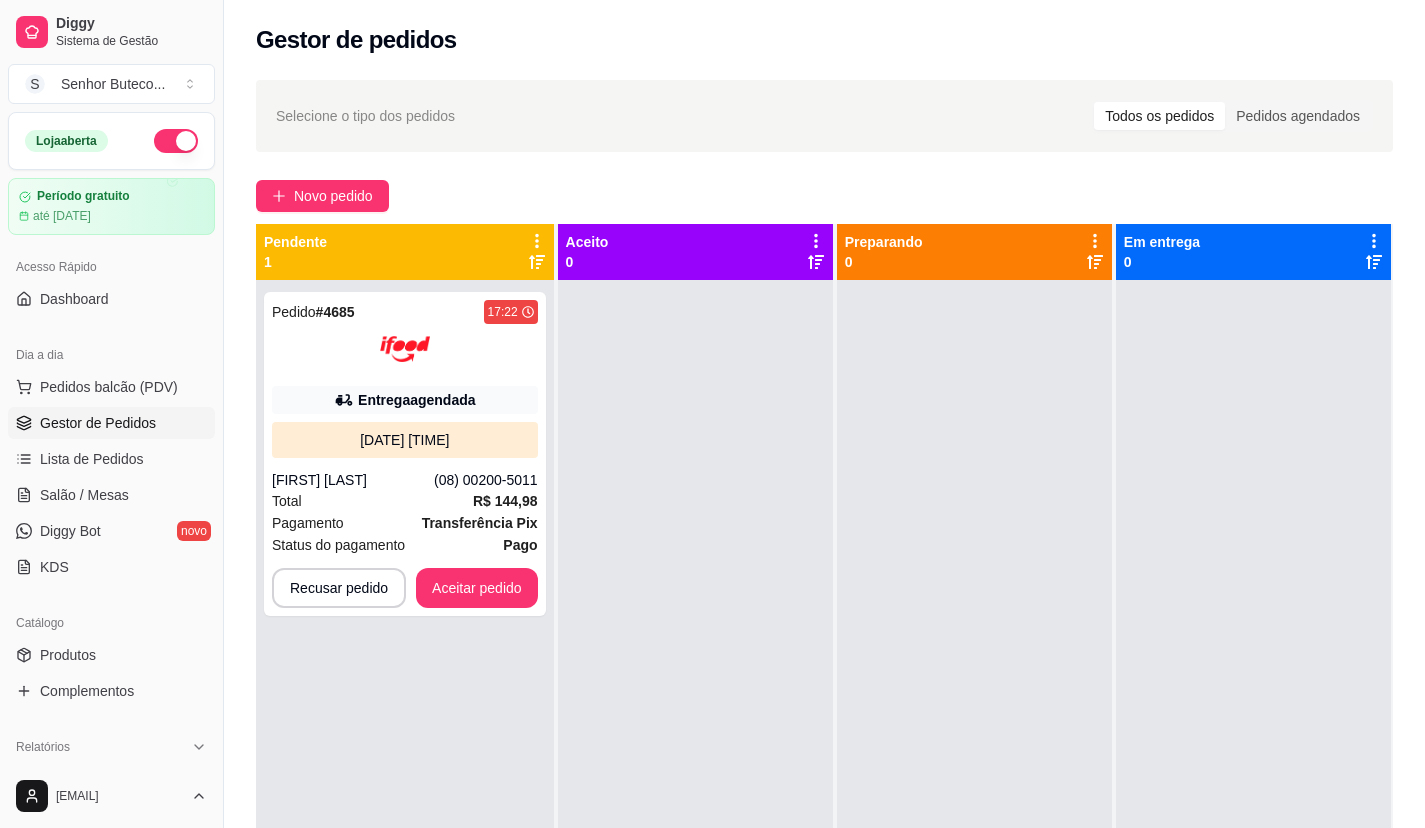 scroll, scrollTop: 0, scrollLeft: 0, axis: both 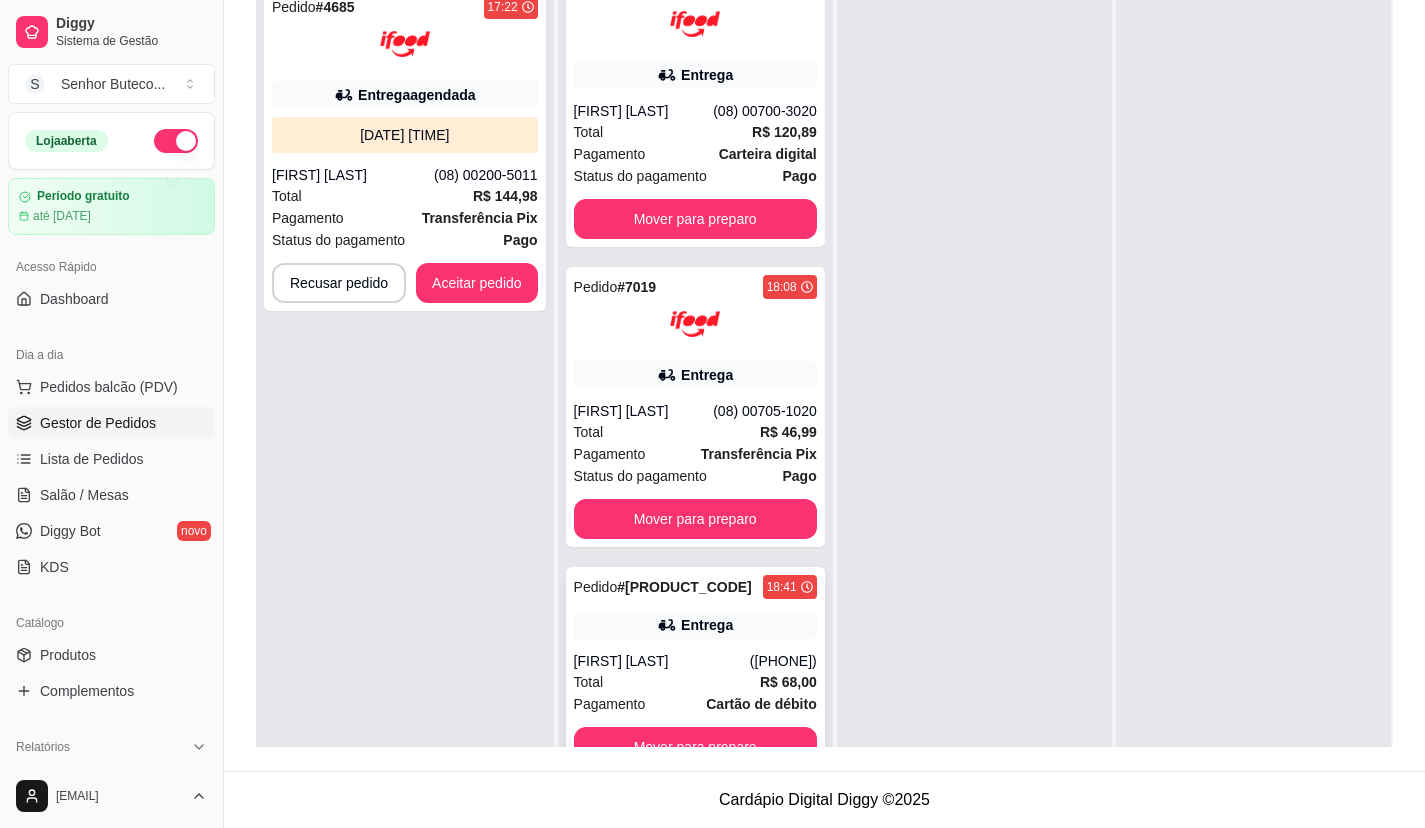 click on "[FIRST] [LAST]" at bounding box center (662, 661) 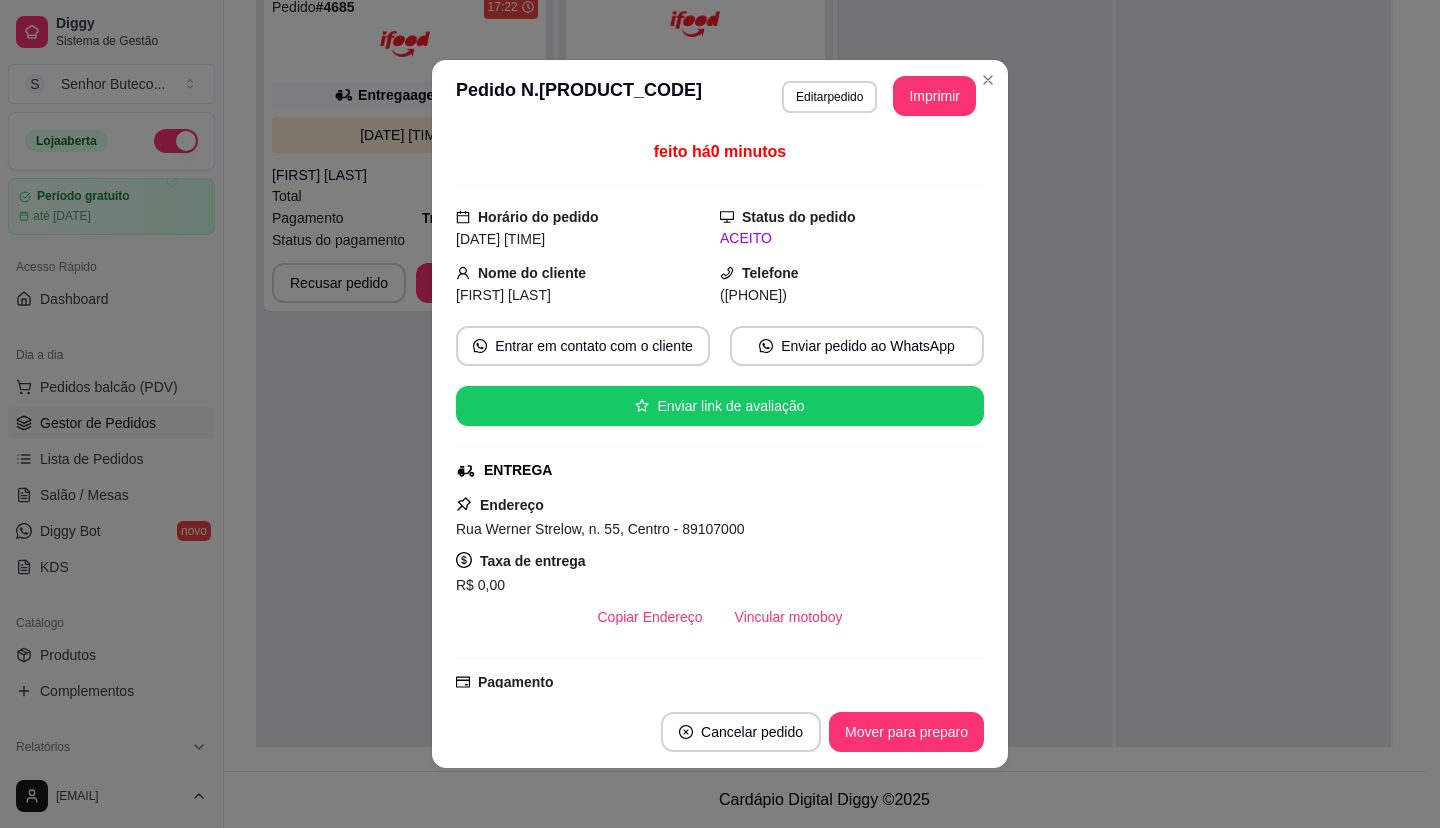 click on "feito há 0 minutos Horário do pedido 08/08/2025 18:41 Status do pedido ACEITO Nome do cliente [FIRST] [LAST] Telefone (48) 9 8815-8557 Entrar em contato com o cliente Enviar pedido ao WhatsApp Enviar link de avaliação ENTREGA Endereço Rua Werner Strelow, n. 55, Centro - 89107000 Taxa de entrega R$ 0,00 Copiar Endereço Vincular motoboy Pagamento Cartão de débito R$ 68,00 Resumo do pedido 1 x Cheeseburguer Duplo R$ 68,00 Turbine 1 x Batata Frita 250g ( R$ 15,00 ) 1 x Maionese verde ( R$ 5,00 ) Ponto da Carne 1 x Ao Ponto ( R$ 0,00 ) Subtotal R$ 68,00 Cashback para o cliente R$ 3,40 Total R$ 68,00" at bounding box center [720, 414] 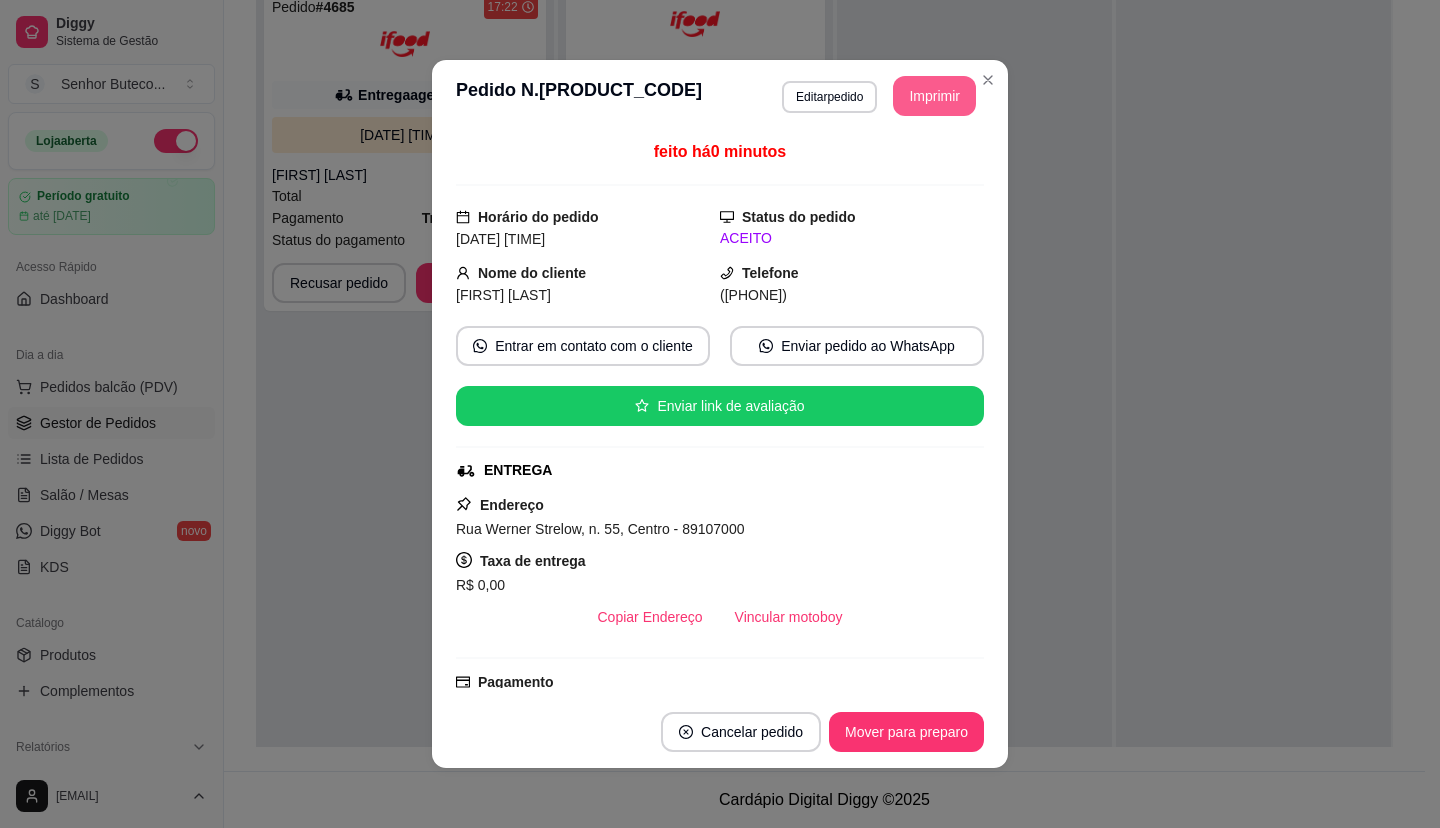 click on "Imprimir" at bounding box center [934, 96] 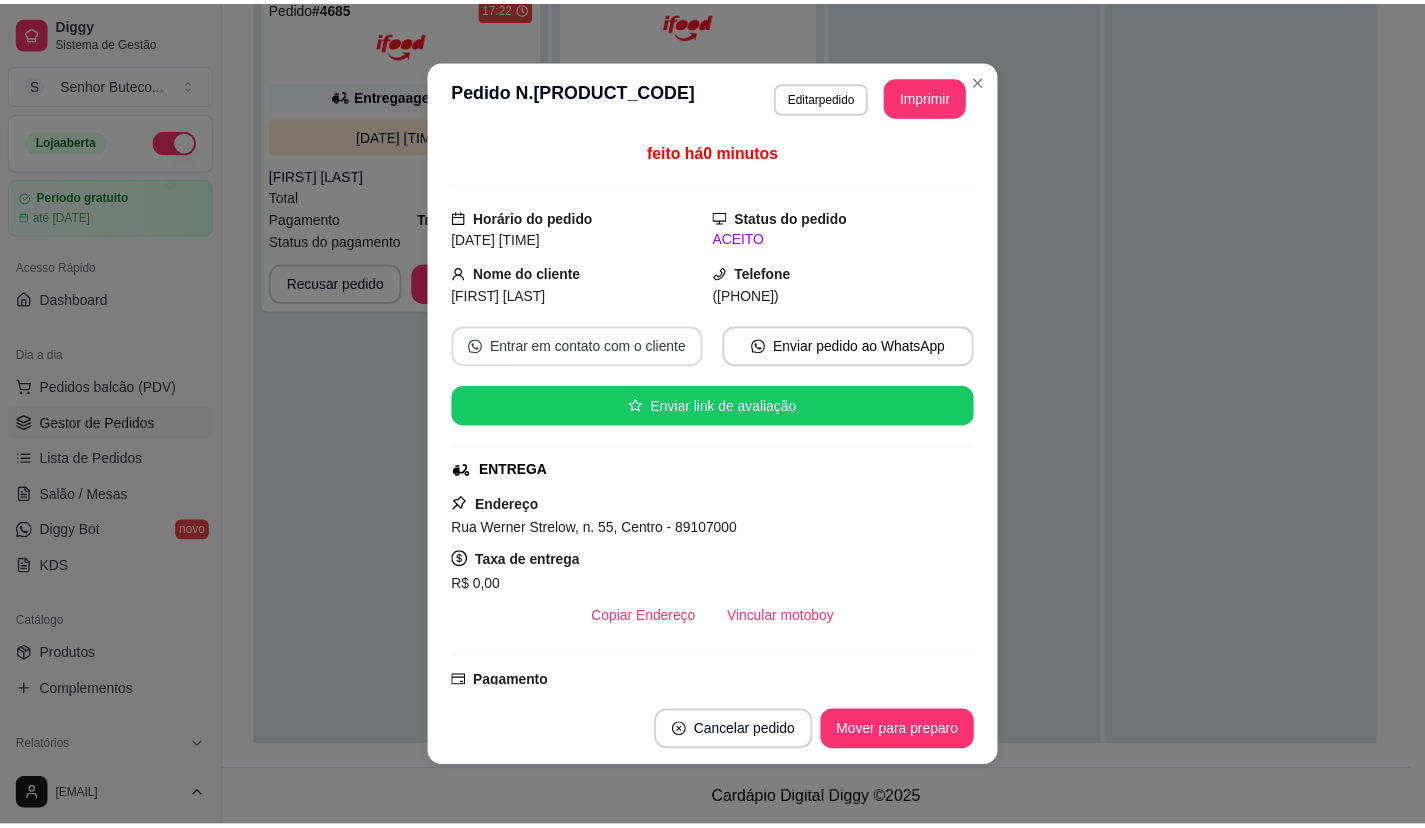 scroll, scrollTop: 0, scrollLeft: 0, axis: both 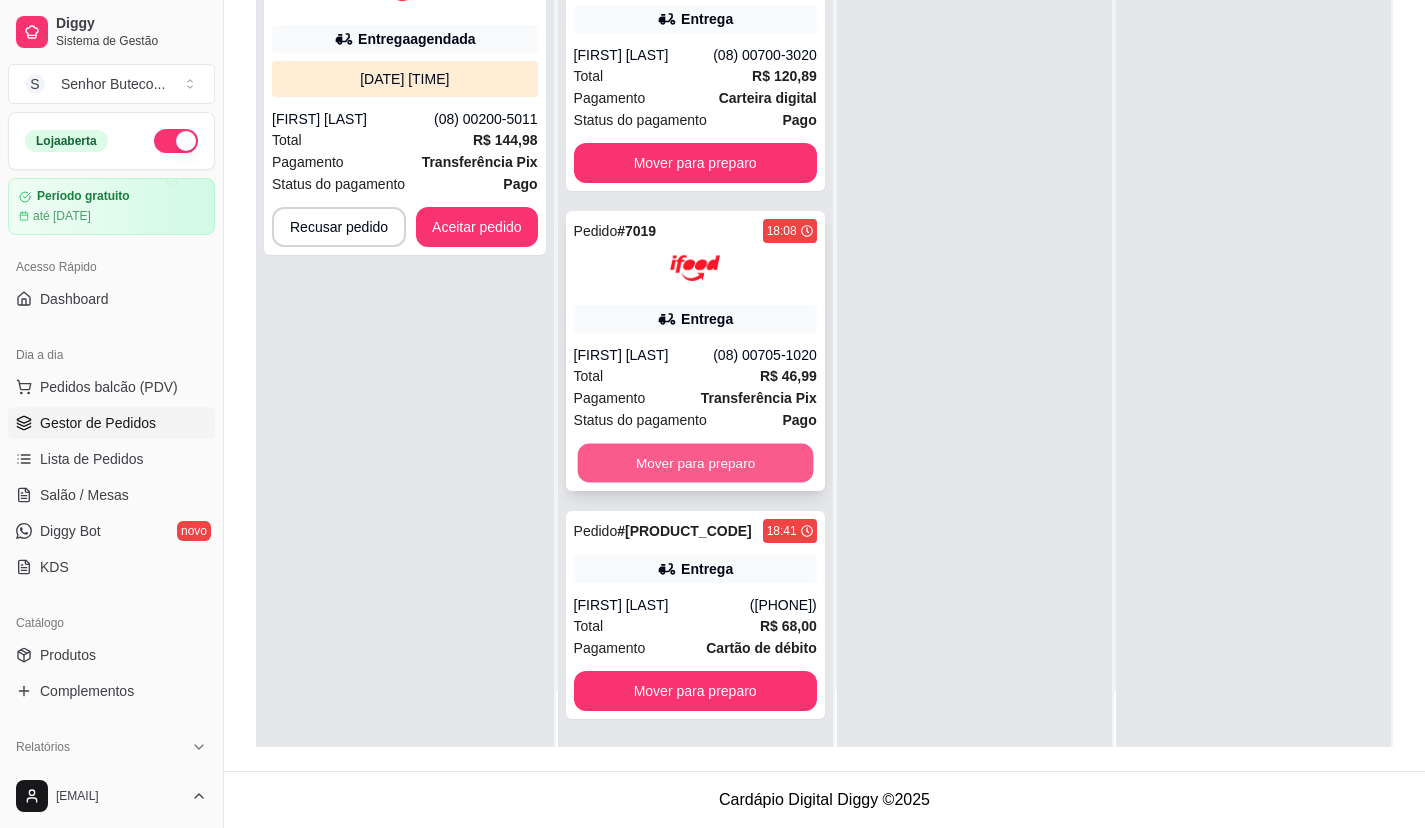 click on "Mover para preparo" at bounding box center [695, 463] 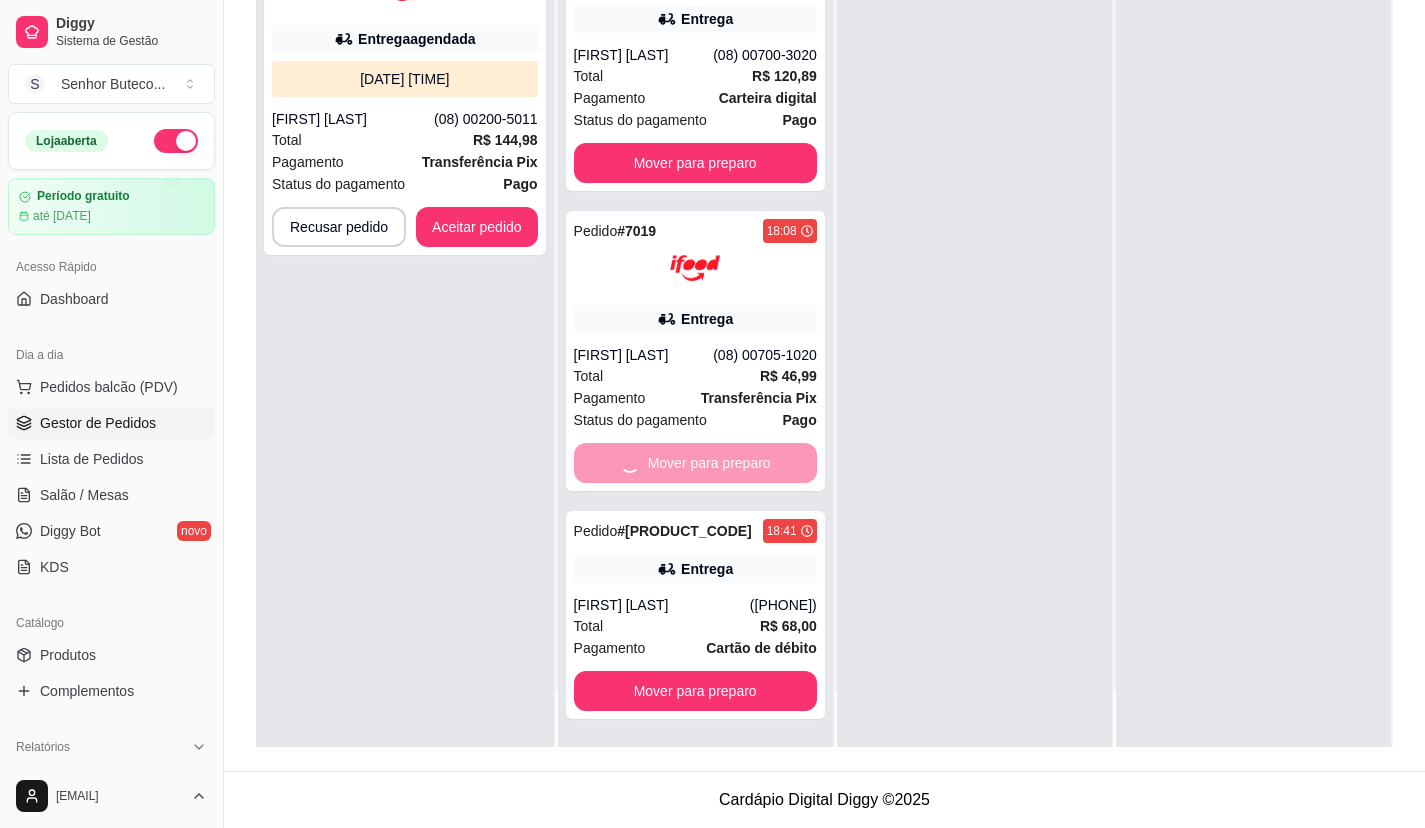 scroll, scrollTop: 0, scrollLeft: 0, axis: both 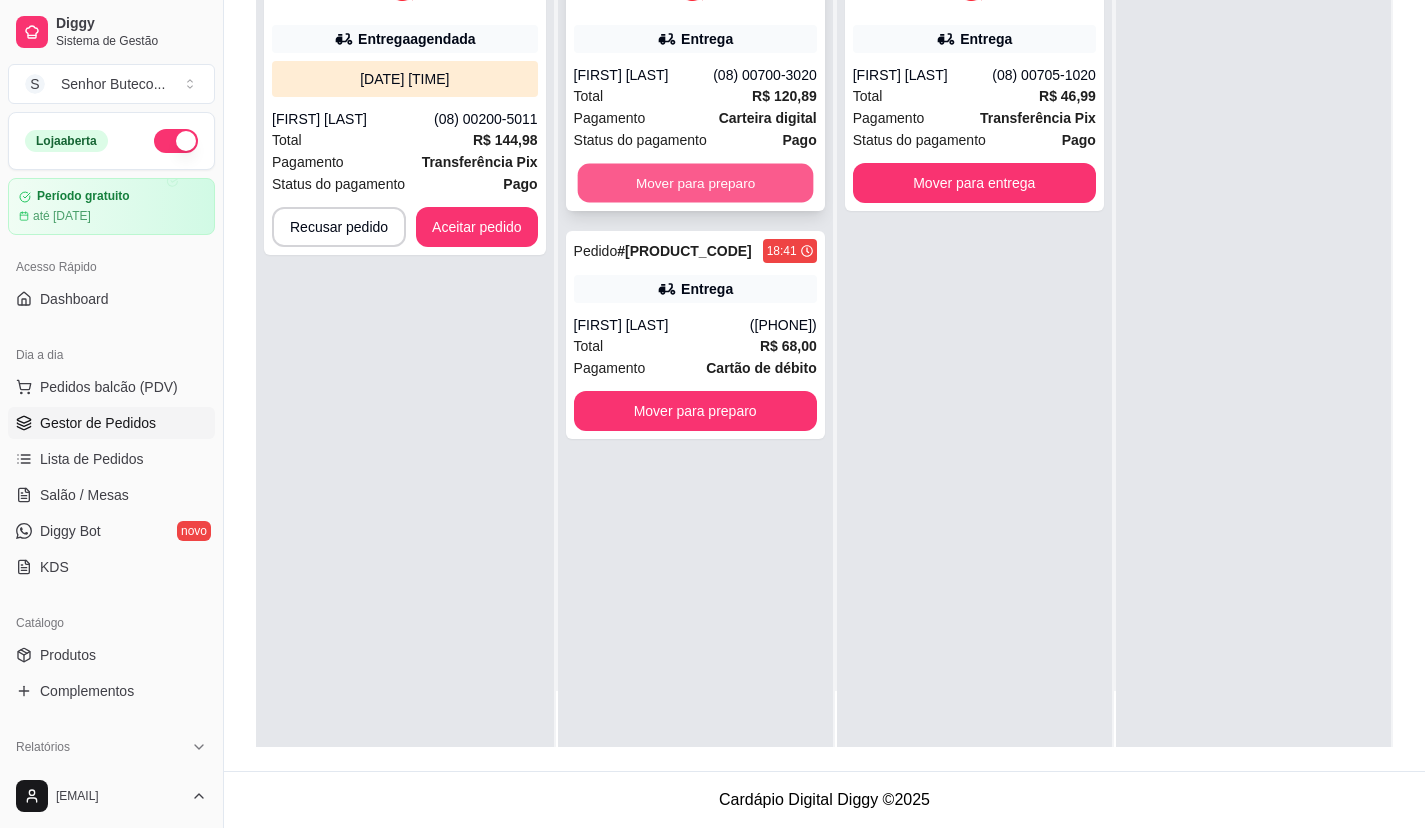 click on "Mover para preparo" at bounding box center (695, 183) 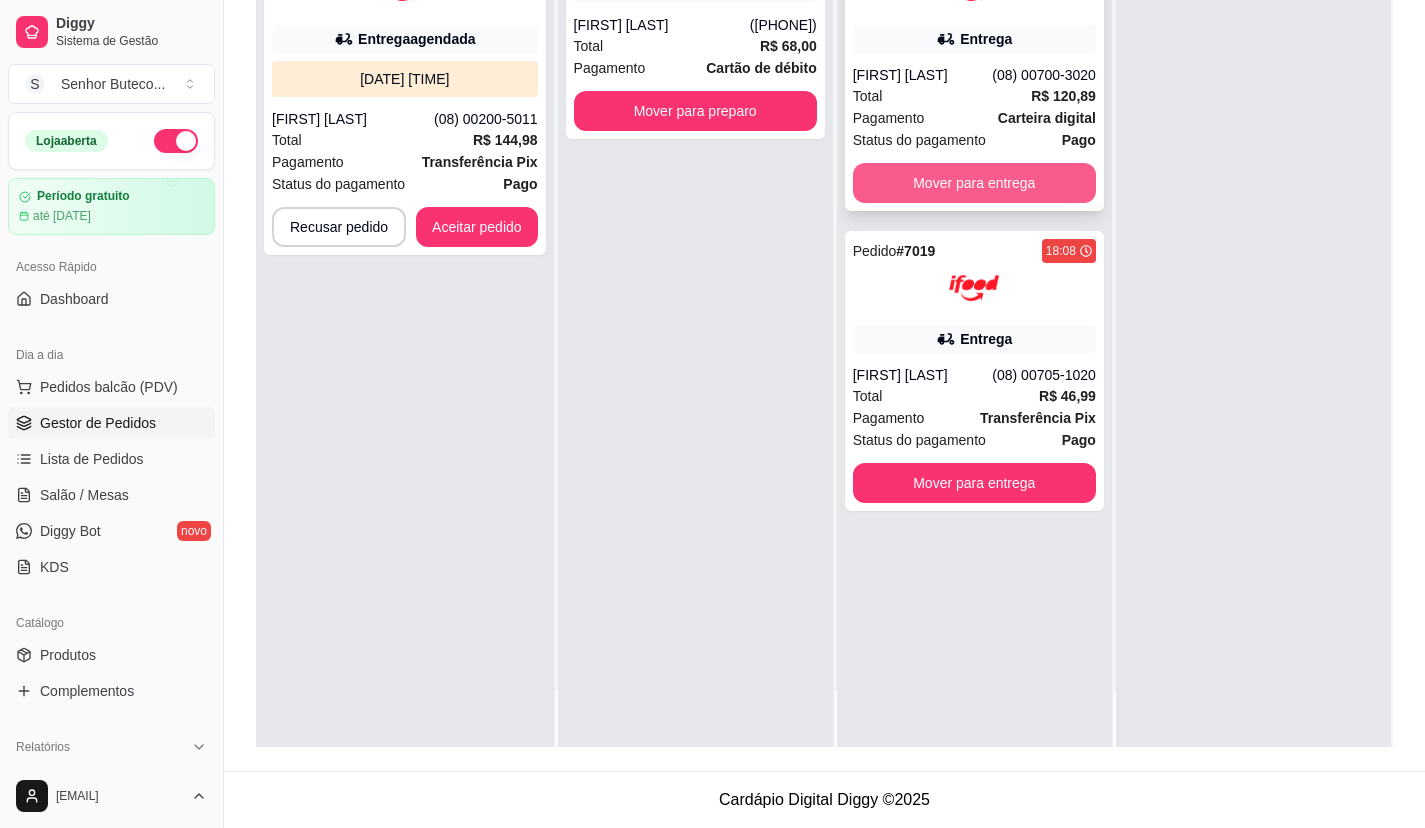 click on "Mover para entrega" at bounding box center [974, 183] 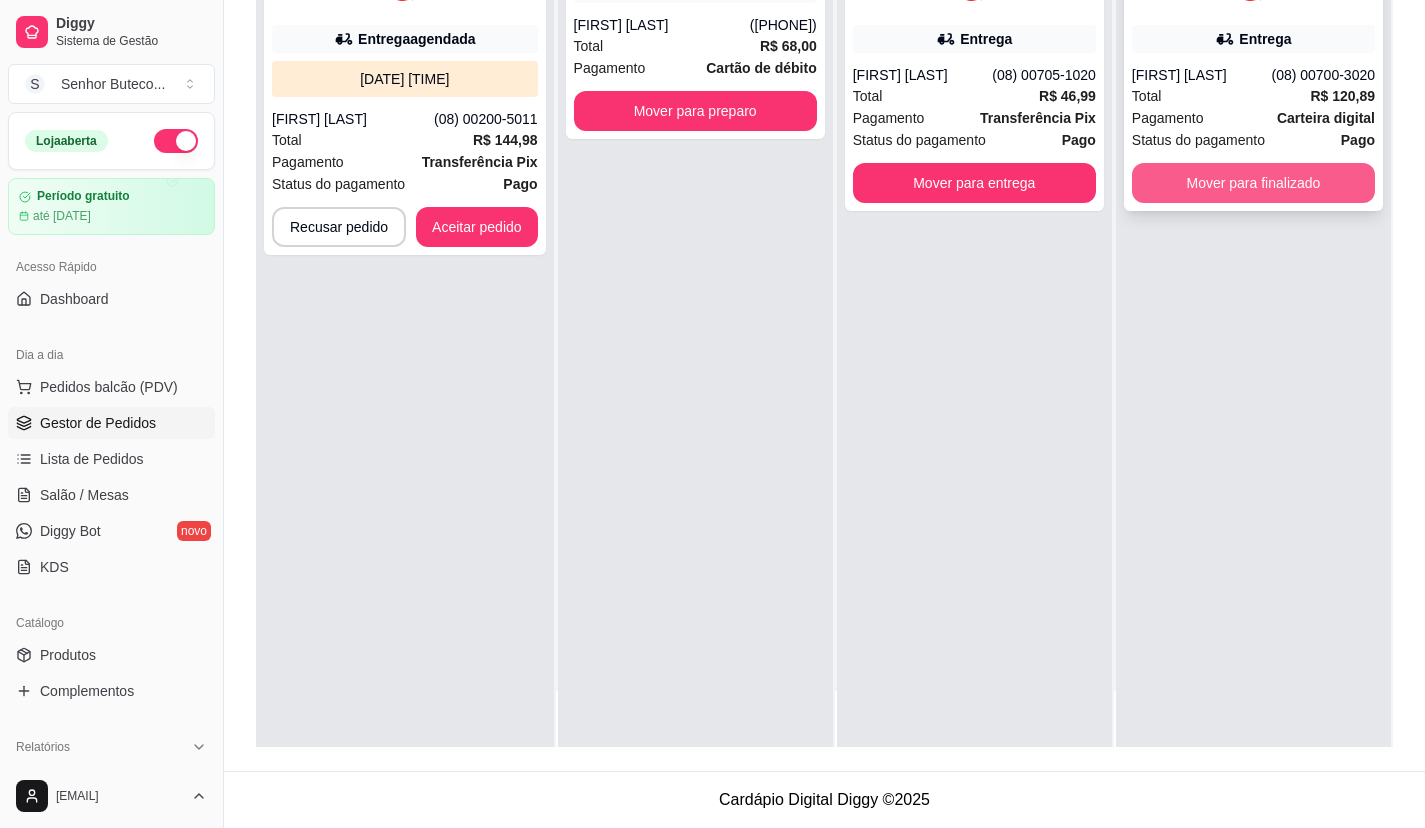 click on "Mover para finalizado" at bounding box center [1253, 183] 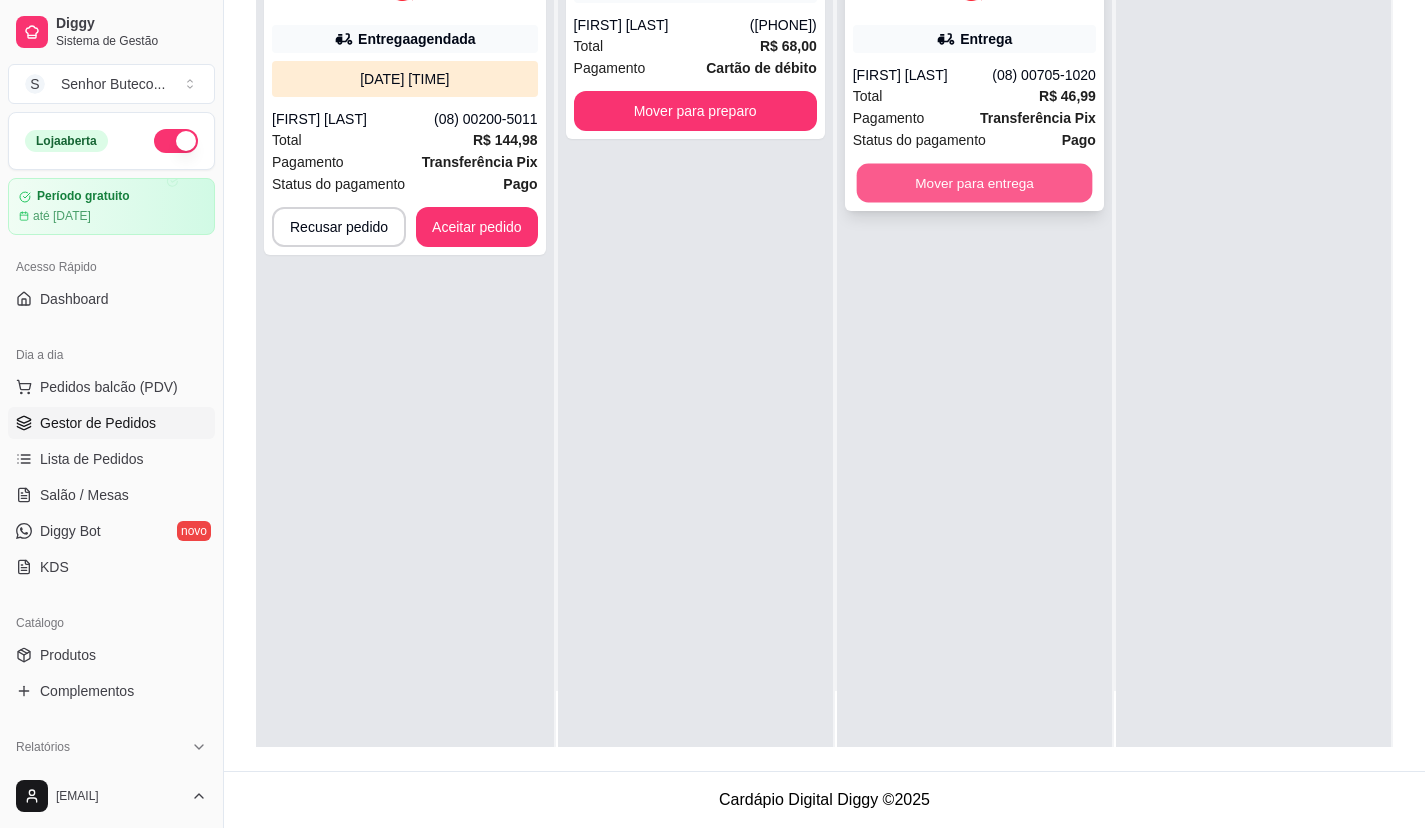 click on "Mover para entrega" at bounding box center [974, 183] 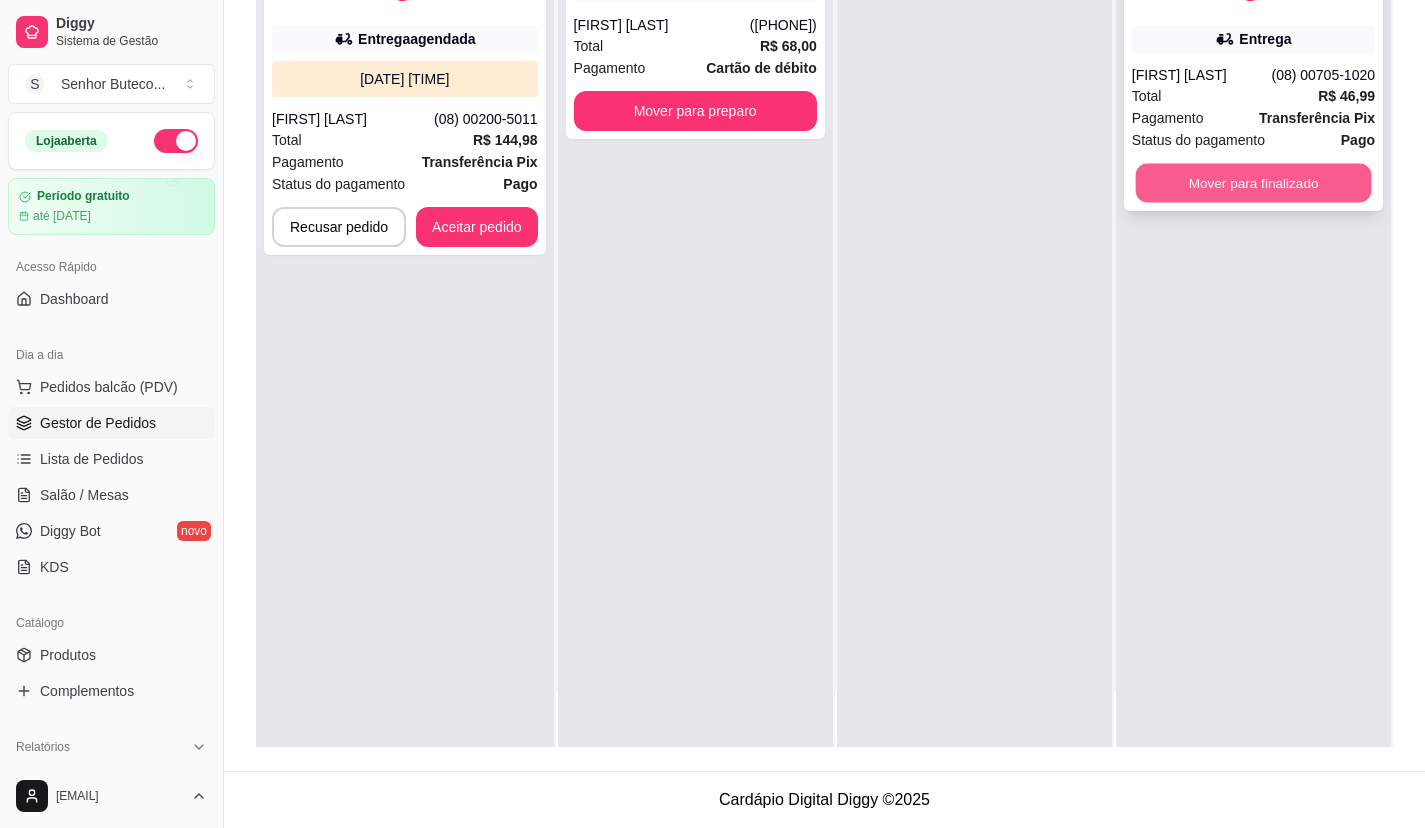 click on "Mover para finalizado" at bounding box center [1254, 183] 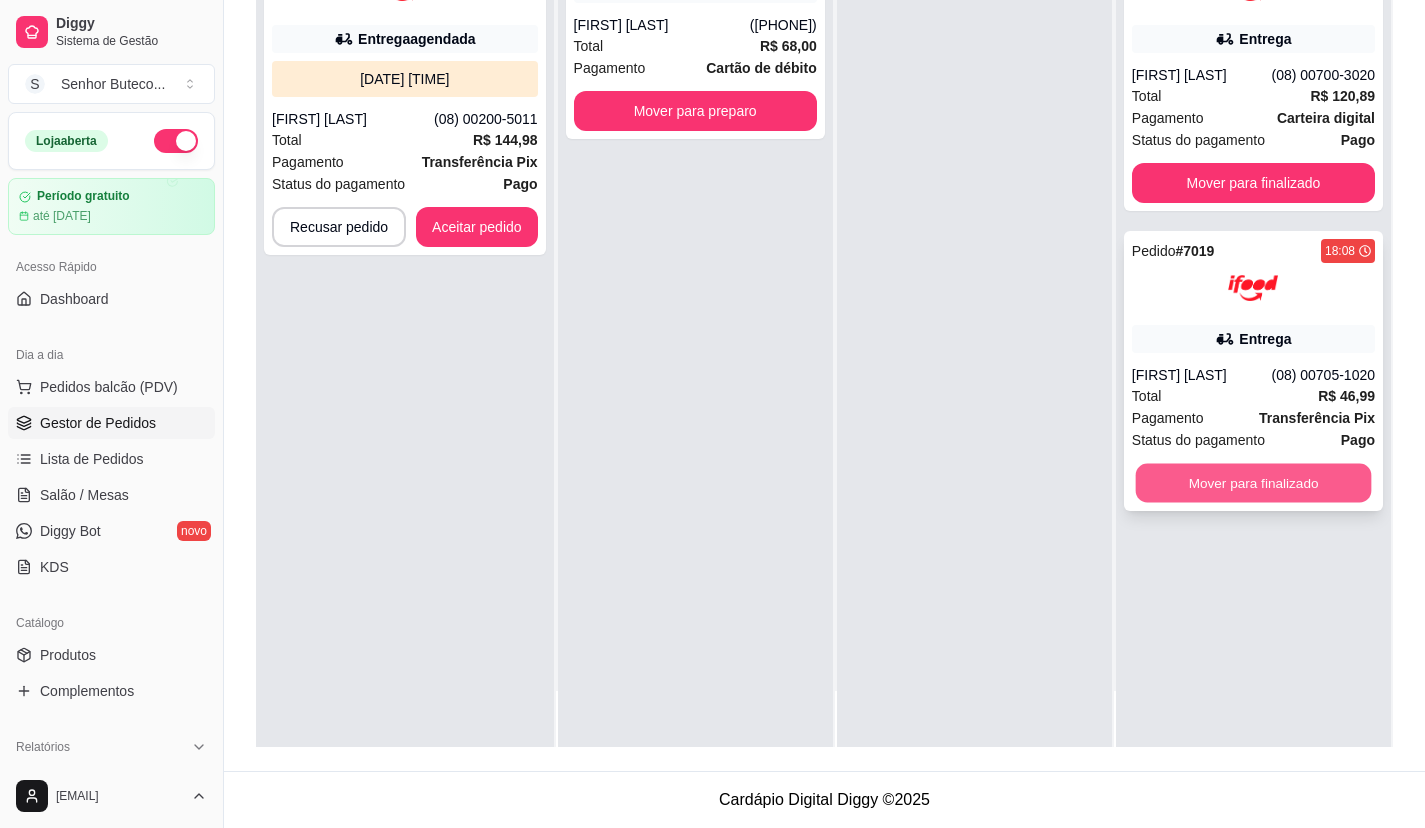 click on "Mover para finalizado" at bounding box center (1254, 483) 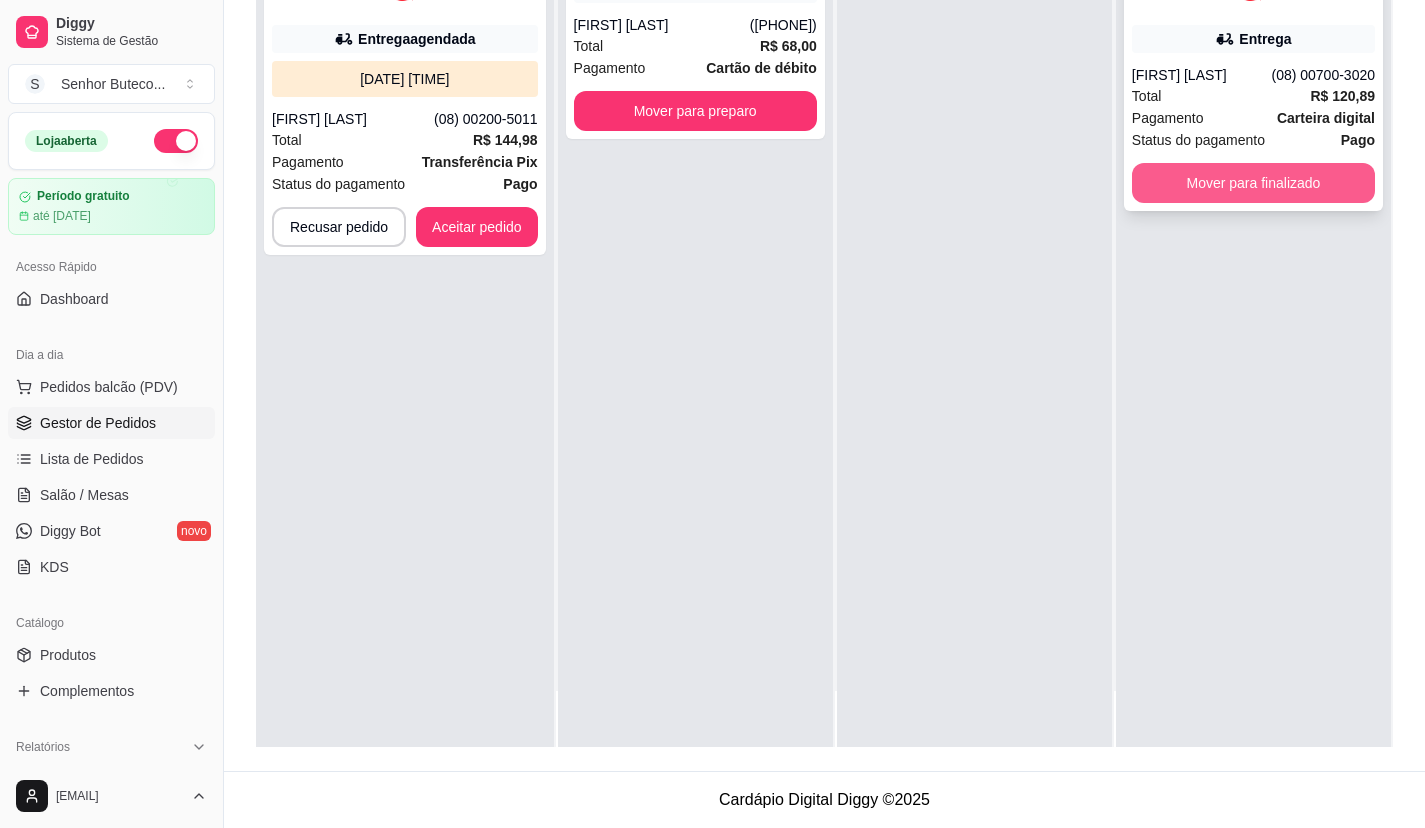 click on "Mover para finalizado" at bounding box center (1253, 183) 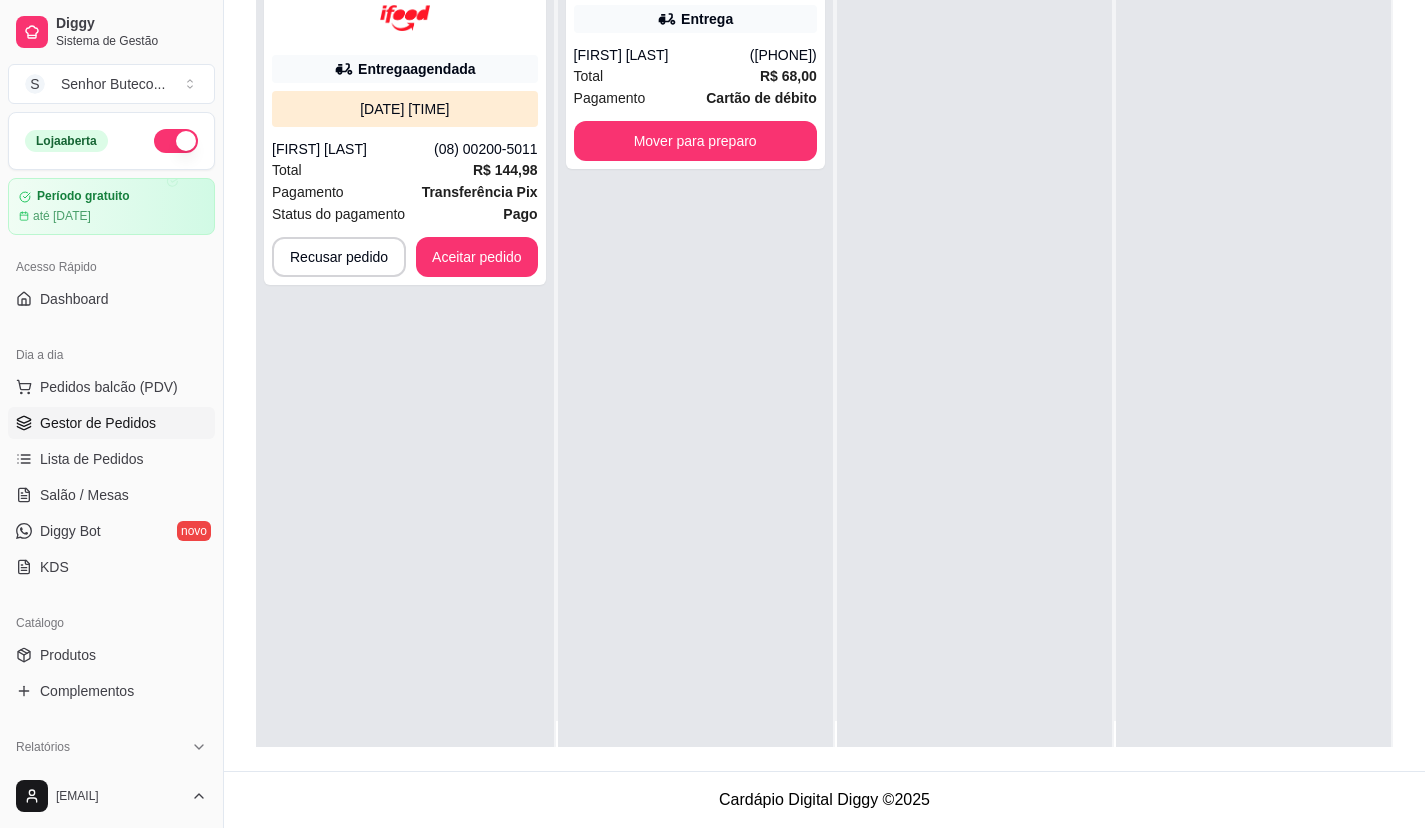 scroll, scrollTop: 0, scrollLeft: 0, axis: both 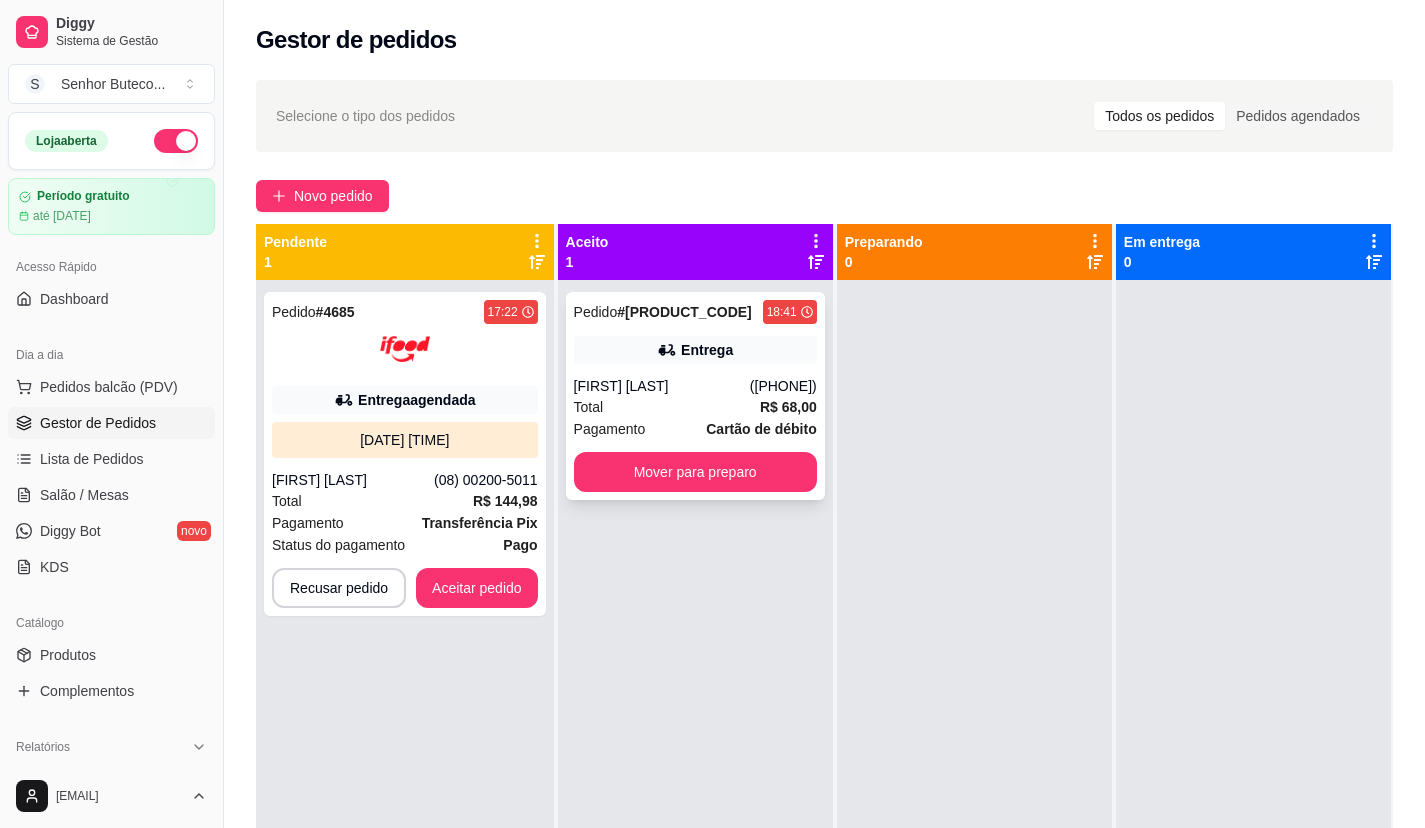click on "Entrega" at bounding box center (695, 350) 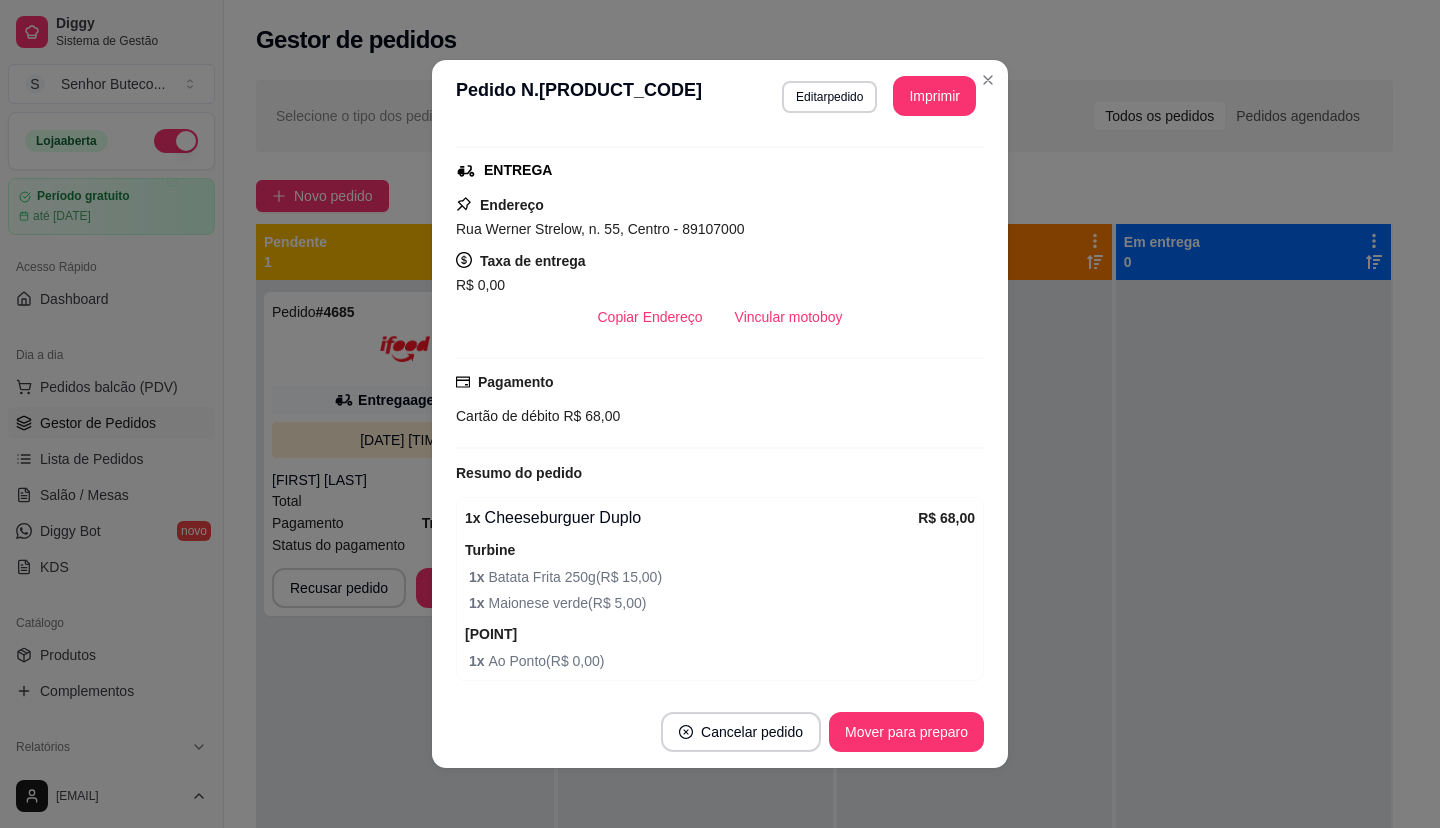 scroll, scrollTop: 393, scrollLeft: 0, axis: vertical 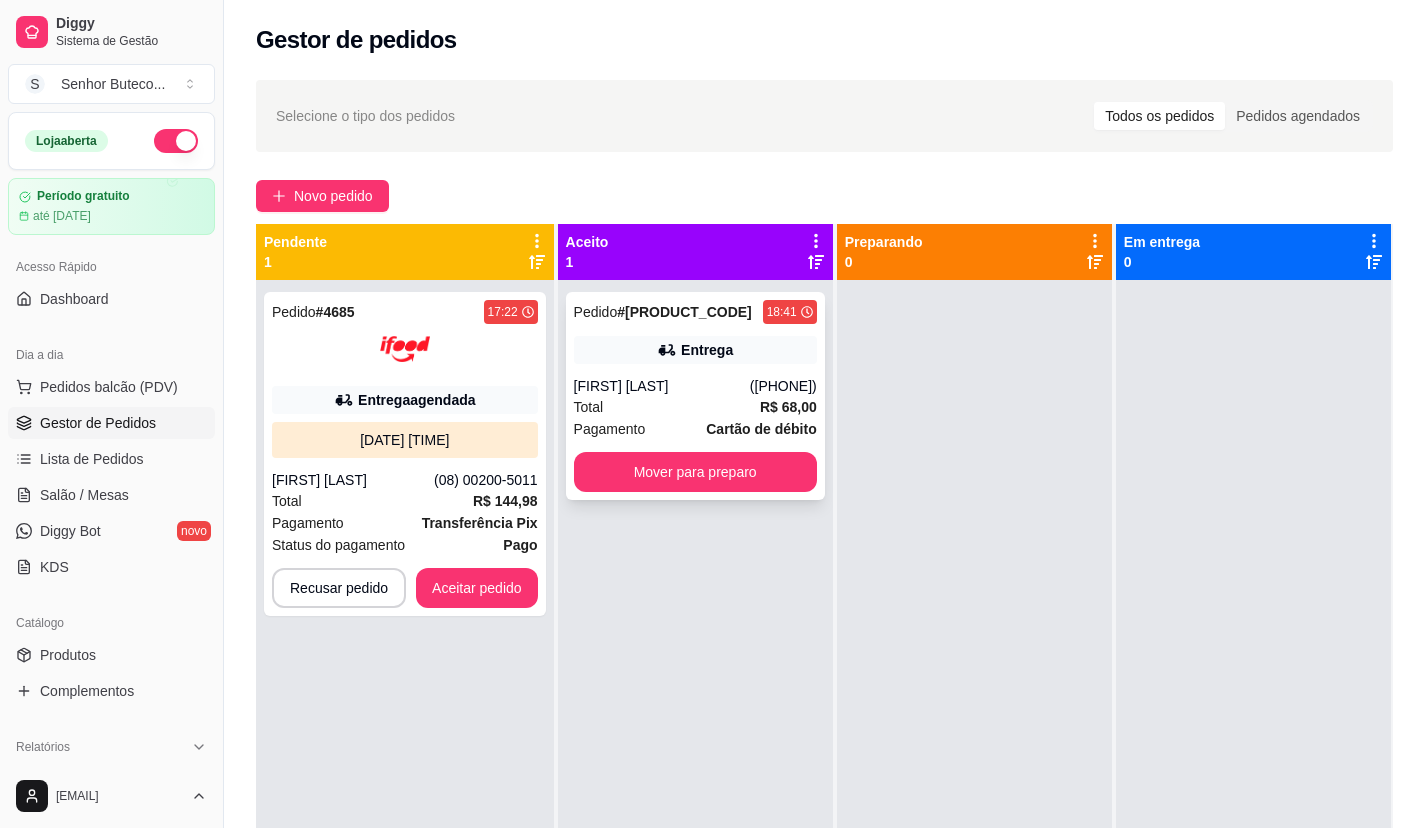 click on "Entrega" at bounding box center (707, 350) 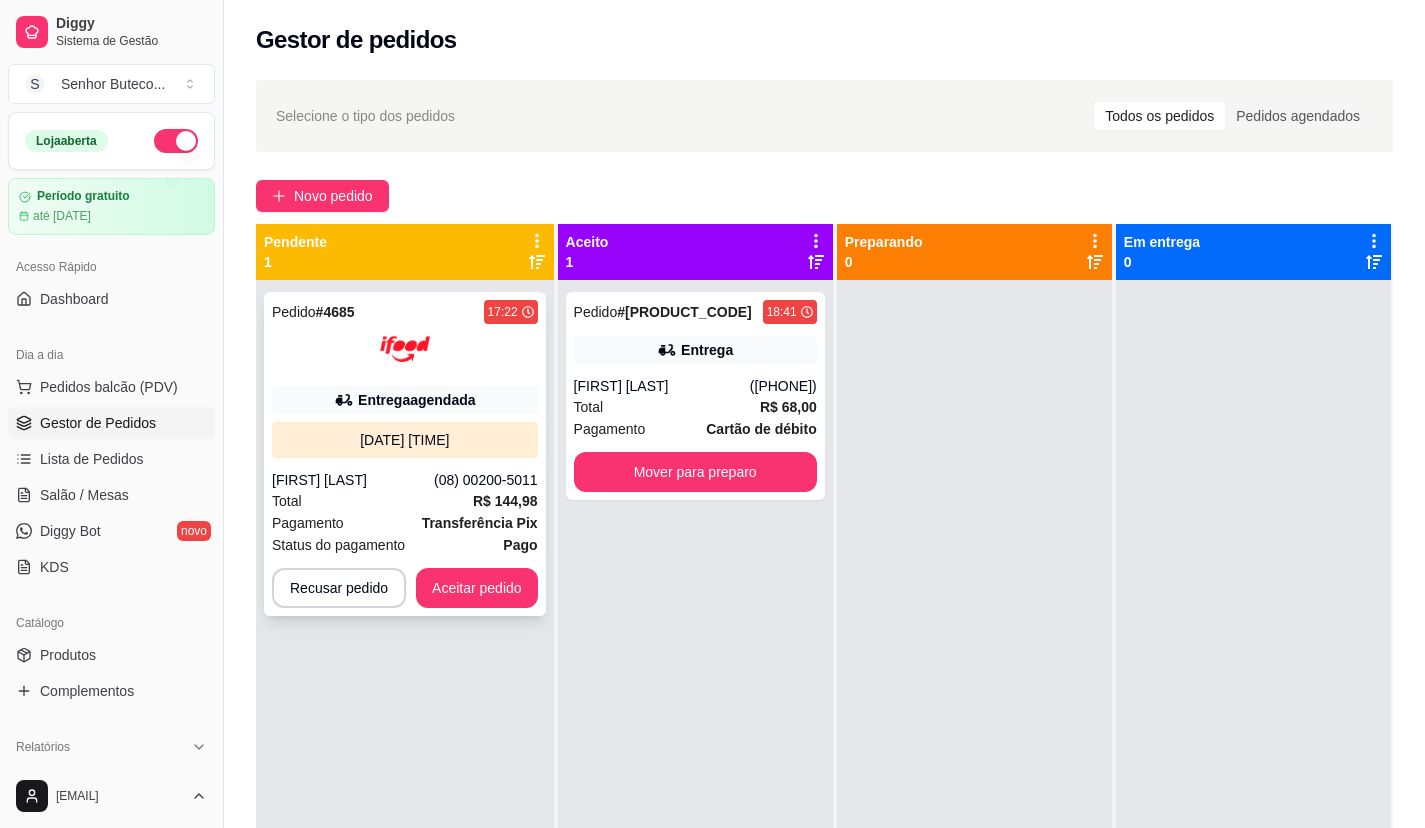 click at bounding box center [405, 349] 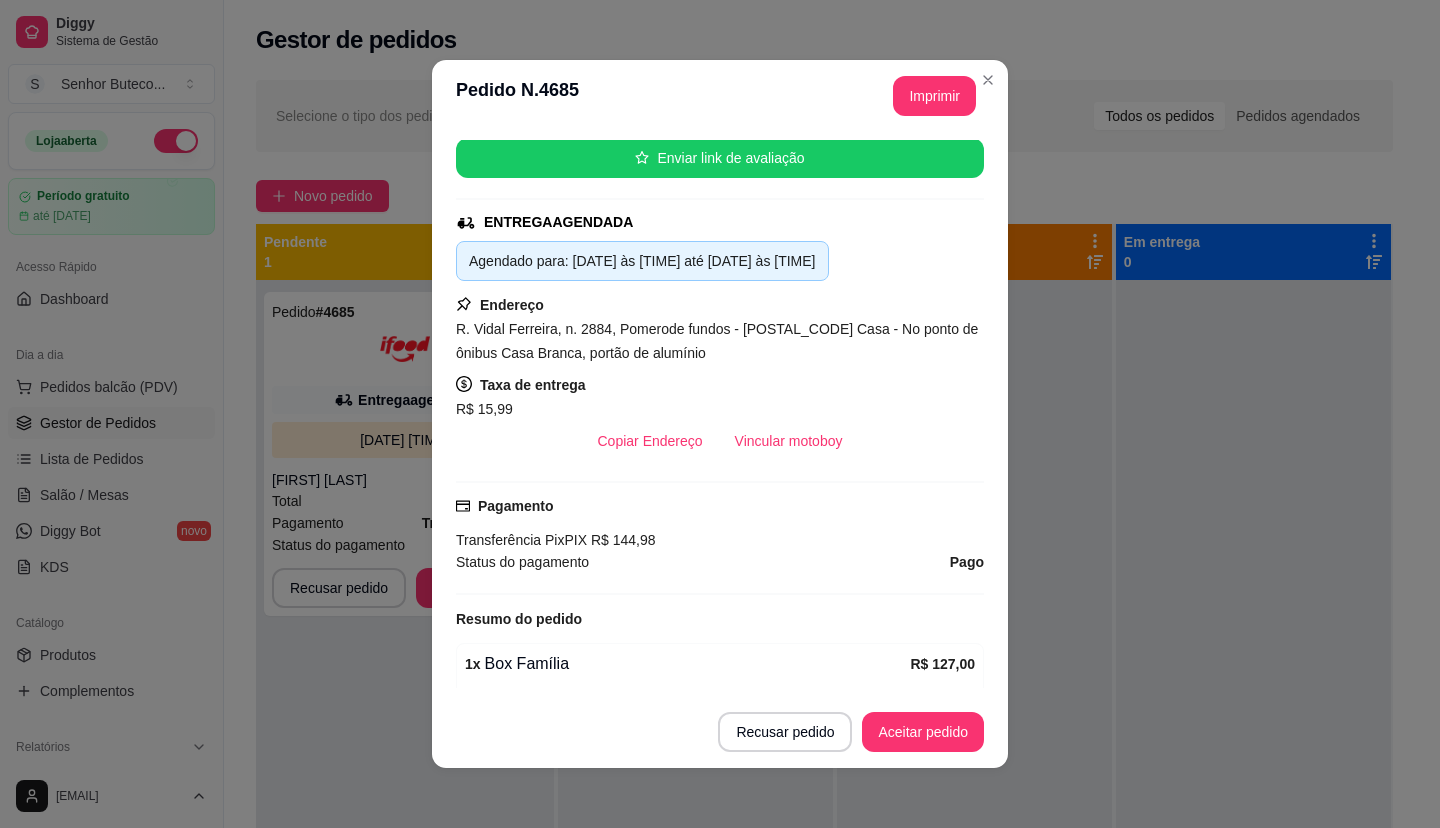 scroll, scrollTop: 457, scrollLeft: 0, axis: vertical 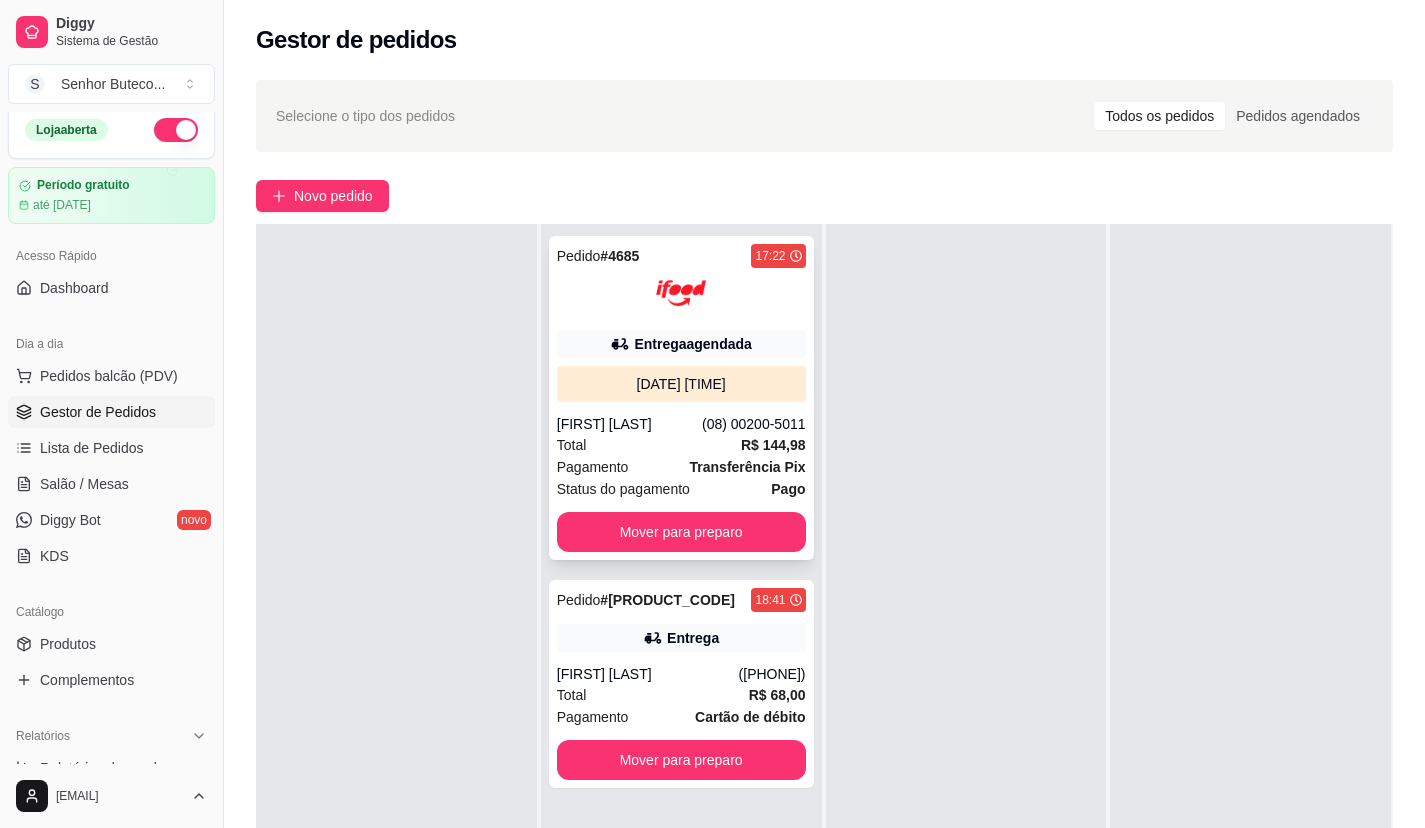 click on "Pedido  # 4685 [TIME] Entrega  agendada [DATE] às [TIME]  [FIRST] [LAST] ([PHONE]) Total R$ 144,98 Pagamento Transferência Pix Status do pagamento Pago Mover para preparo" at bounding box center [681, 398] 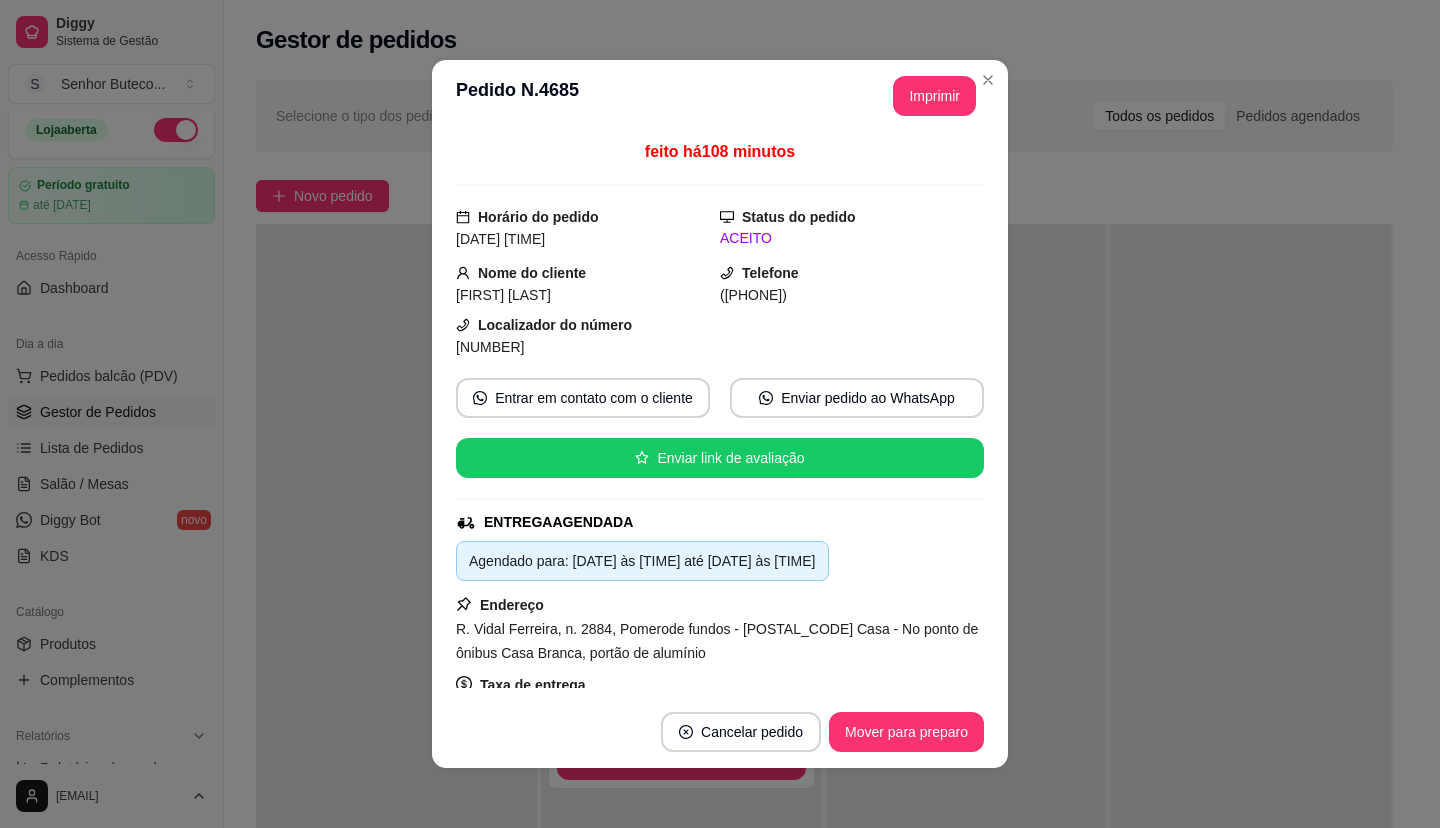 scroll, scrollTop: 4, scrollLeft: 0, axis: vertical 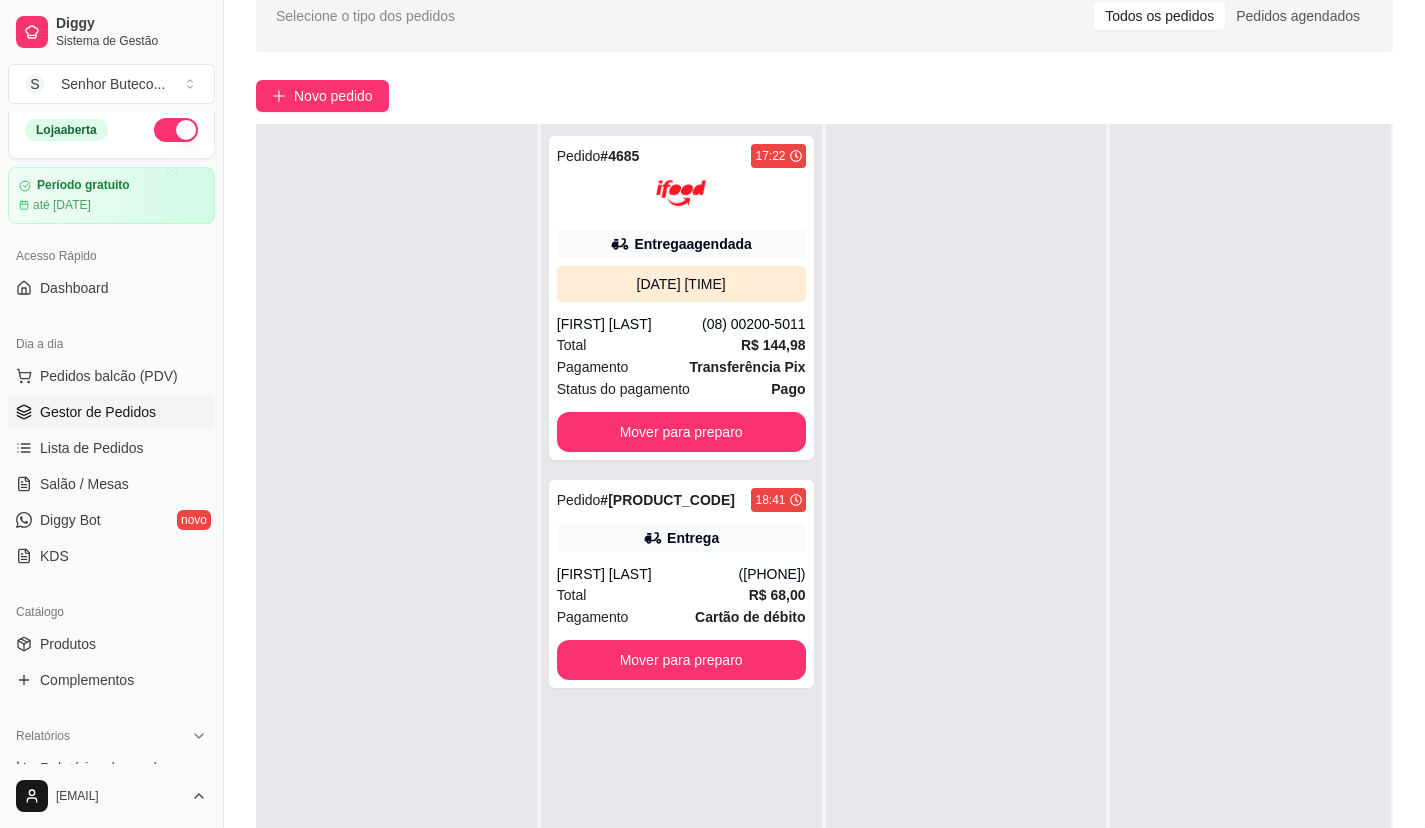 click on "[FIRST] [LAST]" at bounding box center (648, 574) 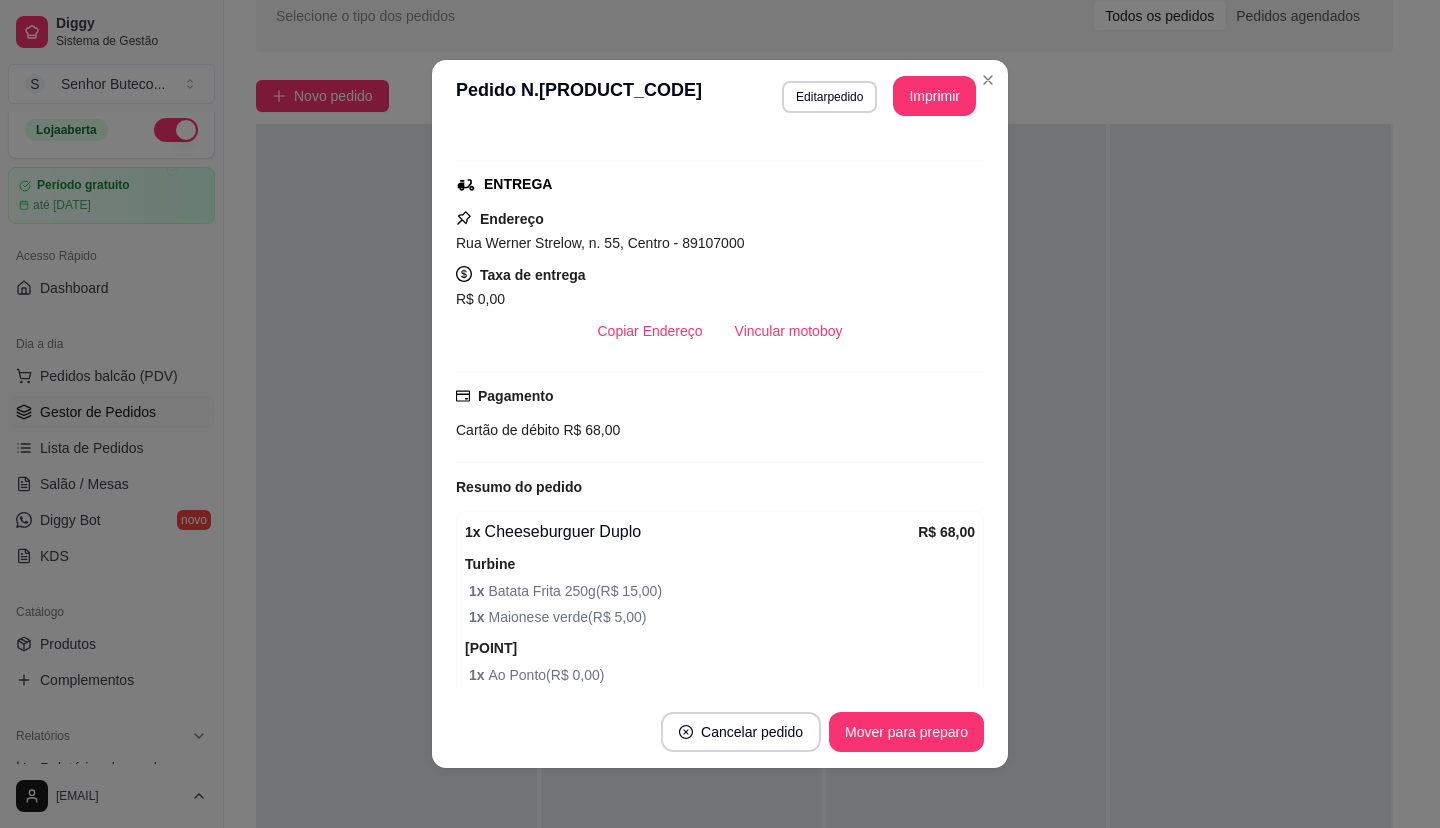 scroll, scrollTop: 393, scrollLeft: 0, axis: vertical 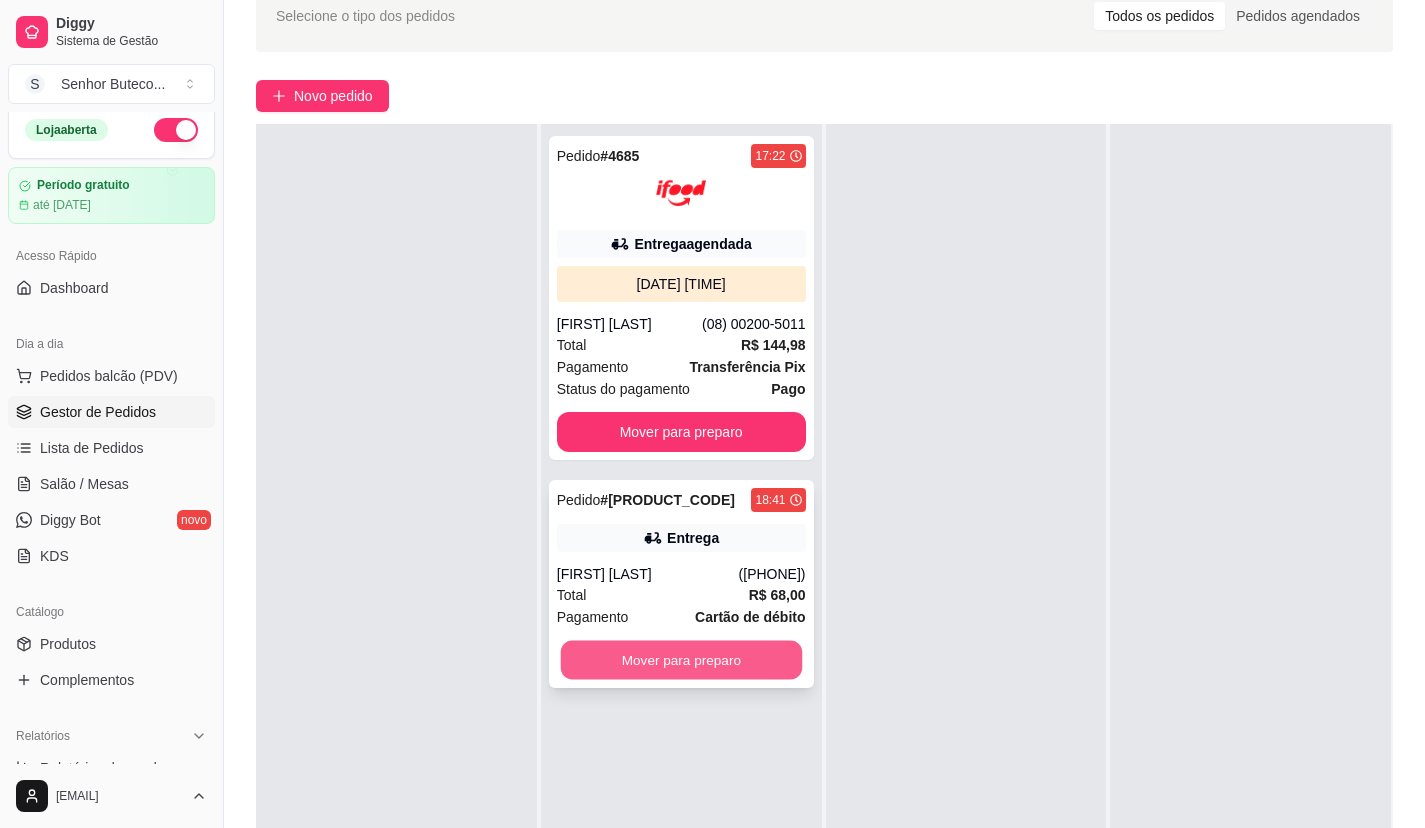 click on "Mover para preparo" at bounding box center (680, 660) 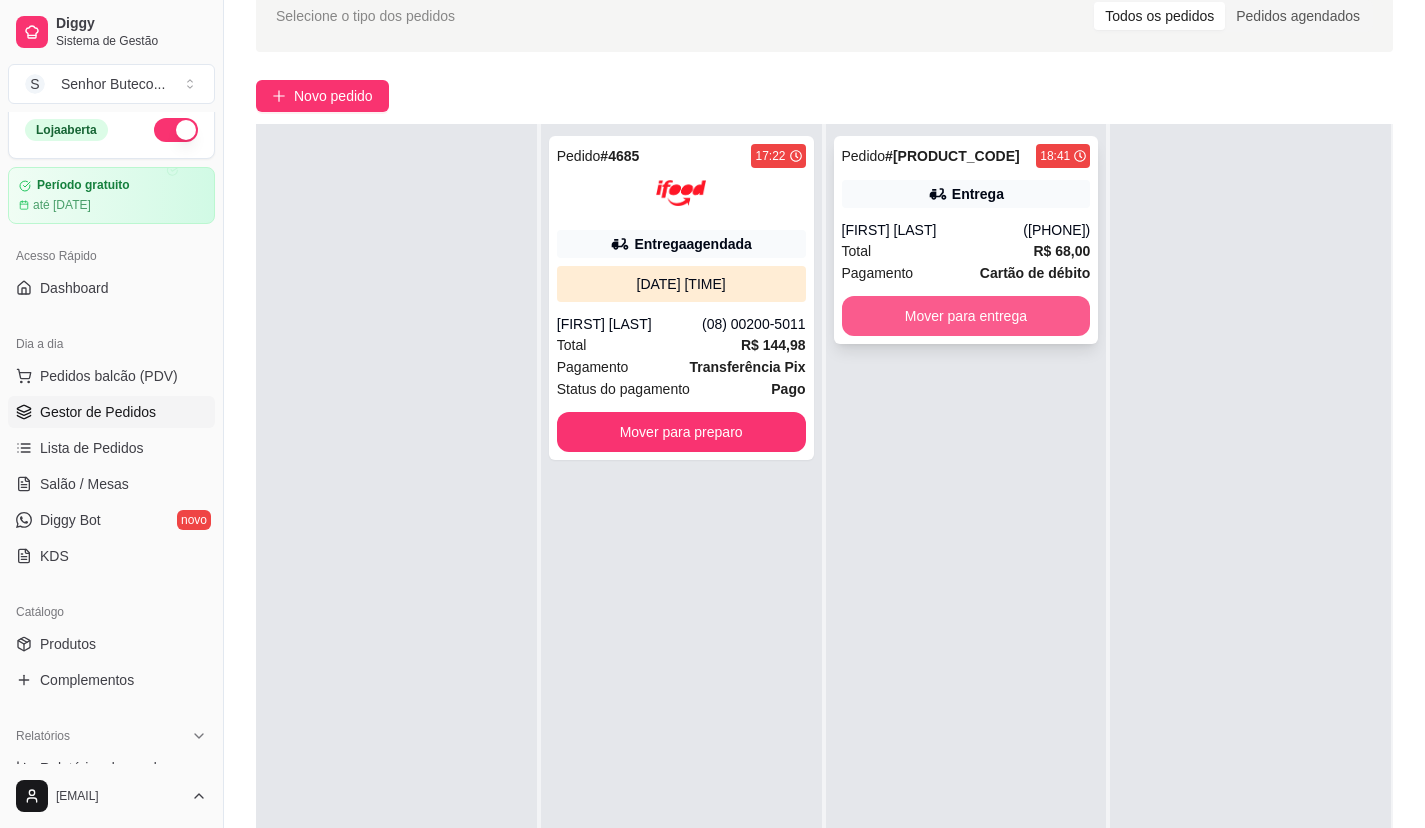 click on "Mover para entrega" at bounding box center [966, 316] 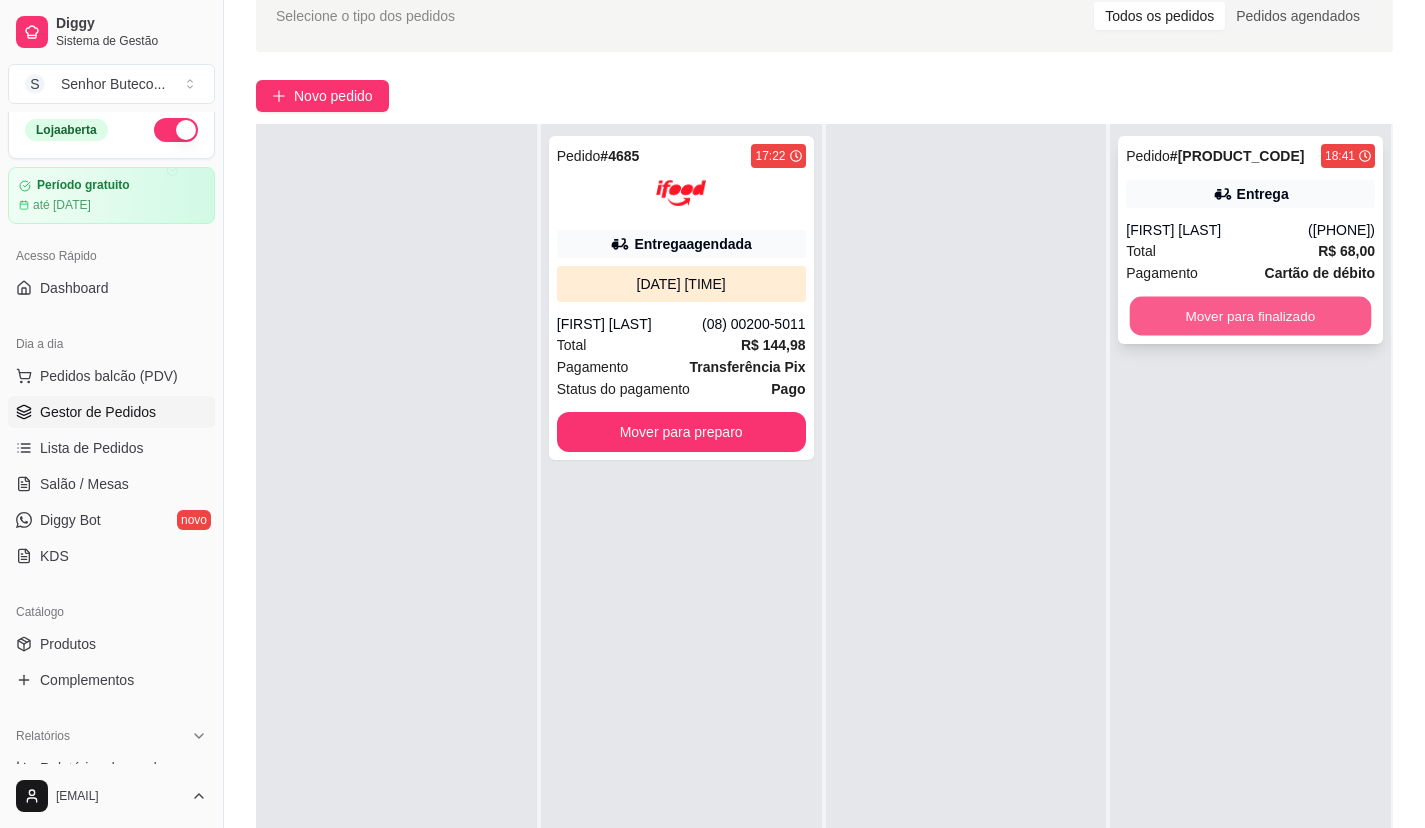 click on "Mover para finalizado" at bounding box center [1250, 316] 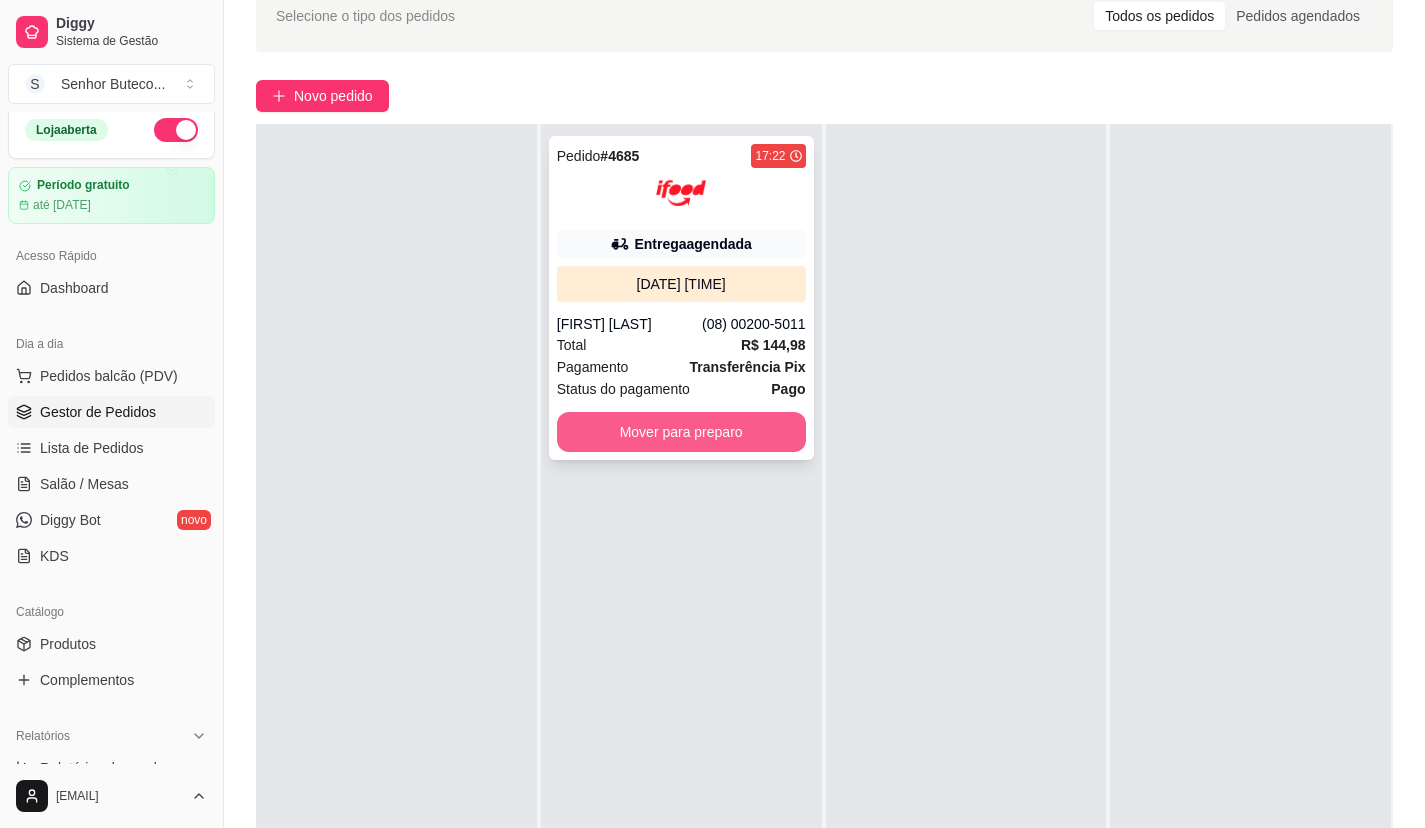 click on "Mover para preparo" at bounding box center [681, 432] 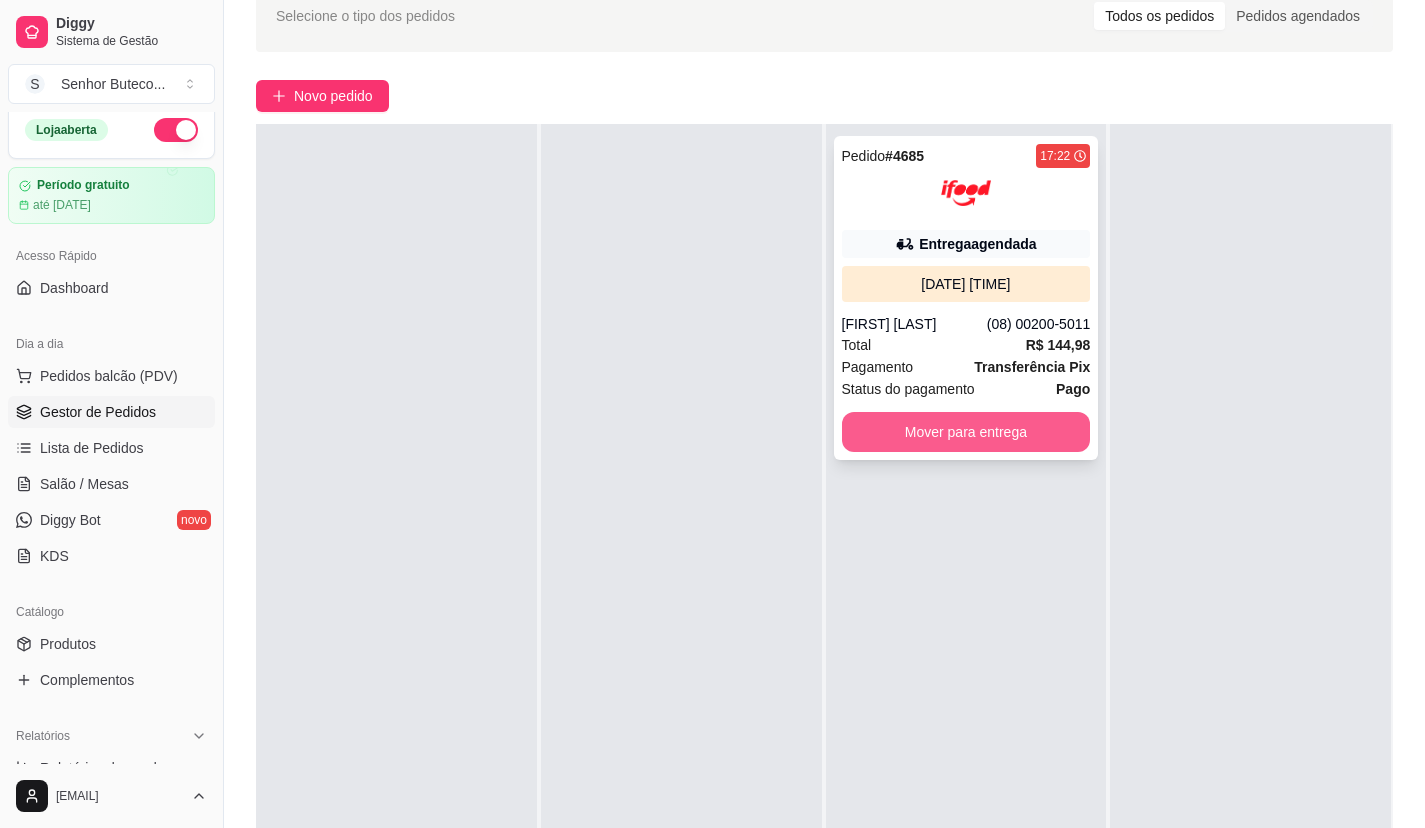 click on "Mover para entrega" at bounding box center [966, 432] 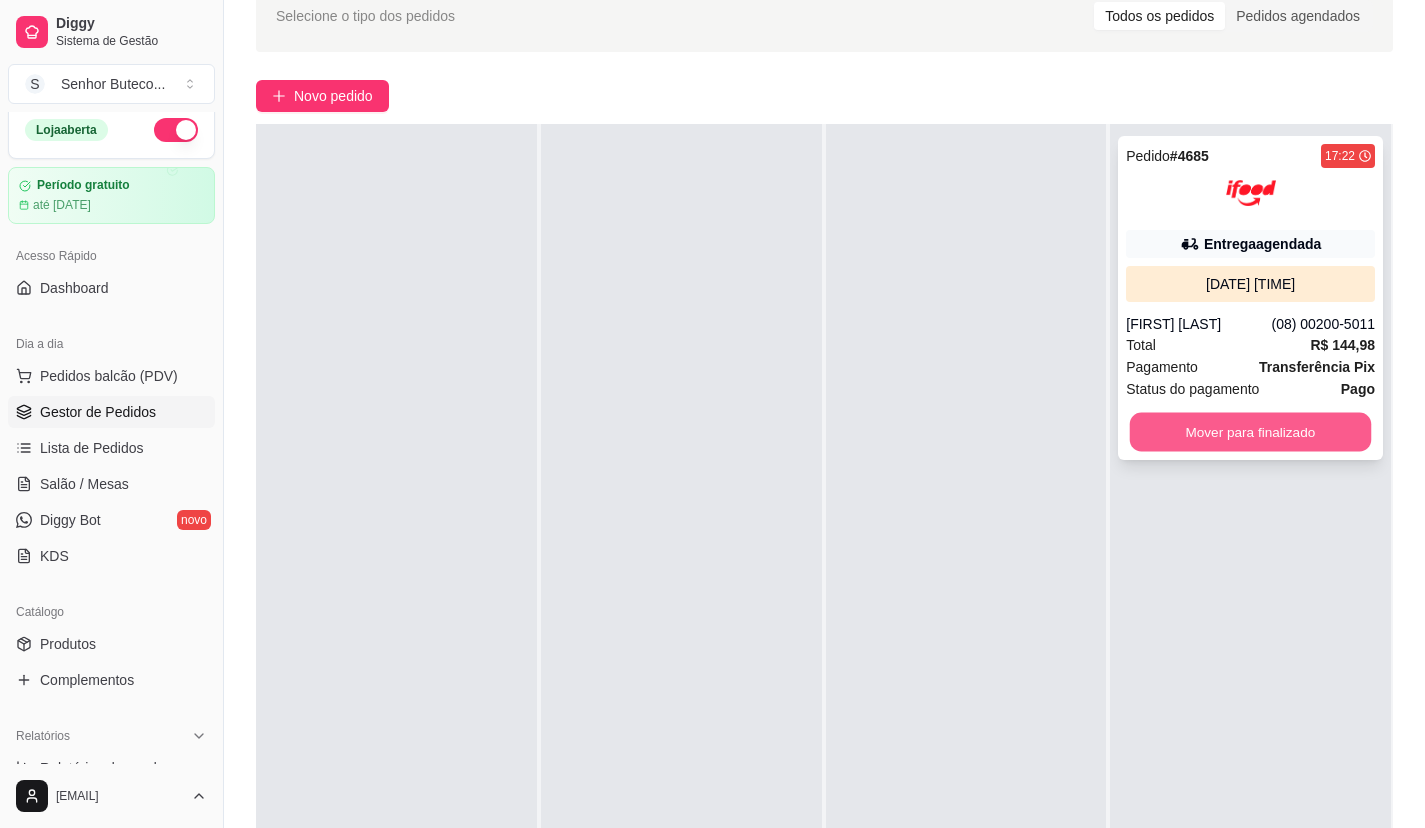 click on "Mover para finalizado" at bounding box center [1250, 432] 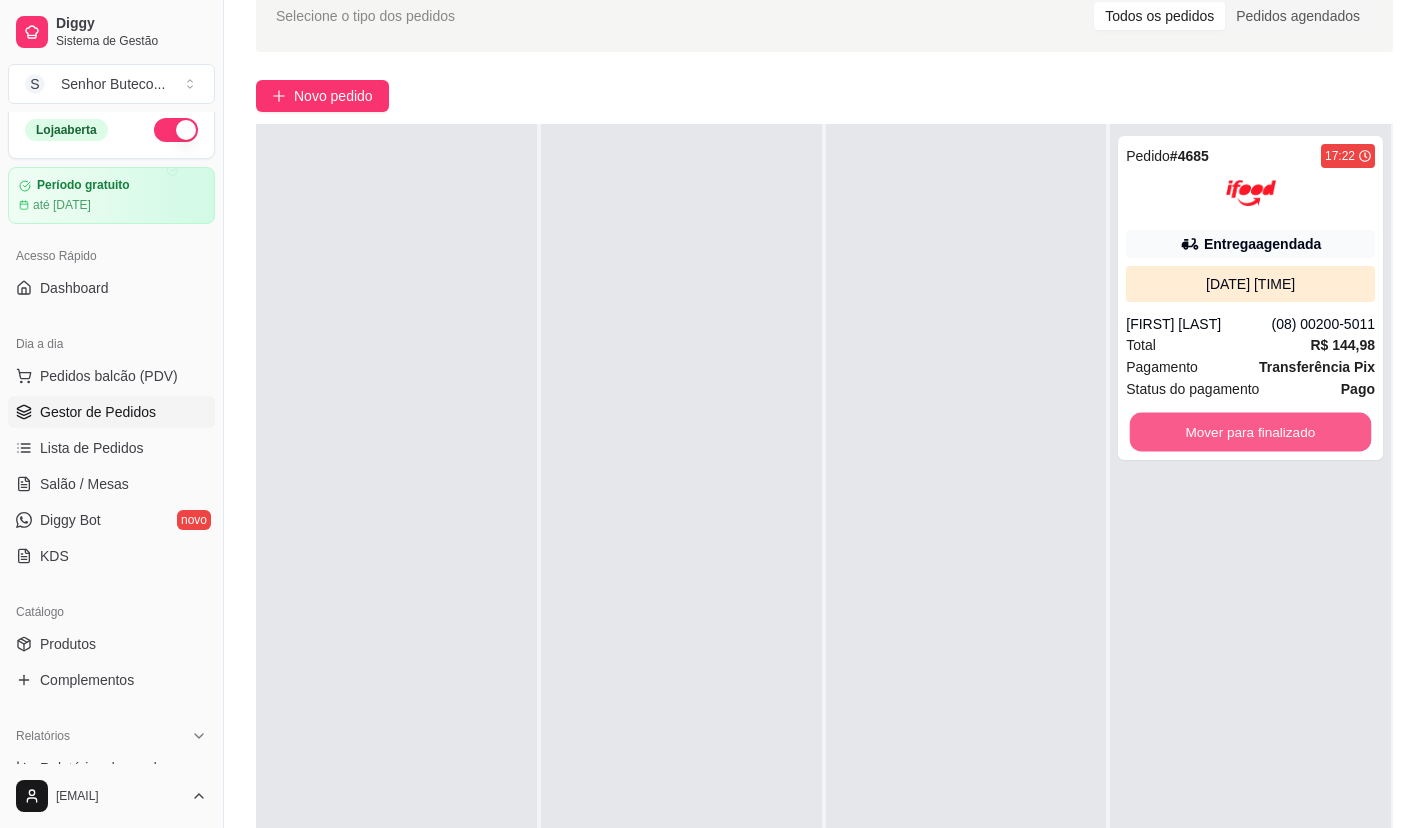 click on "Mover para finalizado" at bounding box center [1250, 432] 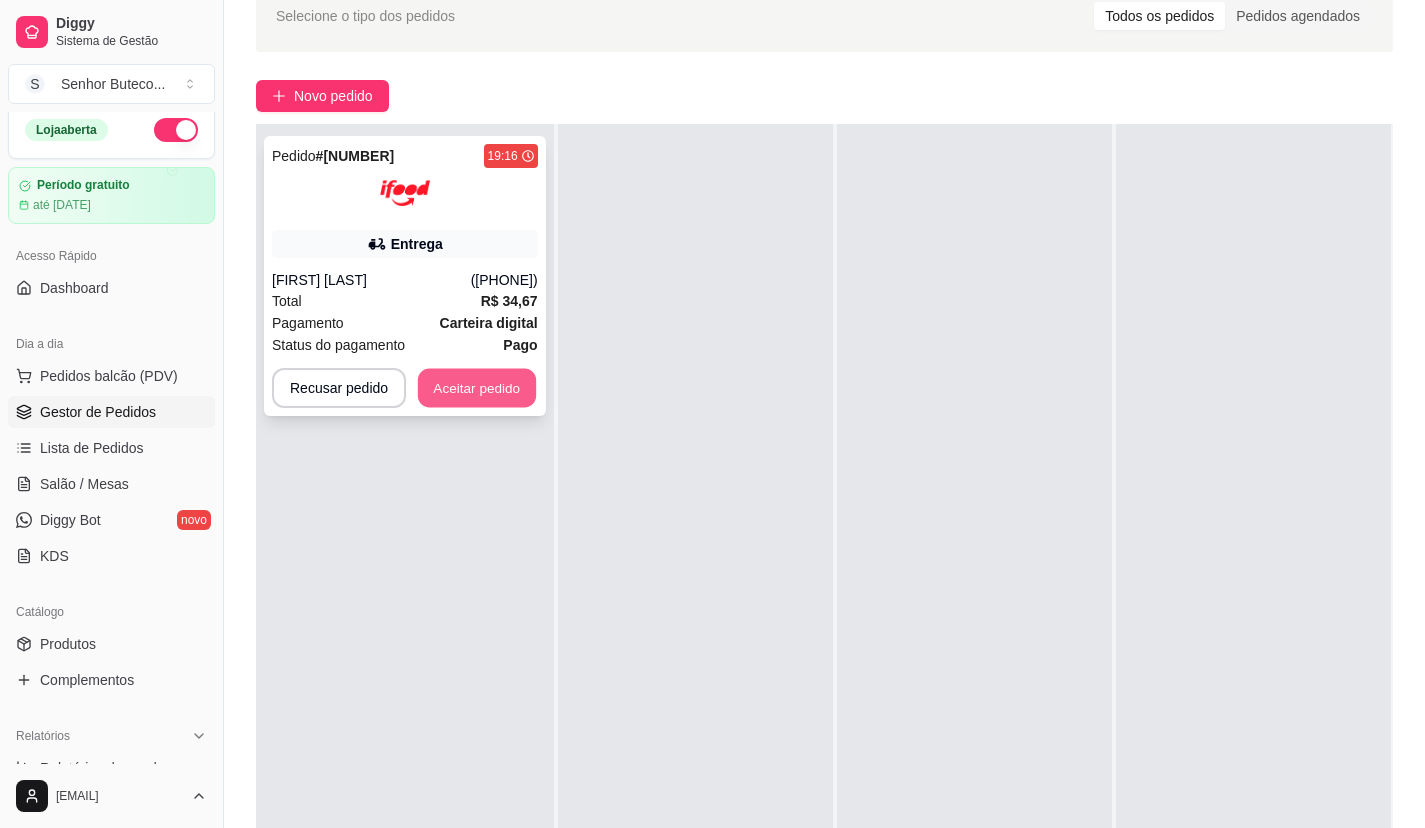 click on "Aceitar pedido" at bounding box center [477, 388] 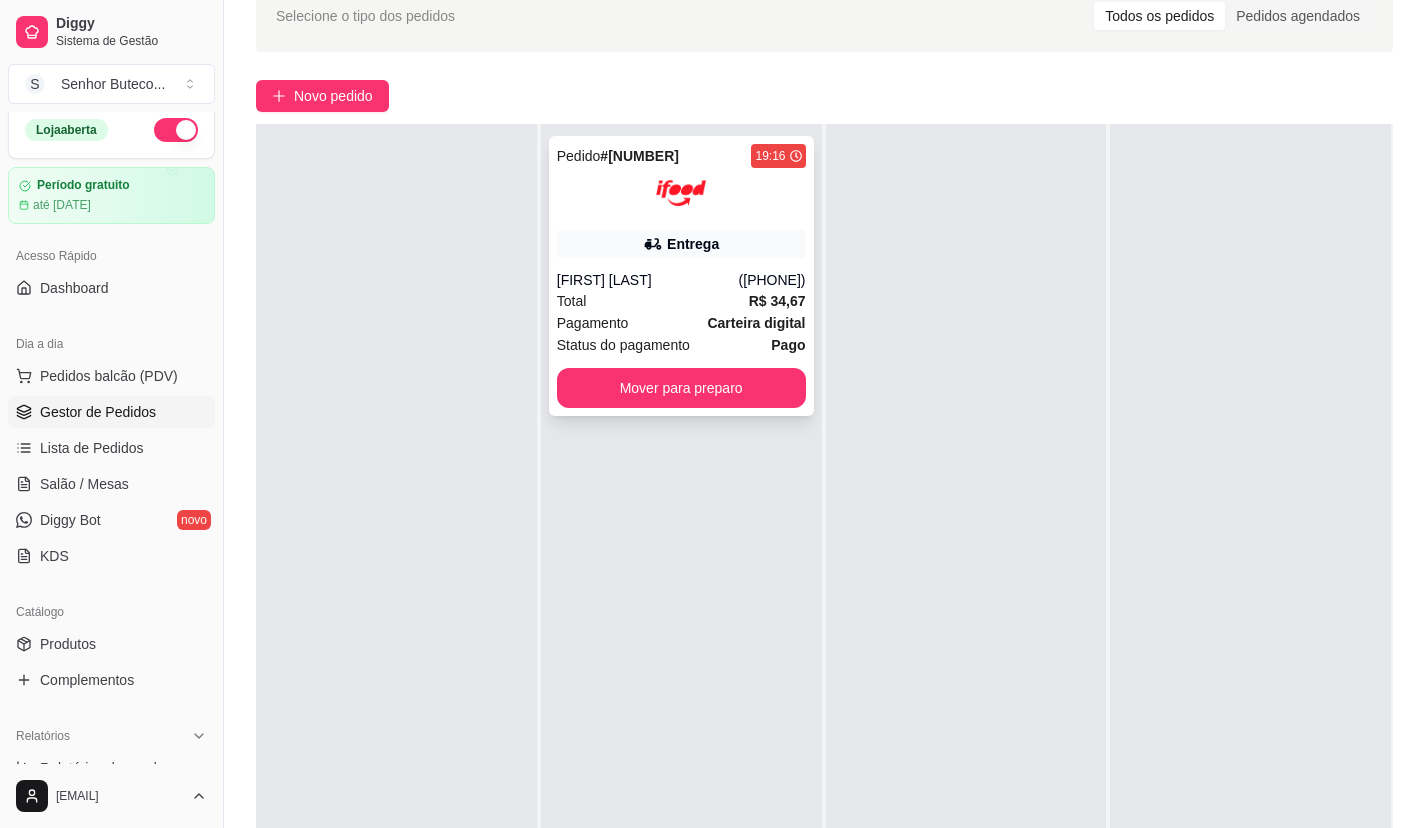 click at bounding box center (681, 193) 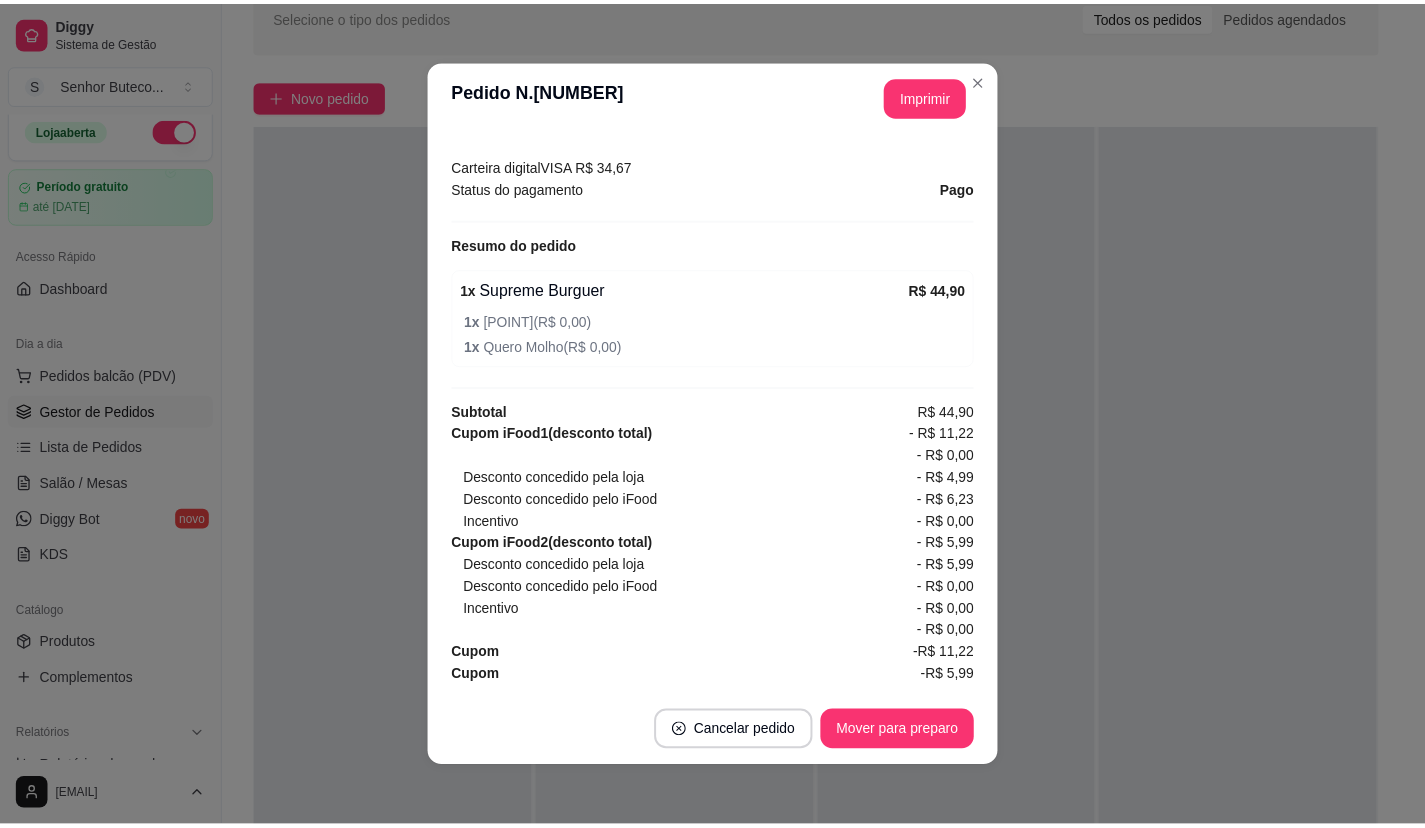 scroll, scrollTop: 623, scrollLeft: 0, axis: vertical 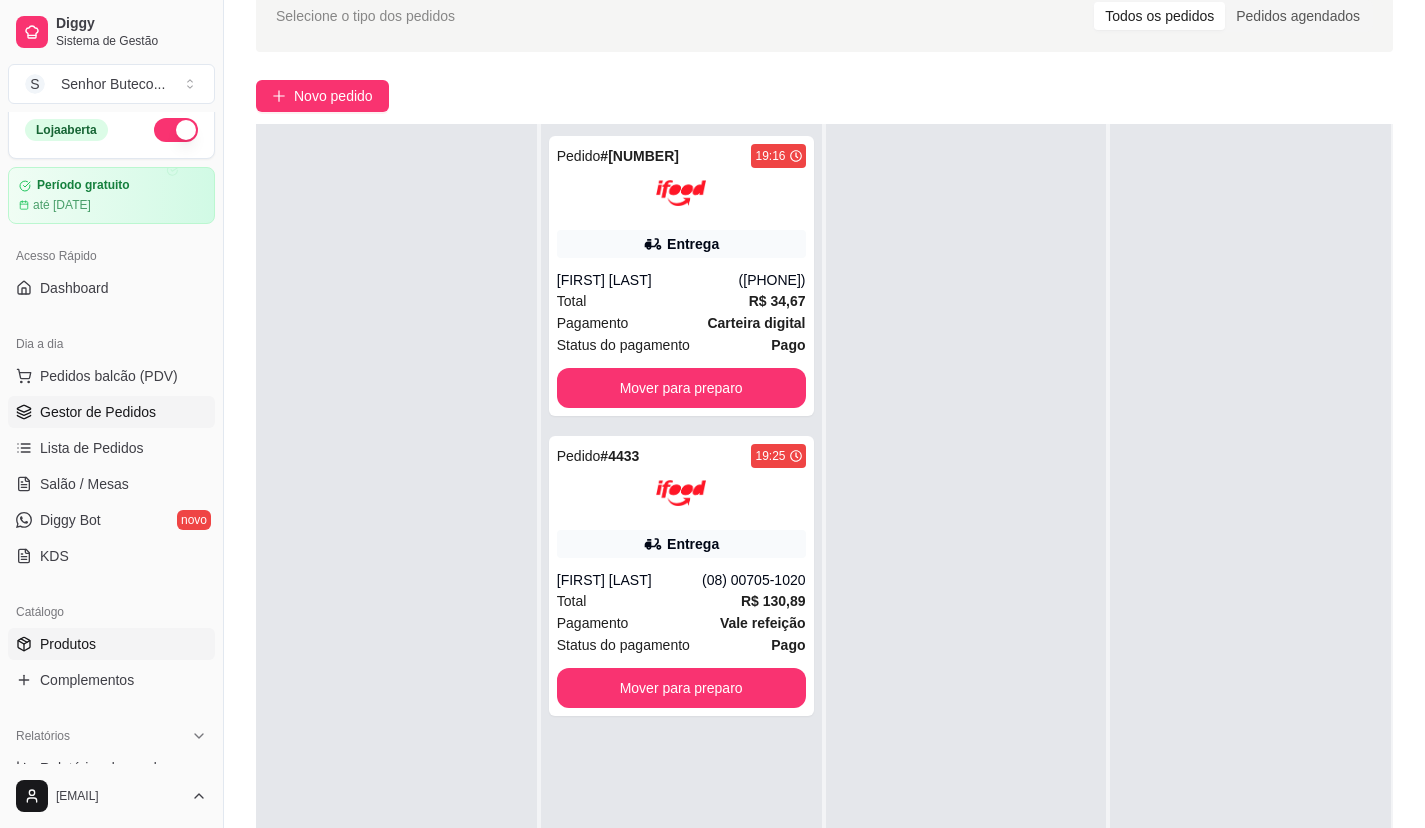 click on "Produtos" at bounding box center (111, 644) 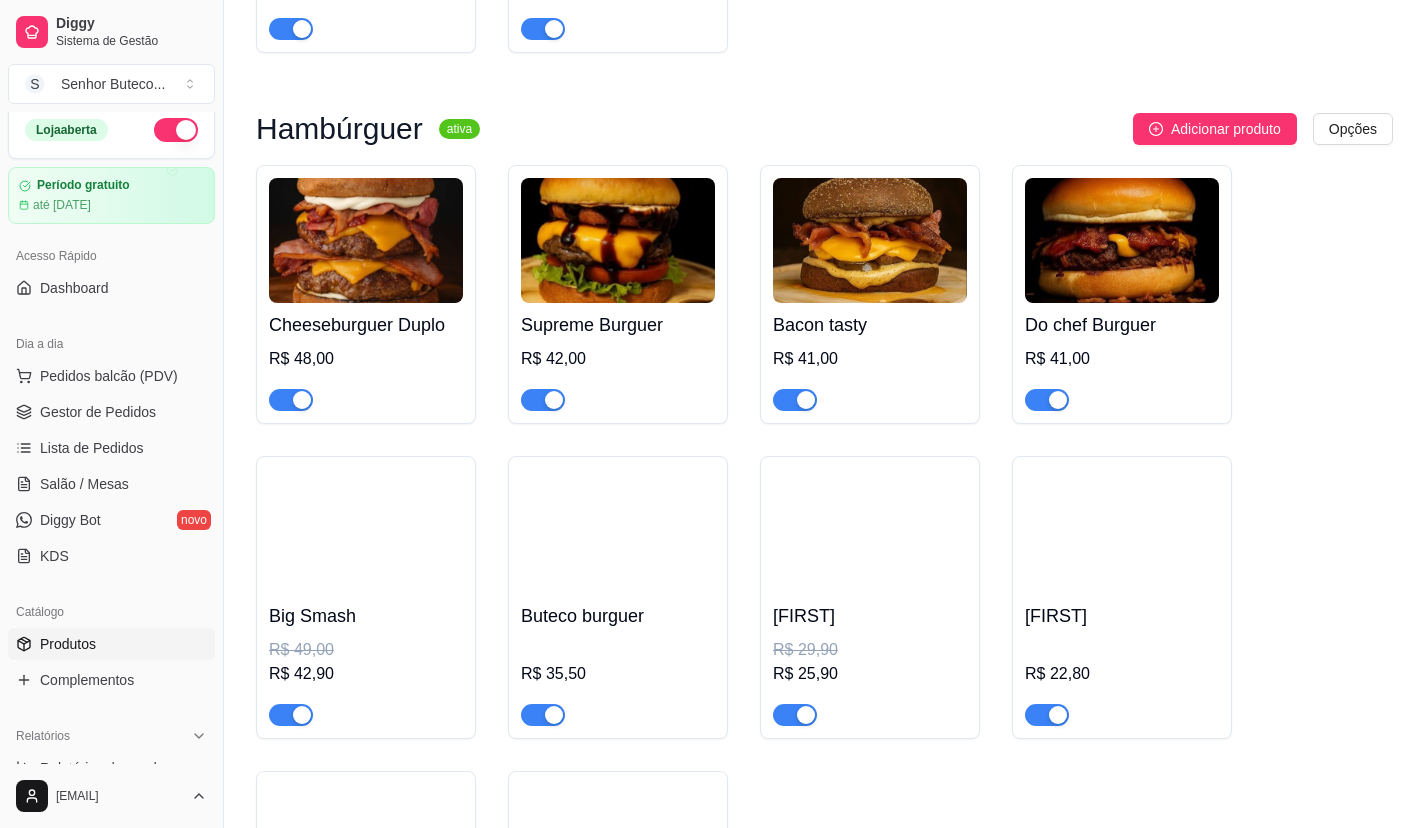 scroll, scrollTop: 500, scrollLeft: 0, axis: vertical 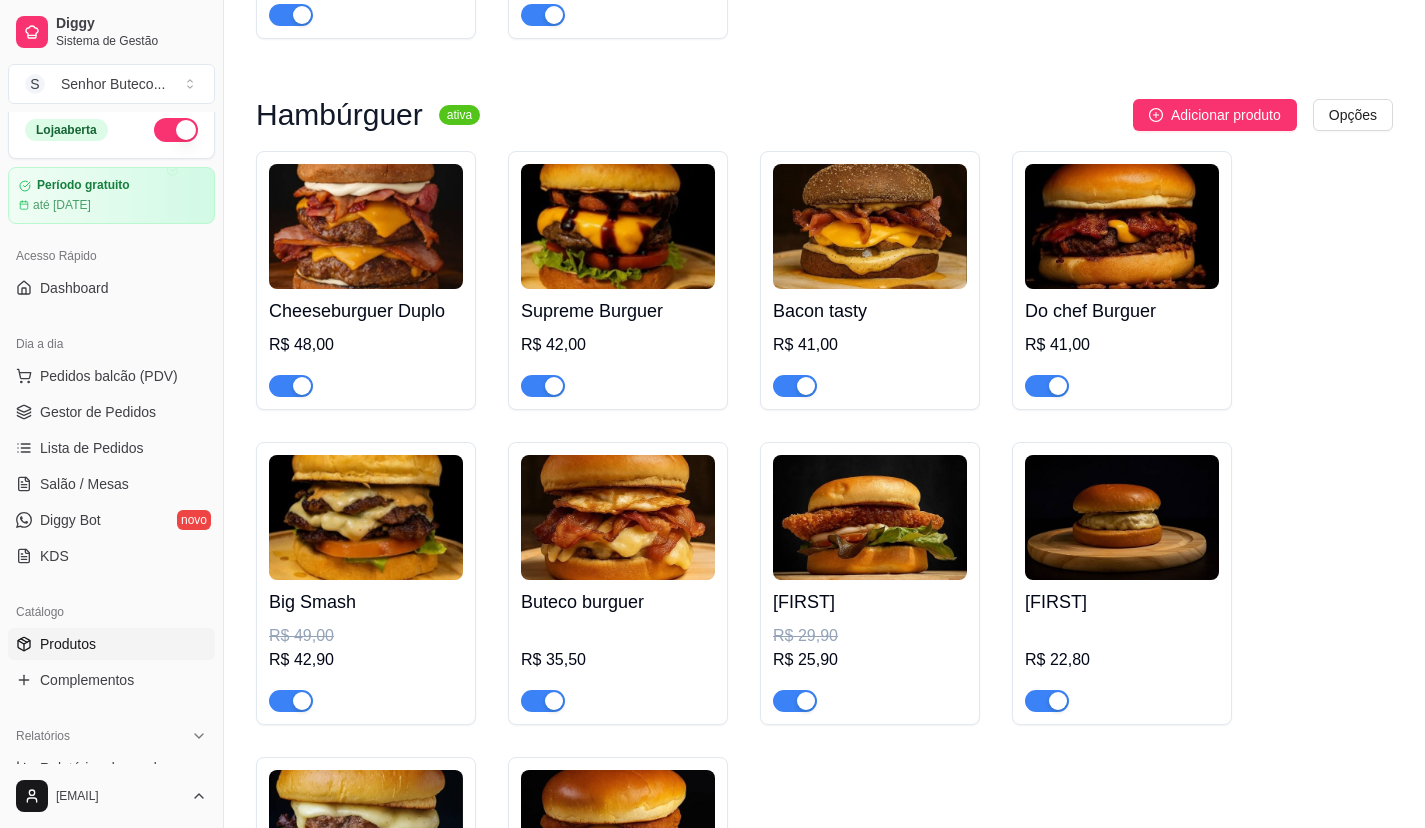 click on "R$ 25,90" at bounding box center (870, 660) 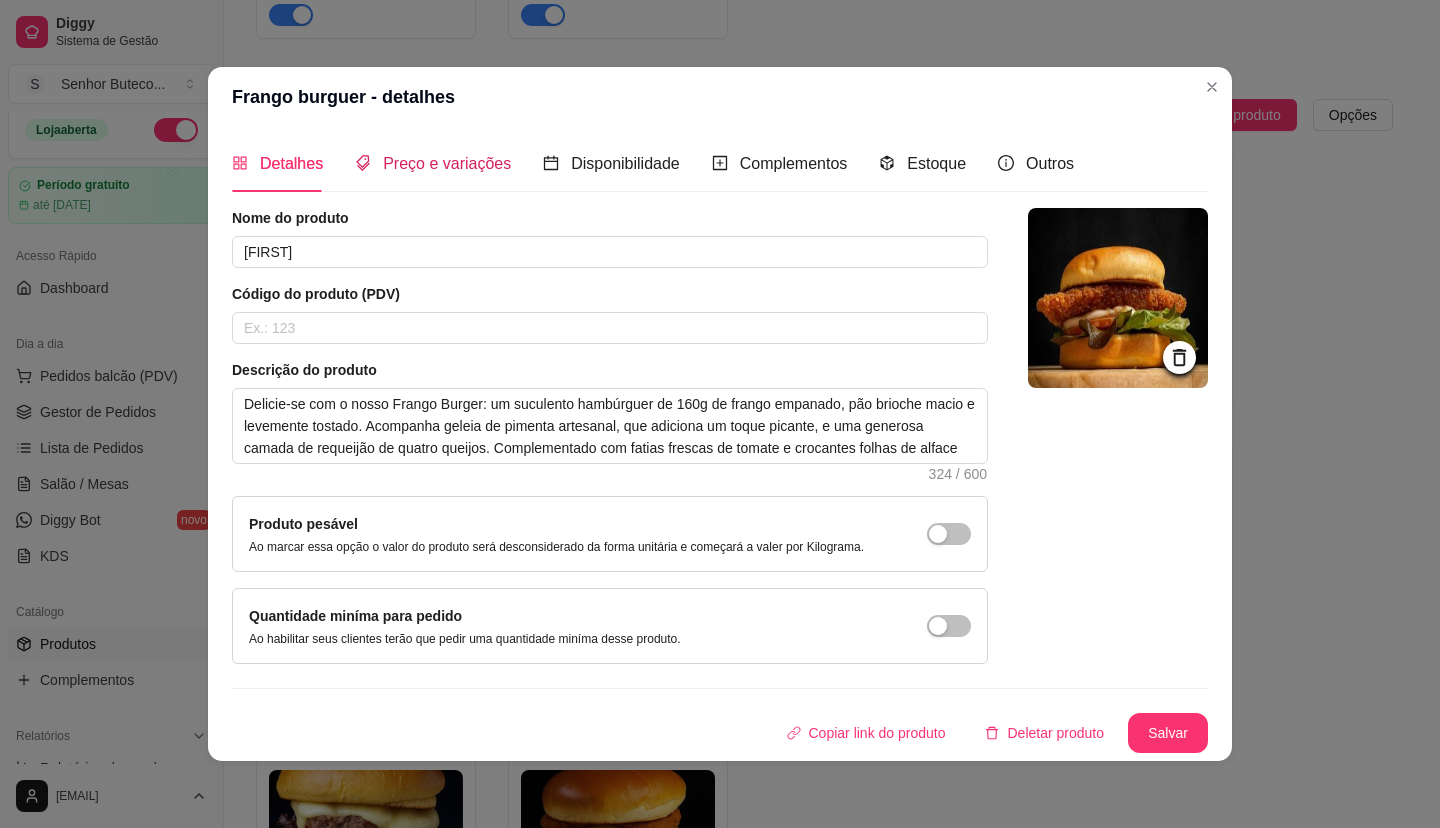 click on "Preço e variações" at bounding box center [447, 163] 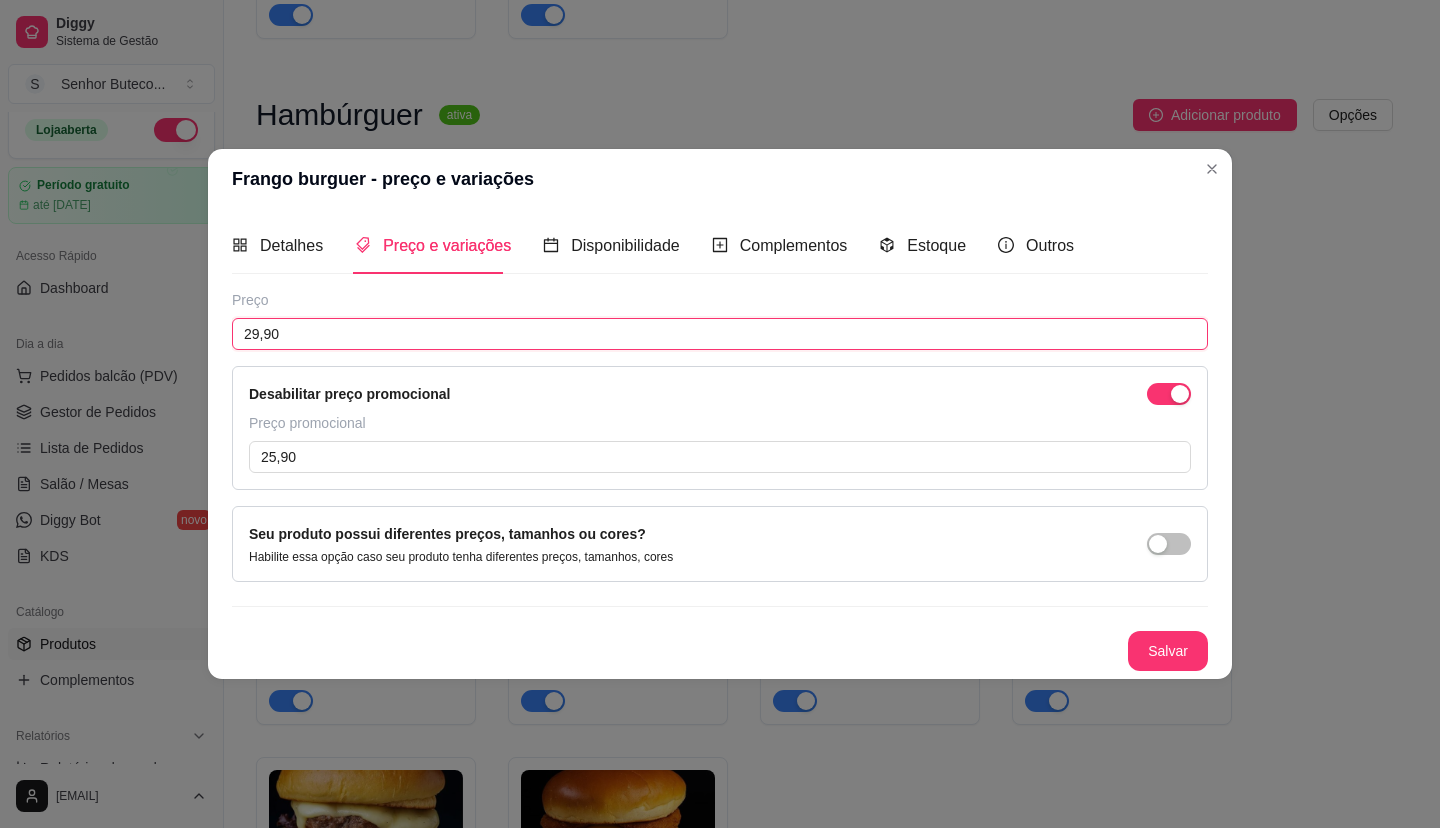 click on "29,90" at bounding box center (720, 334) 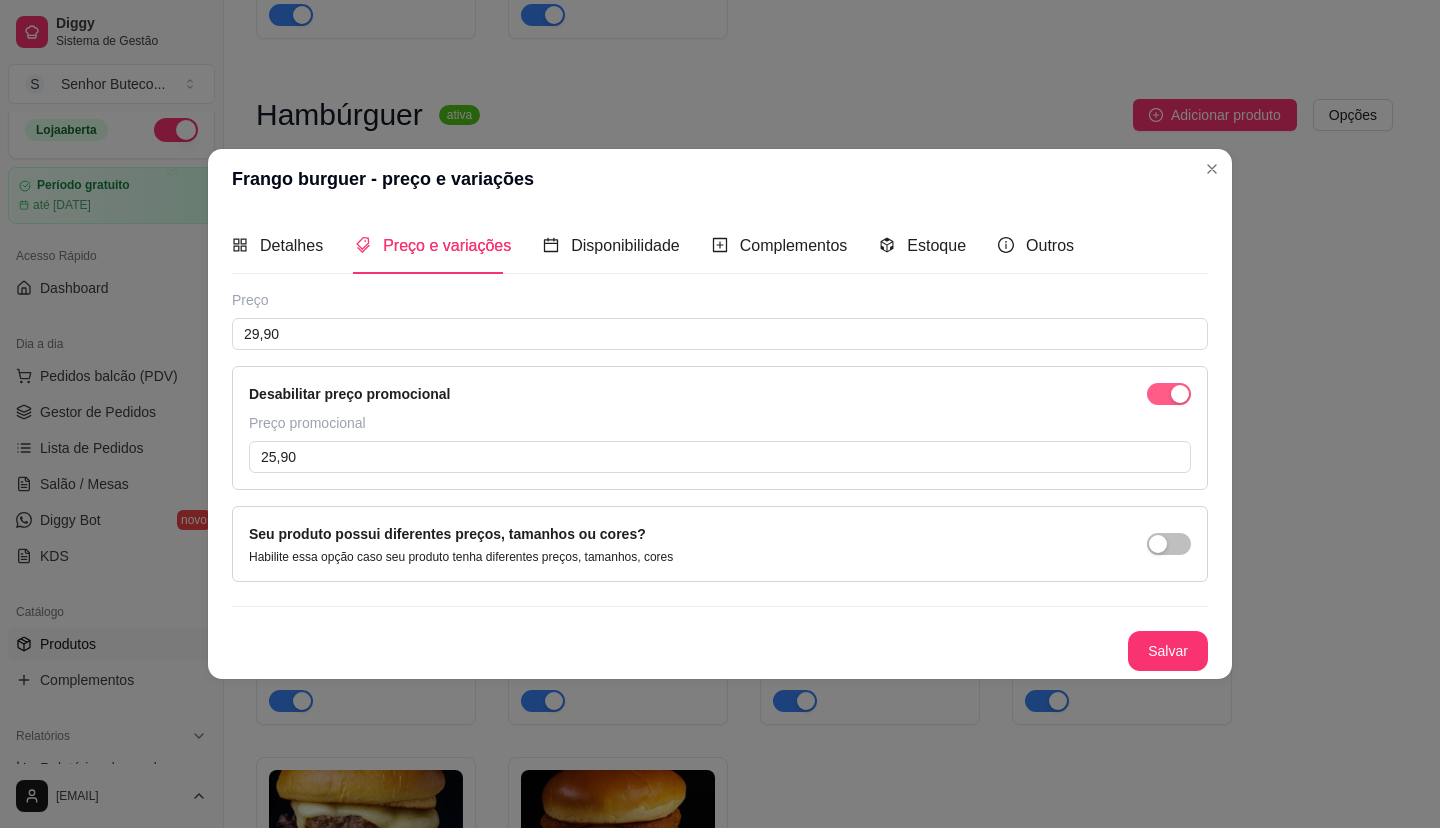 click at bounding box center [1169, 394] 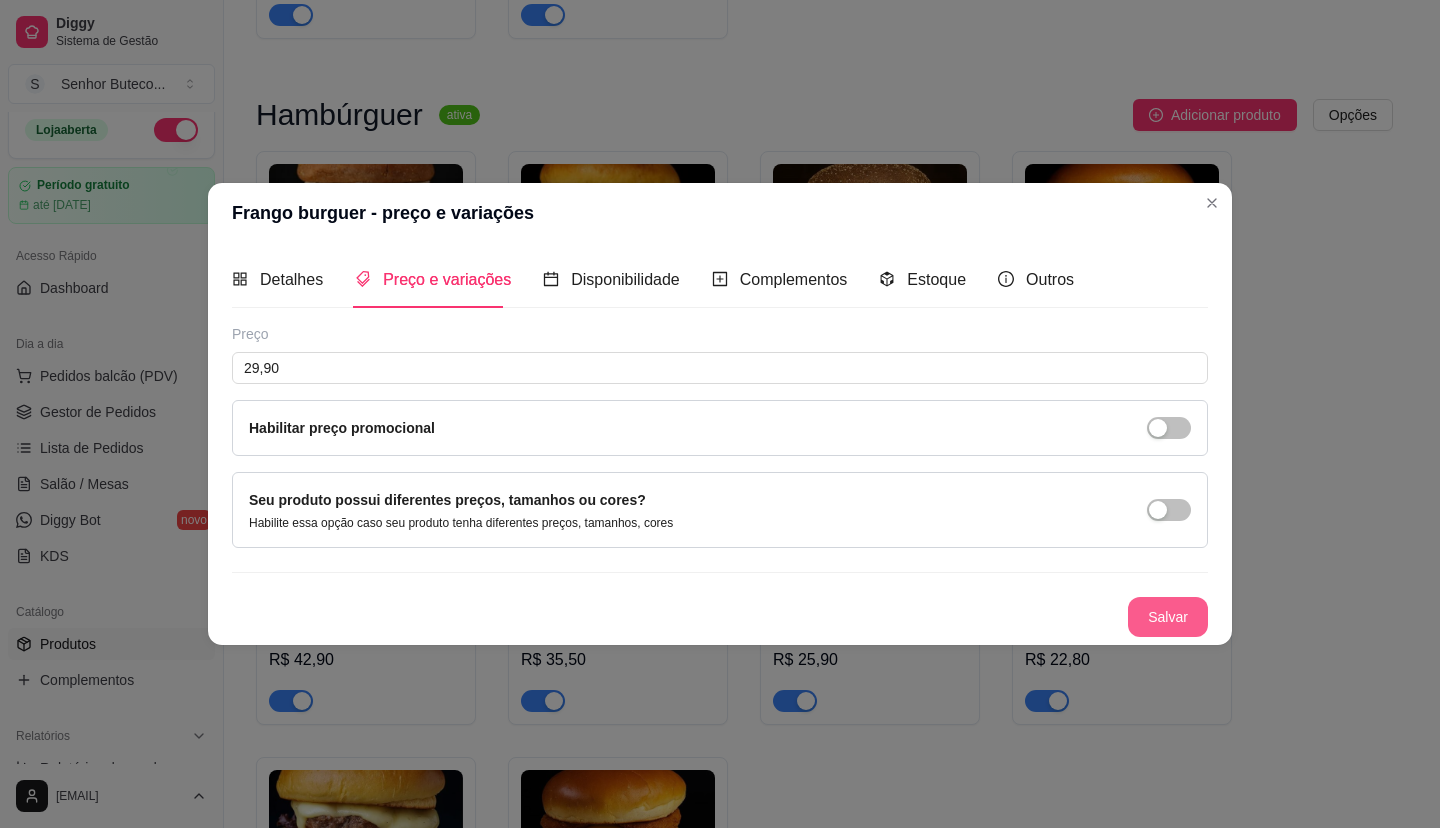 click on "Salvar" at bounding box center (1168, 617) 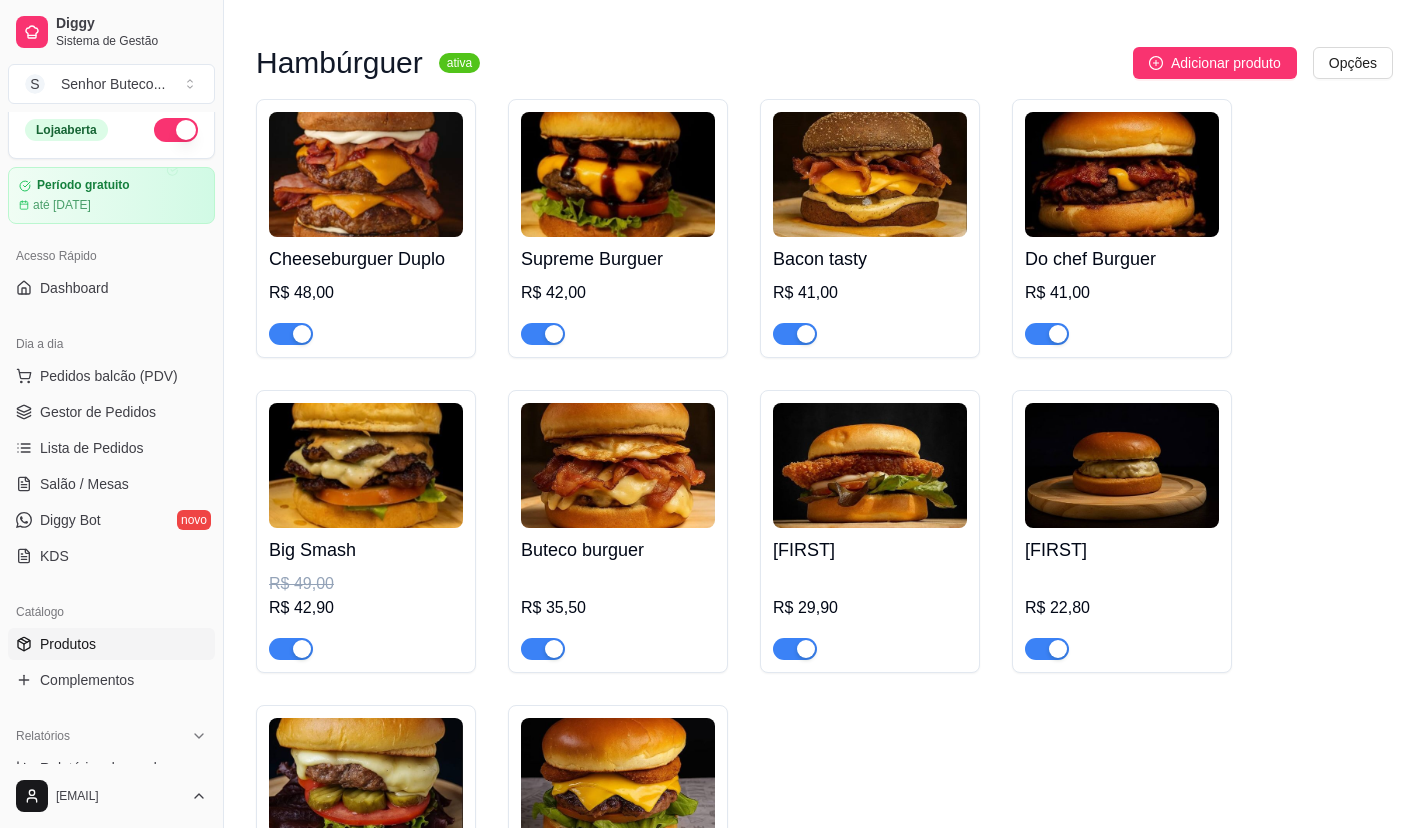 scroll, scrollTop: 600, scrollLeft: 0, axis: vertical 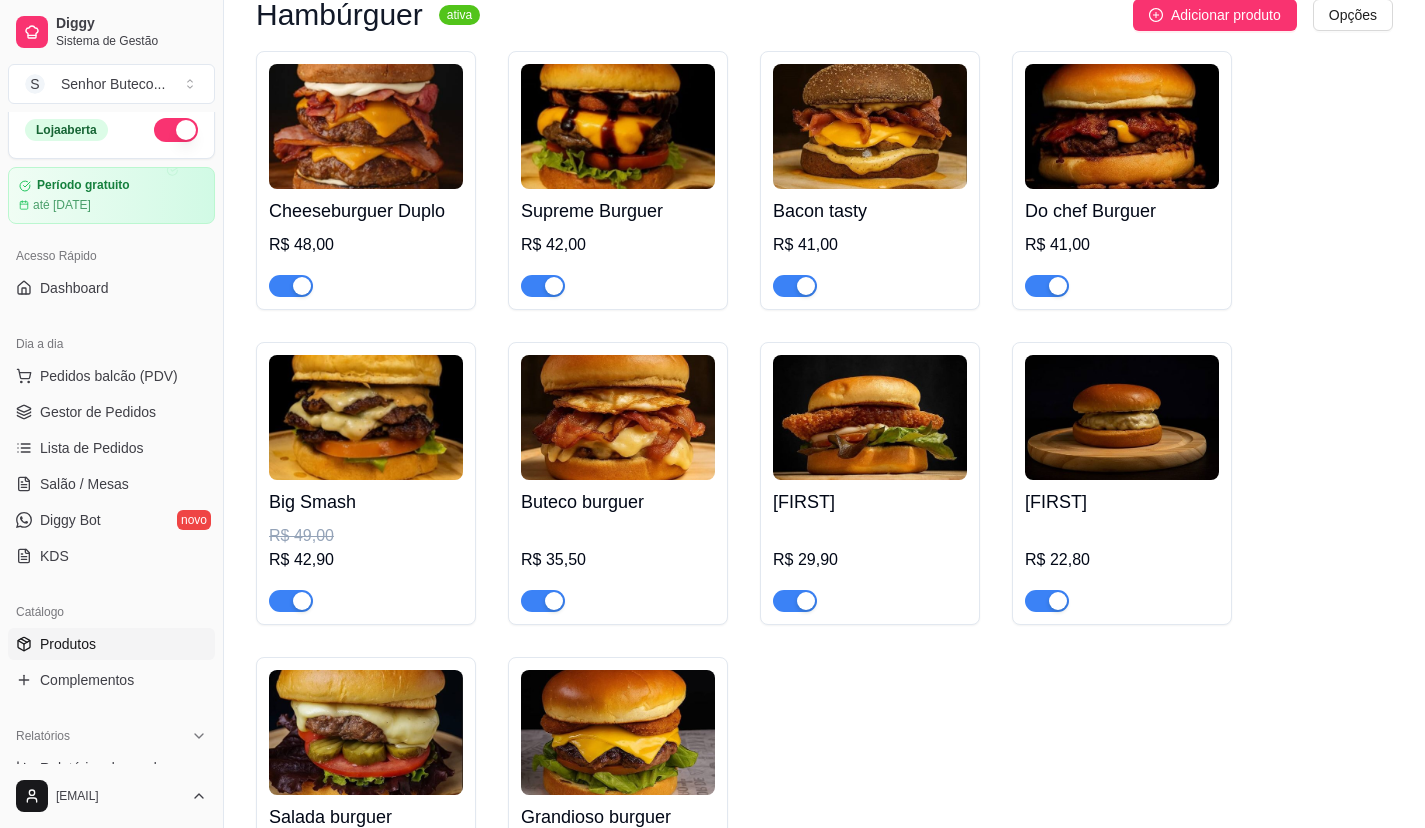 click on "R$ 35,50" at bounding box center [618, 560] 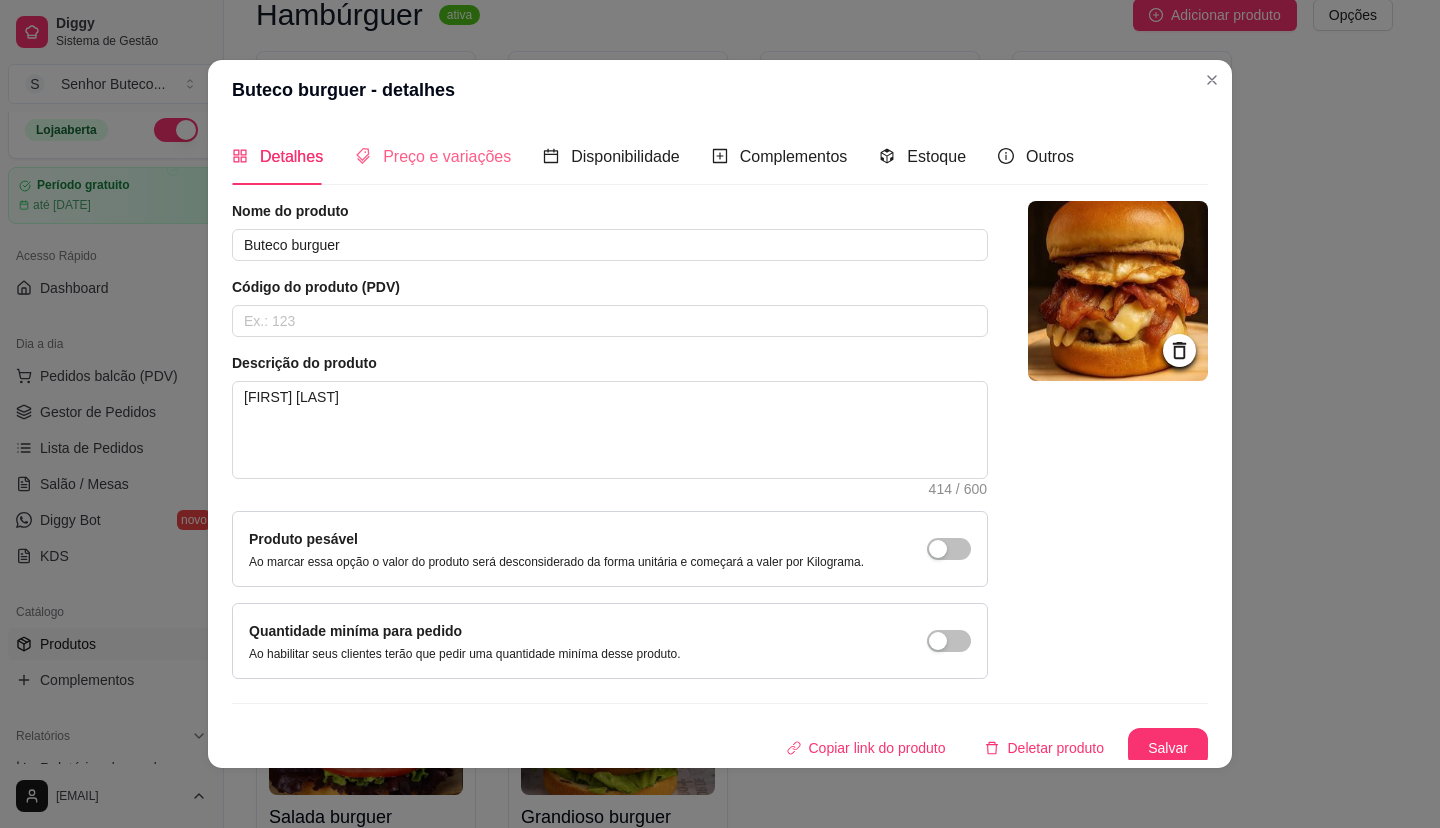 click on "Preço e variações" at bounding box center (433, 156) 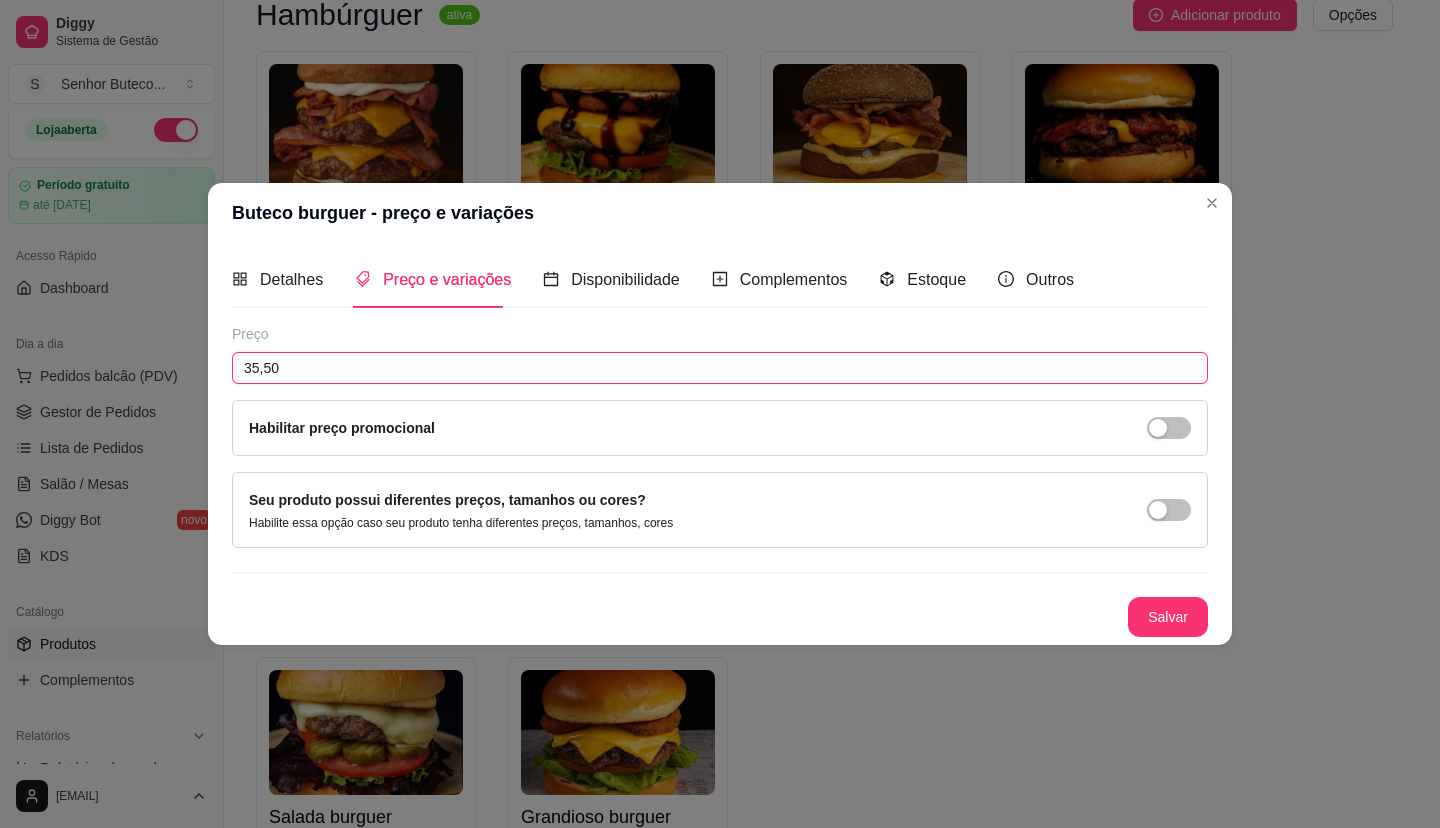 click on "35,50" at bounding box center [720, 368] 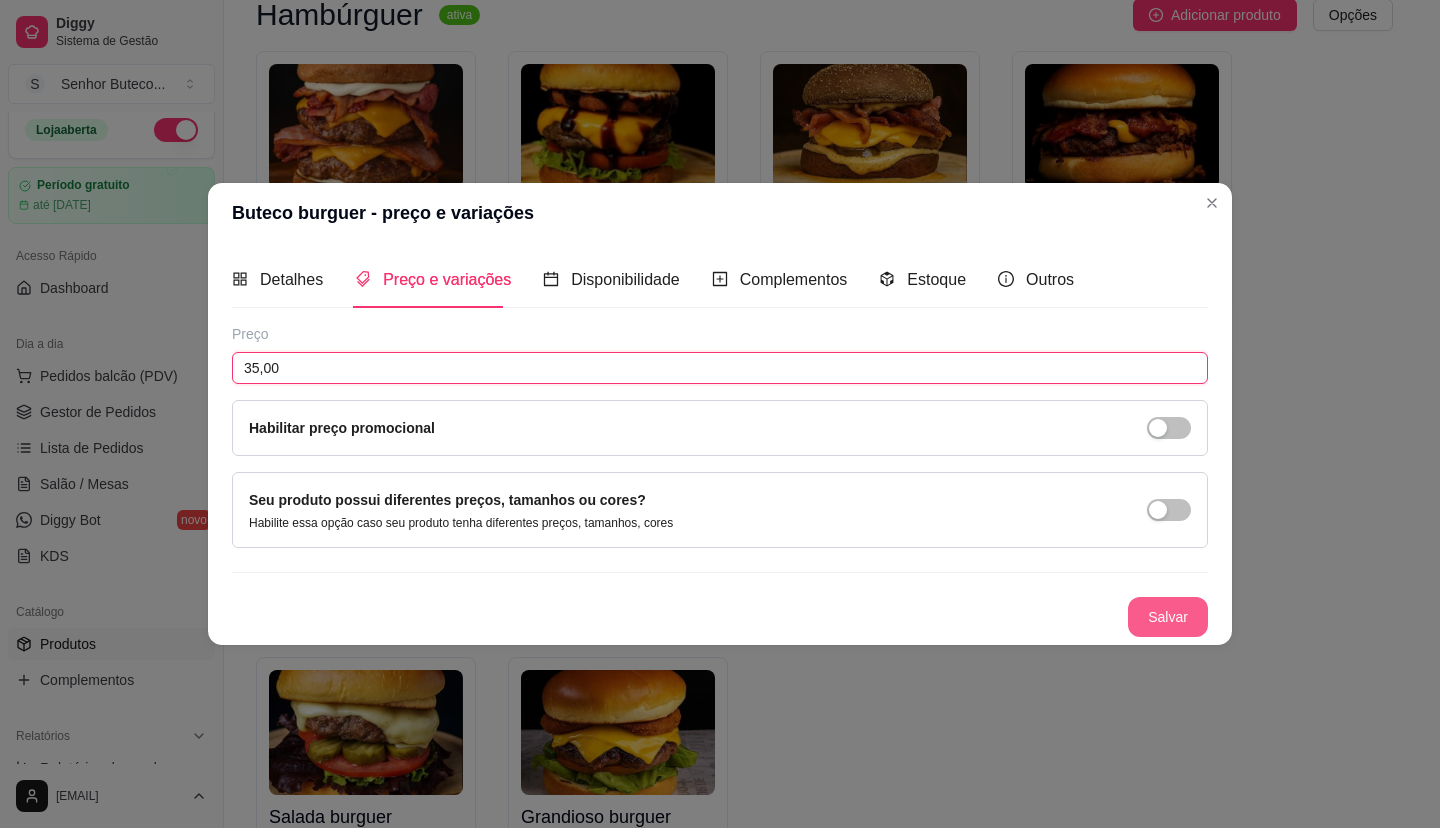 type on "35,00" 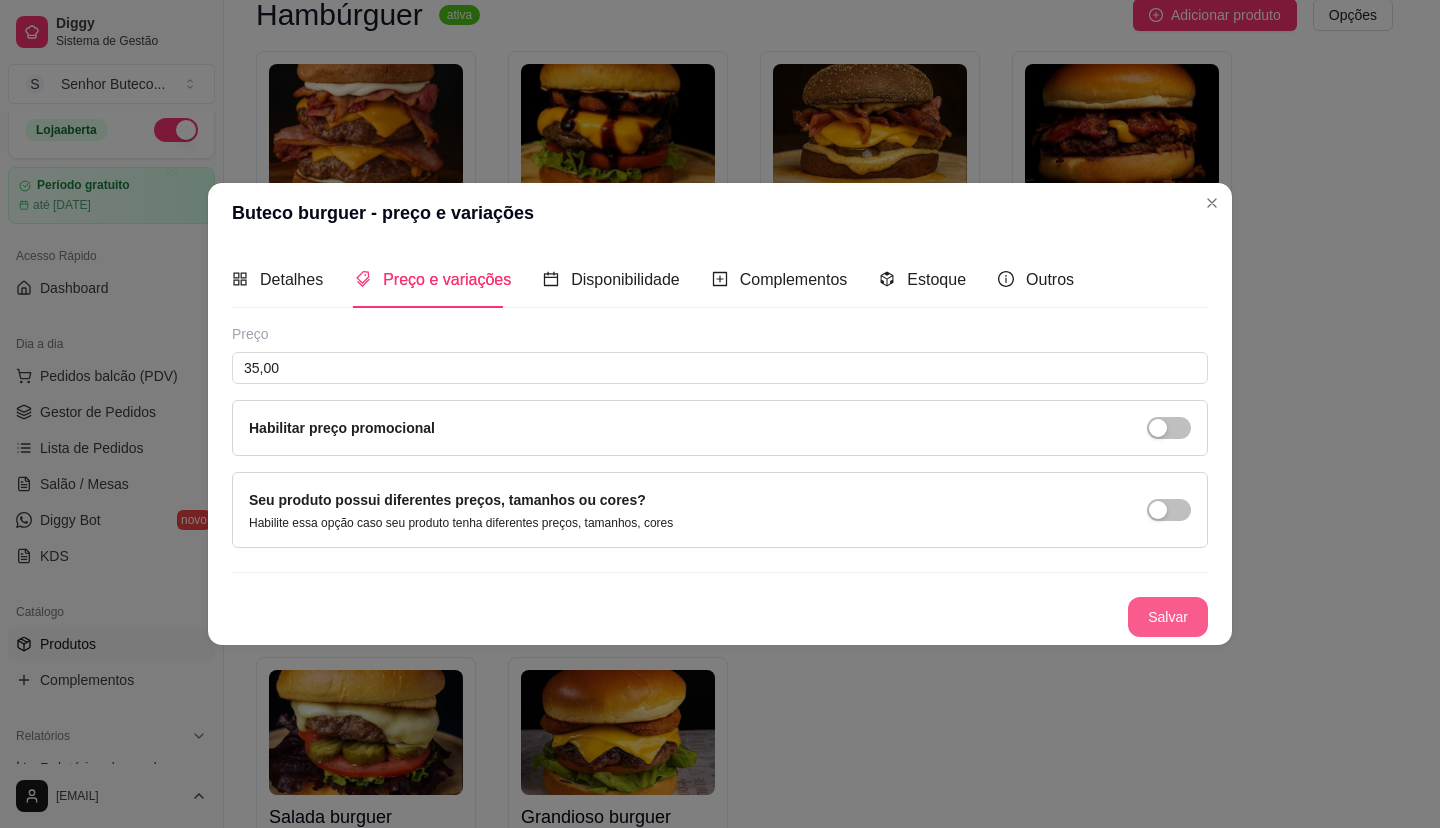 click on "Salvar" at bounding box center [1168, 617] 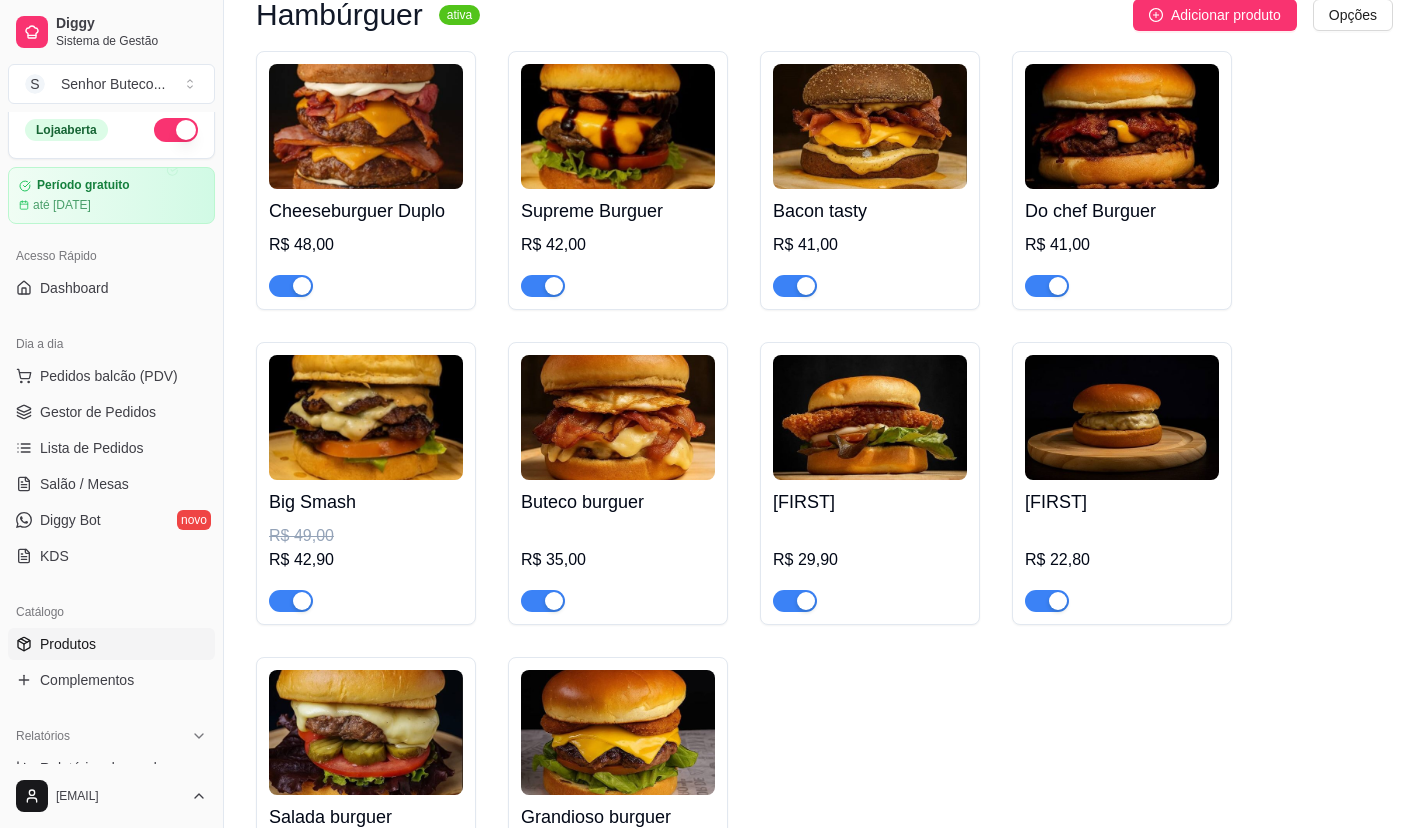 click on "R$ 42,00" at bounding box center (618, 245) 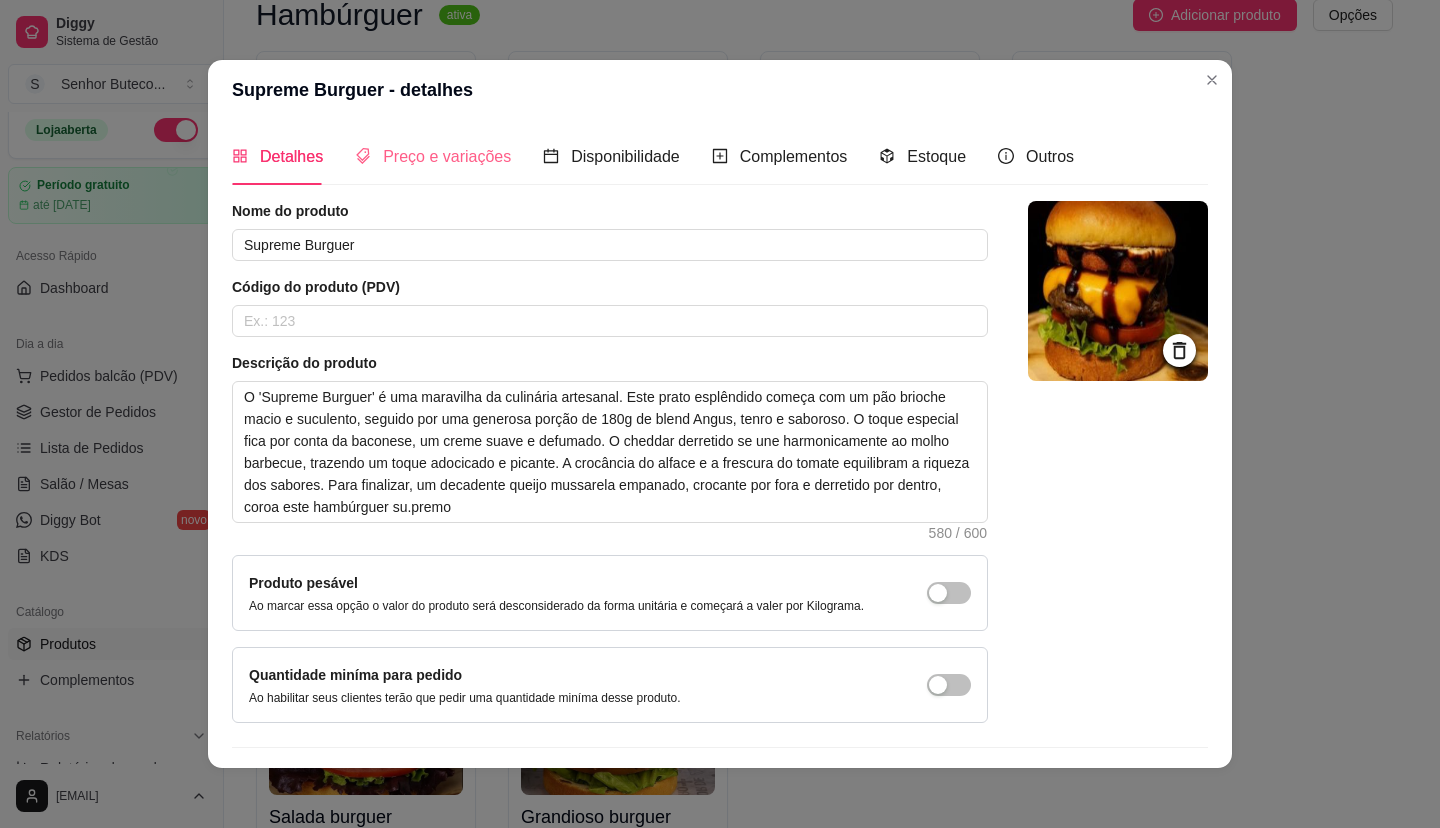click on "Preço e variações" at bounding box center (433, 156) 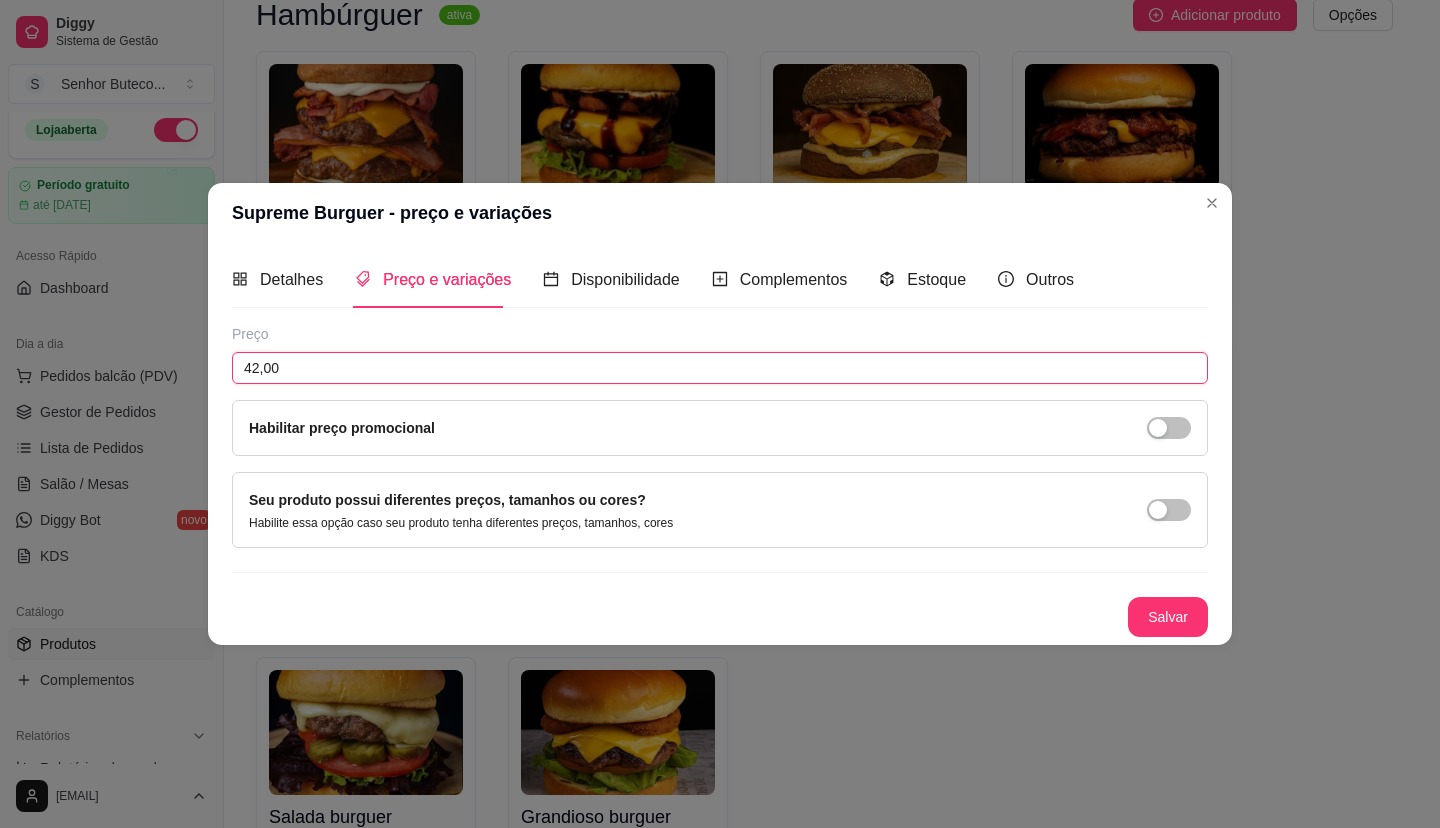 click on "42,00" at bounding box center [720, 368] 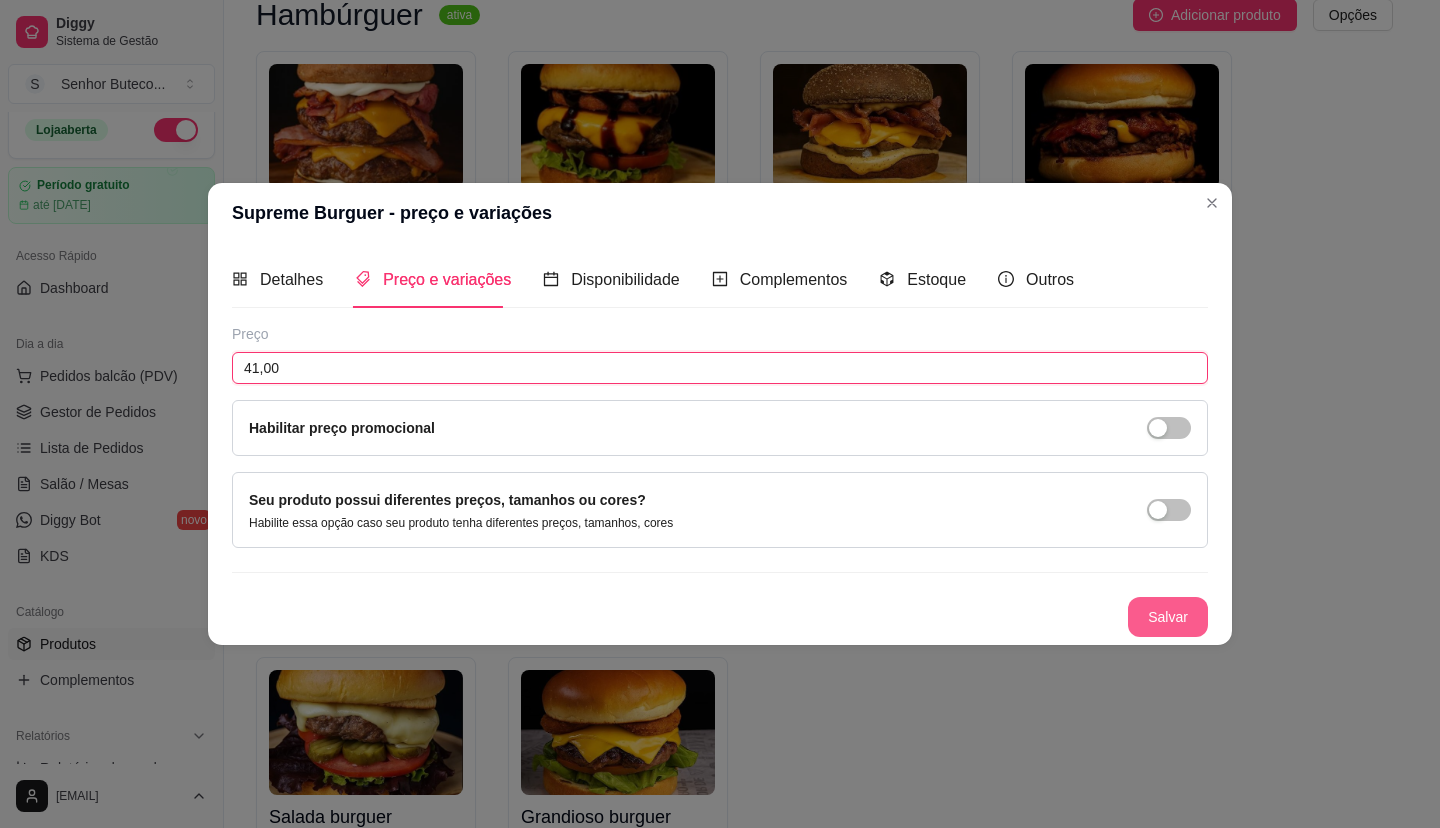 type on "41,00" 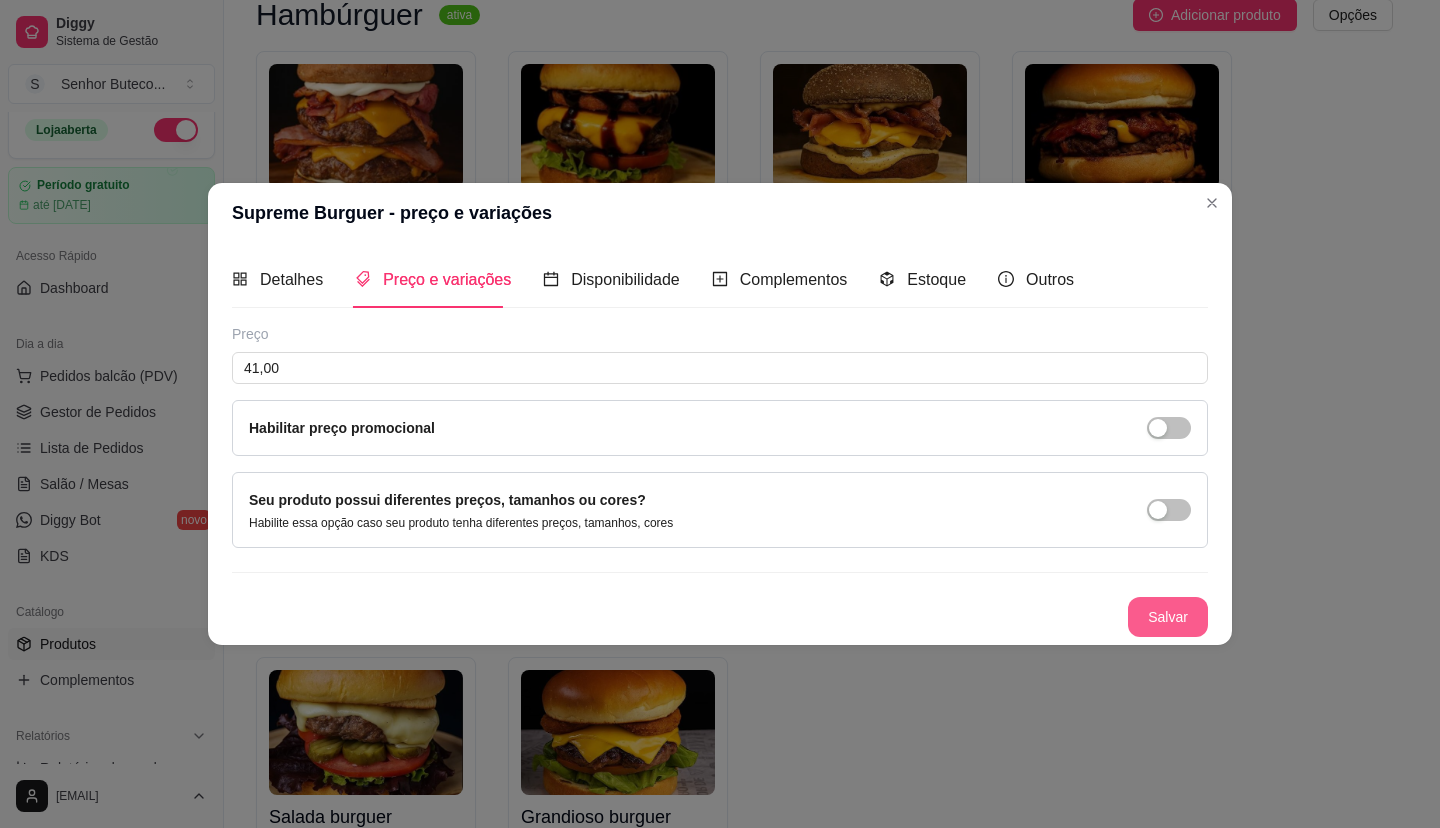 click on "Salvar" at bounding box center [1168, 617] 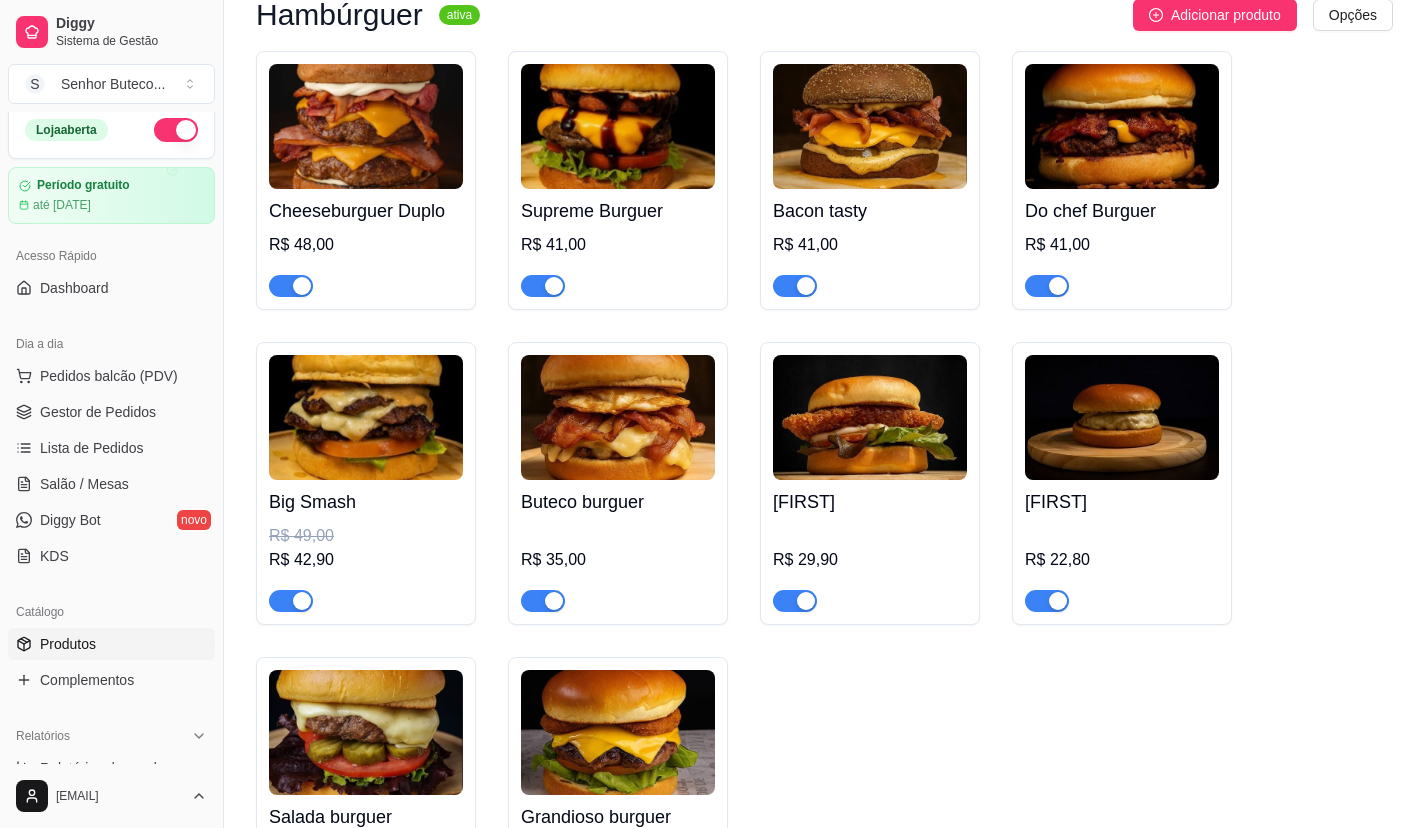click on "R$ 41,00" at bounding box center [870, 245] 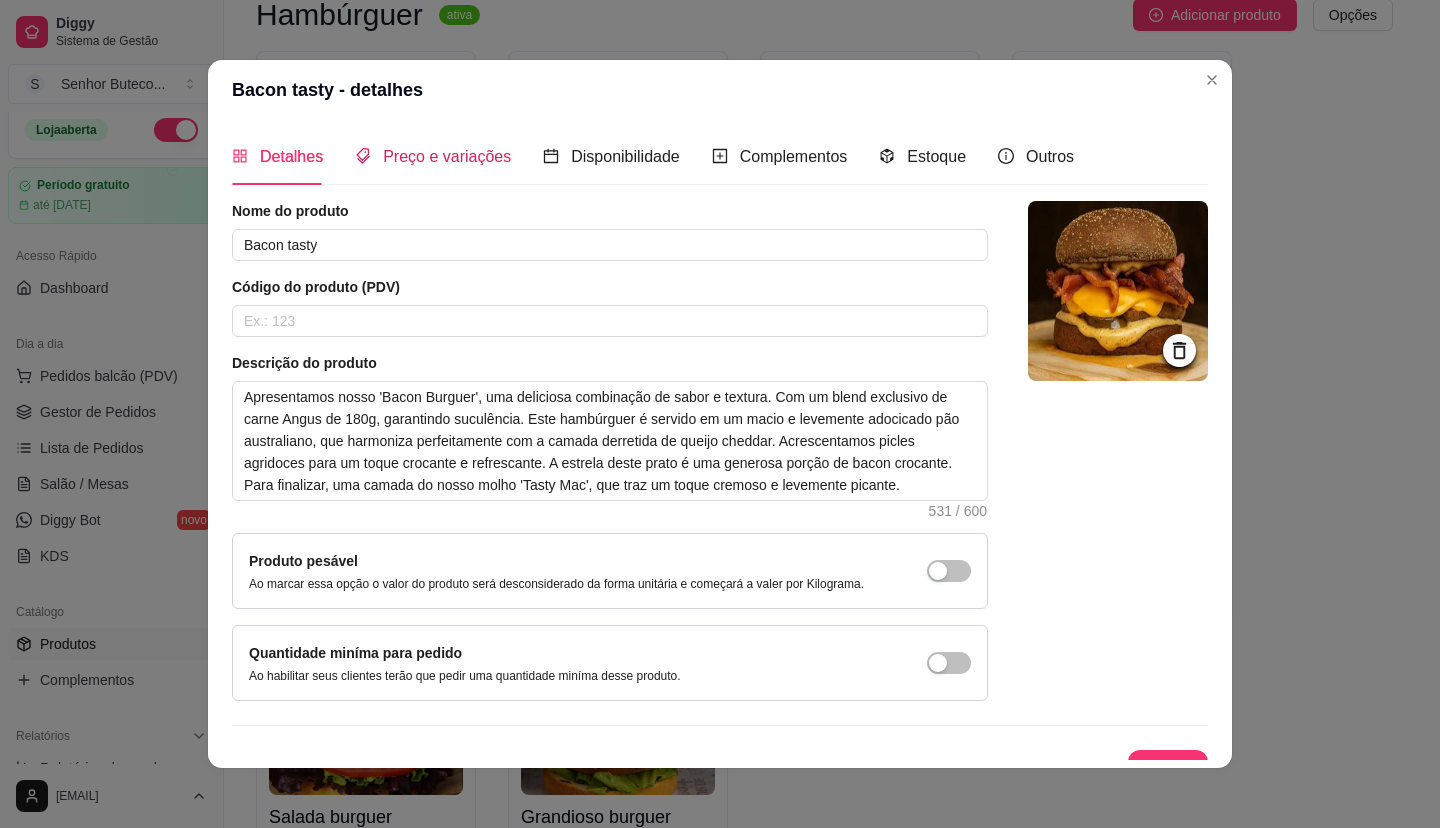 click on "Preço e variações" at bounding box center [447, 156] 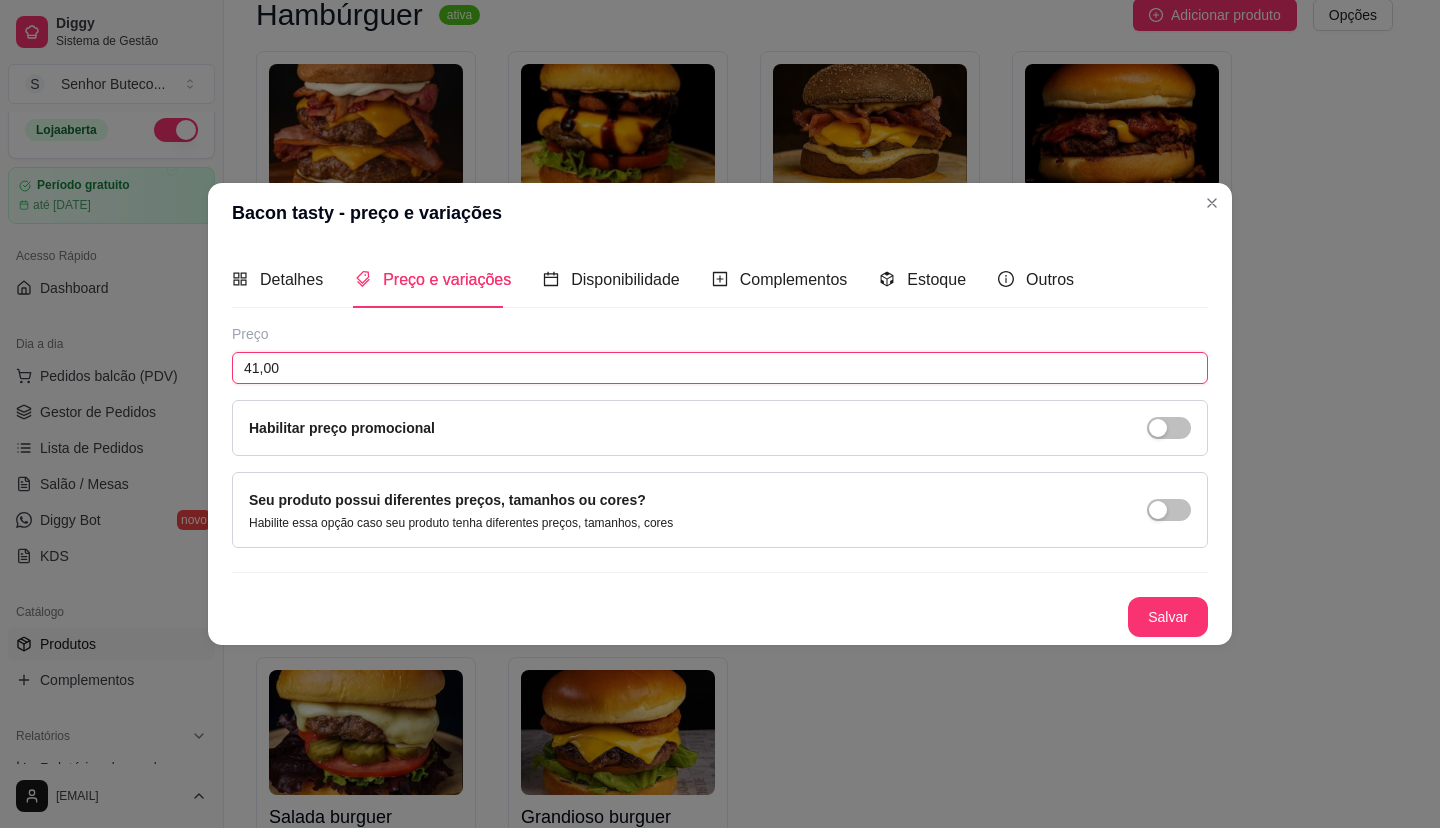 click on "41,00" at bounding box center [720, 368] 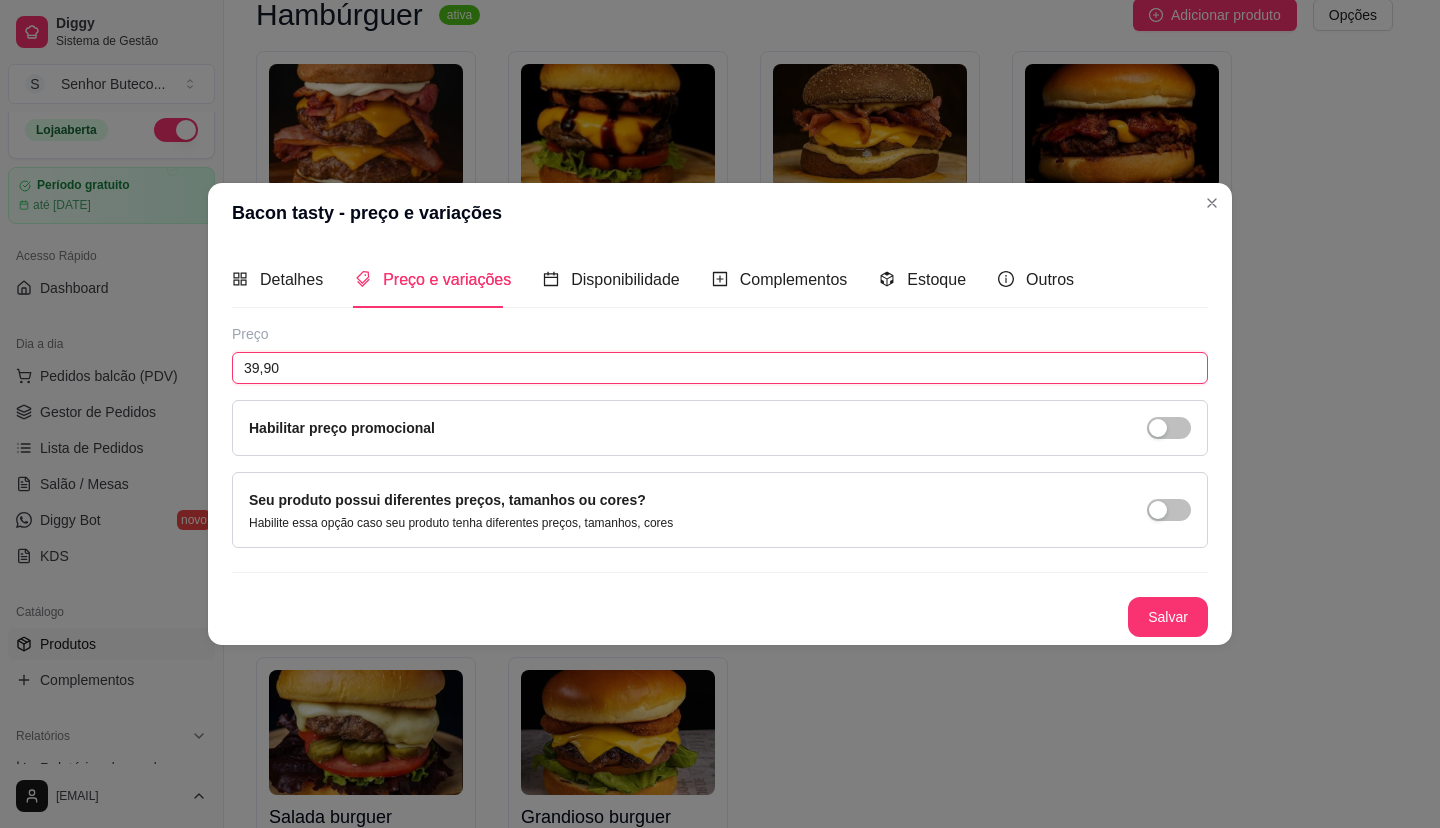 type on "39,90" 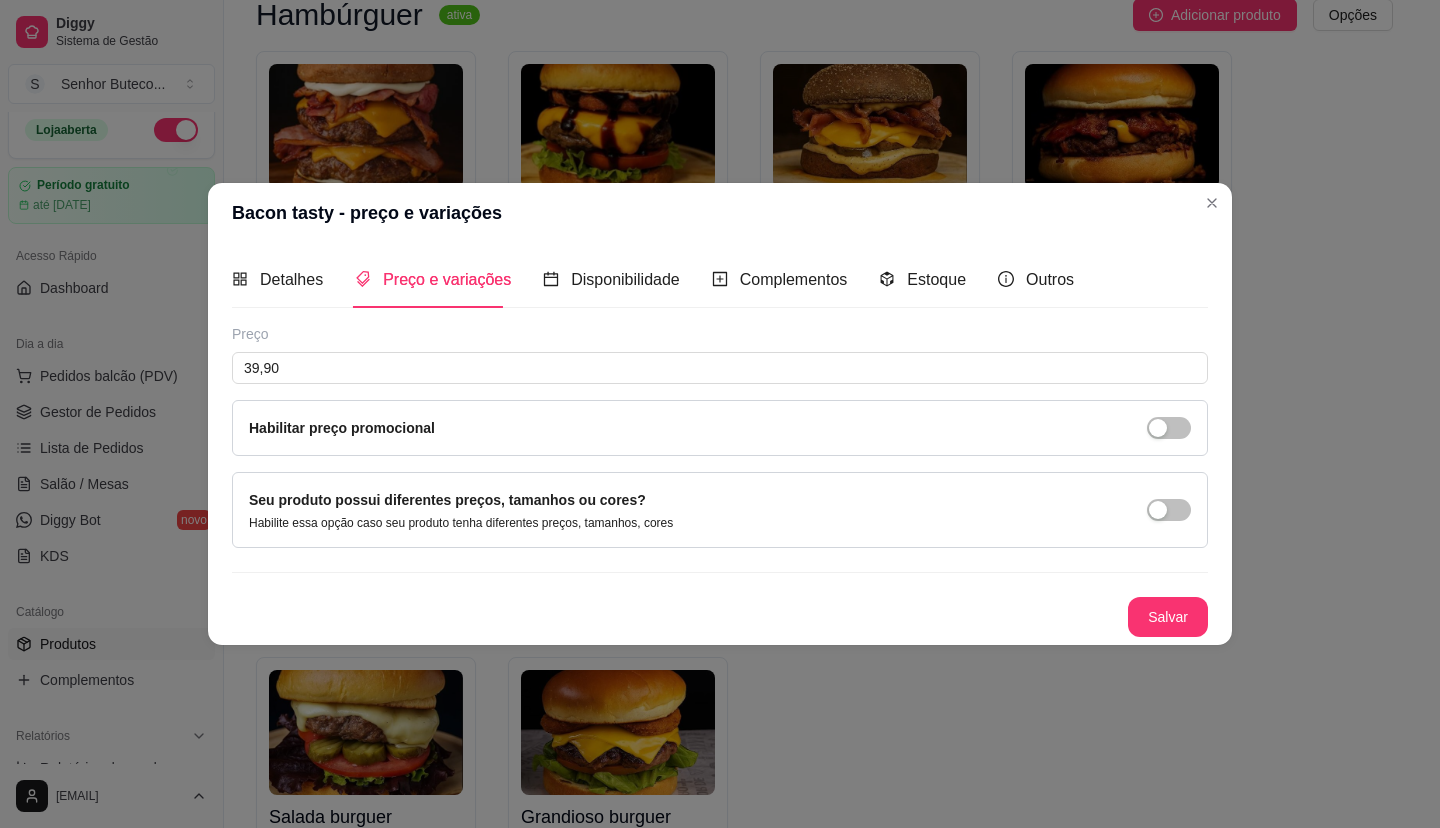 click on "Detalhes Preço e variações Disponibilidade Complementos Estoque Outros Nome do produto Bacon tasty Código do produto (PDV) Descrição do produto Apresentamos nosso 'Bacon Burguer', uma deliciosa combinação de sabor e textura. Com um blend exclusivo de carne Angus de 180g, garantindo suculência. Este hambúrguer é servido em um macio e levemente adocicado pão australiano, que harmoniza perfeitamente com a camada derretida de queijo cheddar. Acrescentamos picles agridoces para um toque crocante e refrescante. A estrela deste prato é uma generosa porção de bacon crocante. Para finalizar, uma camada do nosso molho 'Tasty Mac', que traz um toque cremoso e levemente picante. 531 / 600 Produto pesável Ao marcar essa opção o valor do produto será desconsiderado da forma unitária e começará a valer por Kilograma. Quantidade miníma para pedido Ao habilitar seus clientes terão que pedir uma quantidade miníma desse produto. Copiar link do produto Deletar produto Salvar Preço 39,90 Salvar" at bounding box center [720, 444] 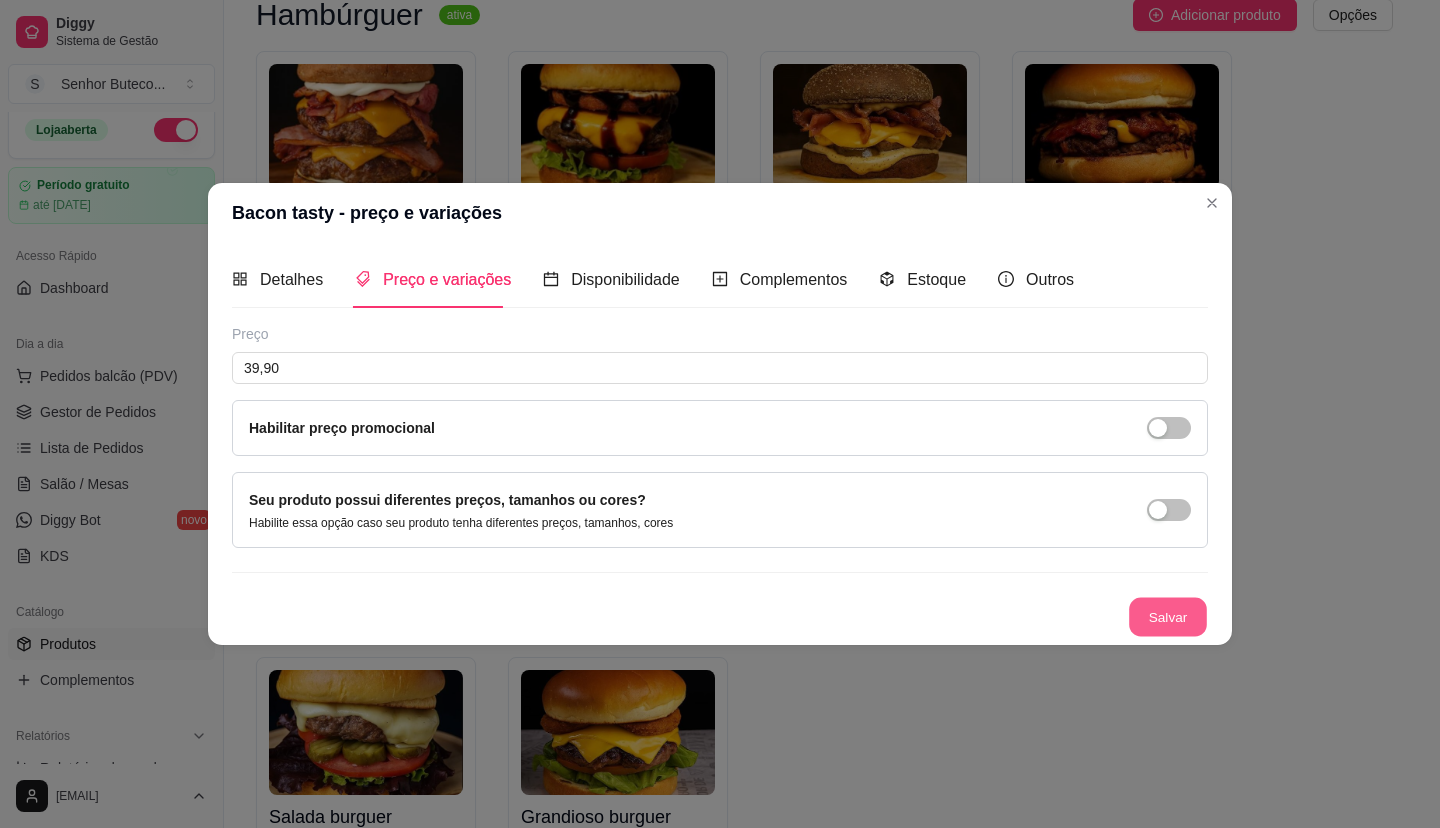 click on "Salvar" at bounding box center [1168, 617] 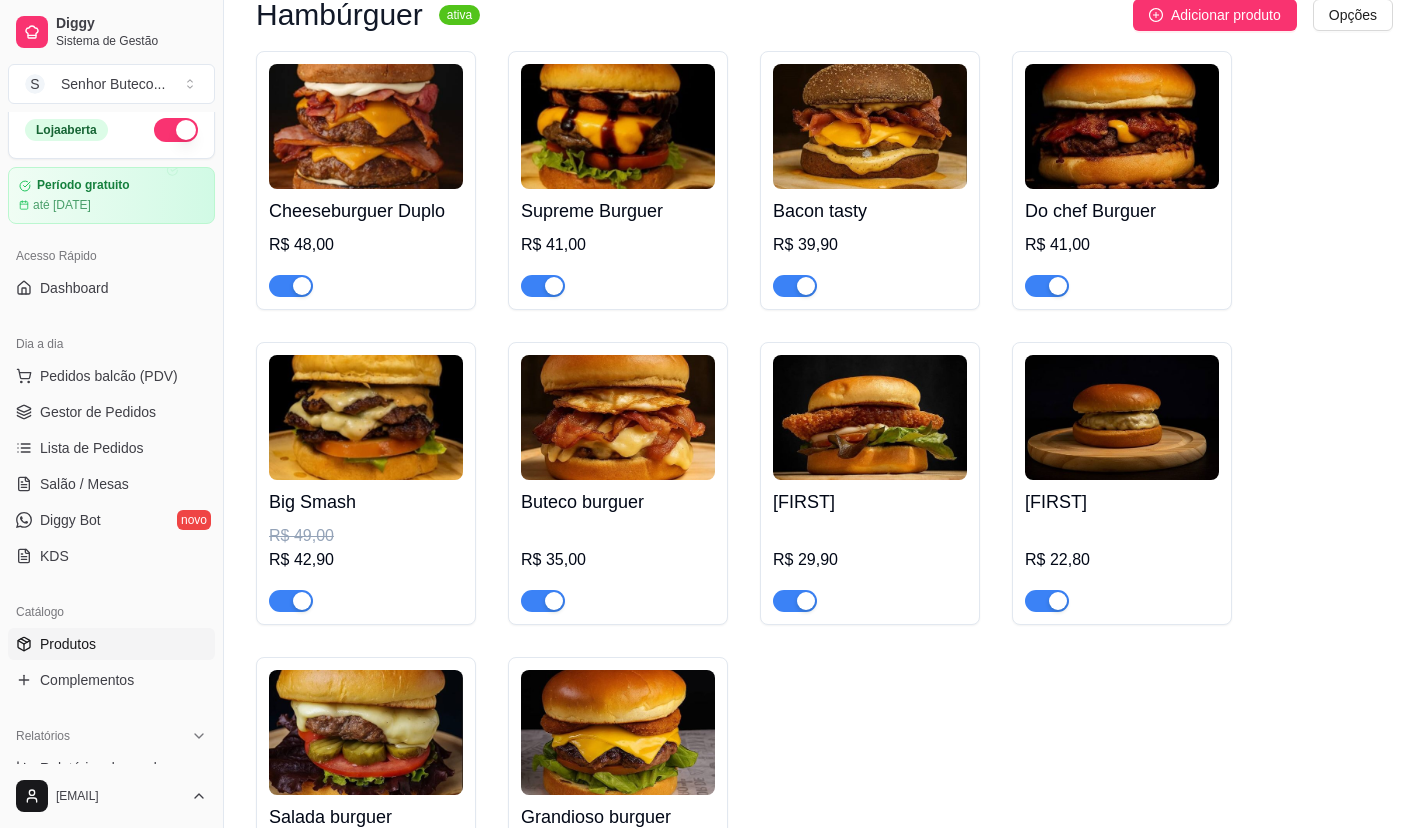click on "R$ 41,00" at bounding box center (1122, 245) 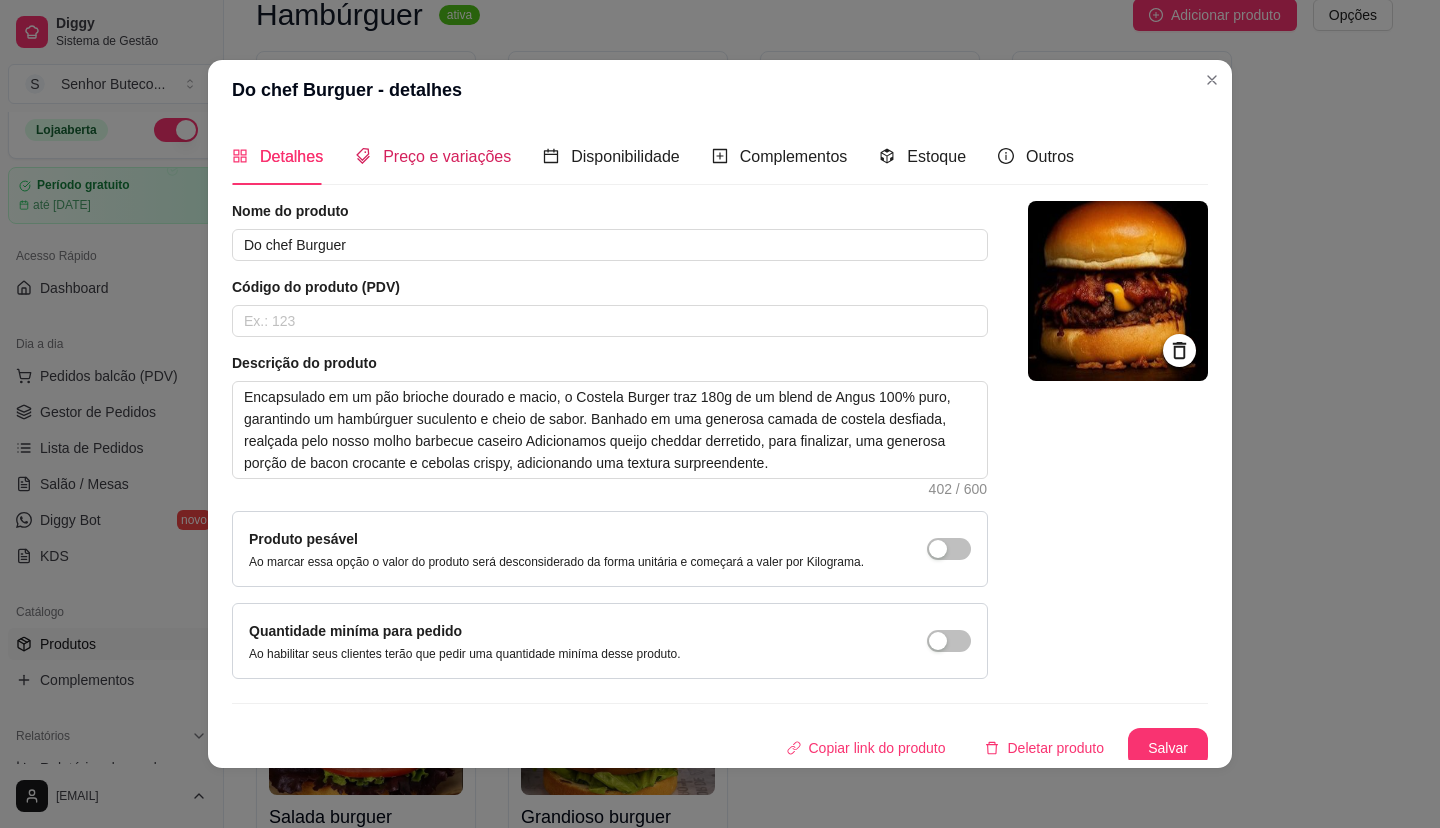 drag, startPoint x: 421, startPoint y: 153, endPoint x: 366, endPoint y: 229, distance: 93.813644 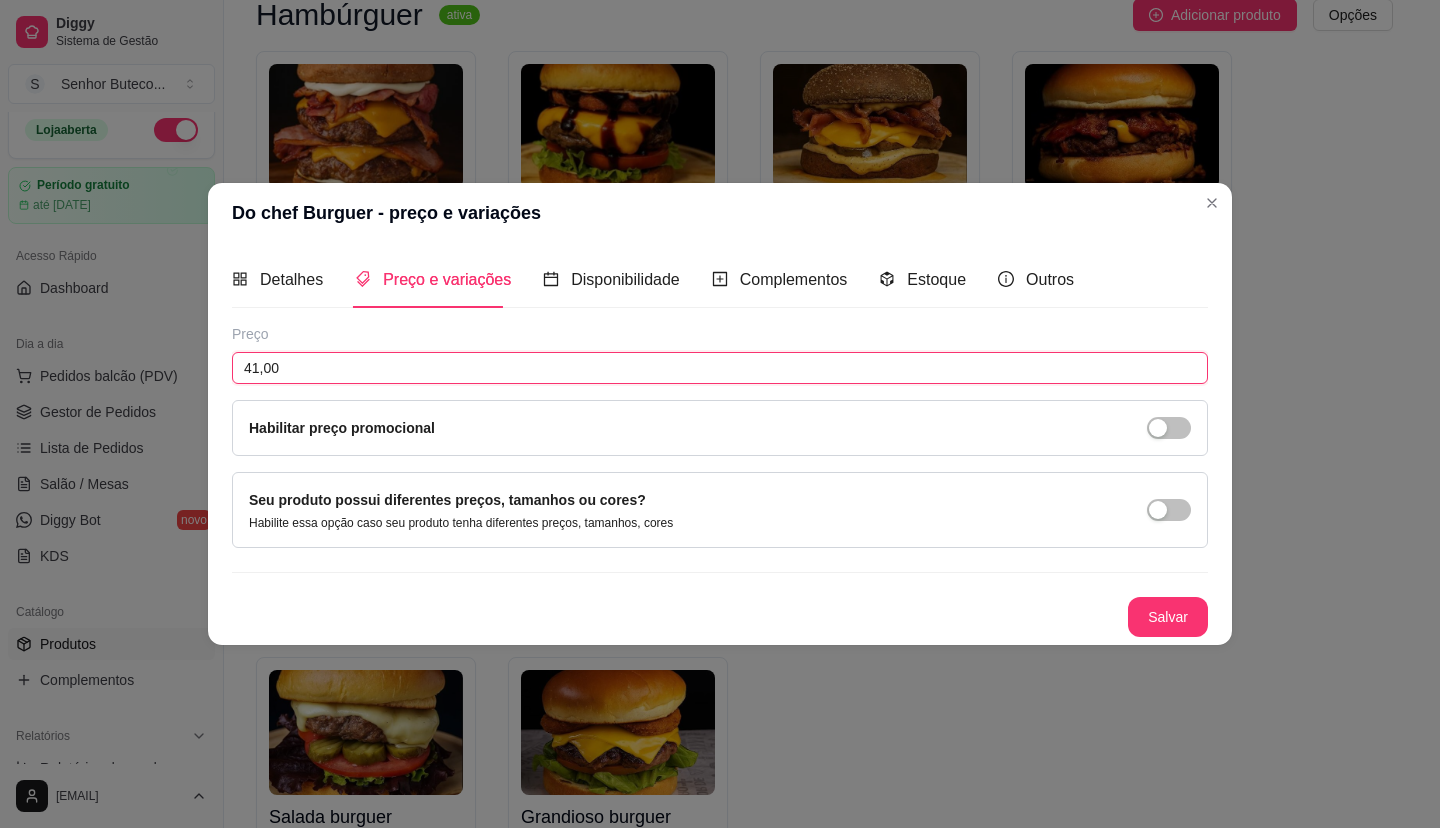 click on "41,00" at bounding box center (720, 368) 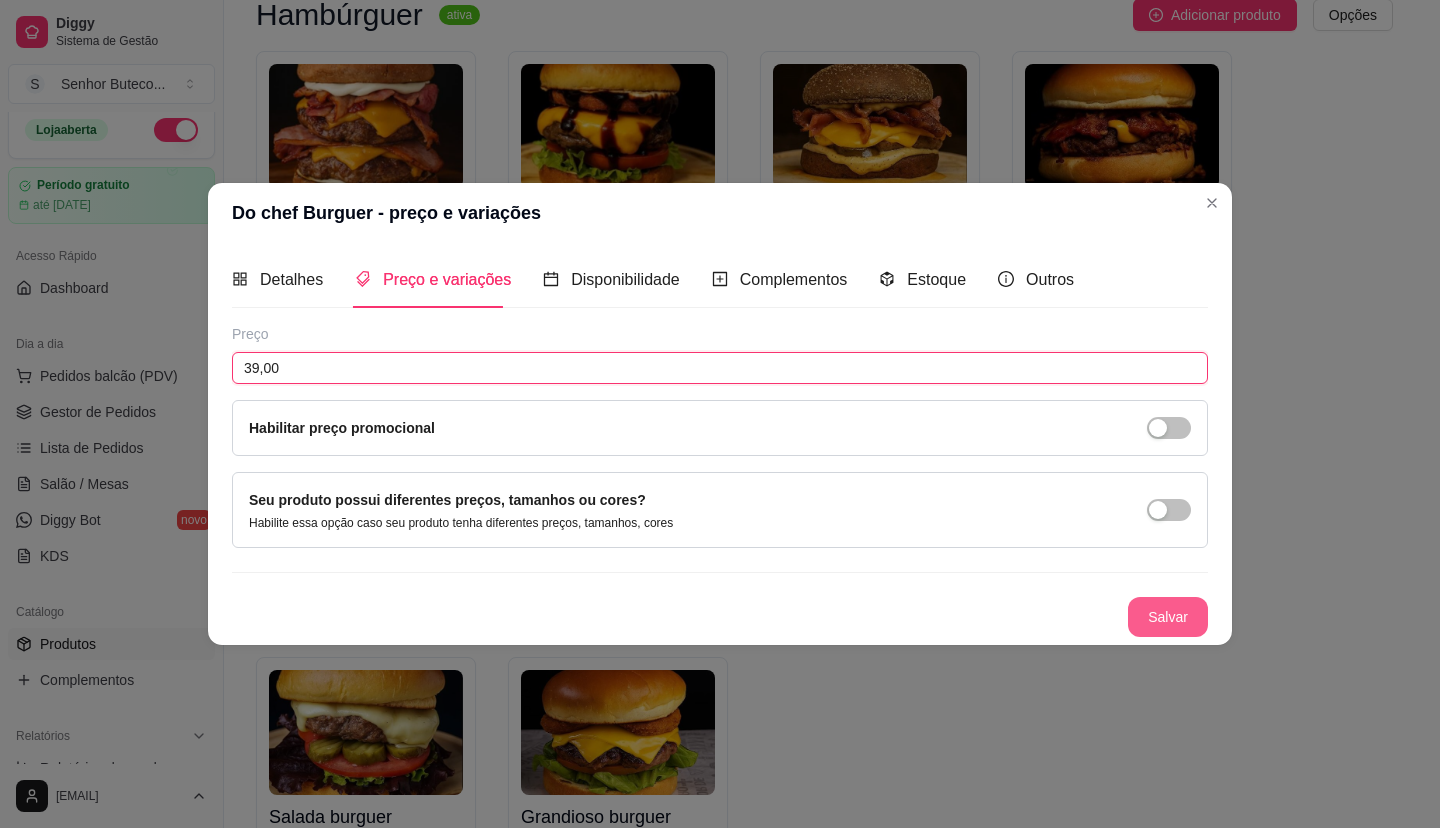 type on "39,00" 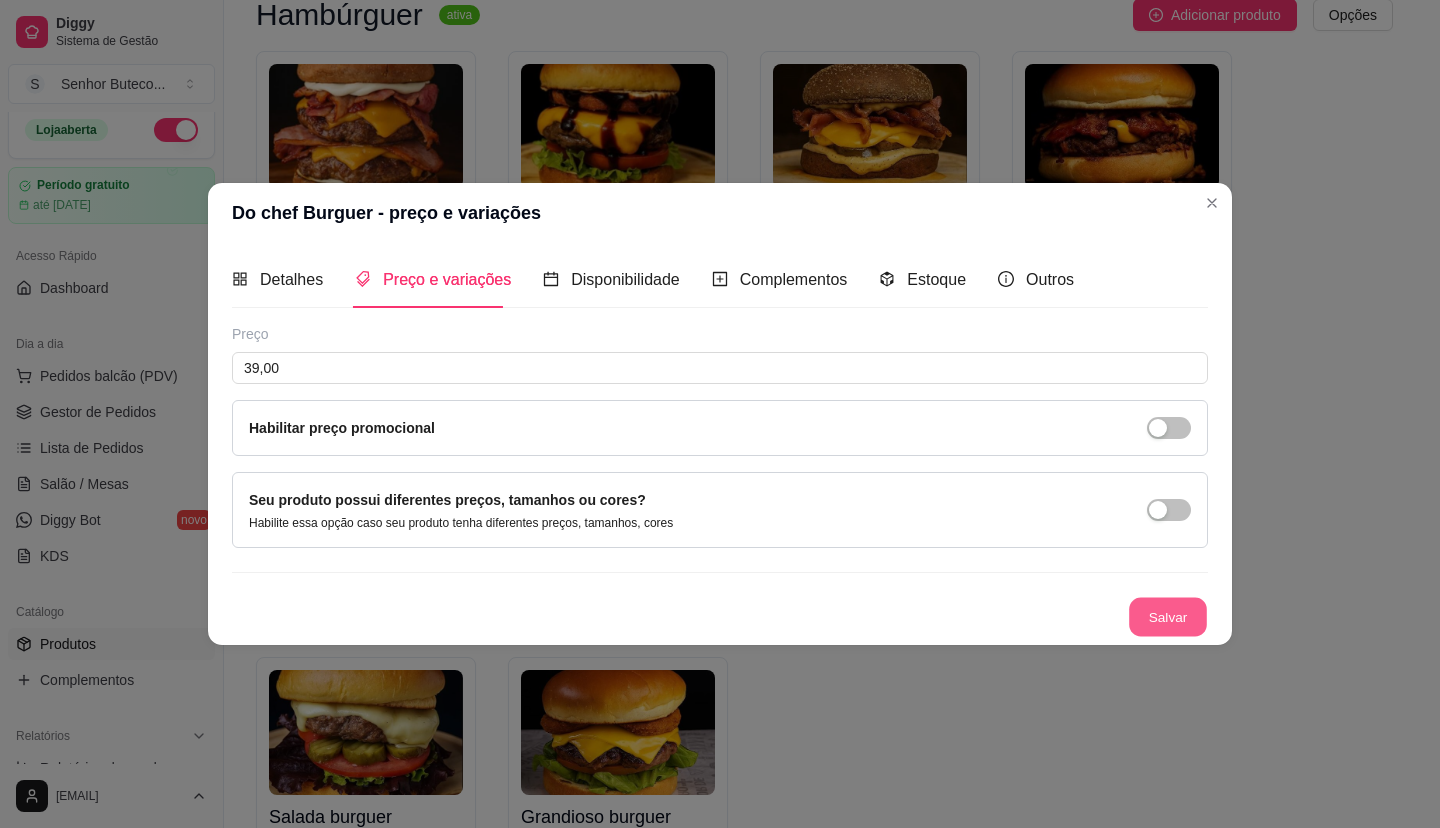 click on "Salvar" at bounding box center [1168, 617] 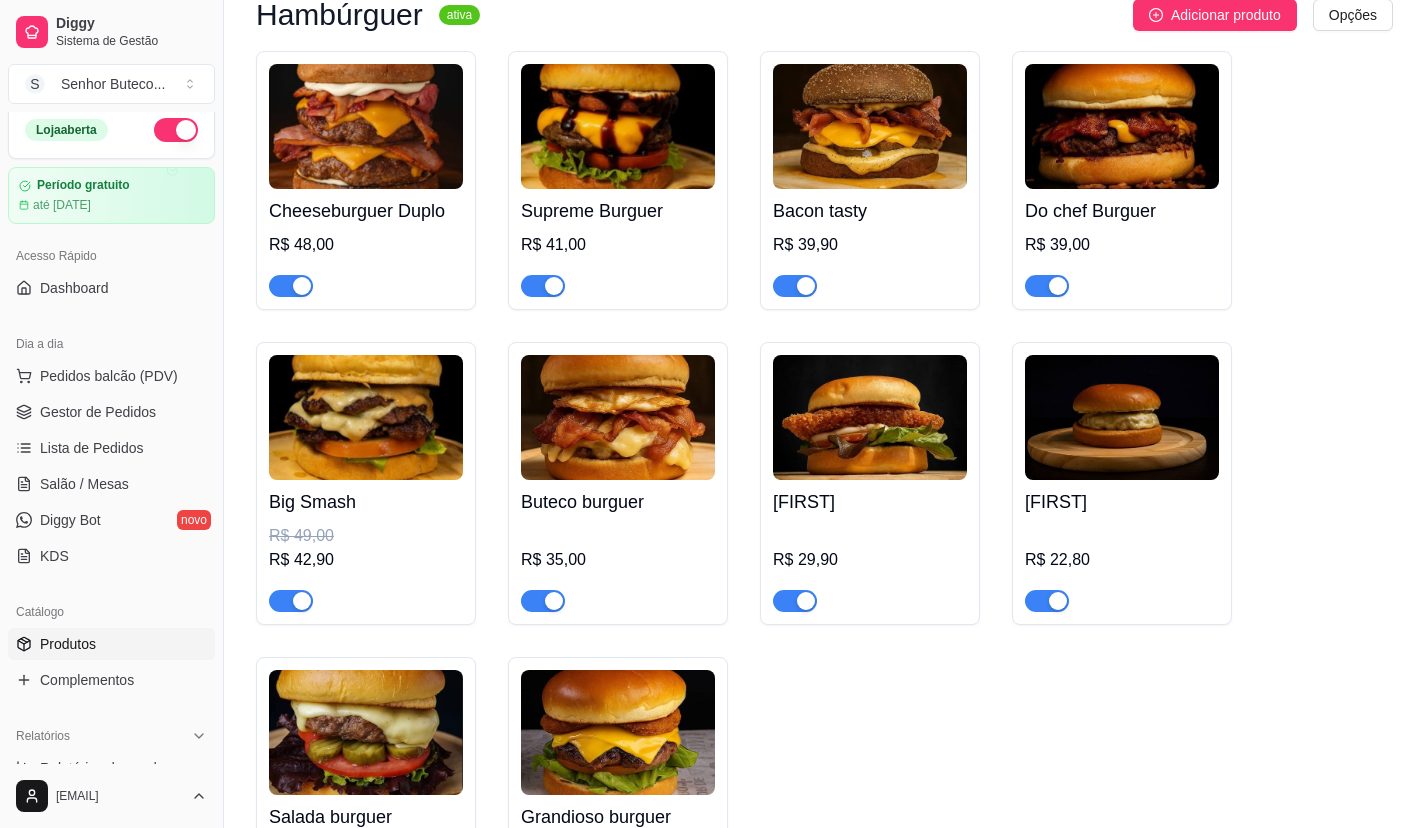 click on "R$ 39,90" at bounding box center [870, 245] 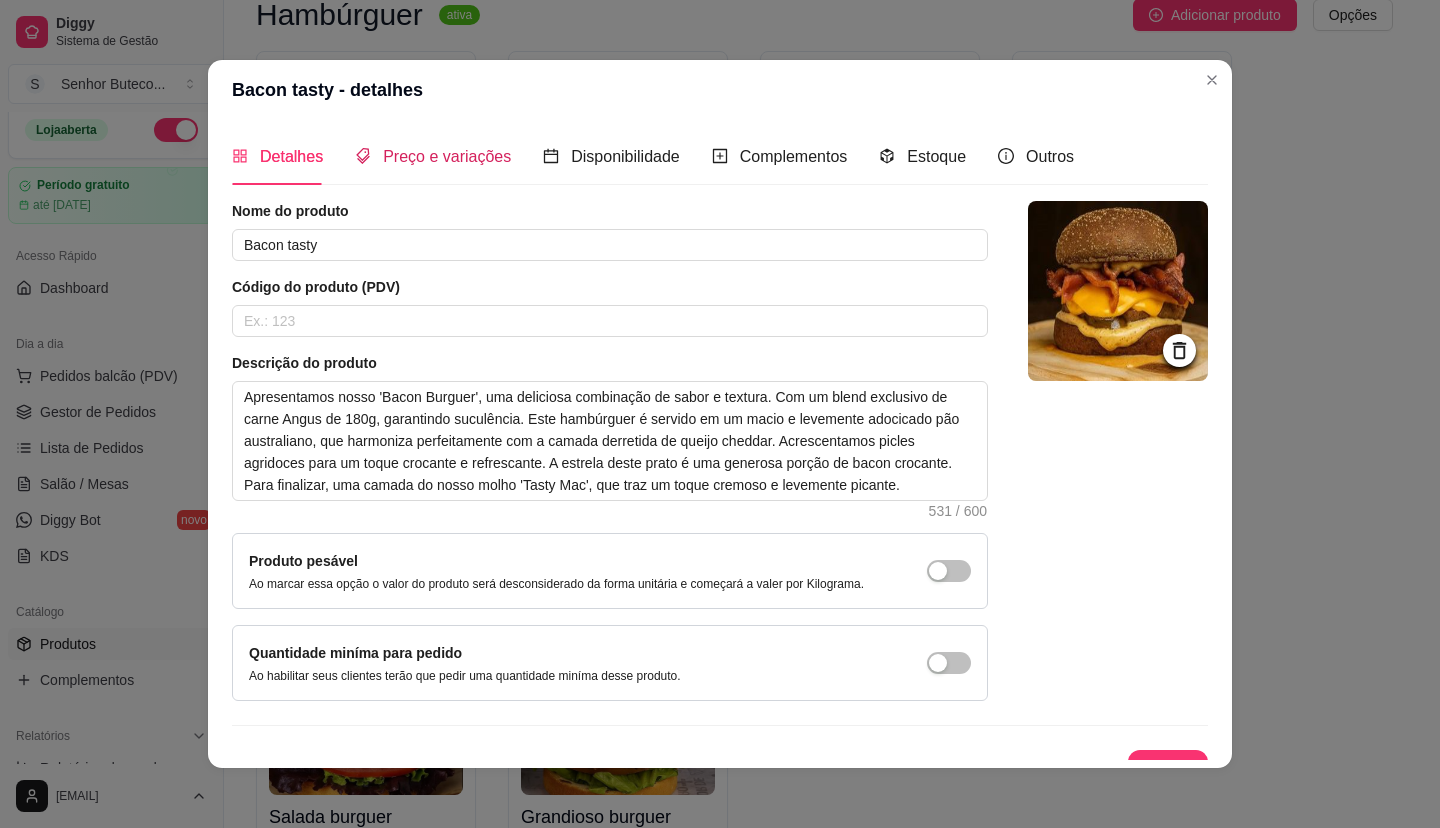 click on "Preço e variações" at bounding box center (447, 156) 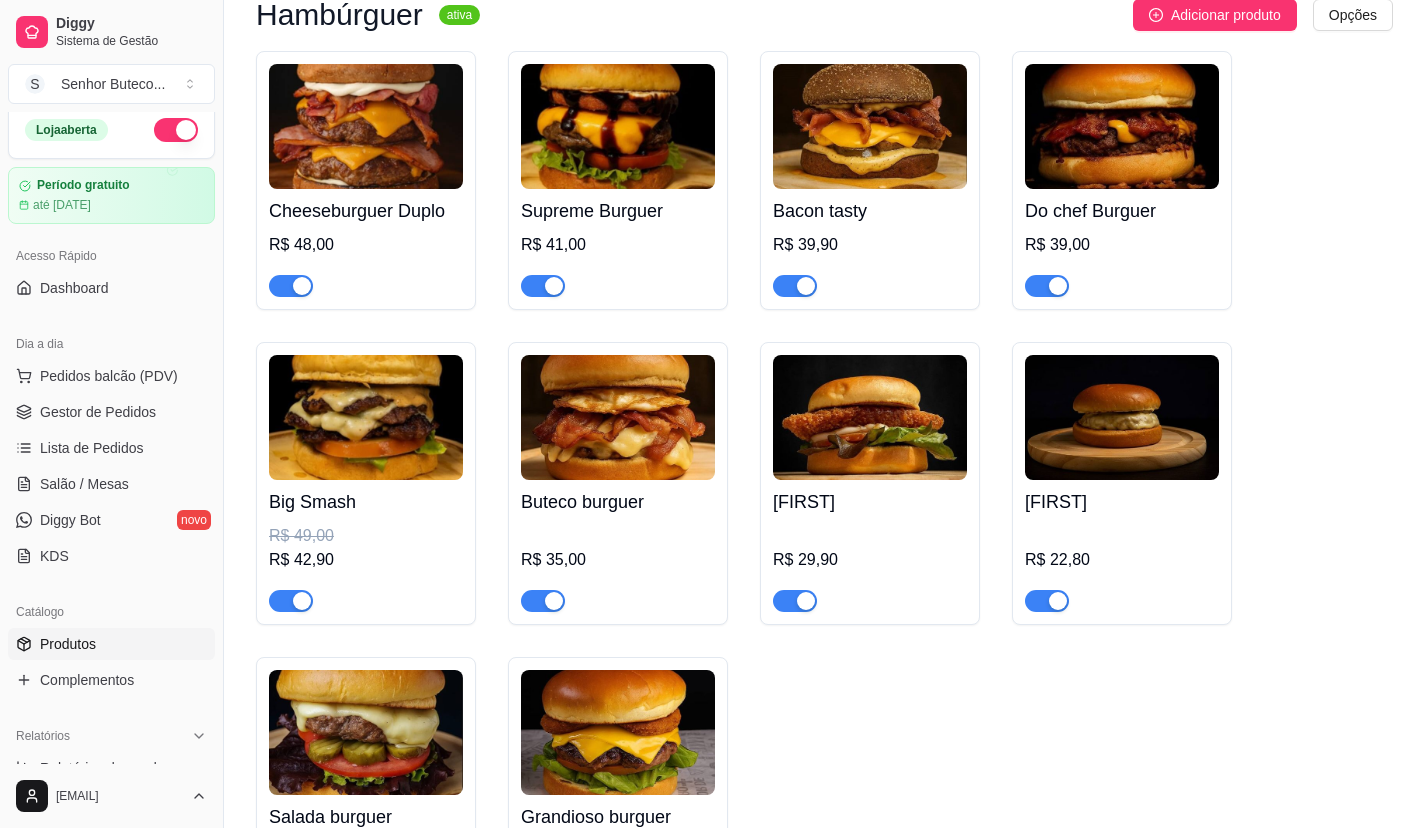click on "R$ 39,00" at bounding box center (1122, 245) 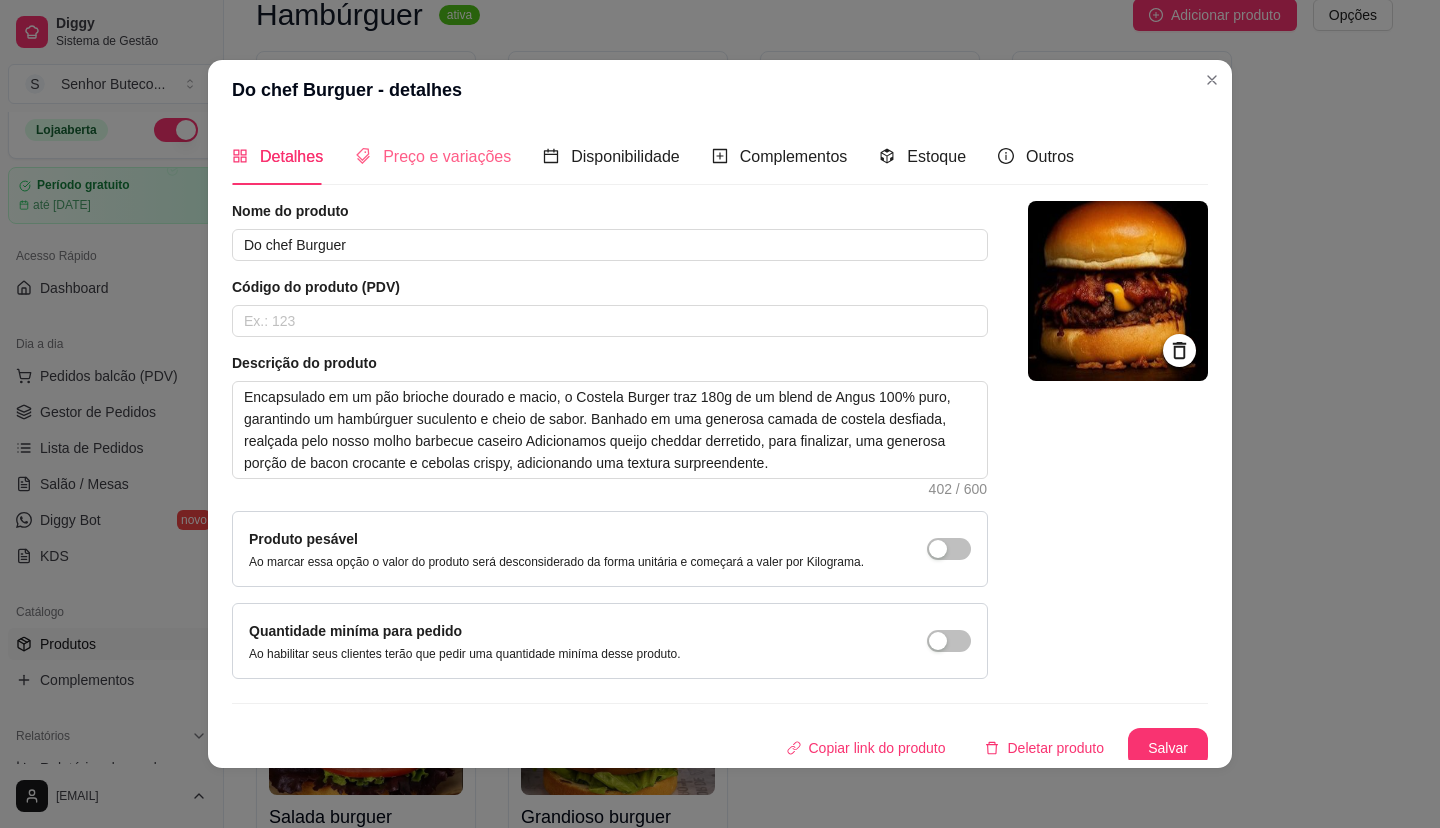 click on "Preço e variações" at bounding box center (433, 156) 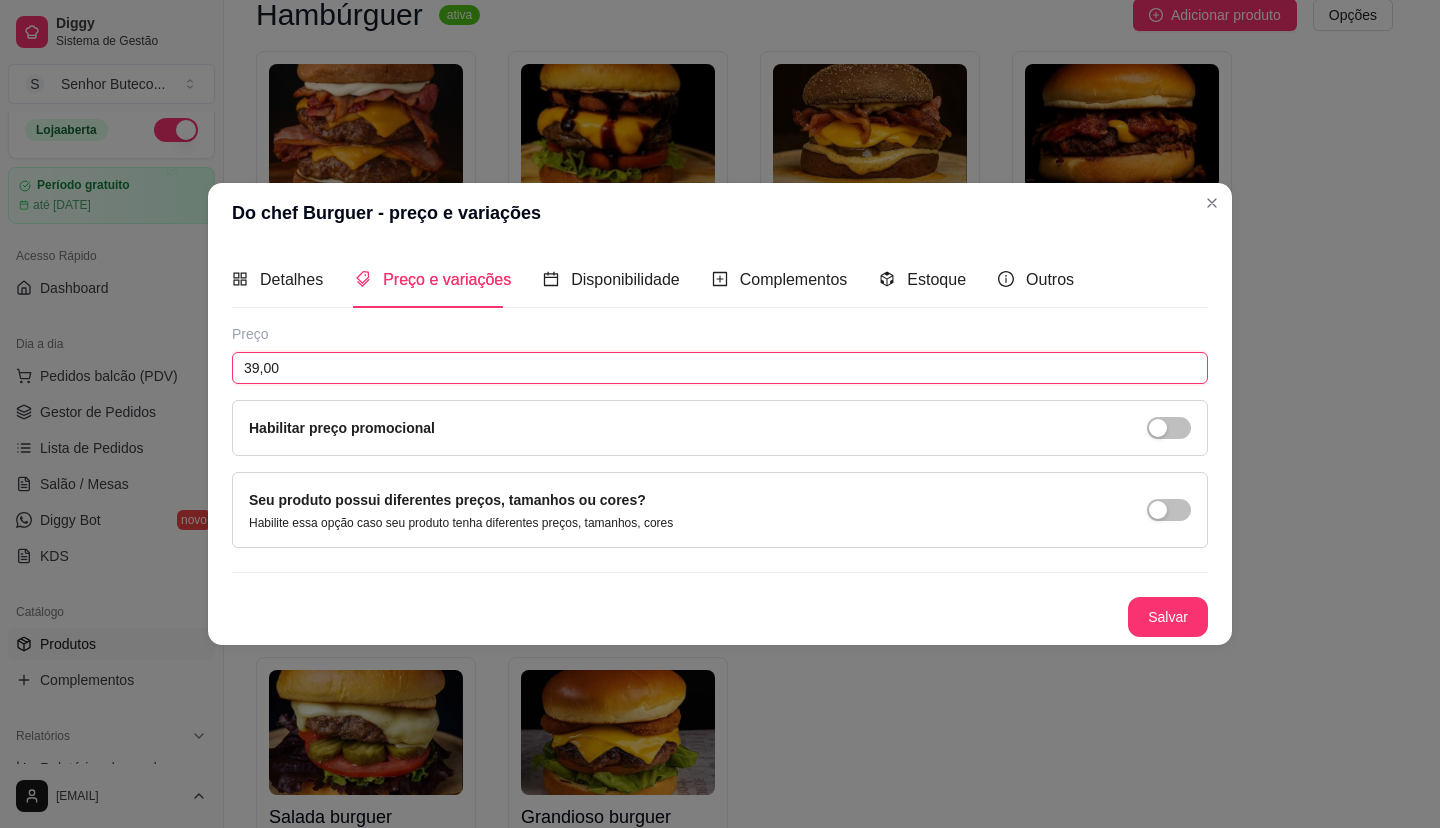 click on "39,00" at bounding box center [720, 368] 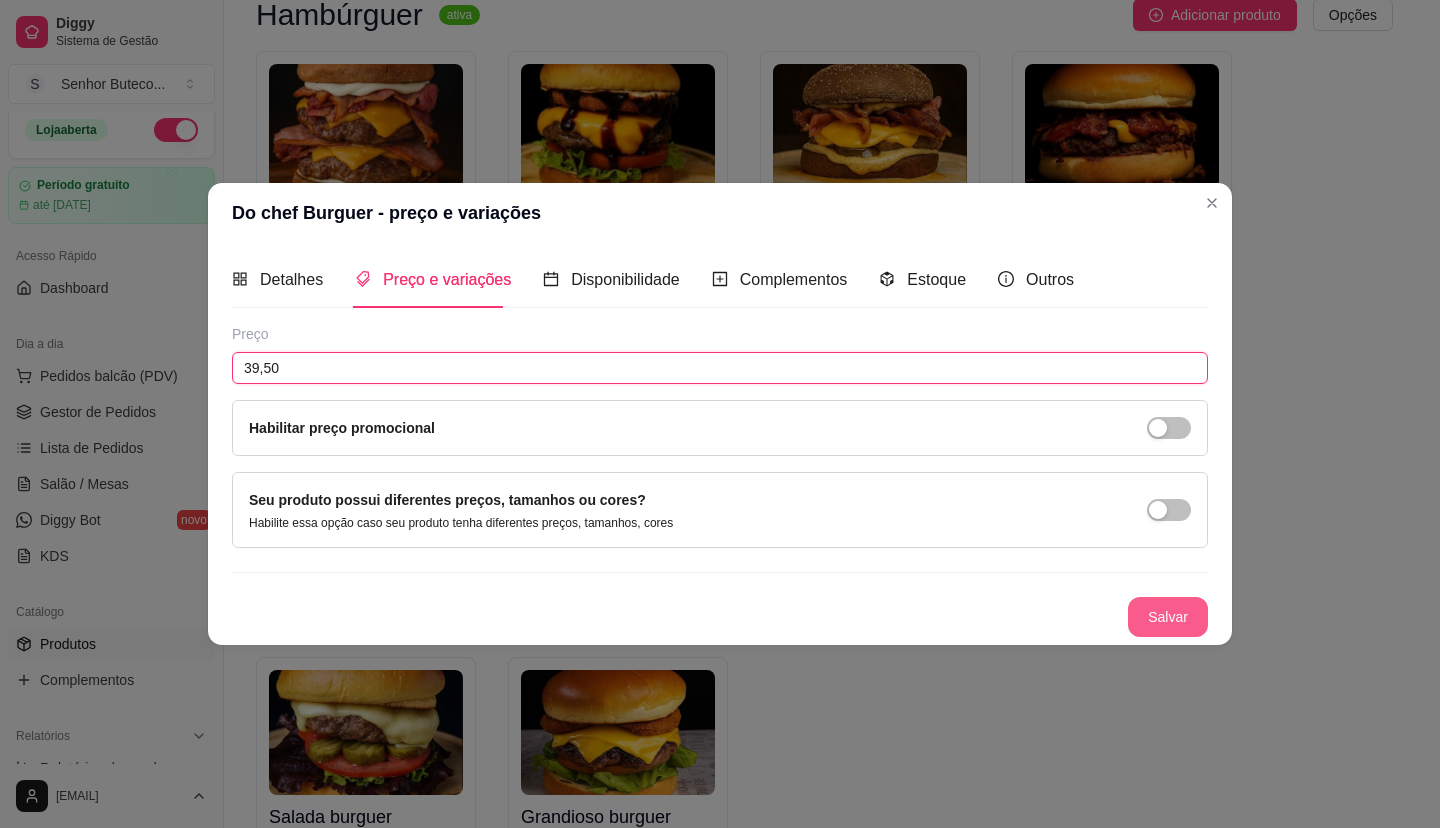 type on "39,50" 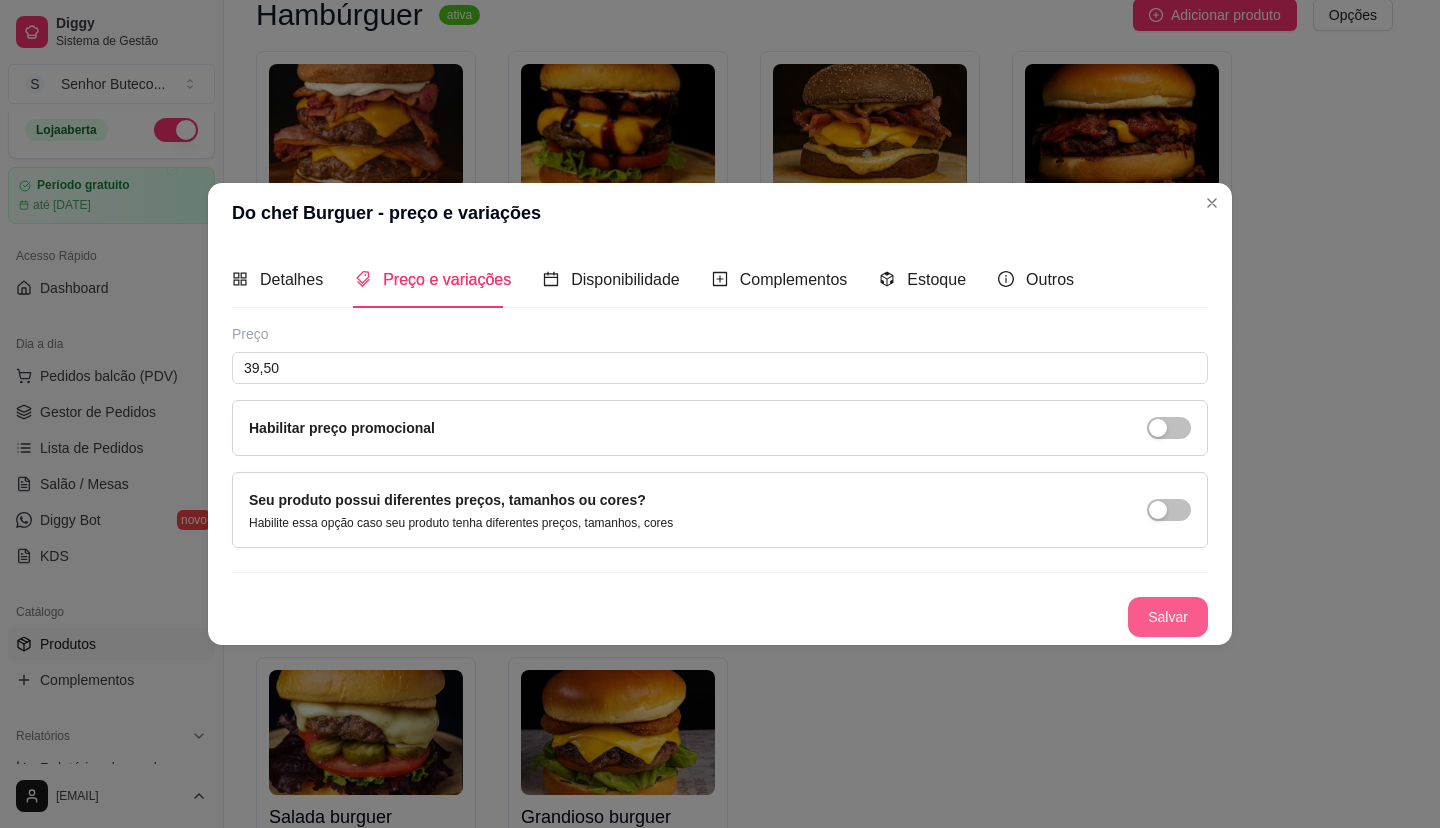 click on "Salvar" at bounding box center (1168, 617) 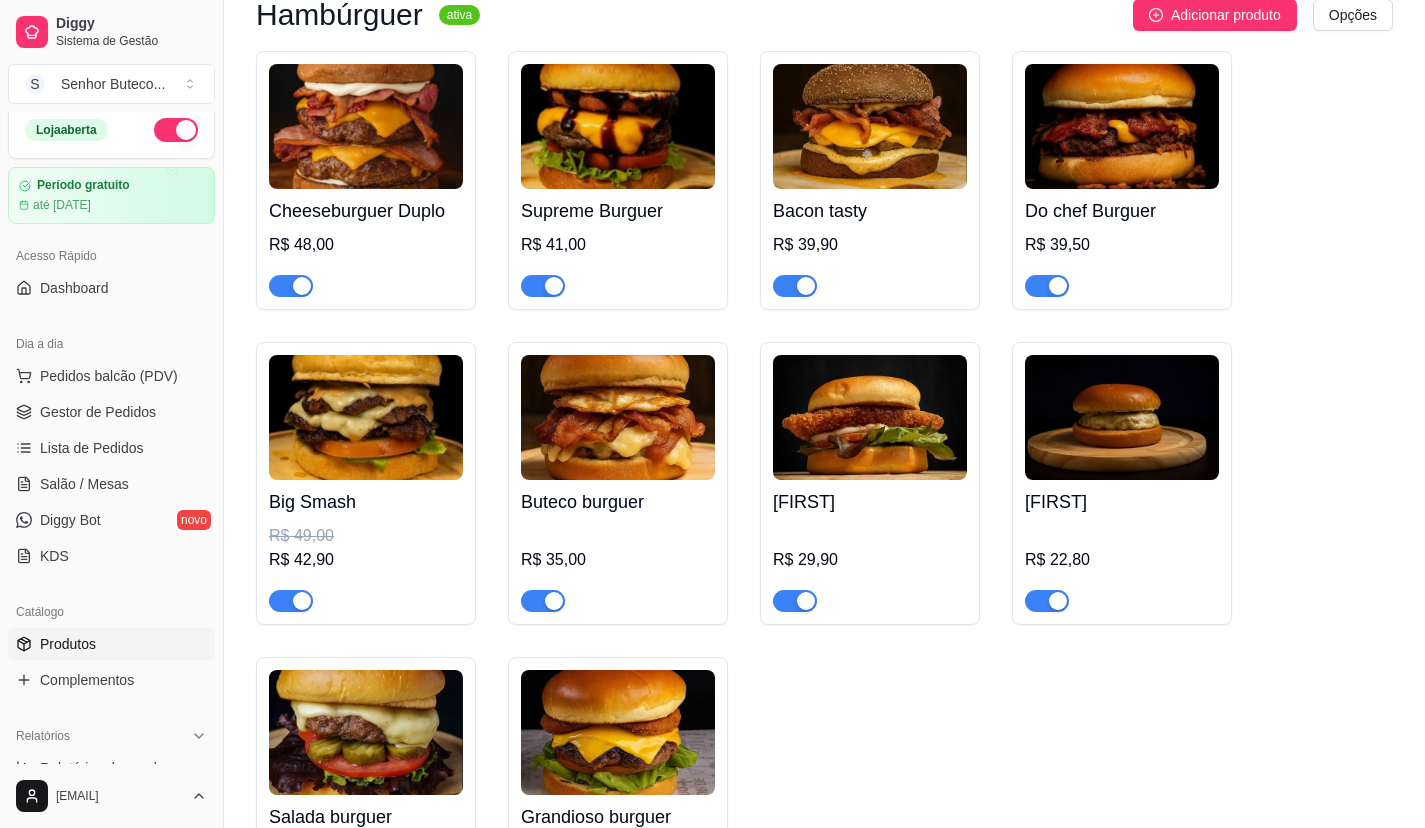 click on "R$ 39,90" at bounding box center (870, 245) 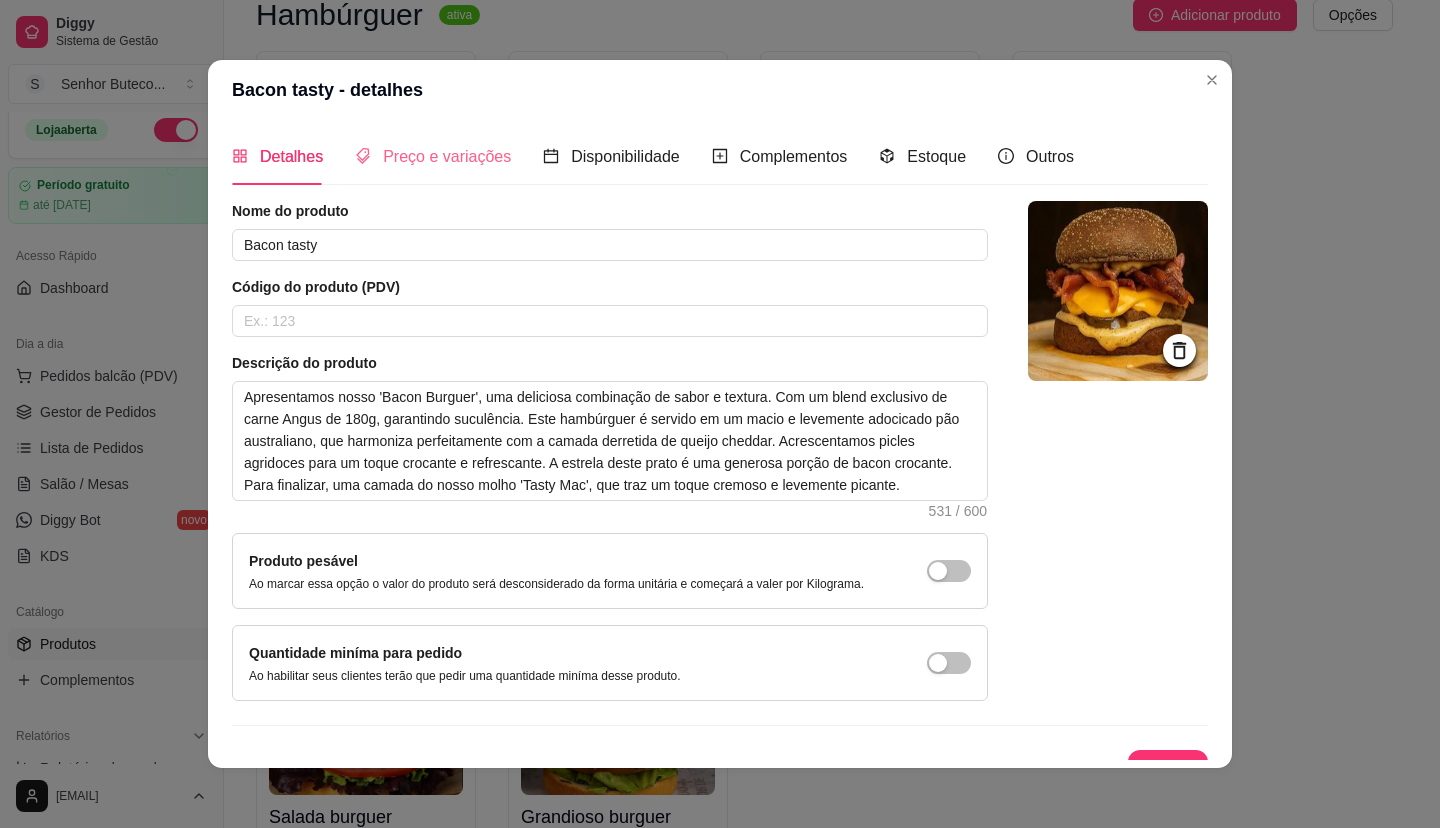 click on "Preço e variações" at bounding box center (433, 156) 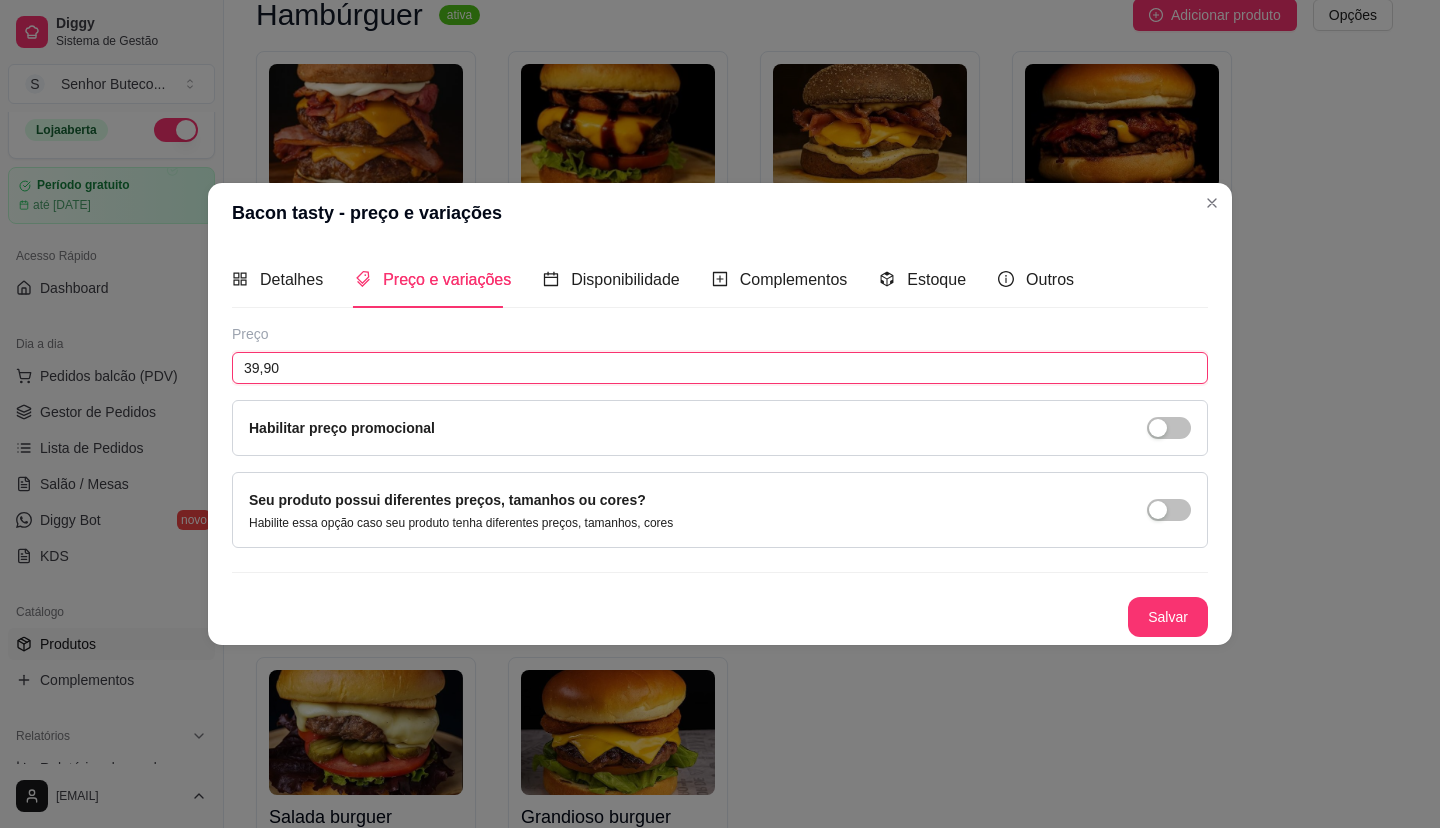 click on "39,90" at bounding box center (720, 368) 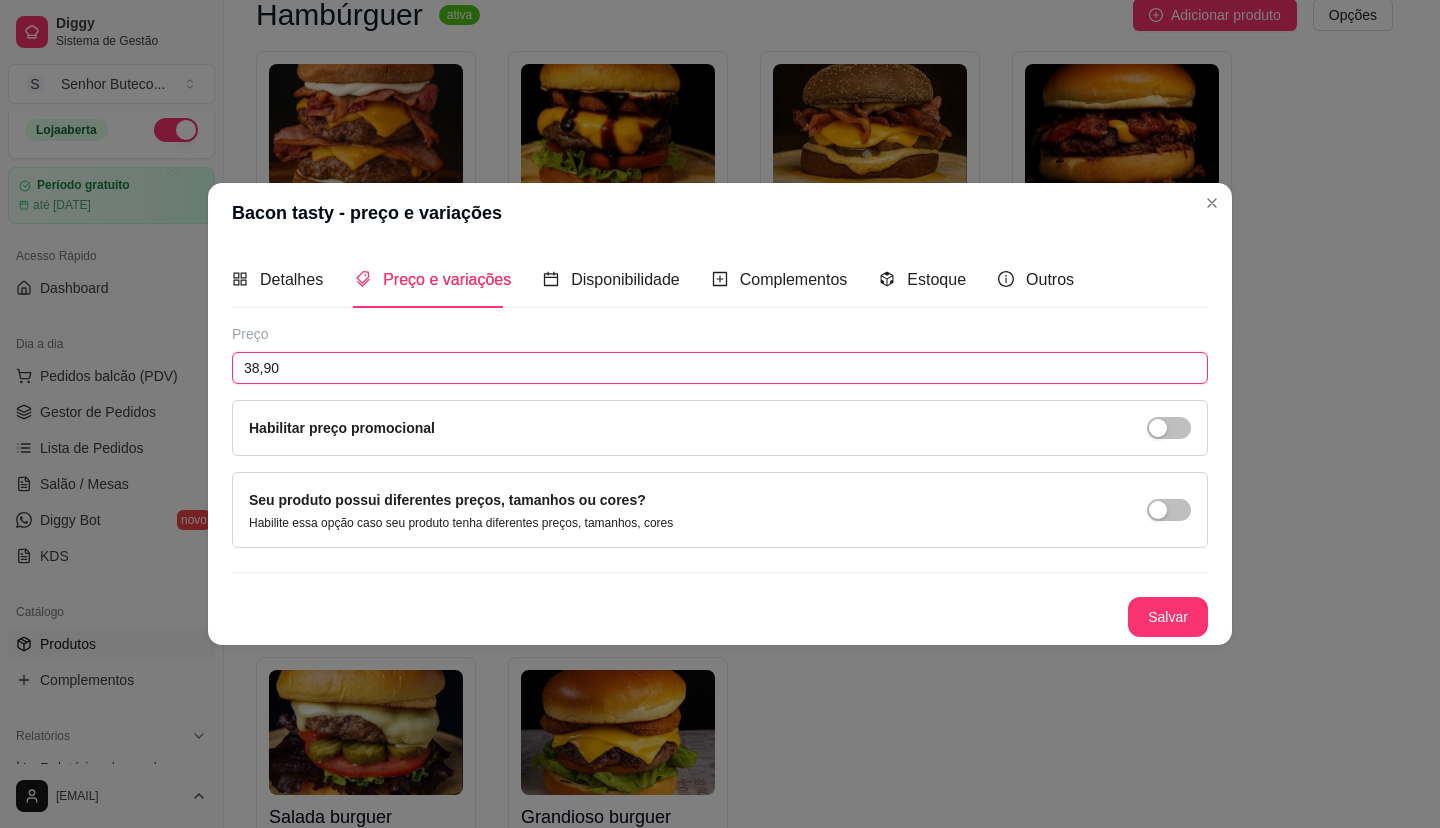 click on "38,90" at bounding box center (720, 368) 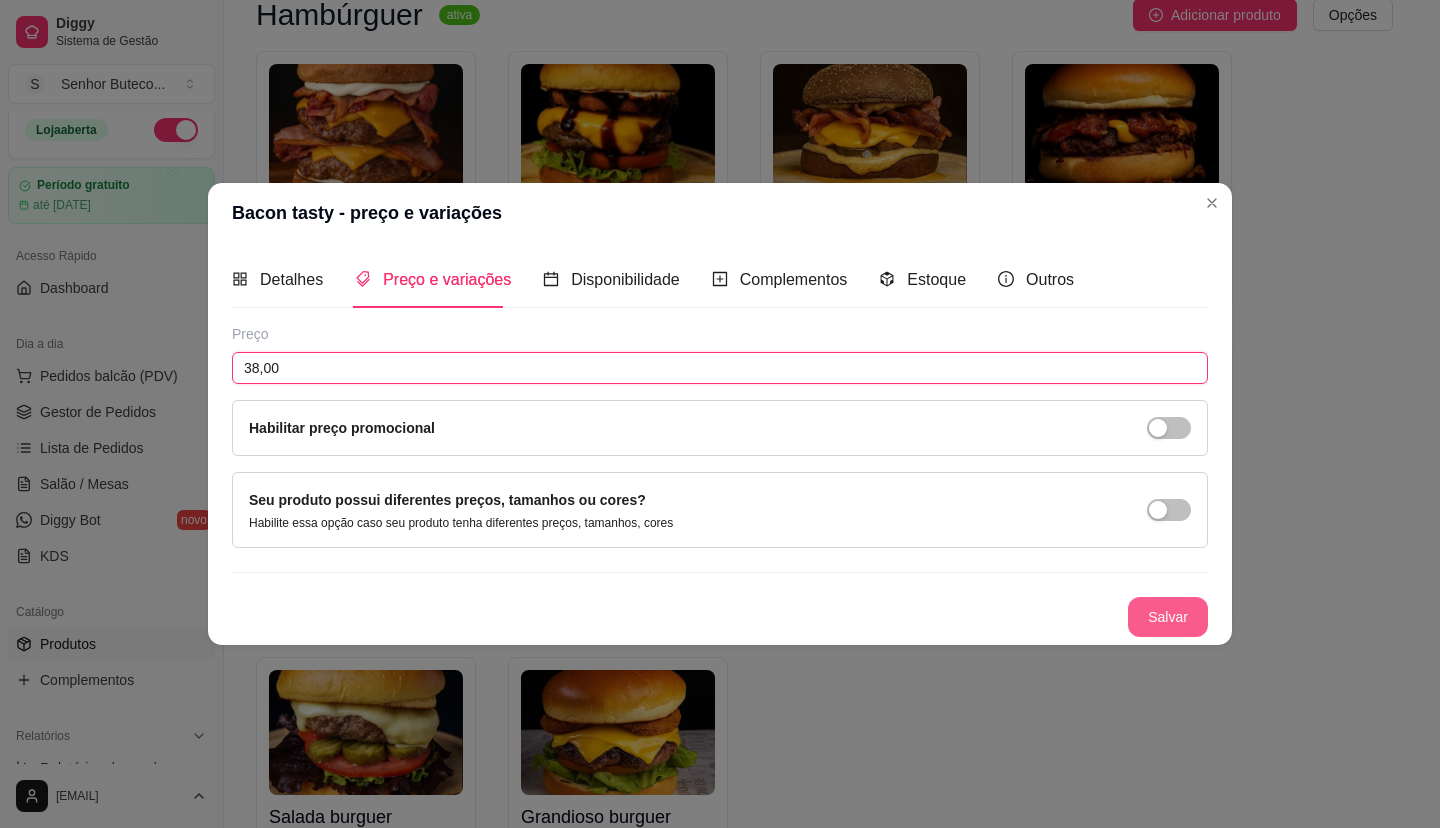 type on "38,00" 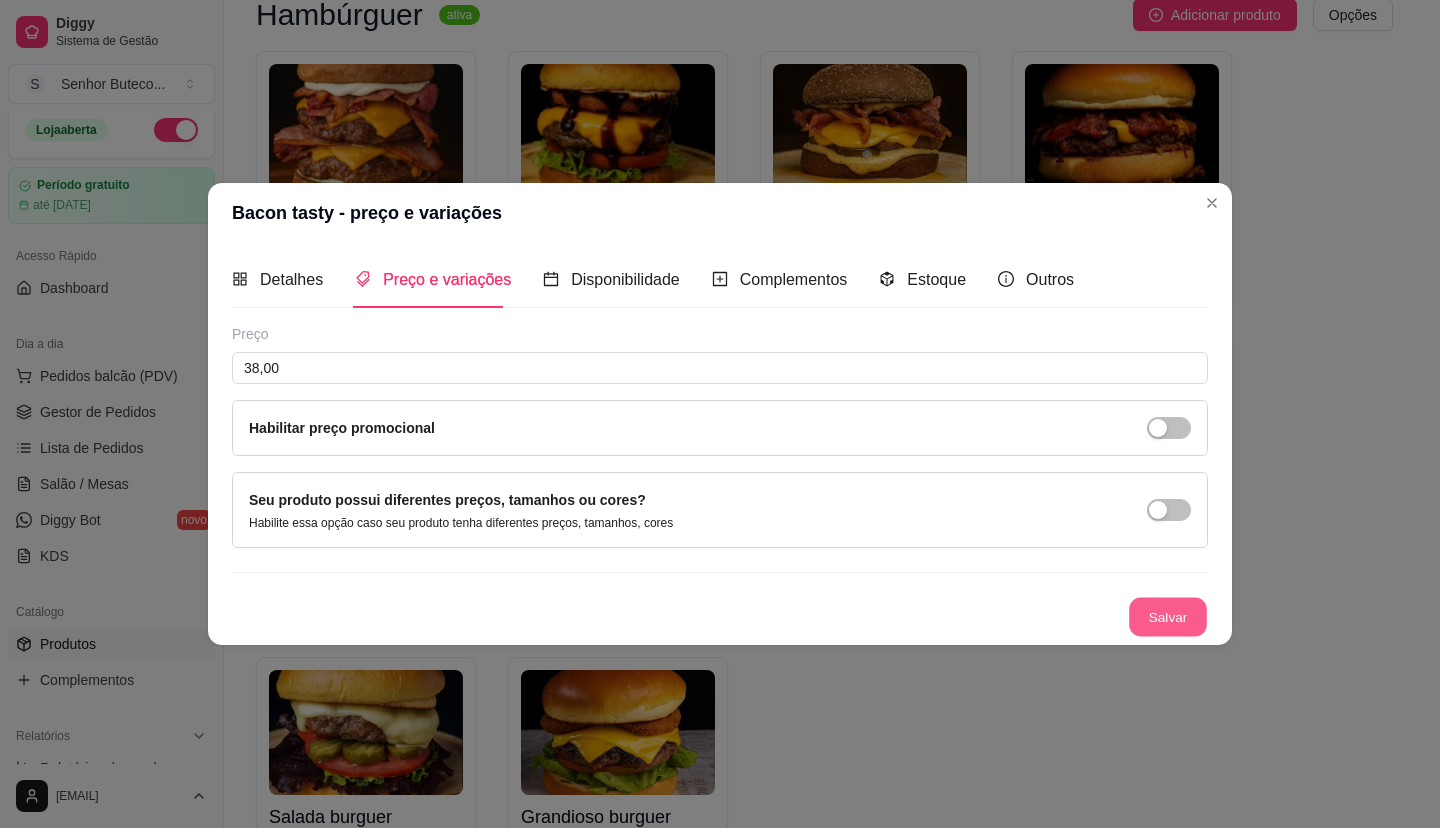 click on "Salvar" at bounding box center (1168, 617) 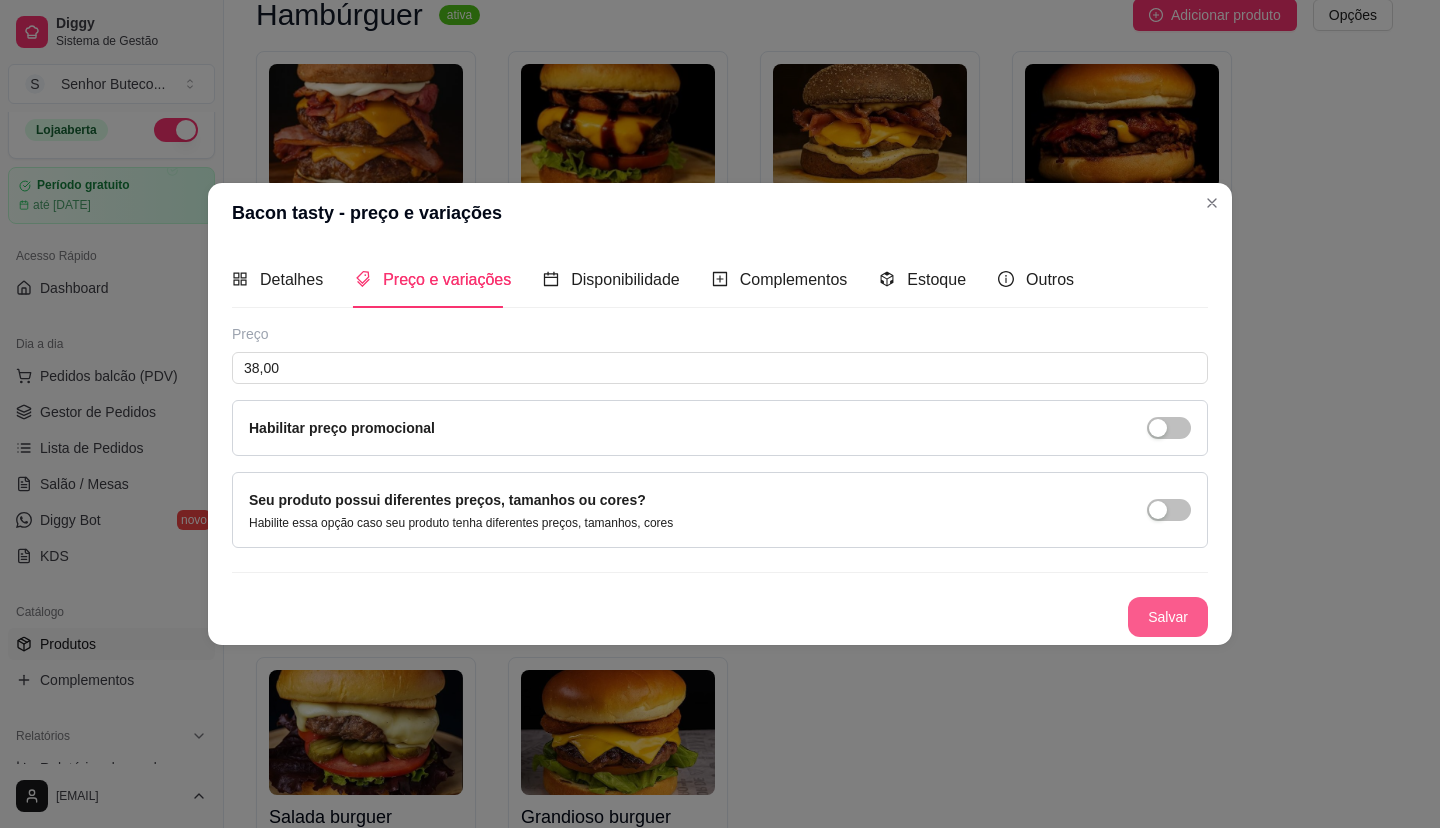 click on "Salvar" at bounding box center (1168, 617) 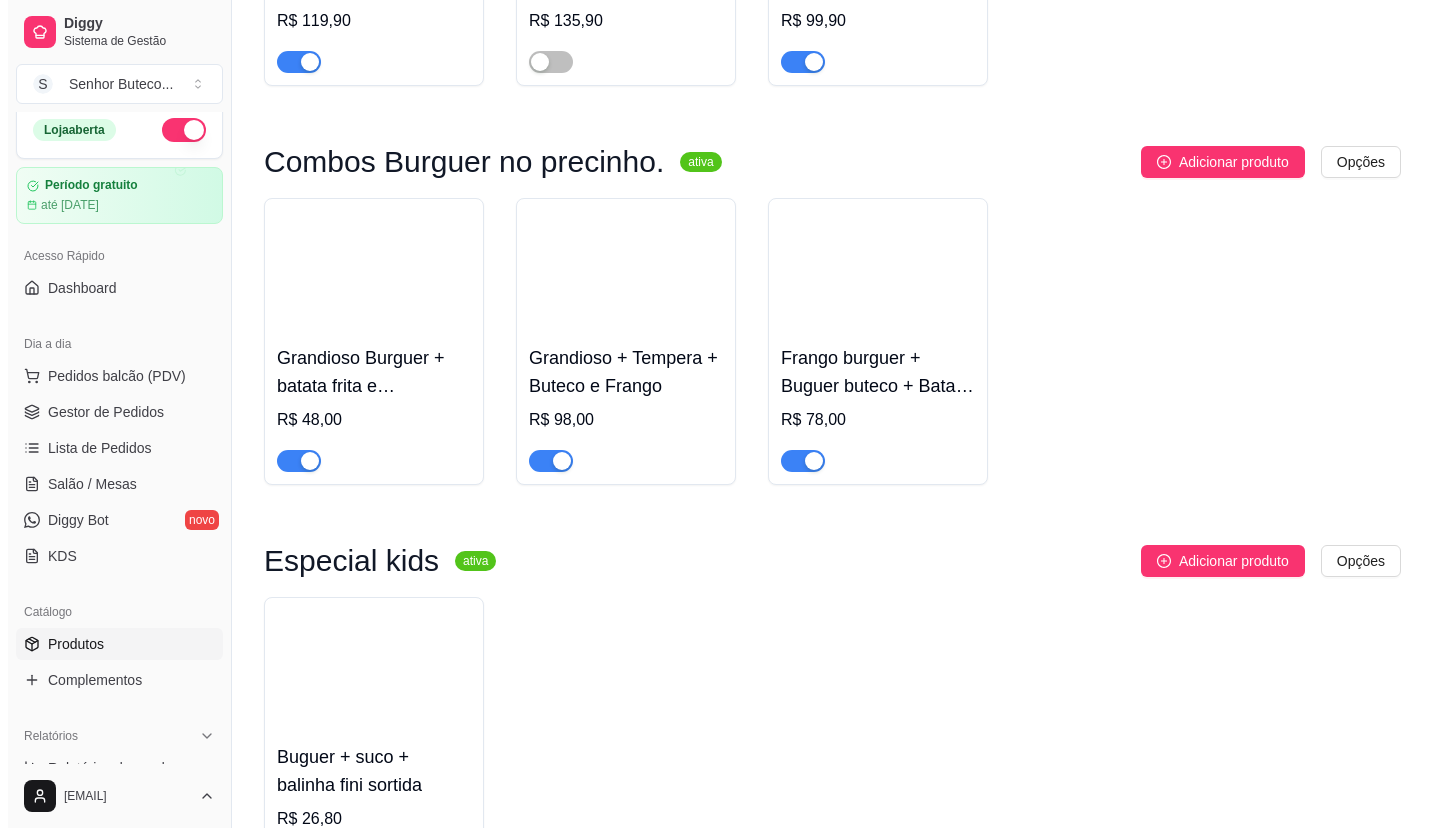 scroll, scrollTop: 2000, scrollLeft: 0, axis: vertical 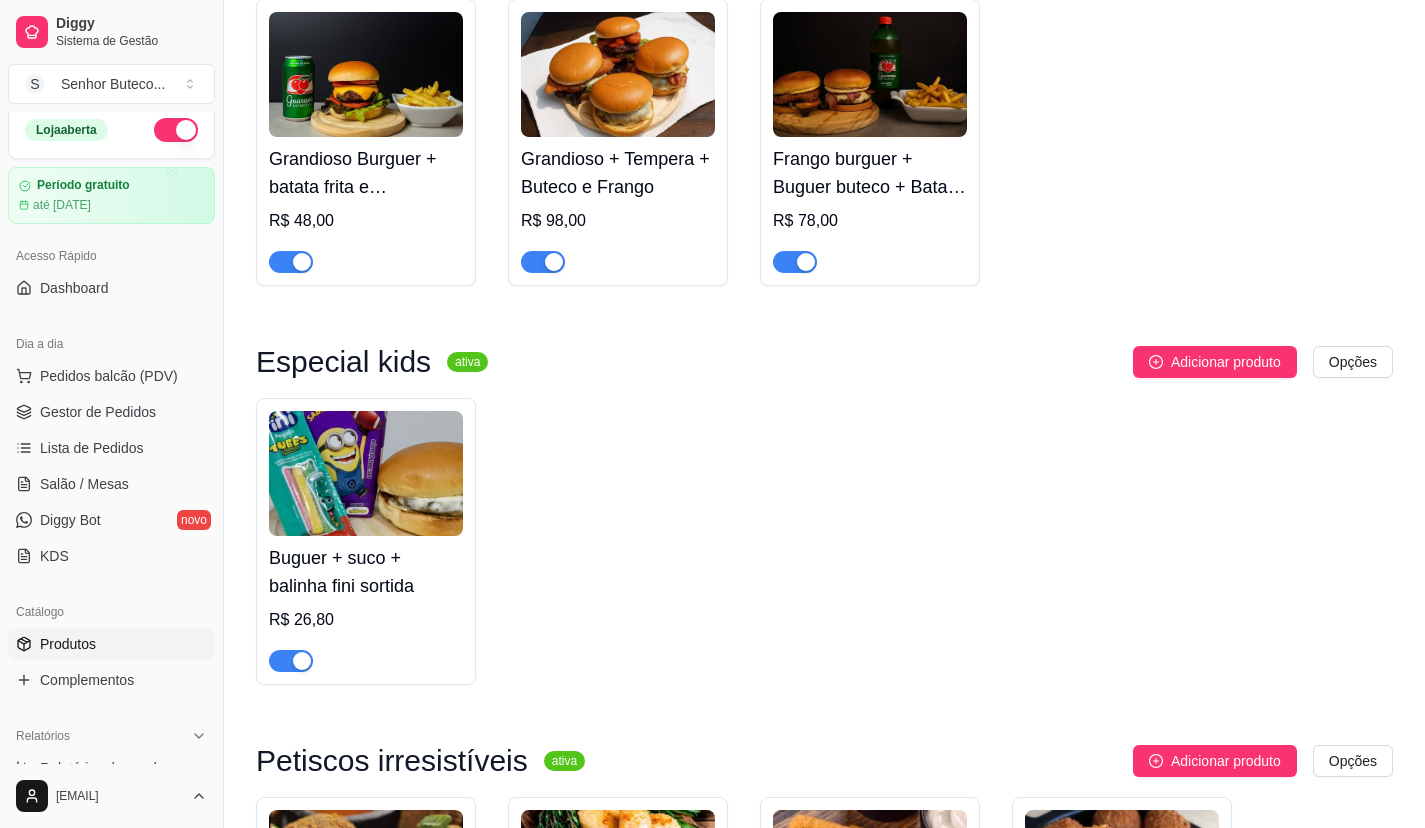 click on "R$ 26,80" at bounding box center [366, 620] 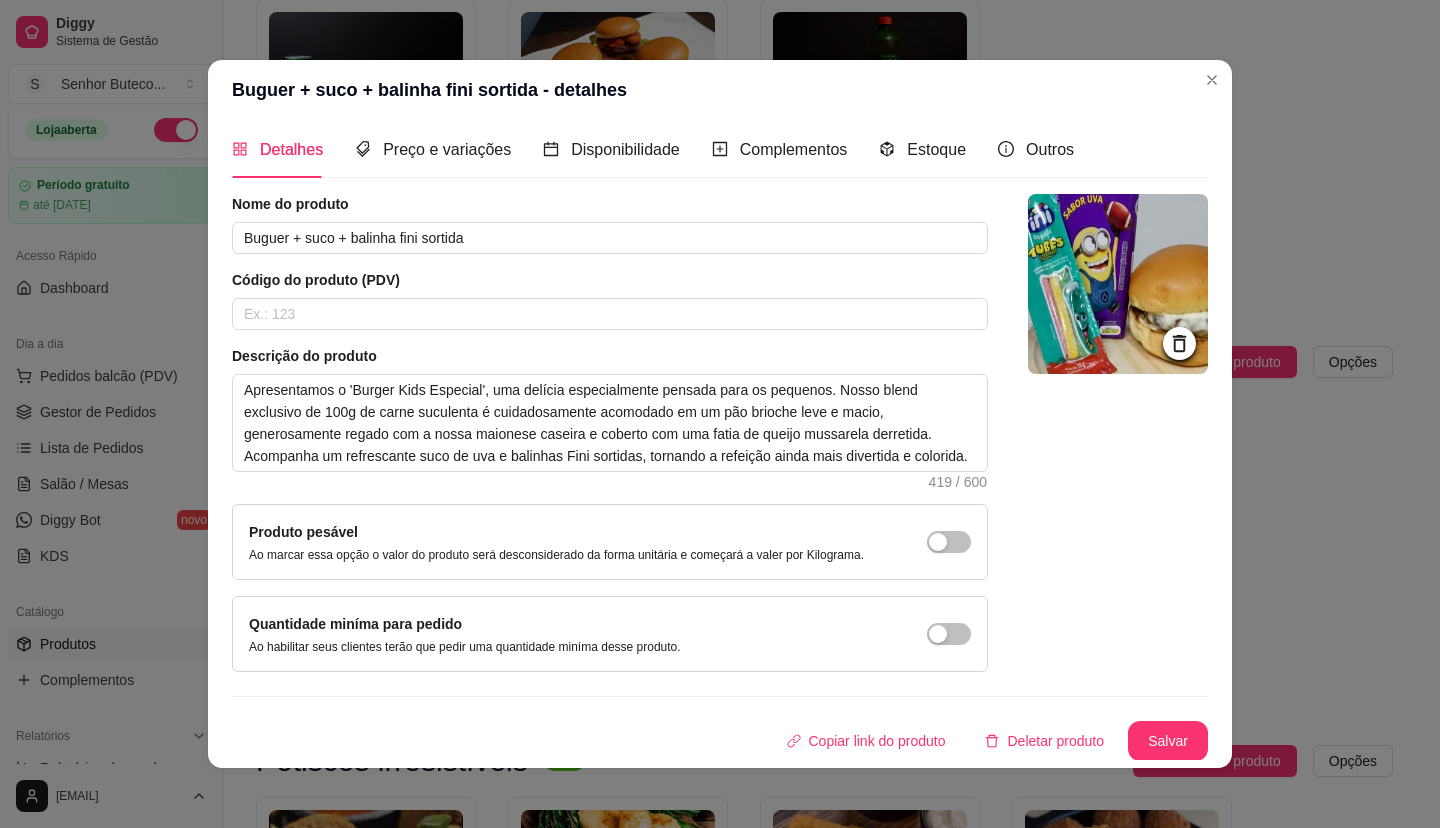 scroll, scrollTop: 8, scrollLeft: 0, axis: vertical 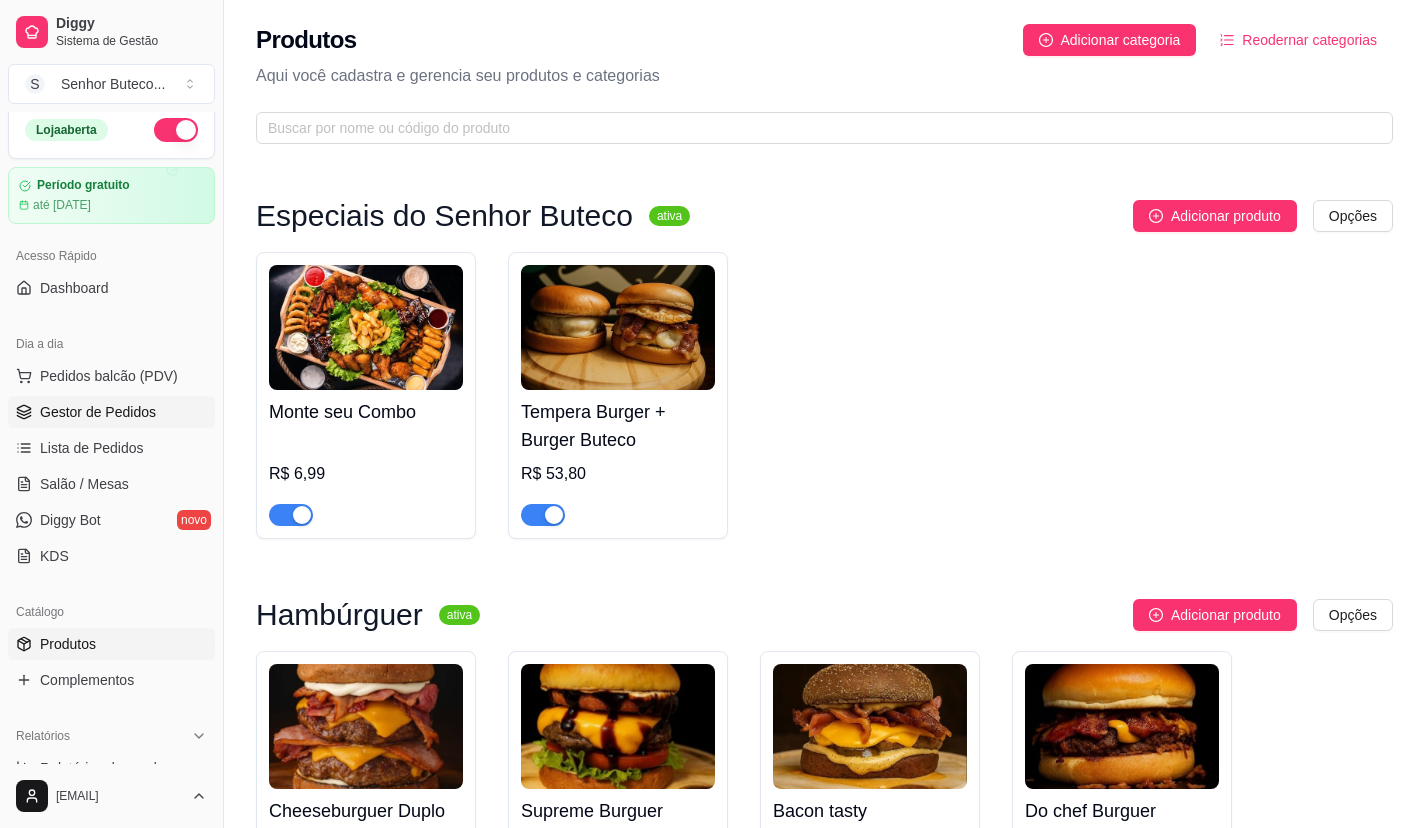 click on "Gestor de Pedidos" at bounding box center (98, 412) 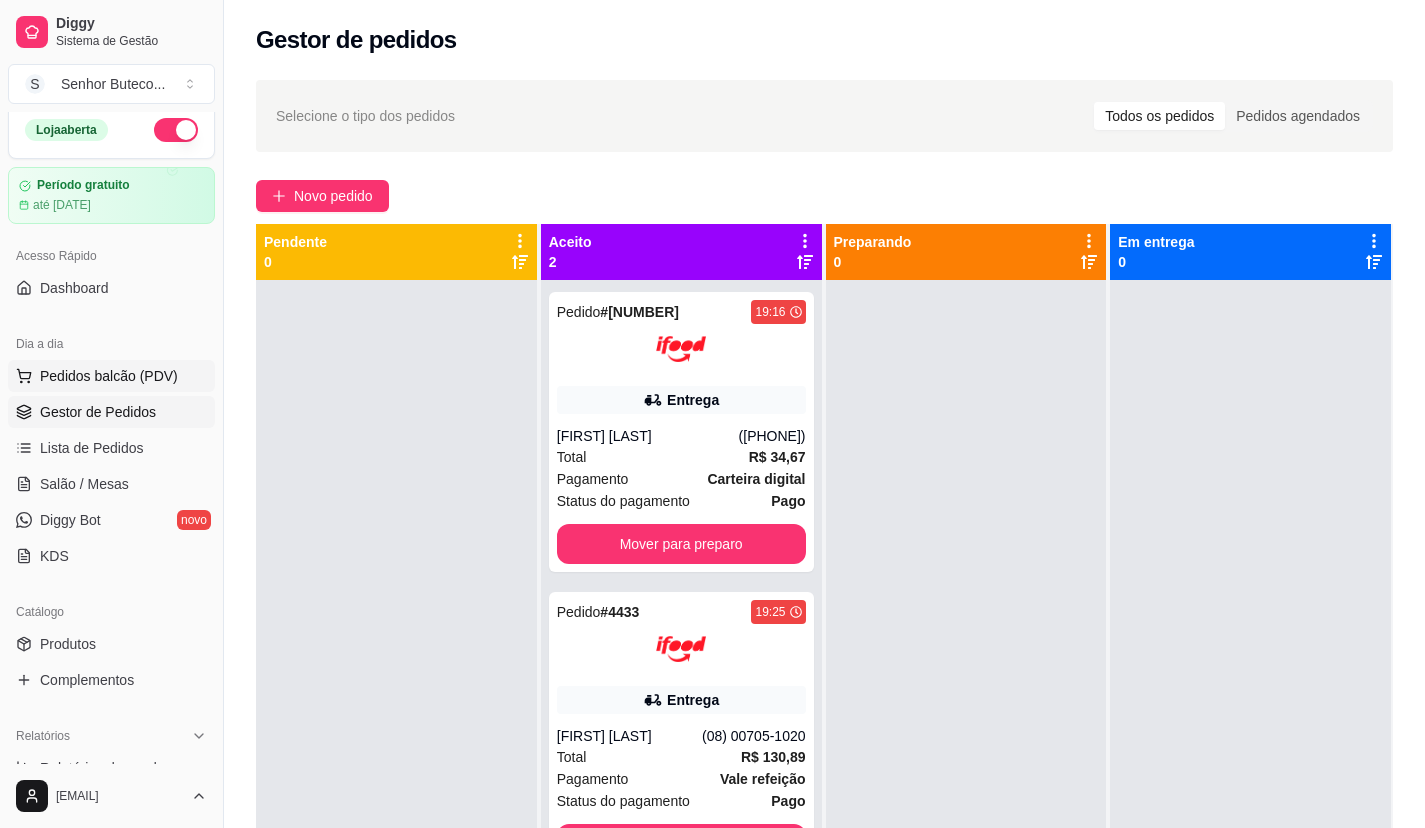 click on "Pedidos balcão (PDV)" at bounding box center (109, 376) 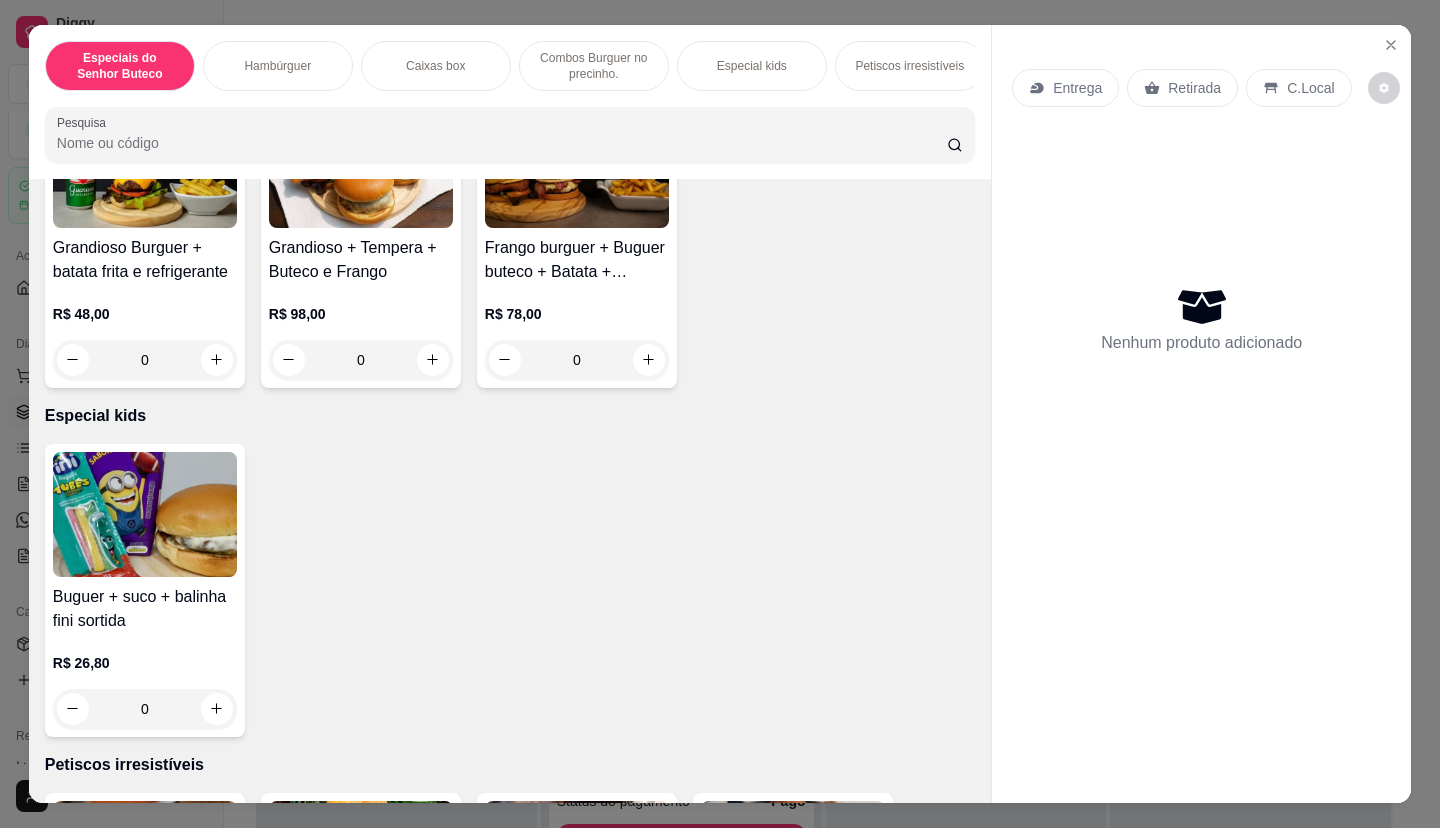 scroll, scrollTop: 1800, scrollLeft: 0, axis: vertical 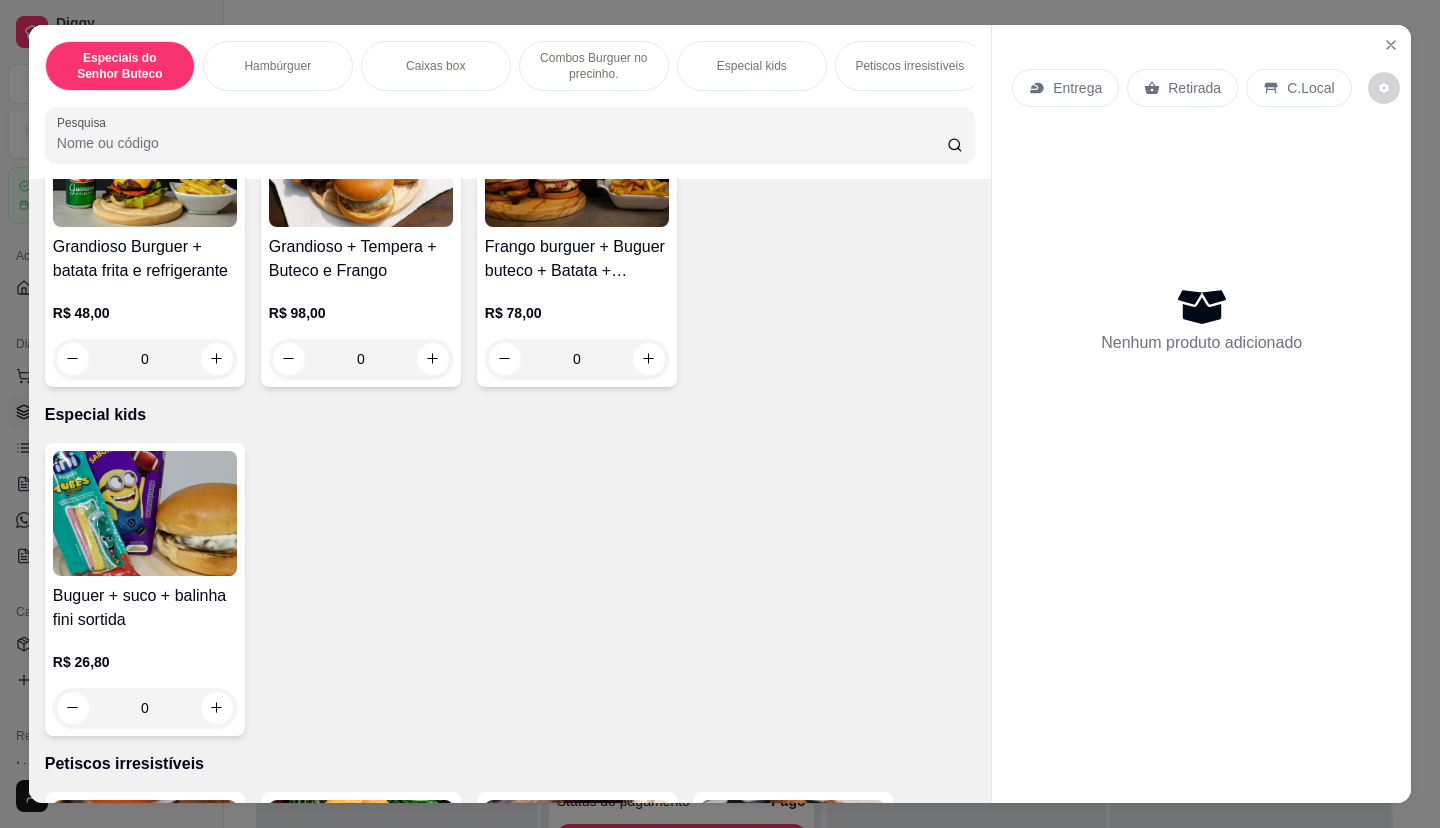 click at bounding box center (145, 513) 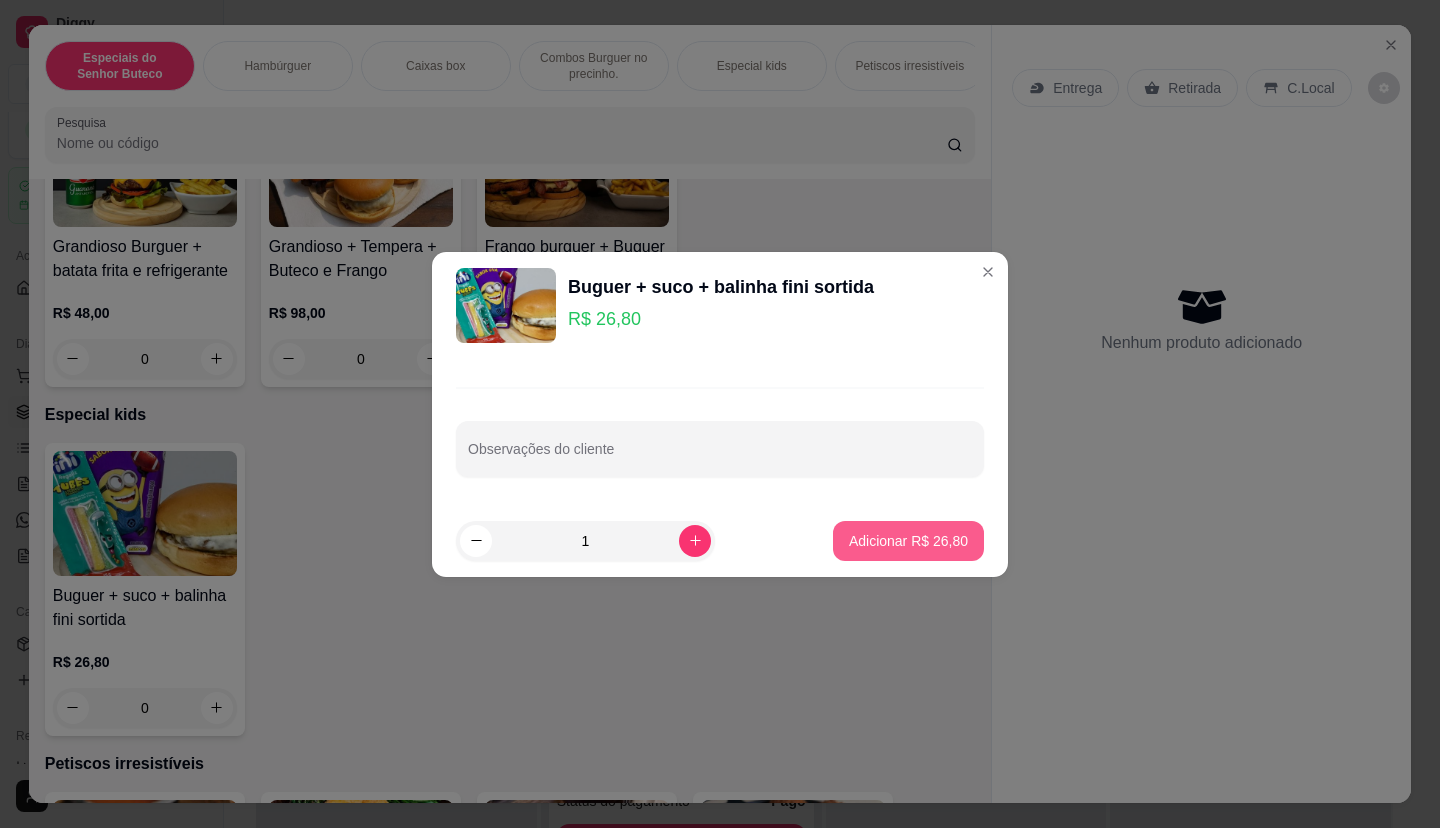 click on "Adicionar   R$ 26,80" at bounding box center [908, 541] 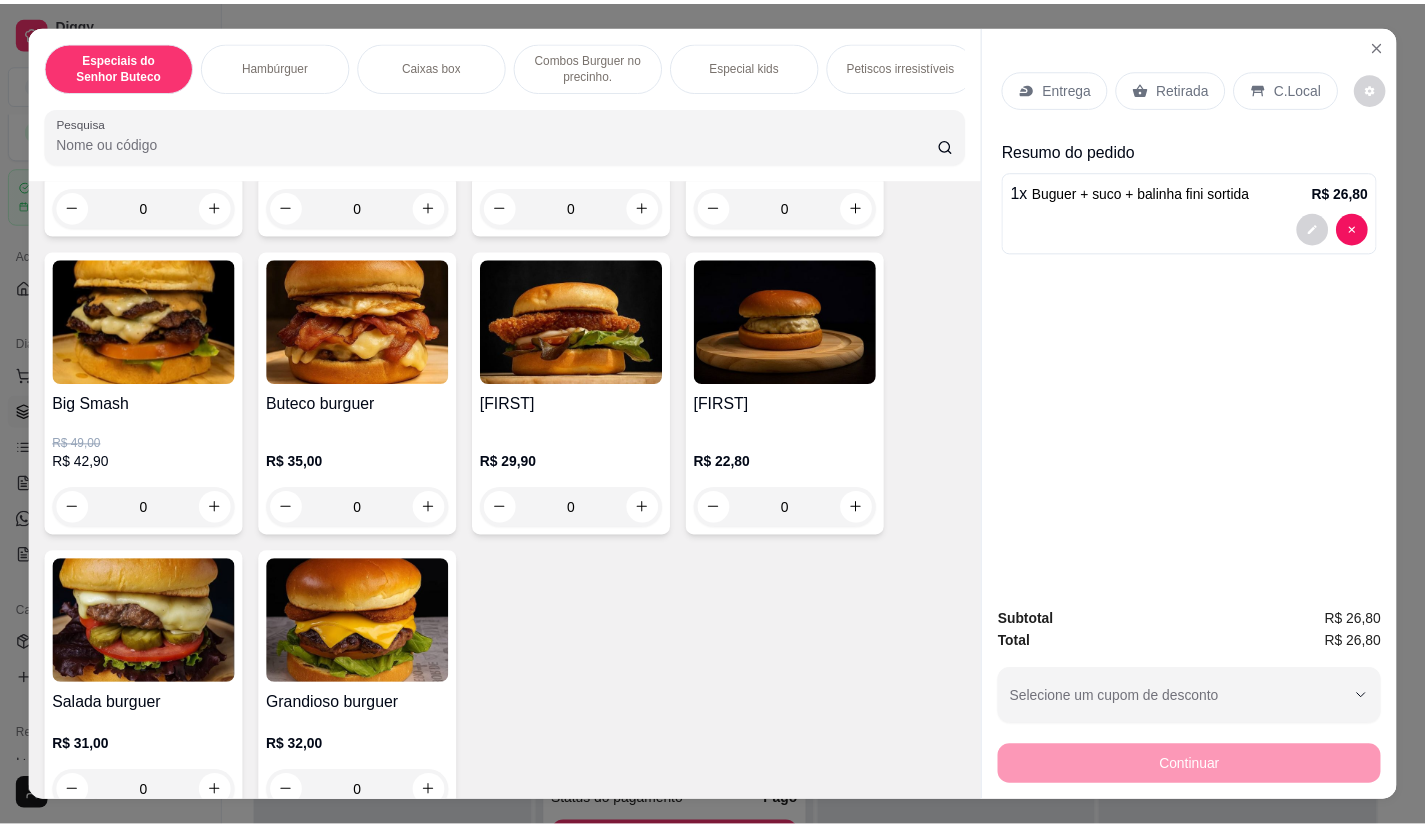 scroll, scrollTop: 700, scrollLeft: 0, axis: vertical 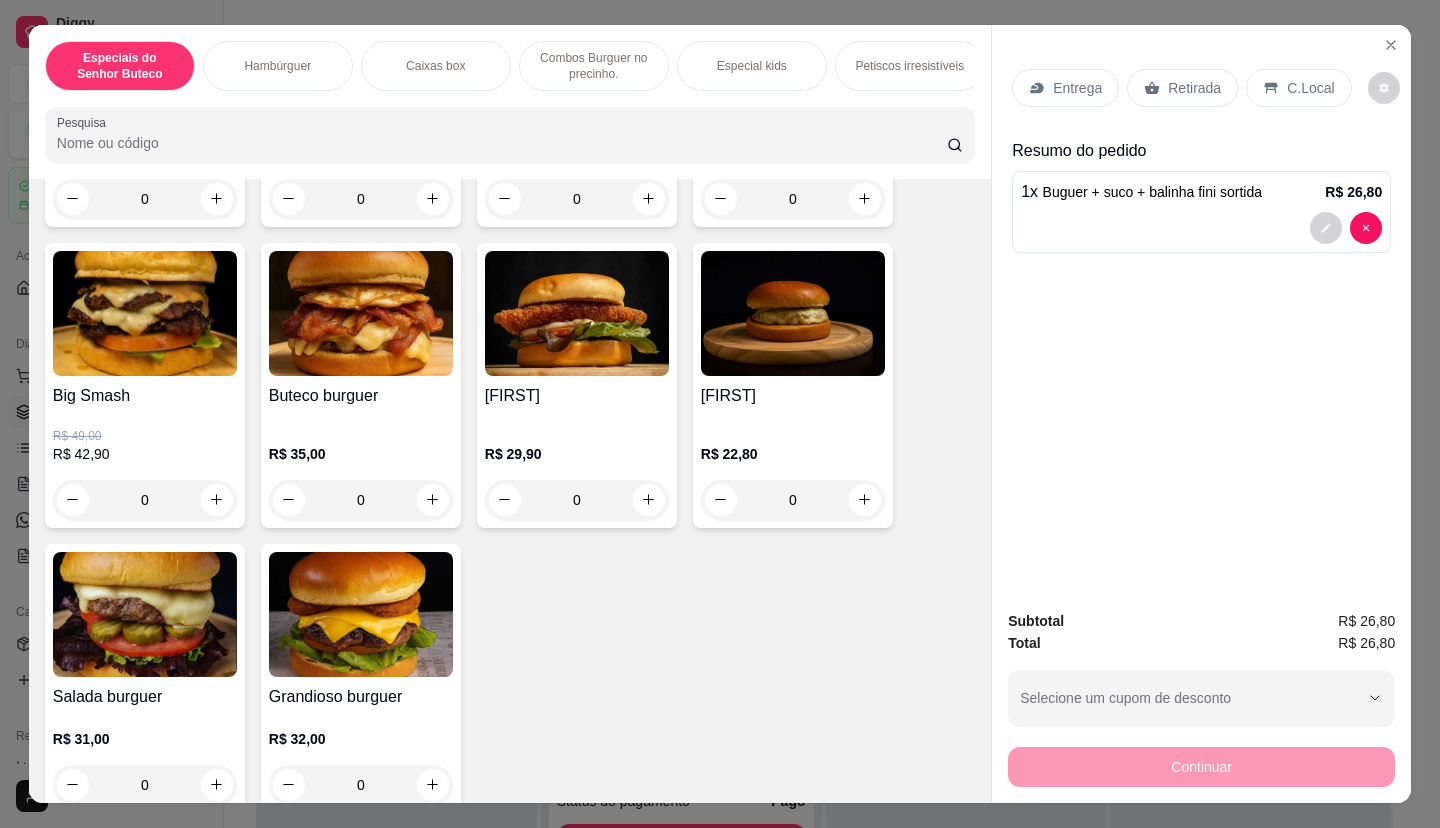 click at bounding box center [145, 614] 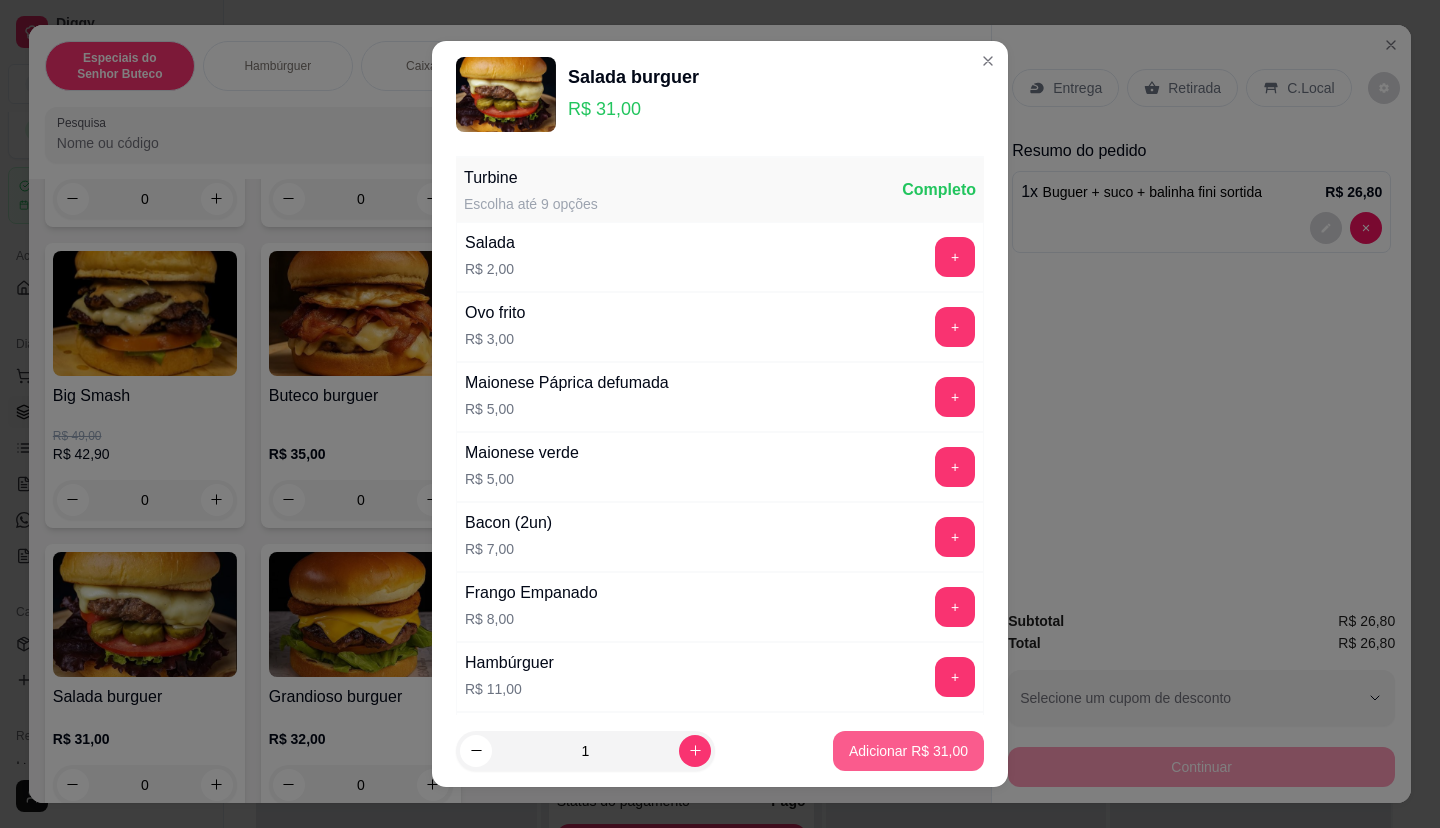 click on "Adicionar   R$ 31,00" at bounding box center [908, 751] 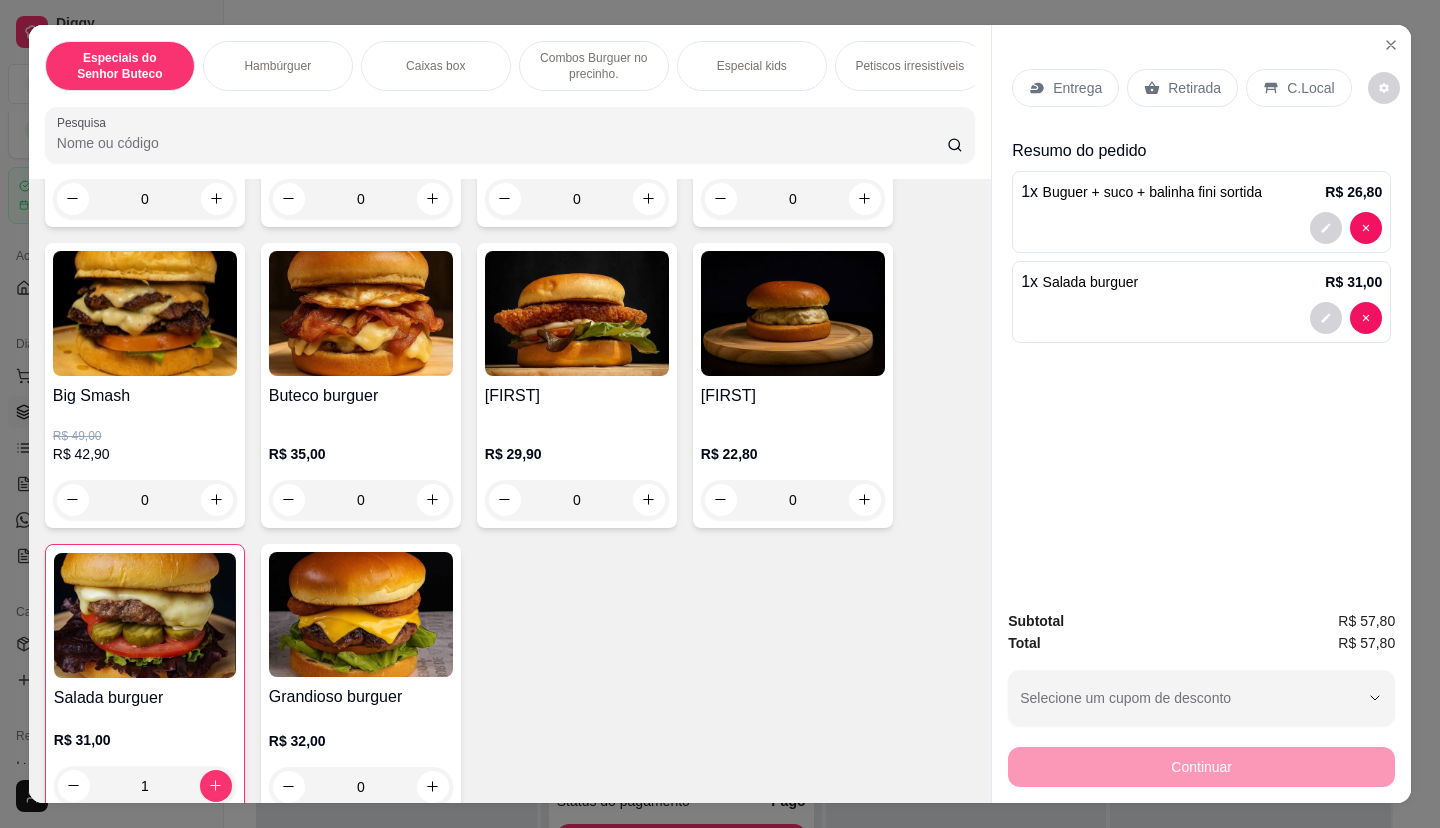 click on "Entrega" at bounding box center [1077, 88] 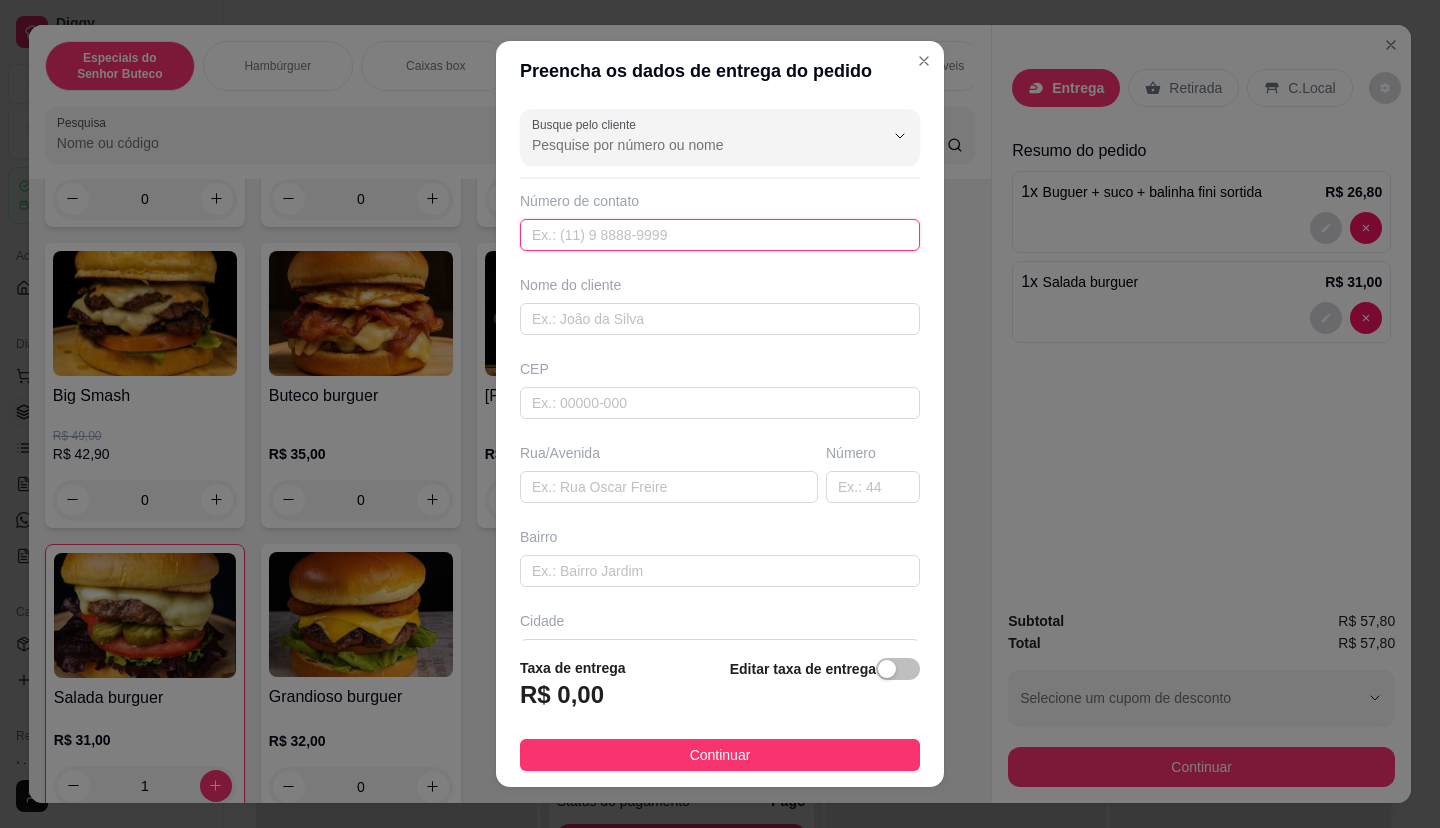 click at bounding box center (720, 235) 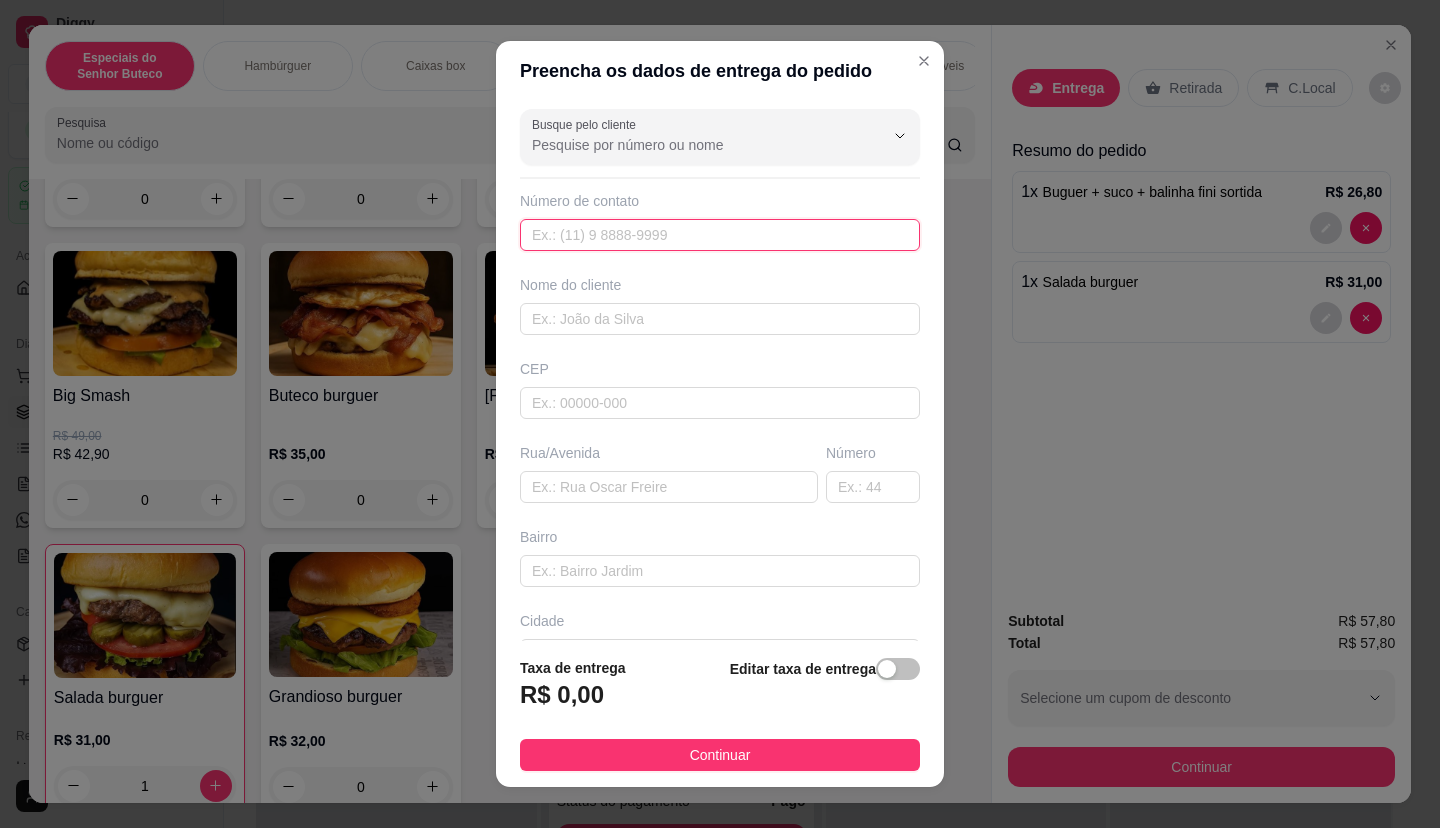 paste on "[PHONE]" 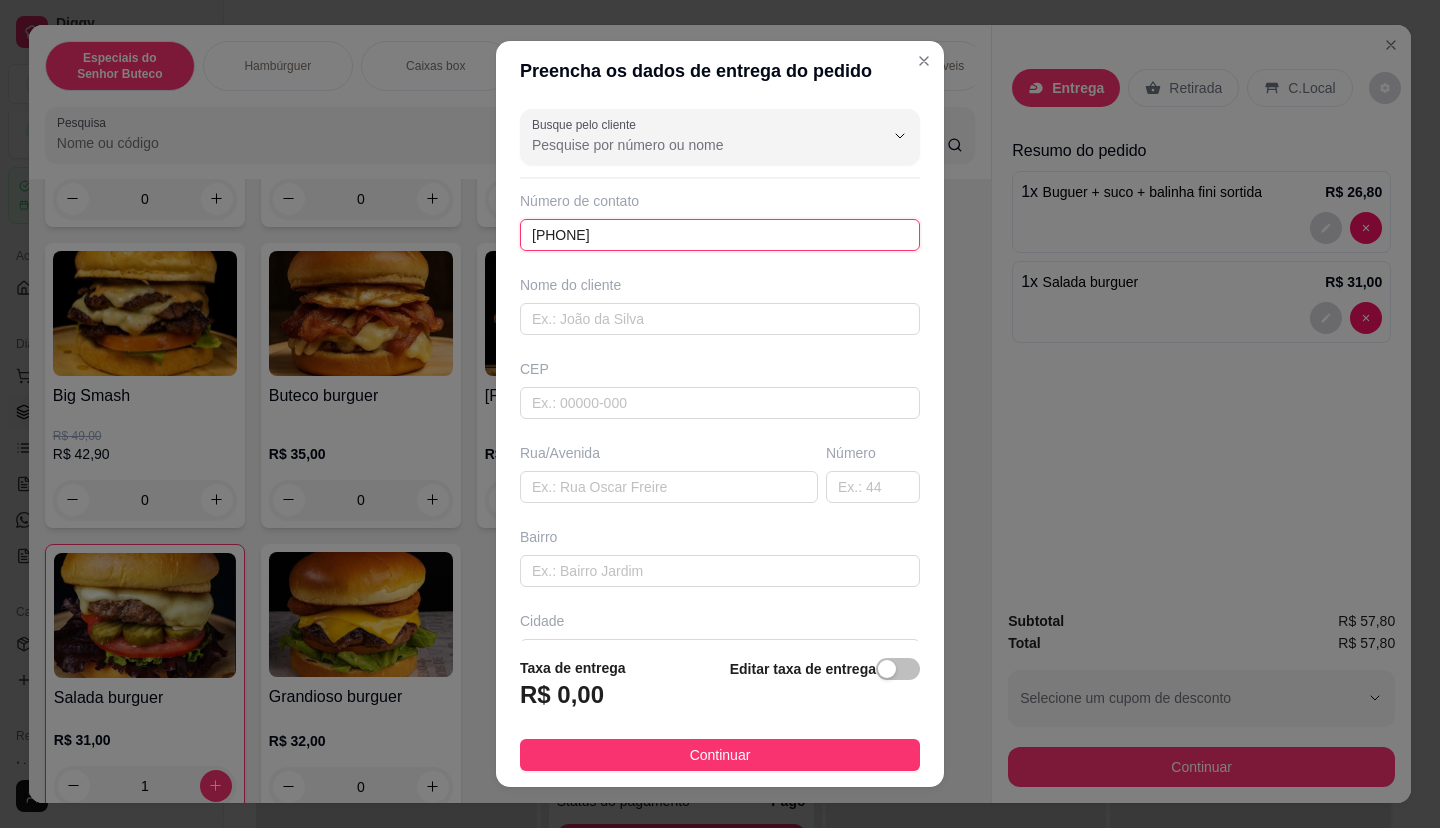click on "[PHONE]" at bounding box center (720, 235) 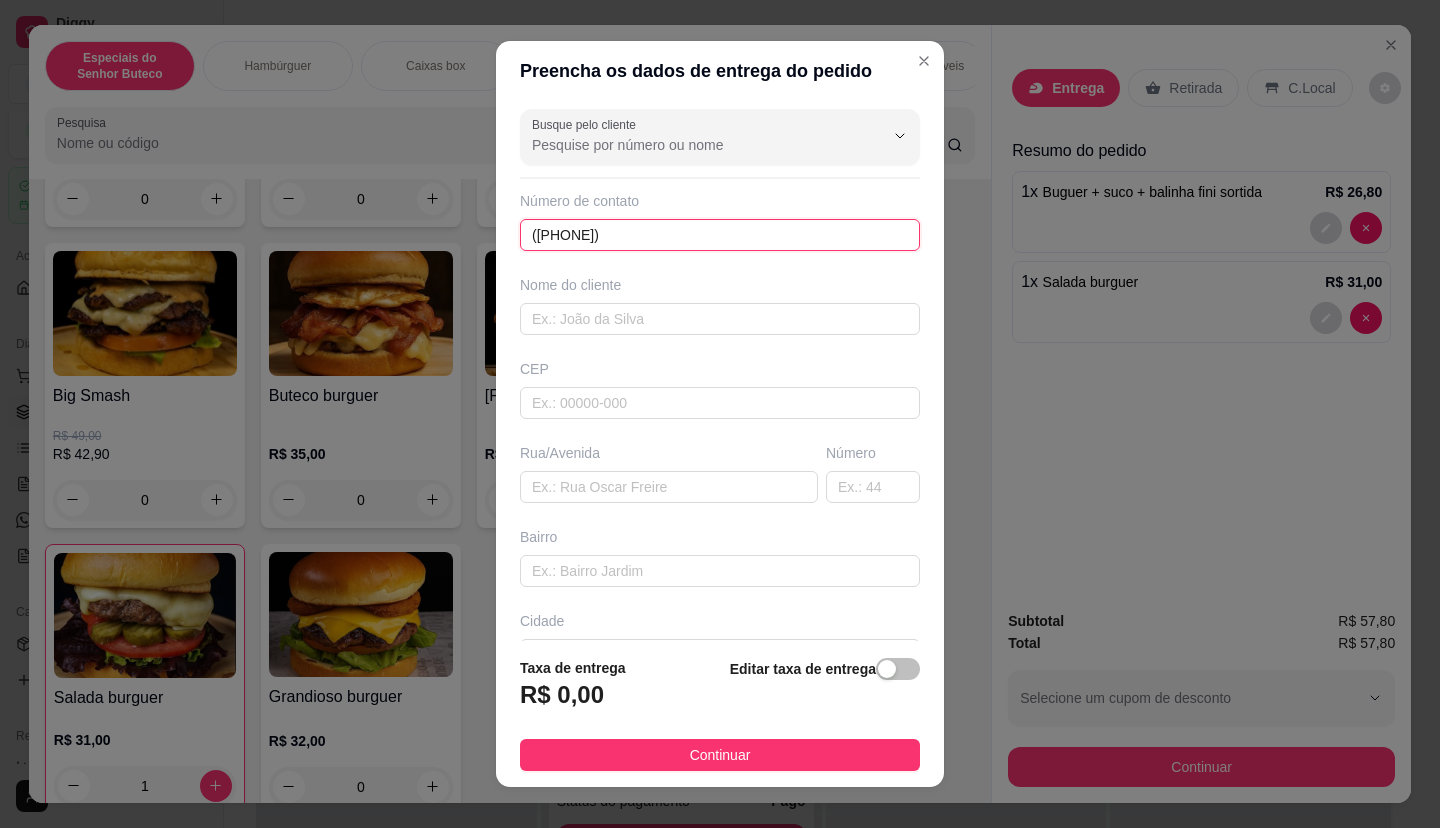 type on "([PHONE])" 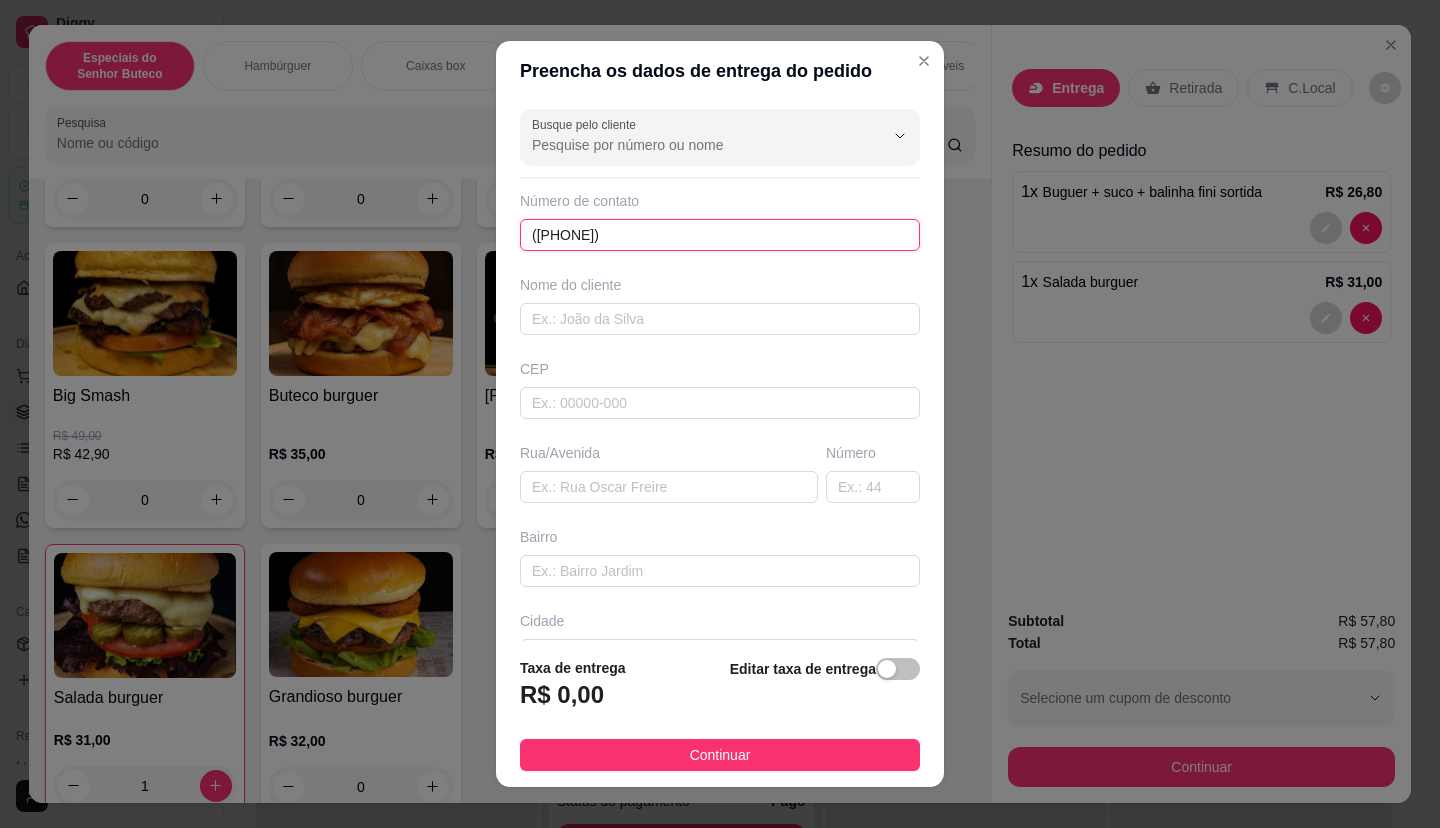 drag, startPoint x: 654, startPoint y: 240, endPoint x: 351, endPoint y: 236, distance: 303.0264 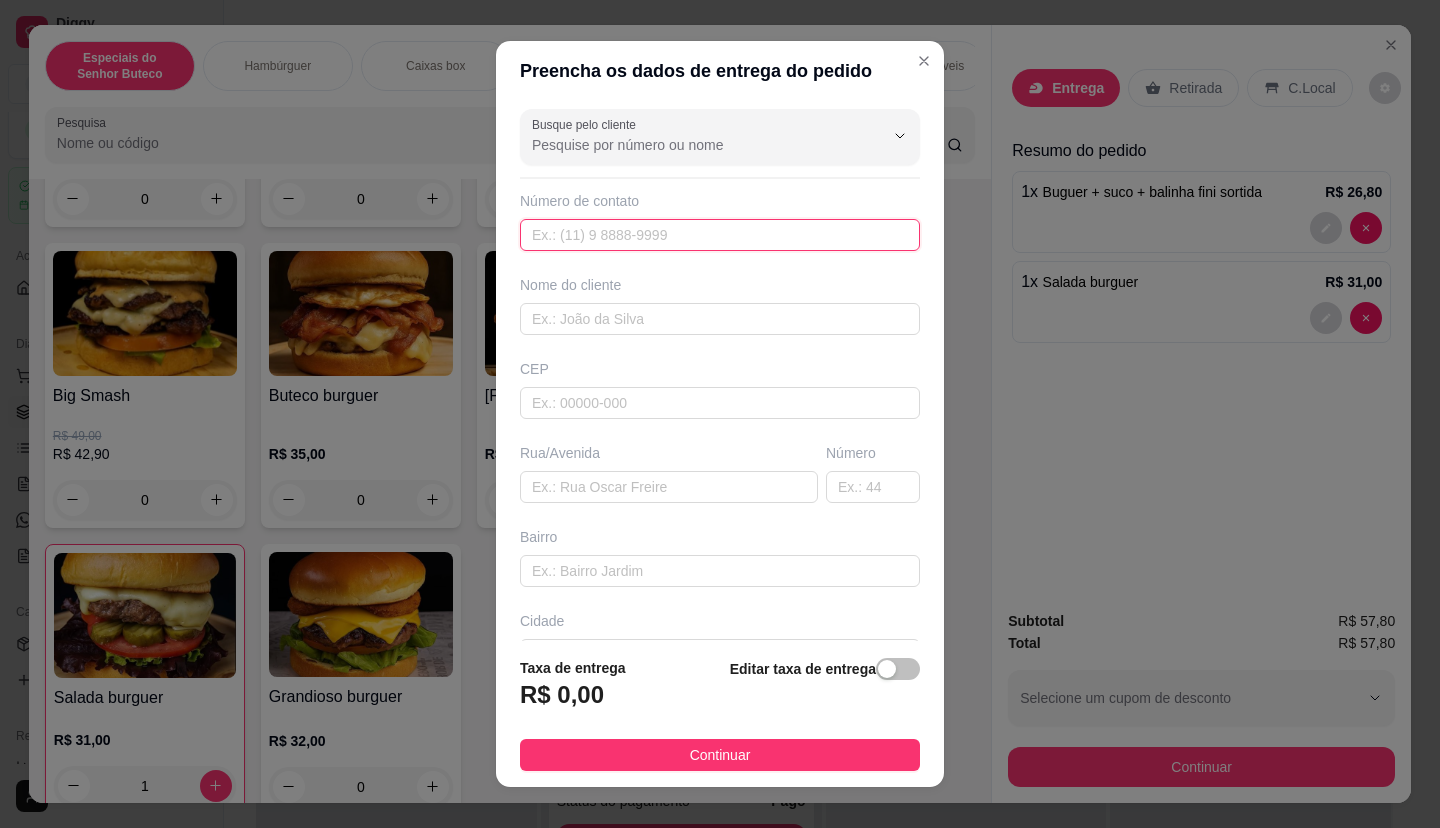 paste on "[PHONE]" 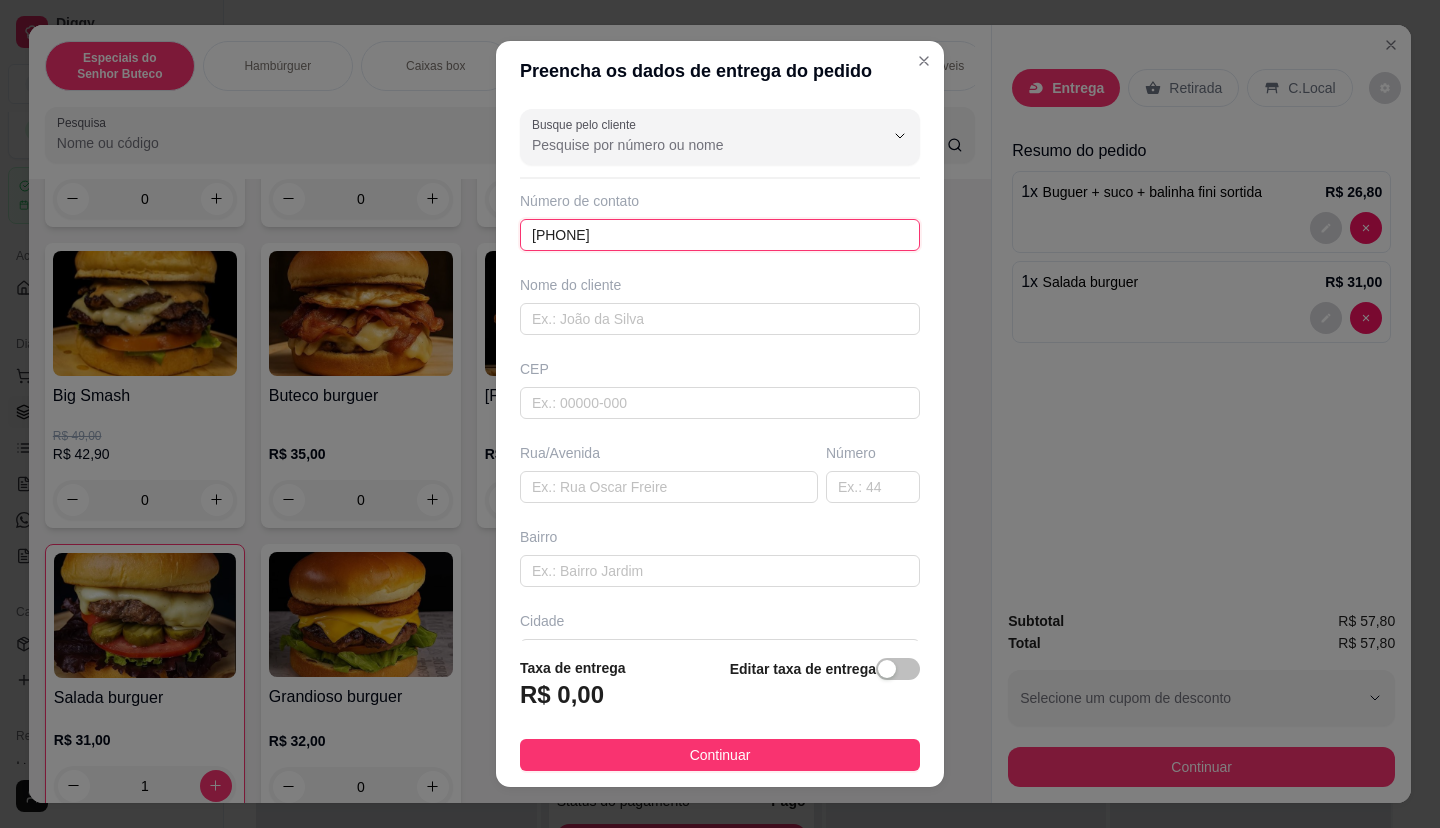 click on "[PHONE]" at bounding box center (720, 235) 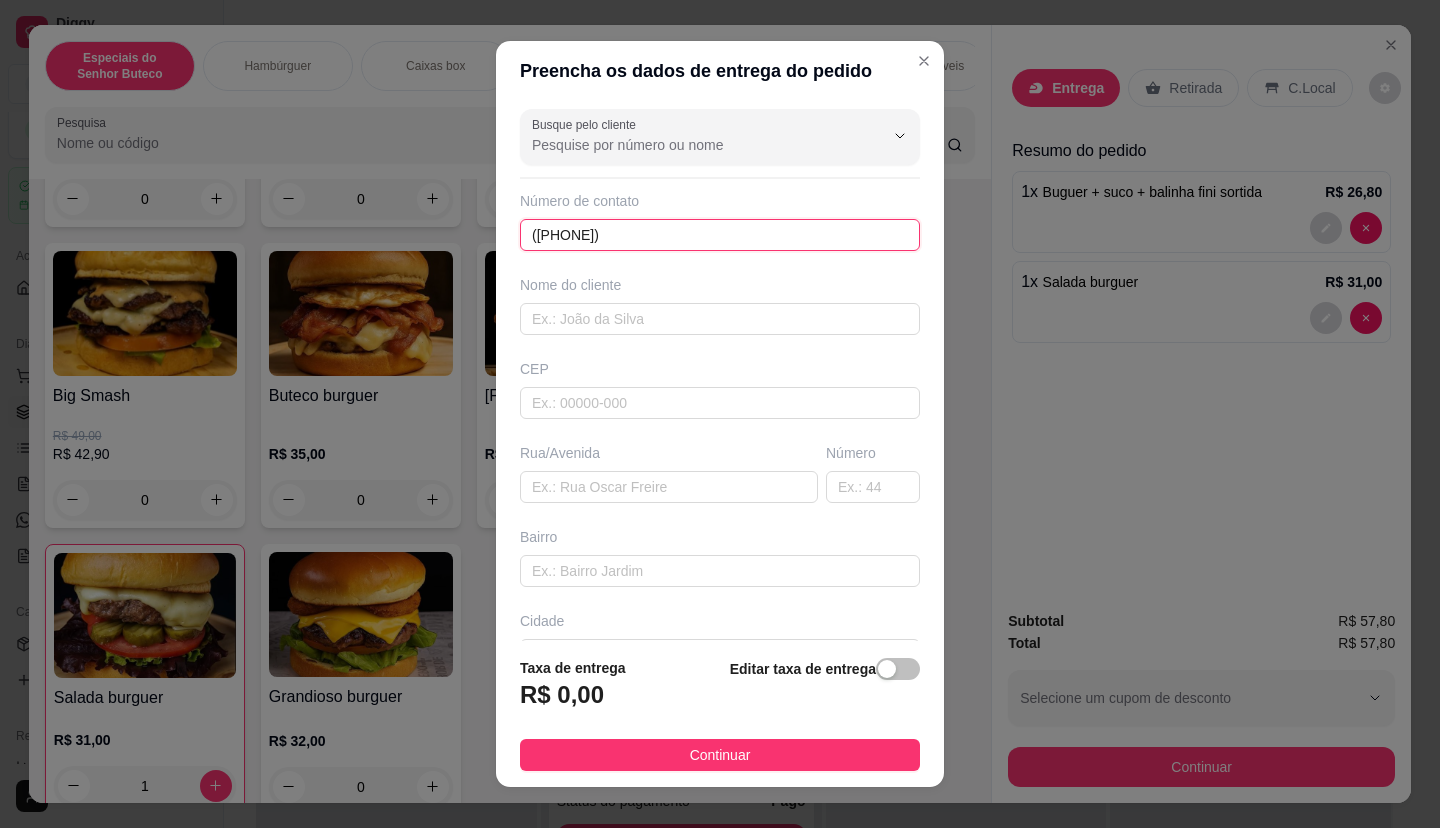 type on "([PHONE])" 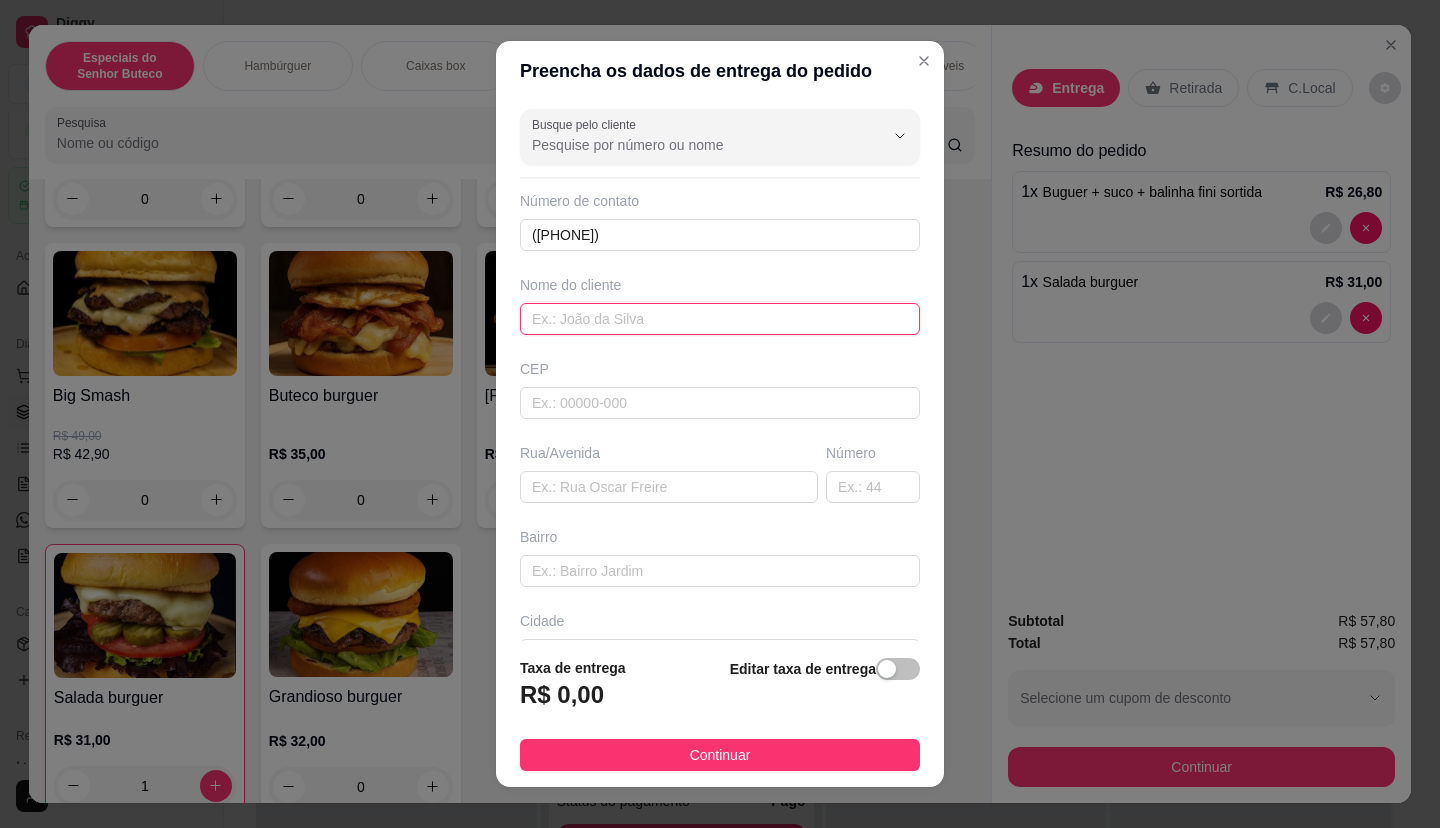 click at bounding box center (720, 319) 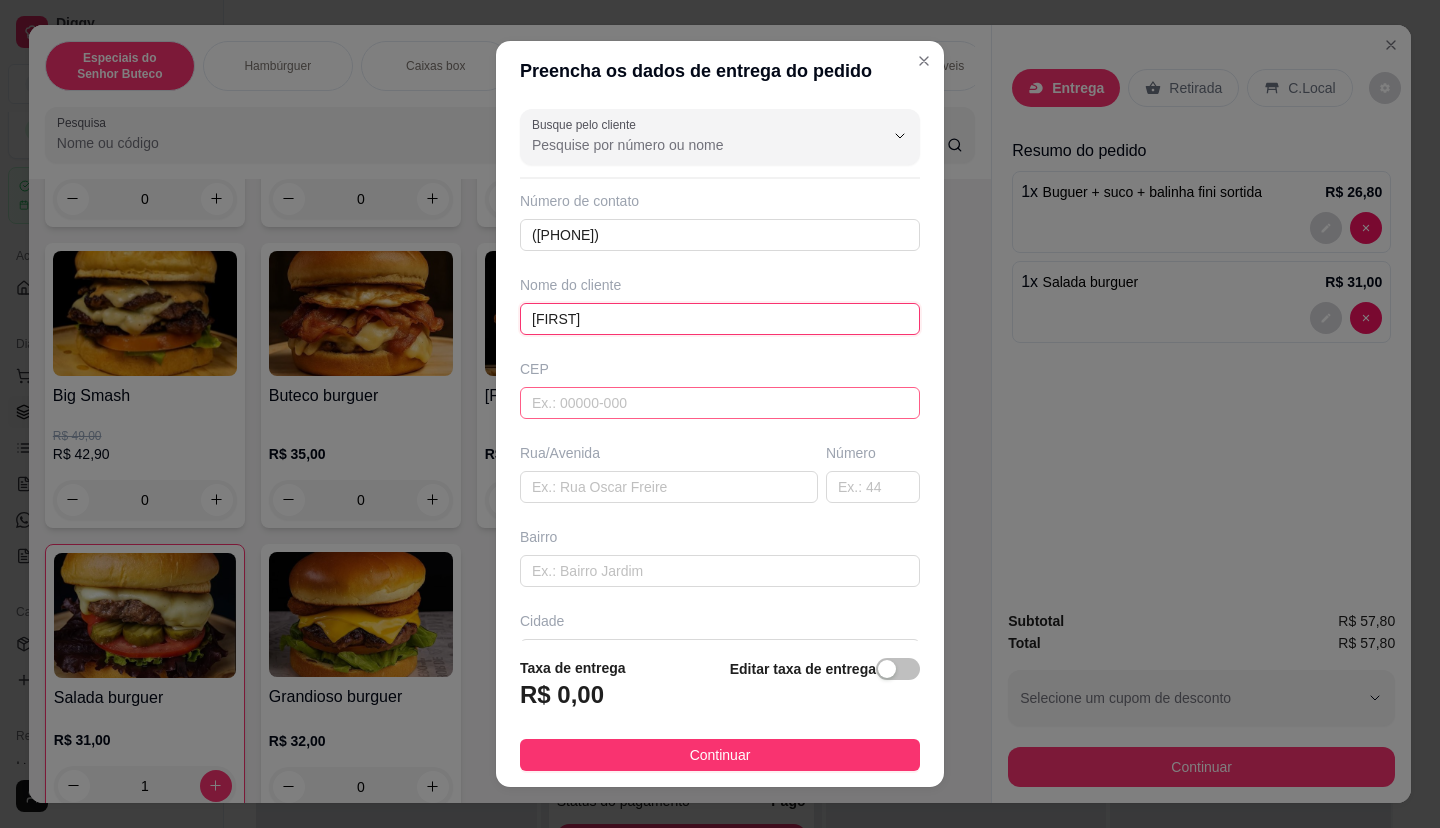 type on "[FIRST]" 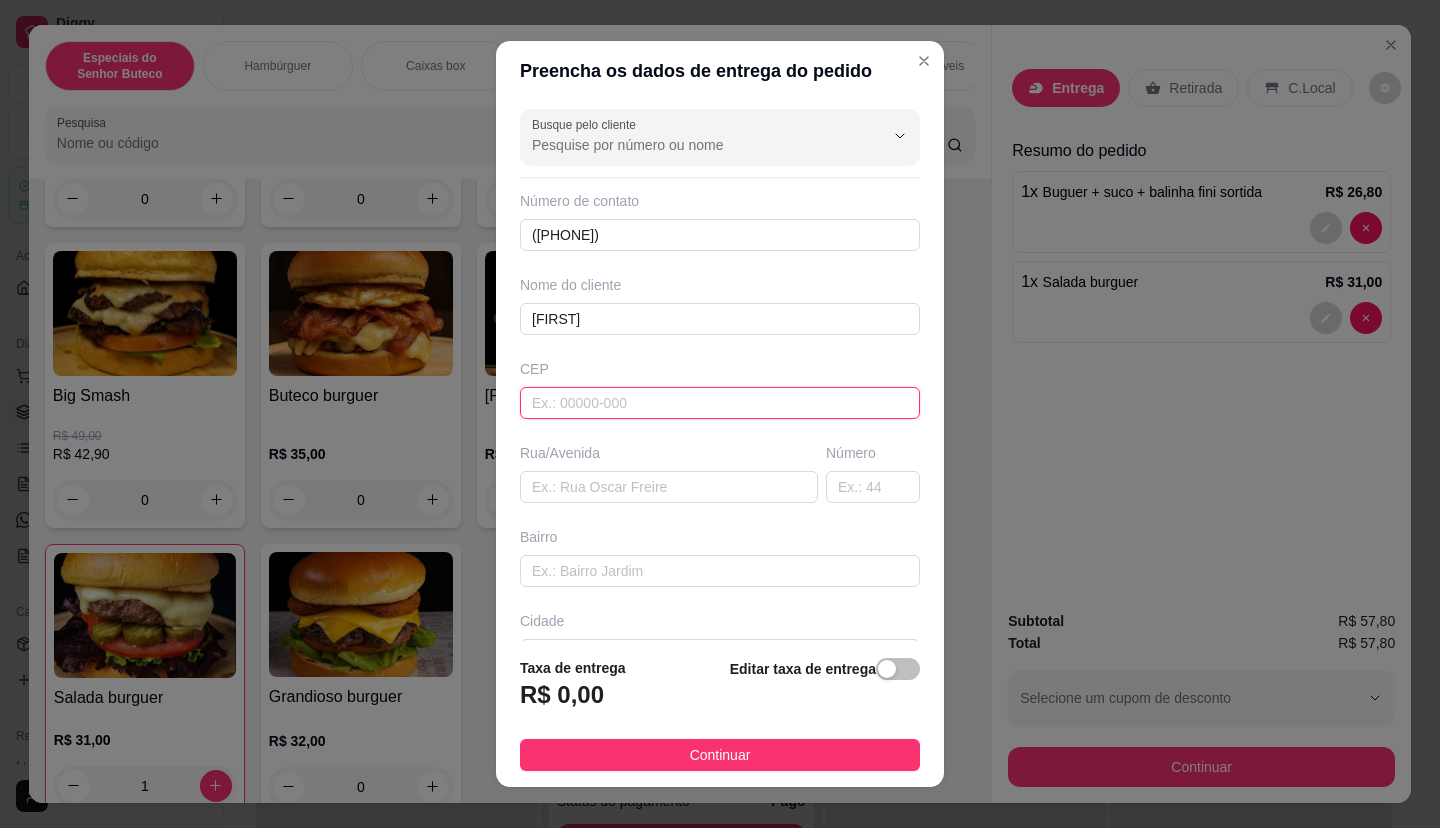 click at bounding box center [720, 403] 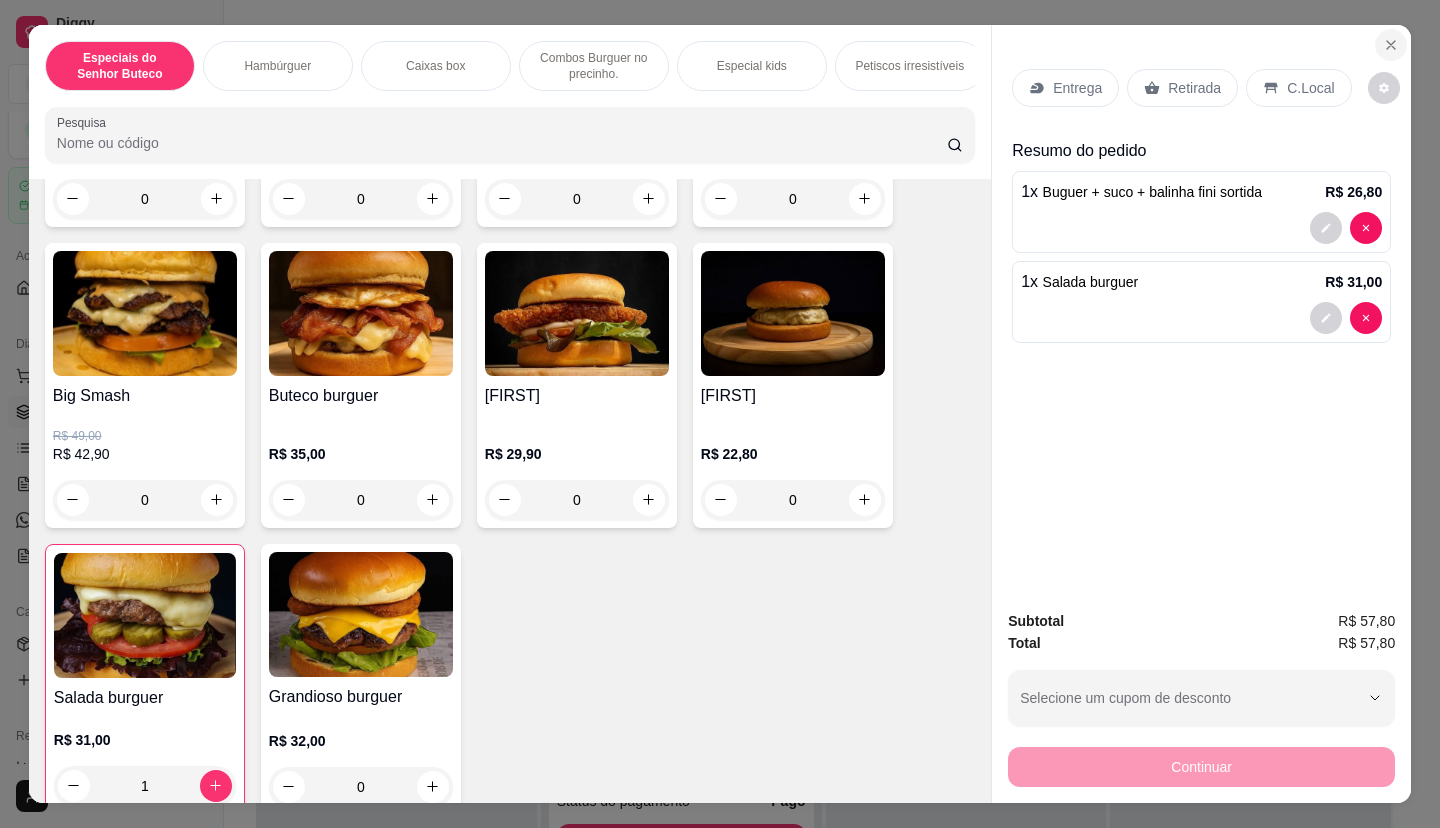 click at bounding box center (1391, 45) 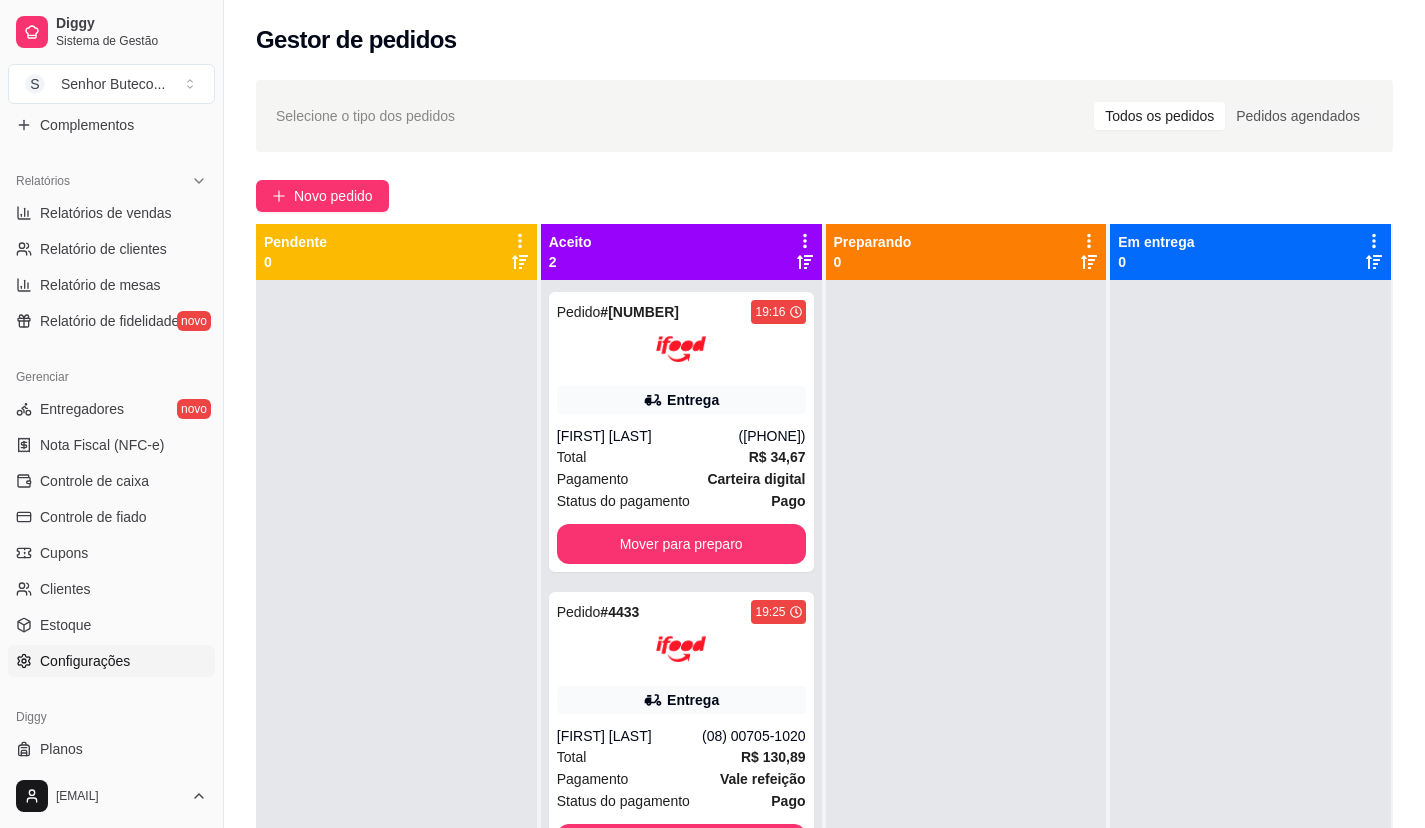 scroll, scrollTop: 611, scrollLeft: 0, axis: vertical 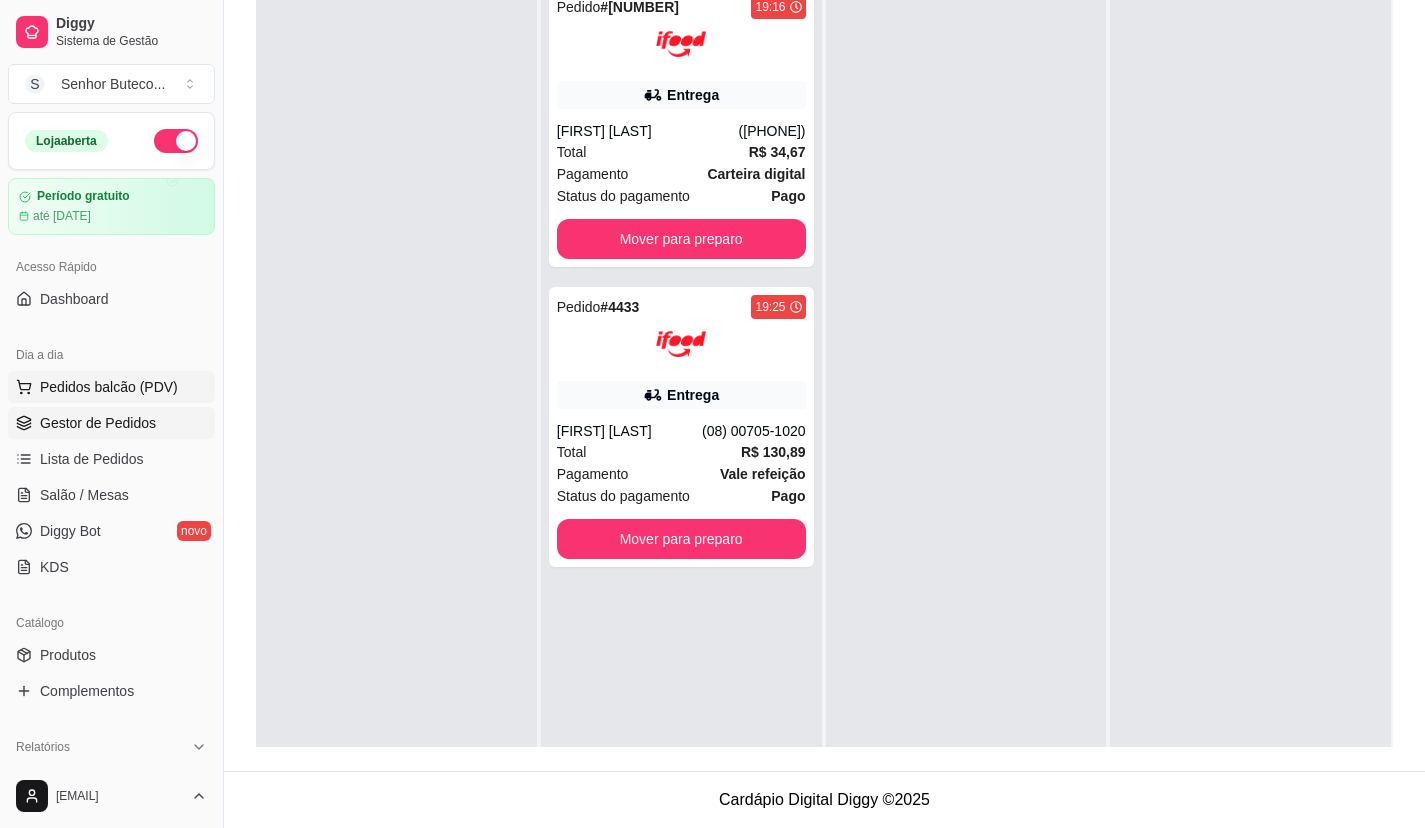 click on "Pedidos balcão (PDV)" at bounding box center [109, 387] 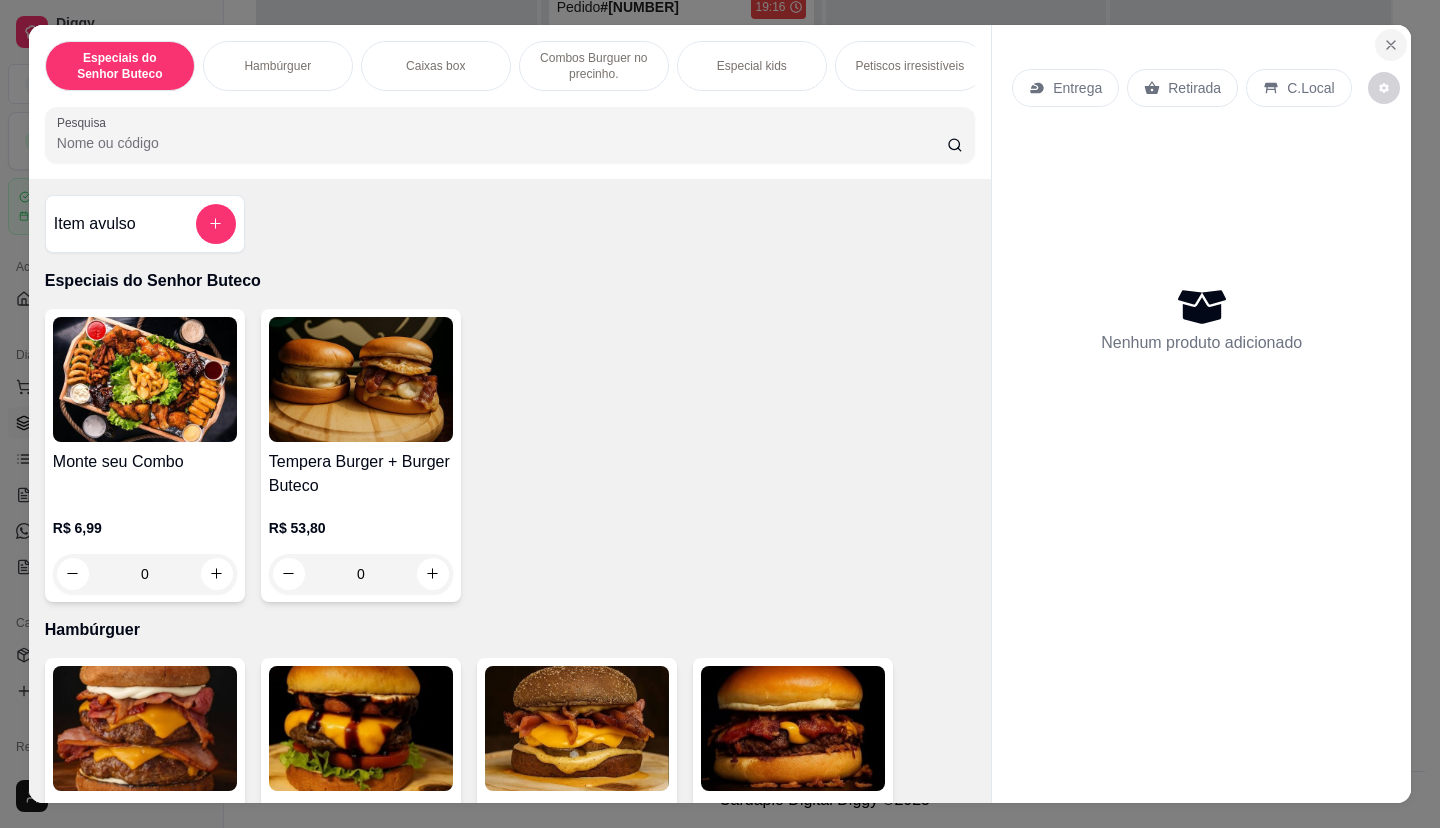 click at bounding box center [1391, 45] 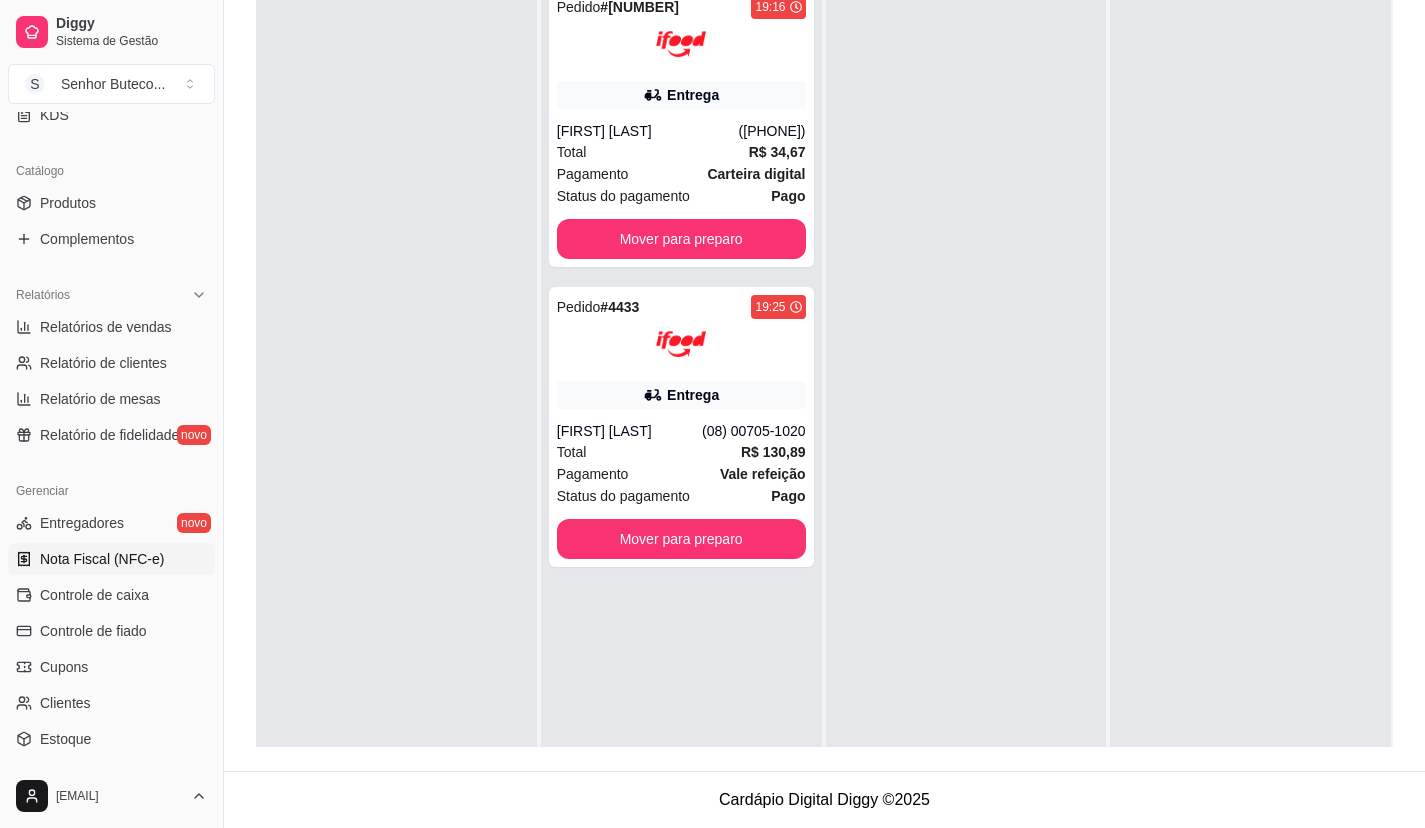 scroll, scrollTop: 600, scrollLeft: 0, axis: vertical 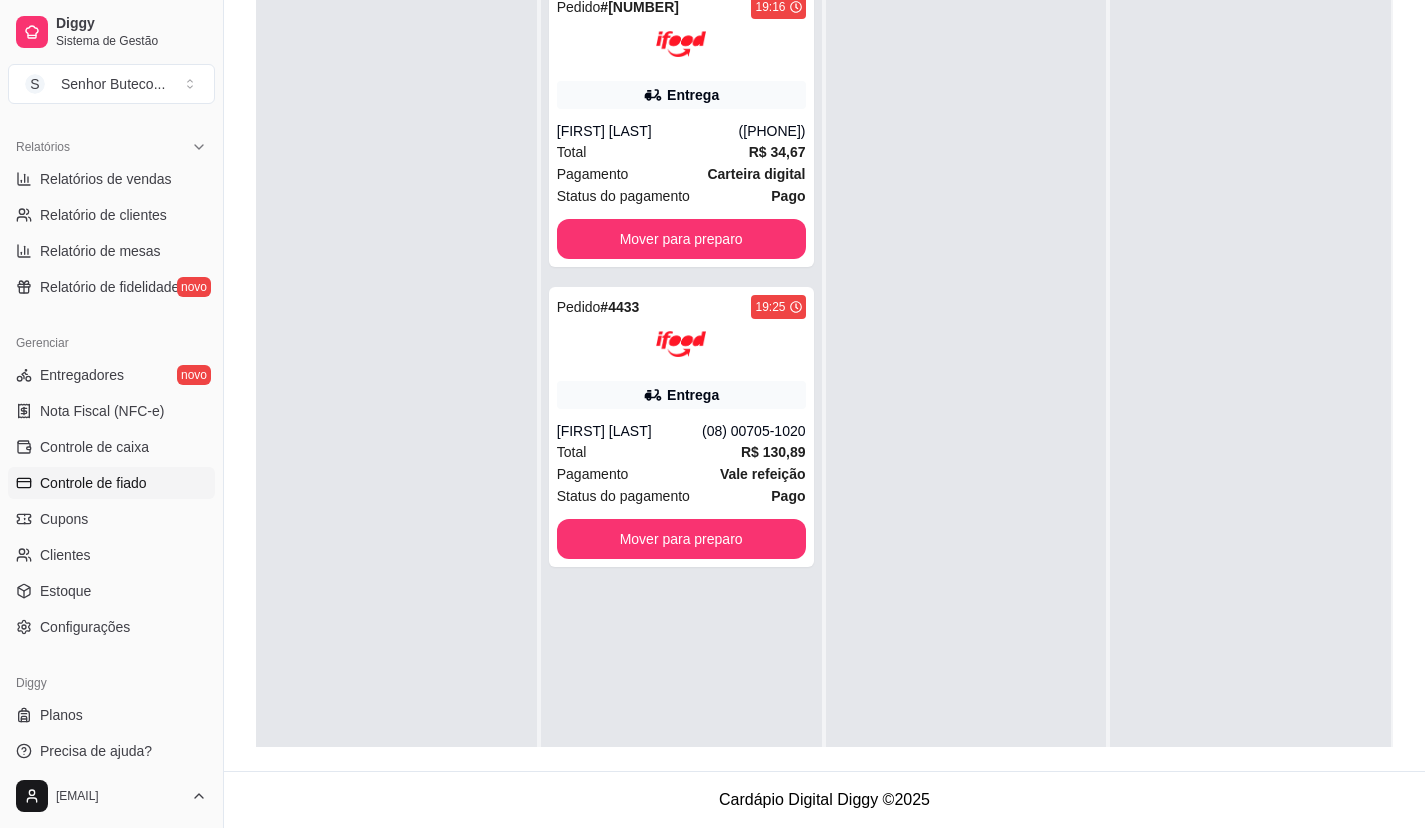 click on "Controle de fiado" at bounding box center [111, 483] 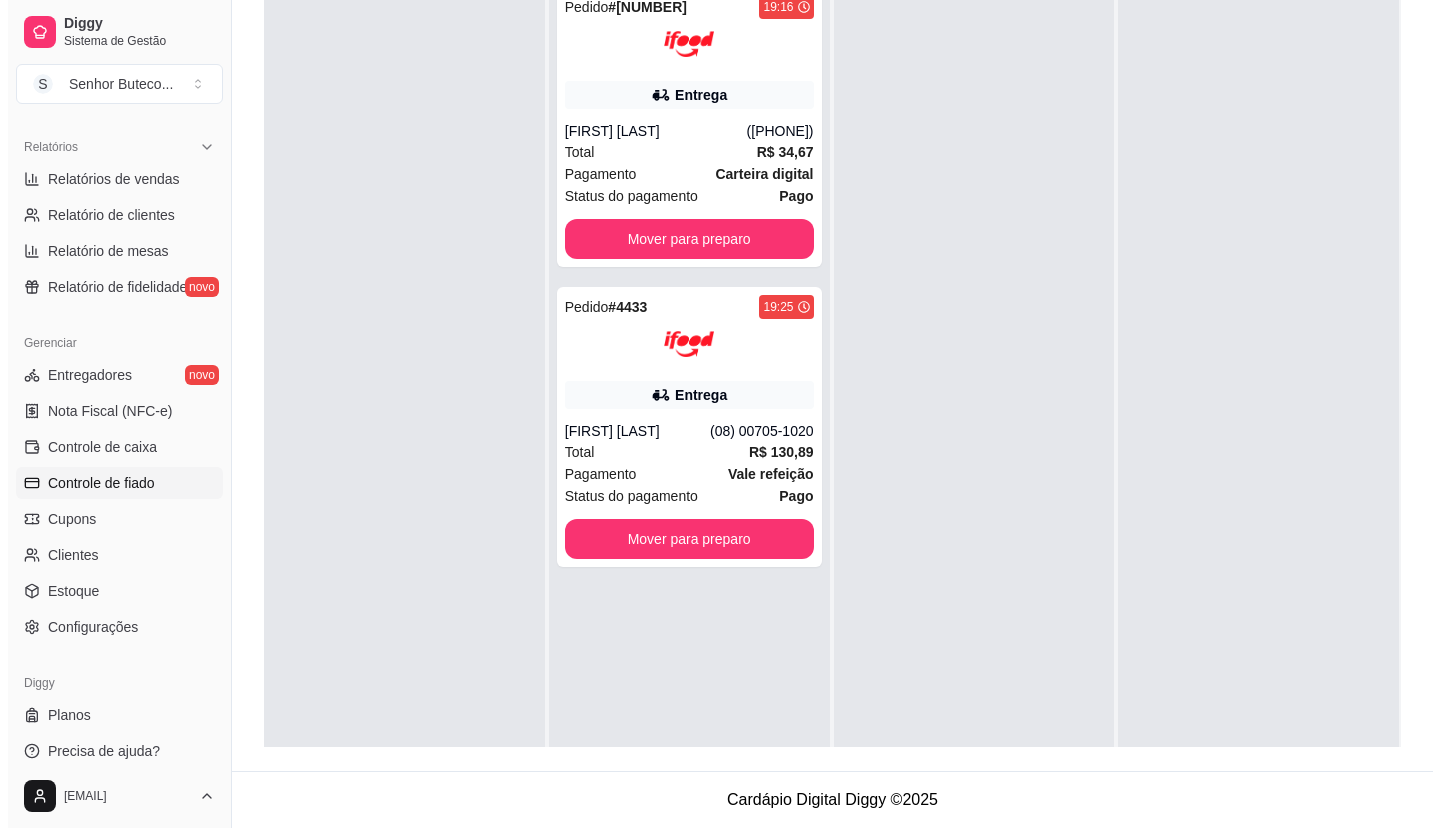 scroll, scrollTop: 0, scrollLeft: 0, axis: both 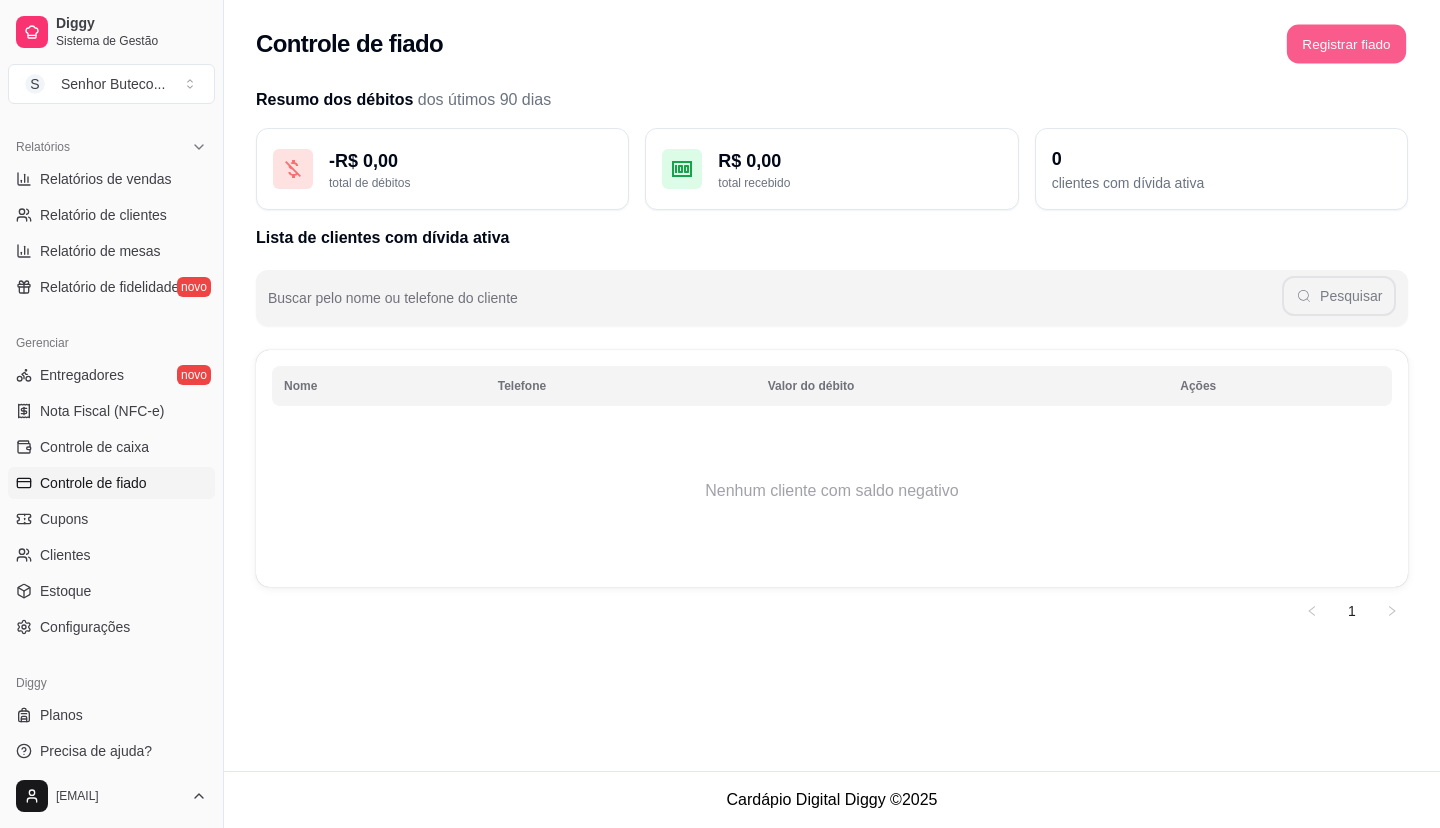 click on "Registrar fiado" at bounding box center (1346, 44) 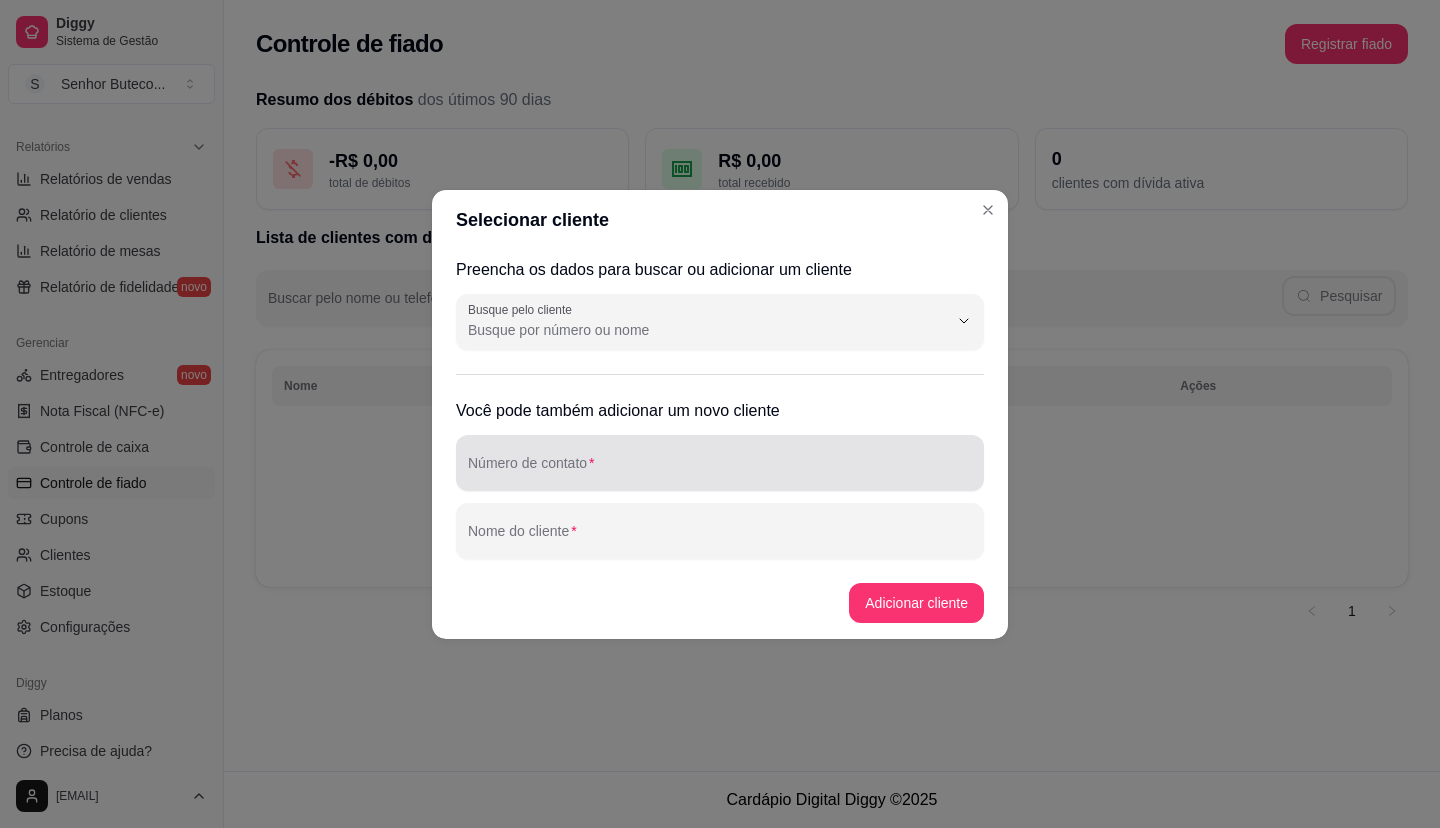 click at bounding box center (720, 463) 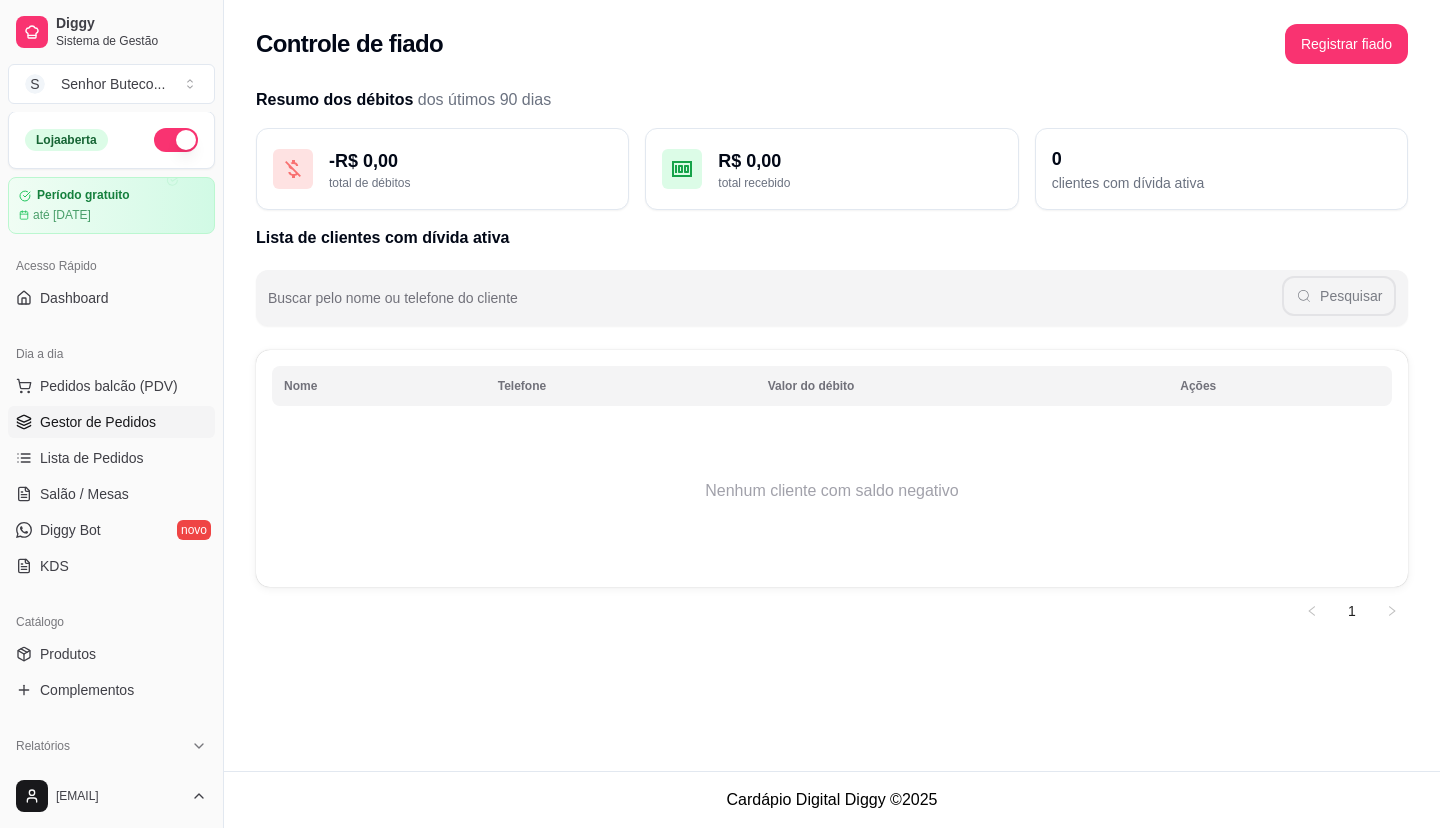 scroll, scrollTop: 0, scrollLeft: 0, axis: both 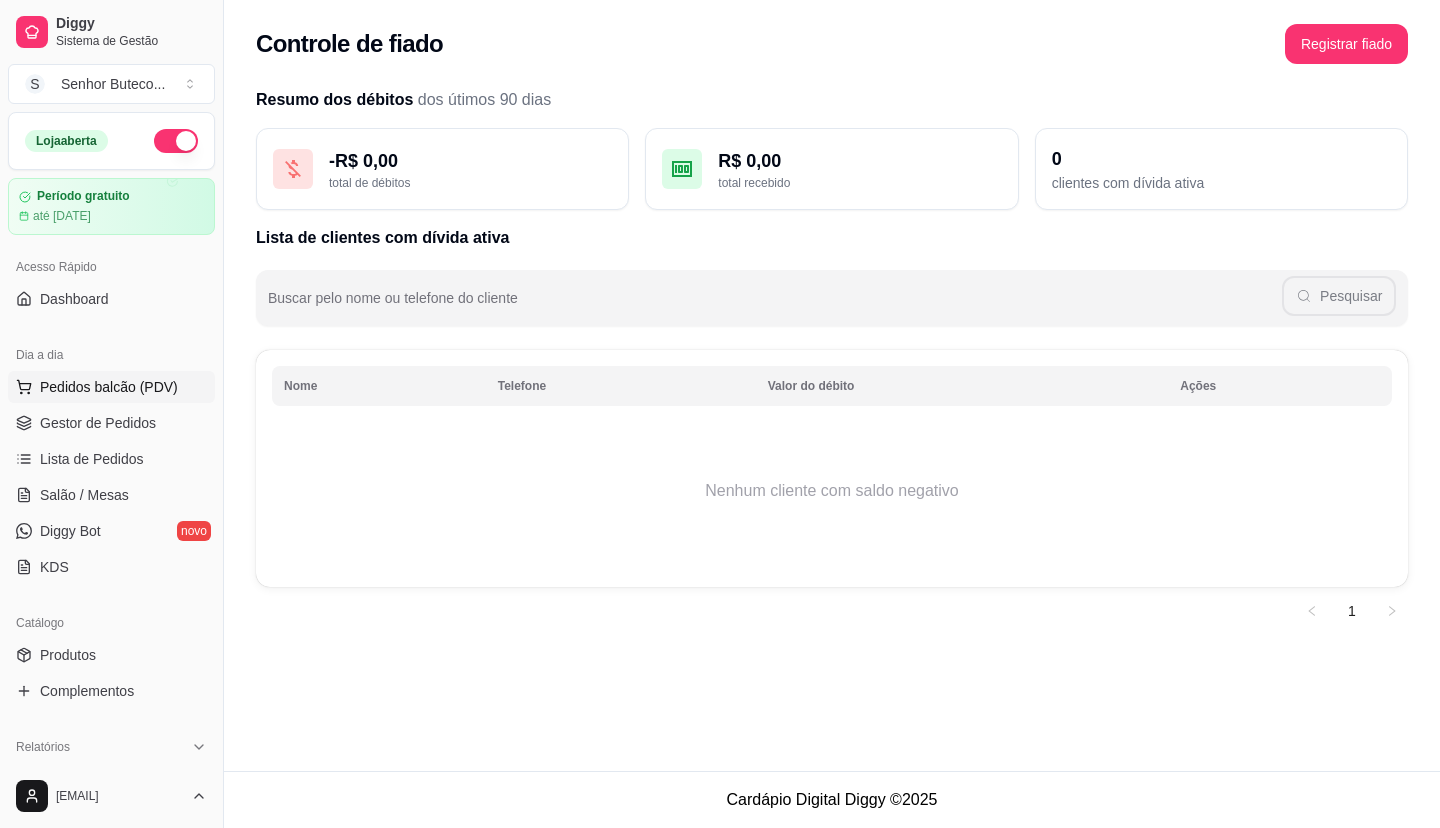 click on "Pedidos balcão (PDV)" at bounding box center (109, 387) 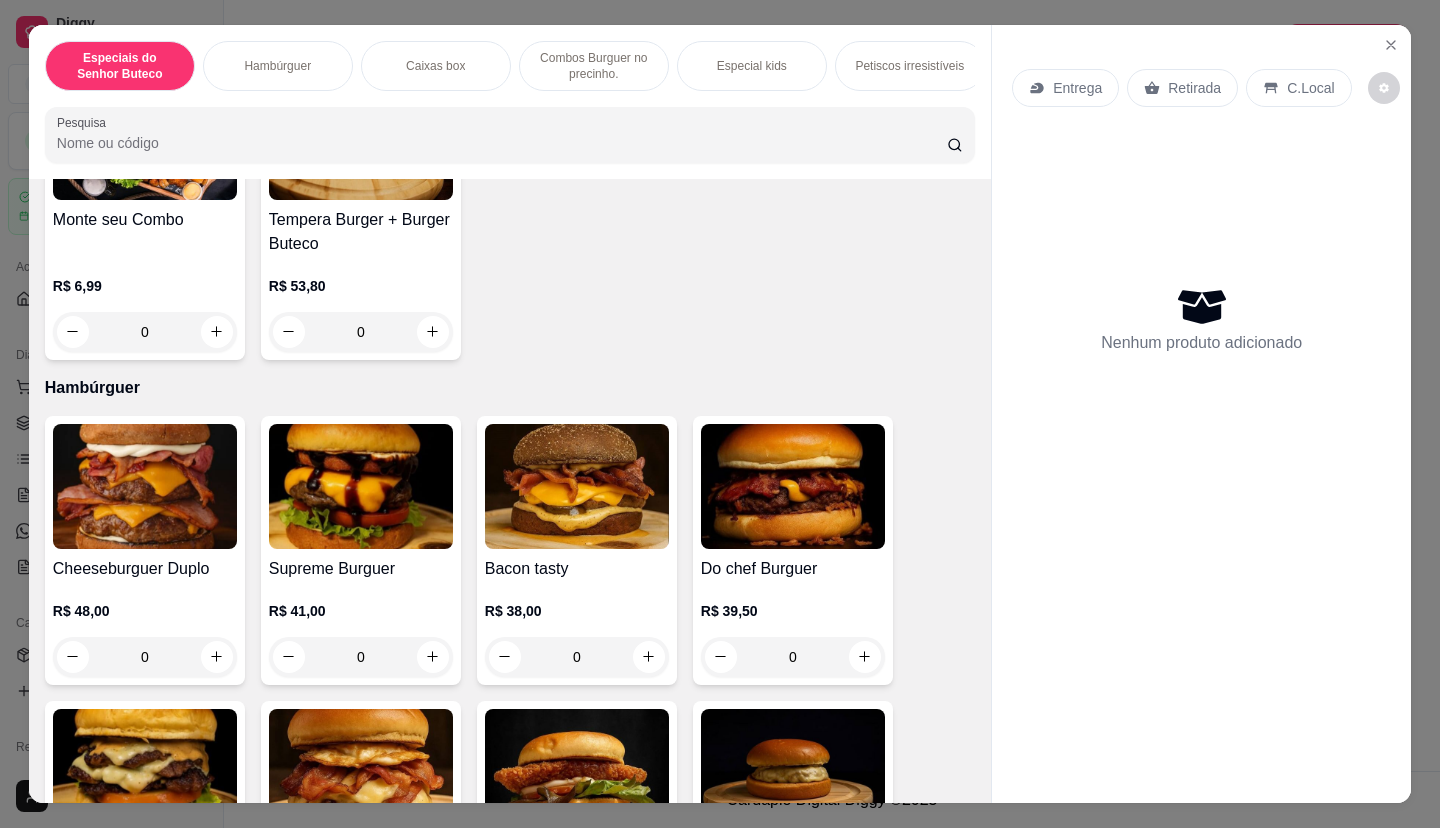 scroll, scrollTop: 500, scrollLeft: 0, axis: vertical 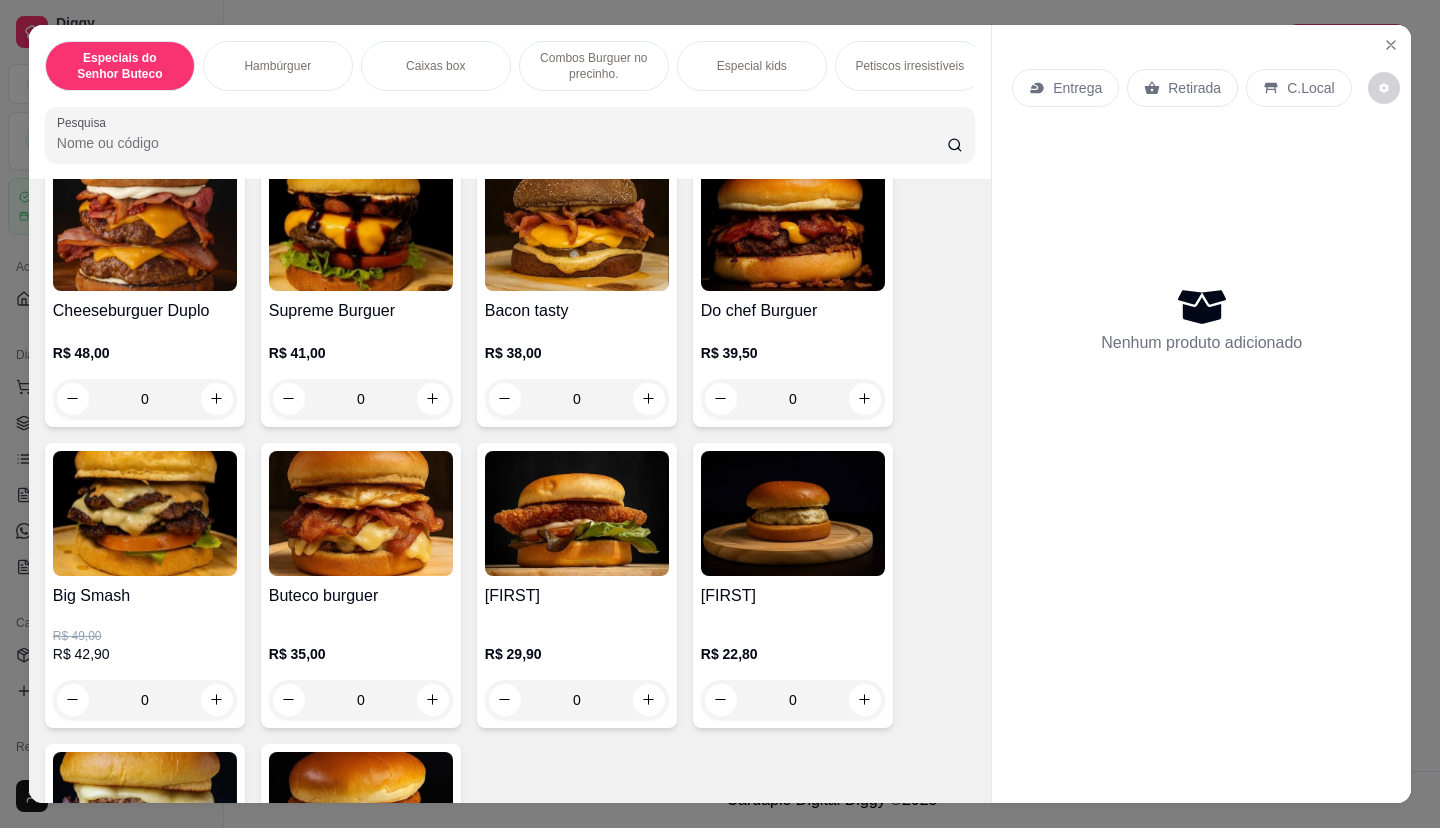 click at bounding box center (145, 513) 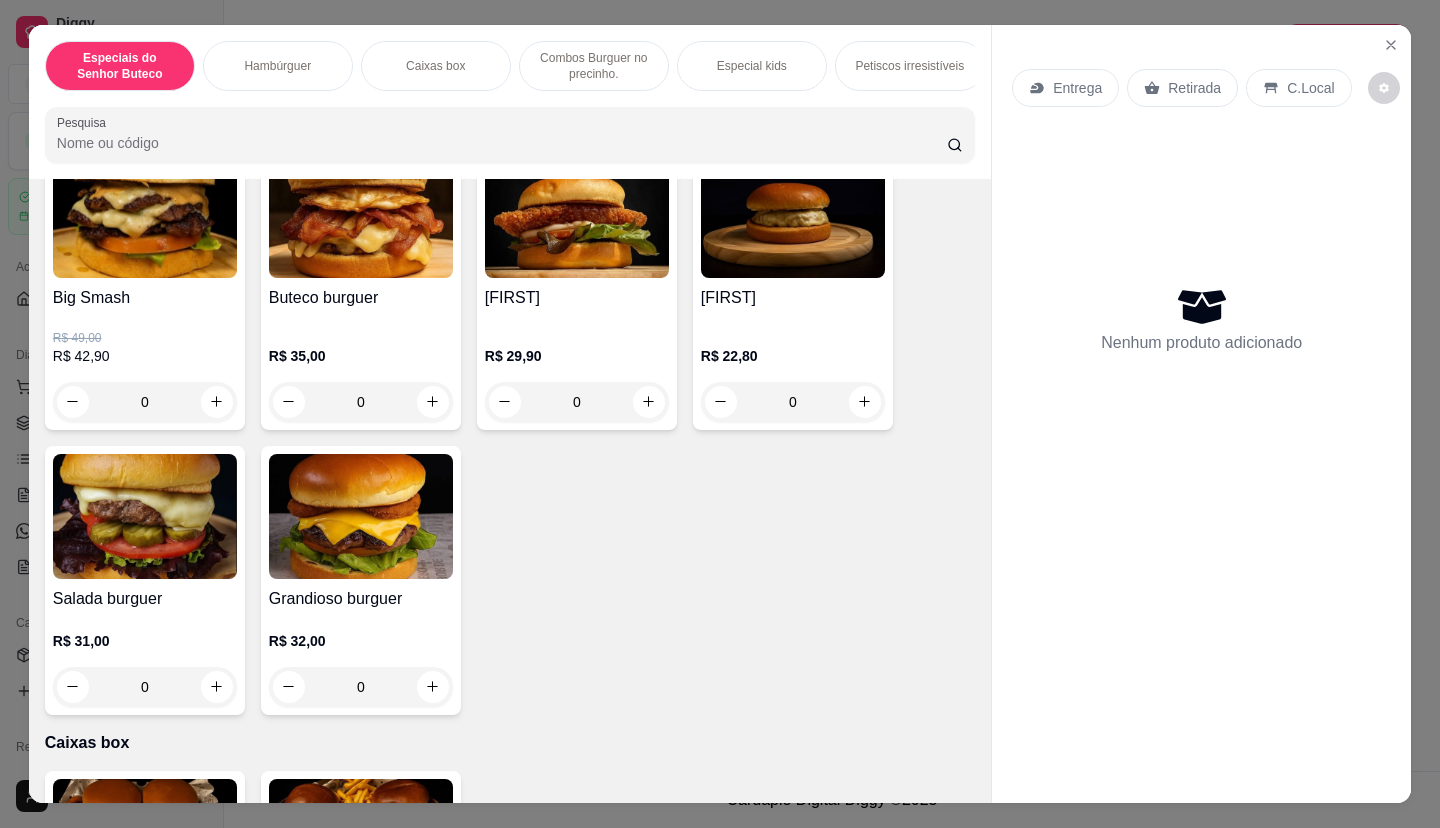 scroll, scrollTop: 800, scrollLeft: 0, axis: vertical 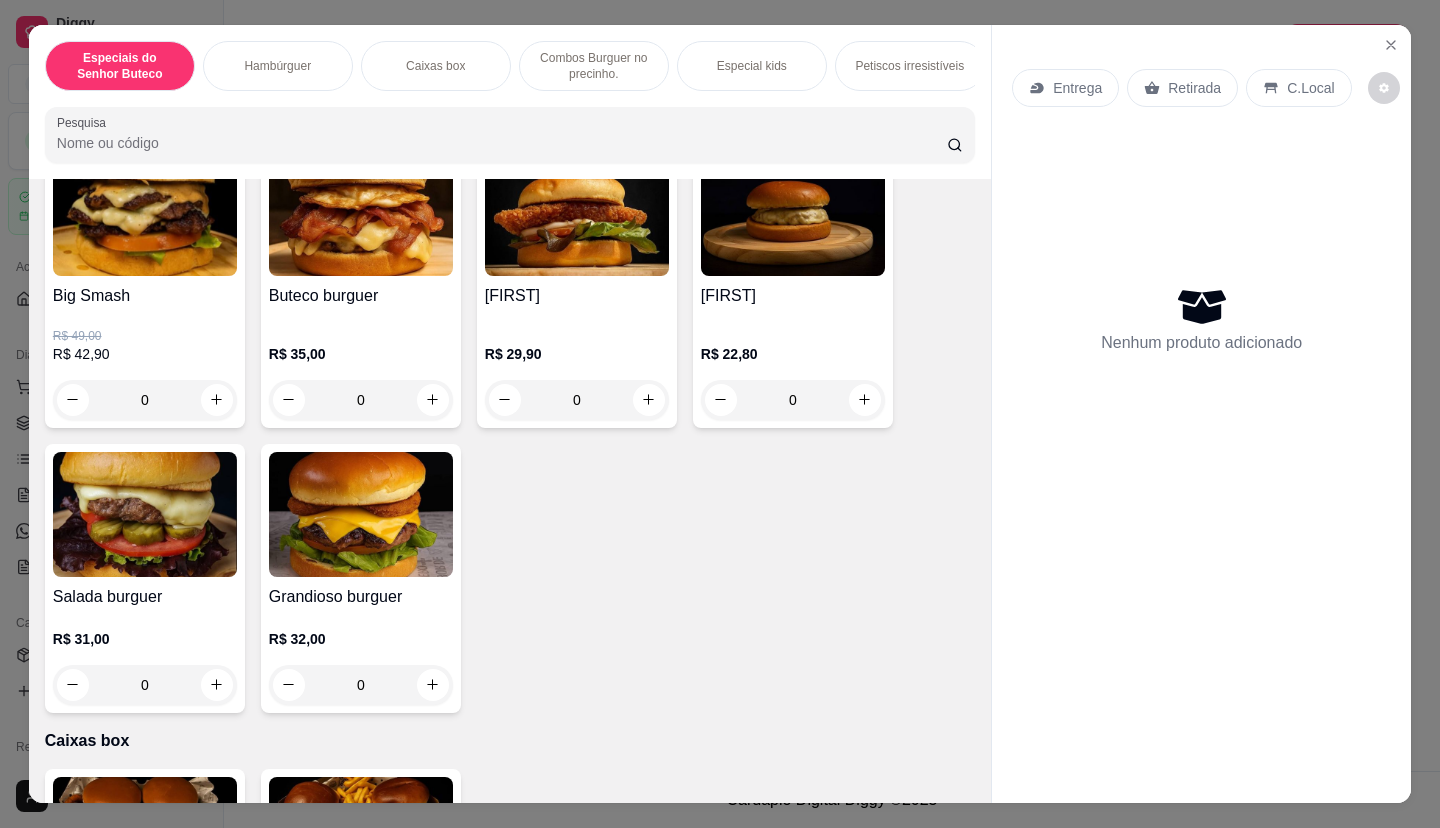 click at bounding box center [145, 514] 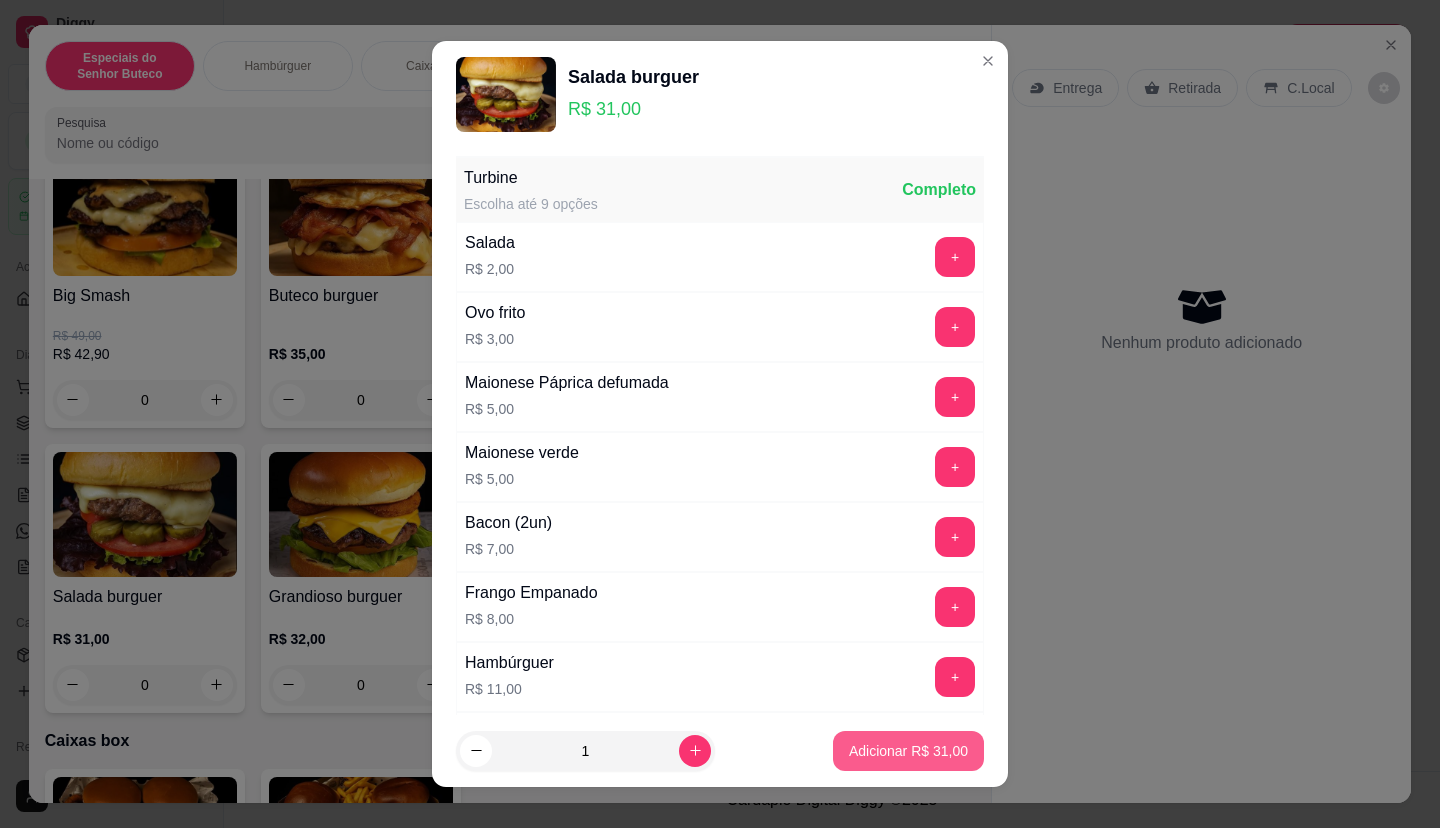 click on "Adicionar   R$ 31,00" at bounding box center (908, 751) 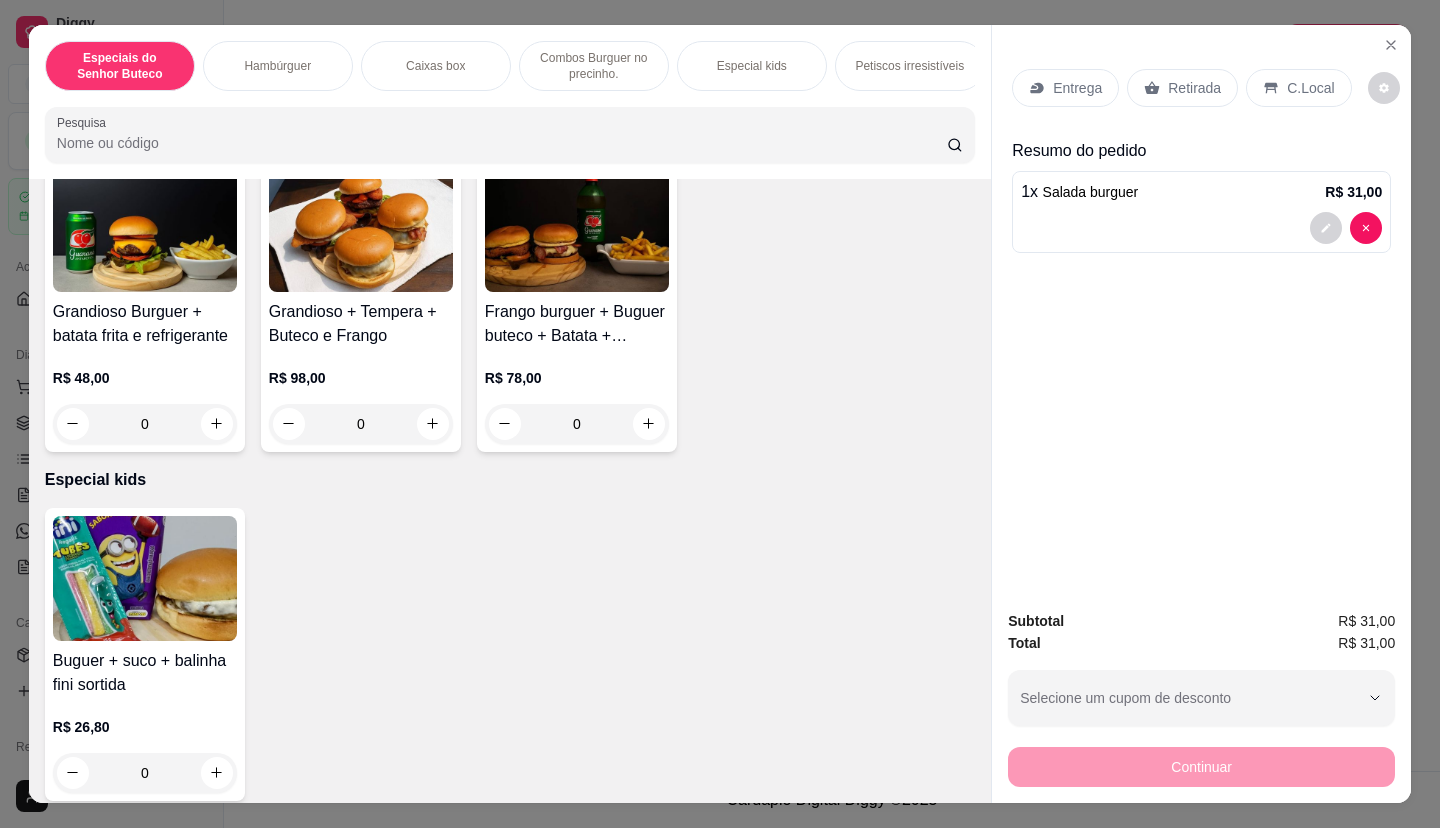 scroll, scrollTop: 1900, scrollLeft: 0, axis: vertical 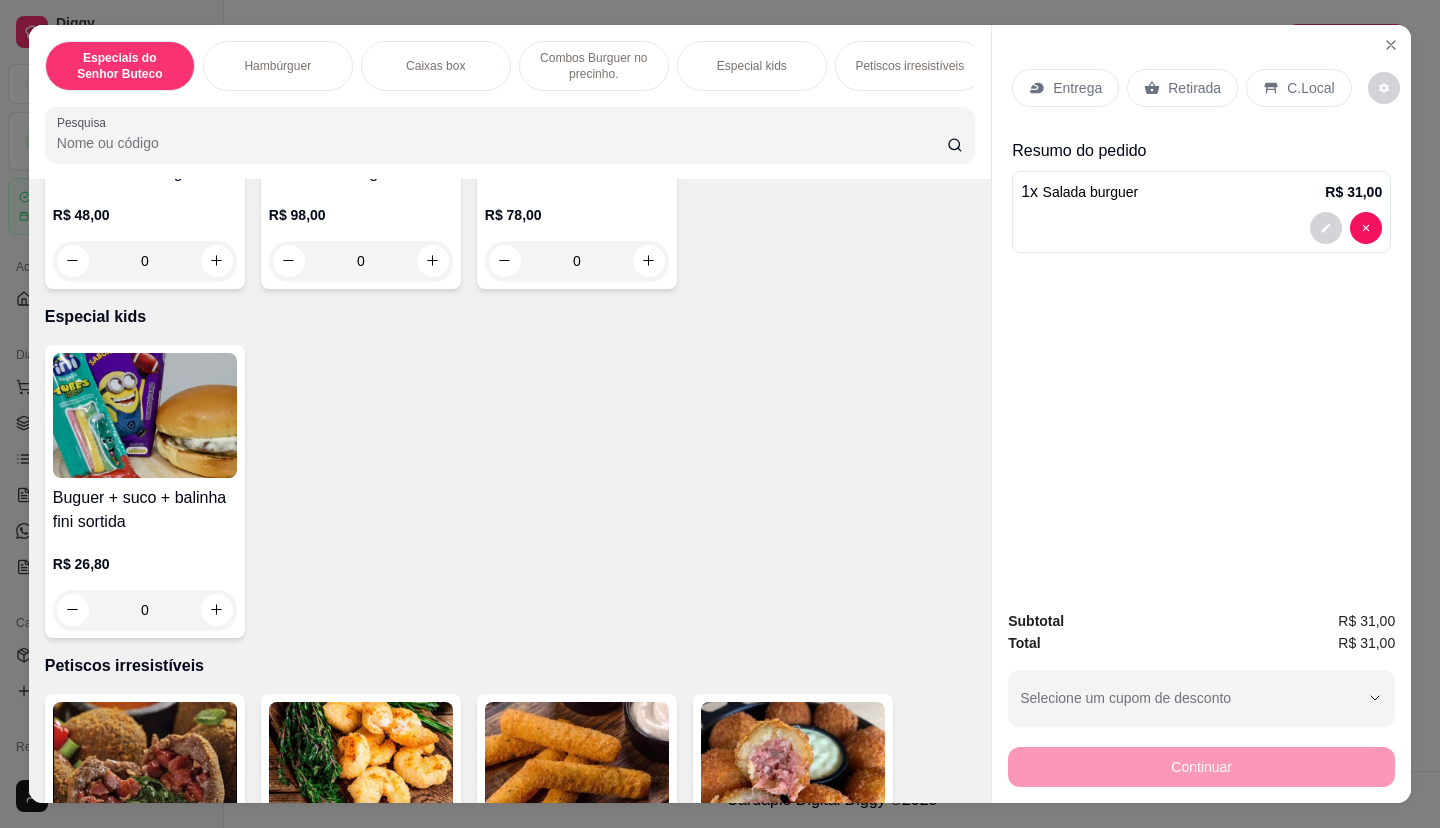 click at bounding box center (145, 415) 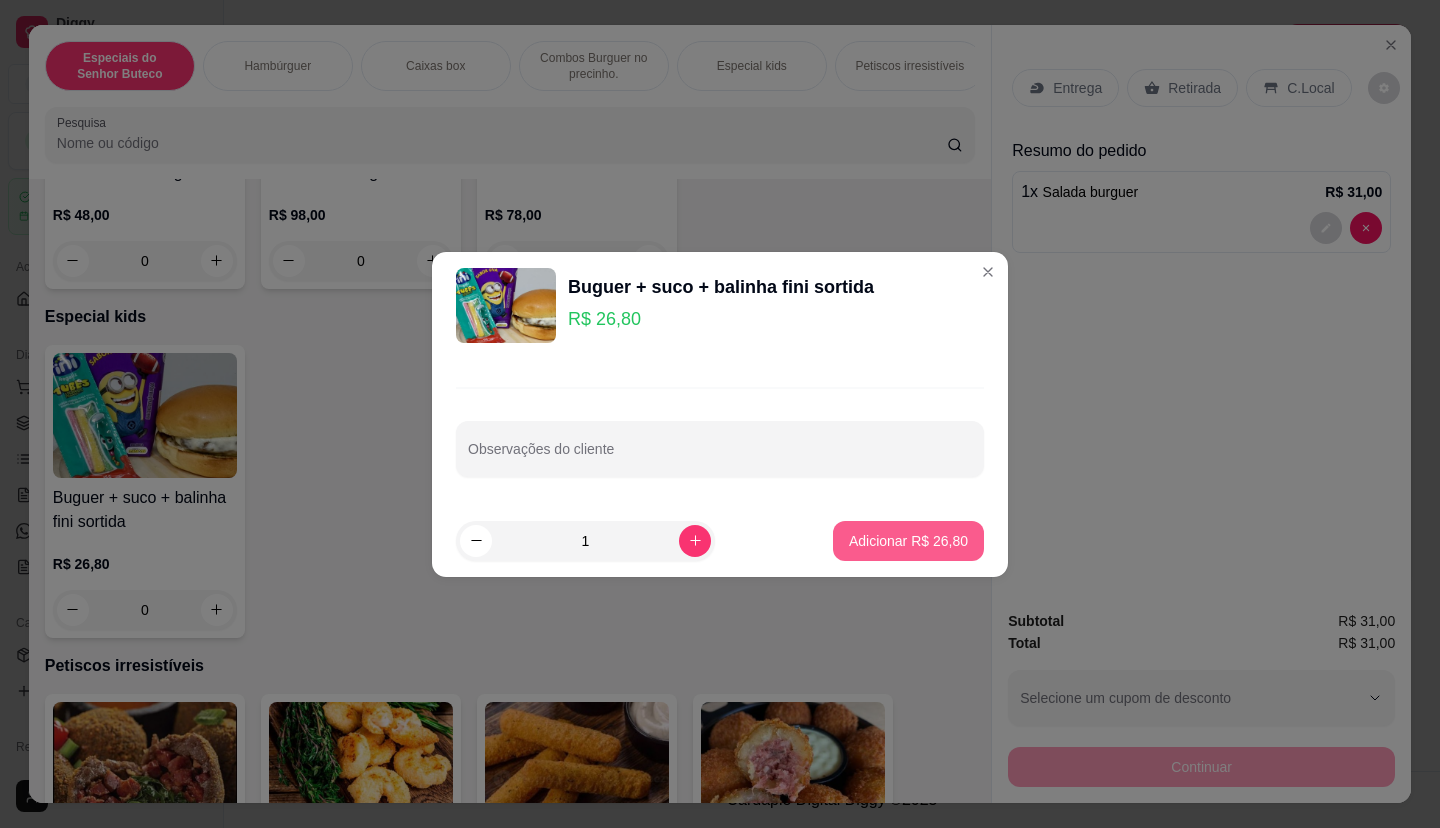 click on "Adicionar   R$ 26,80" at bounding box center [908, 541] 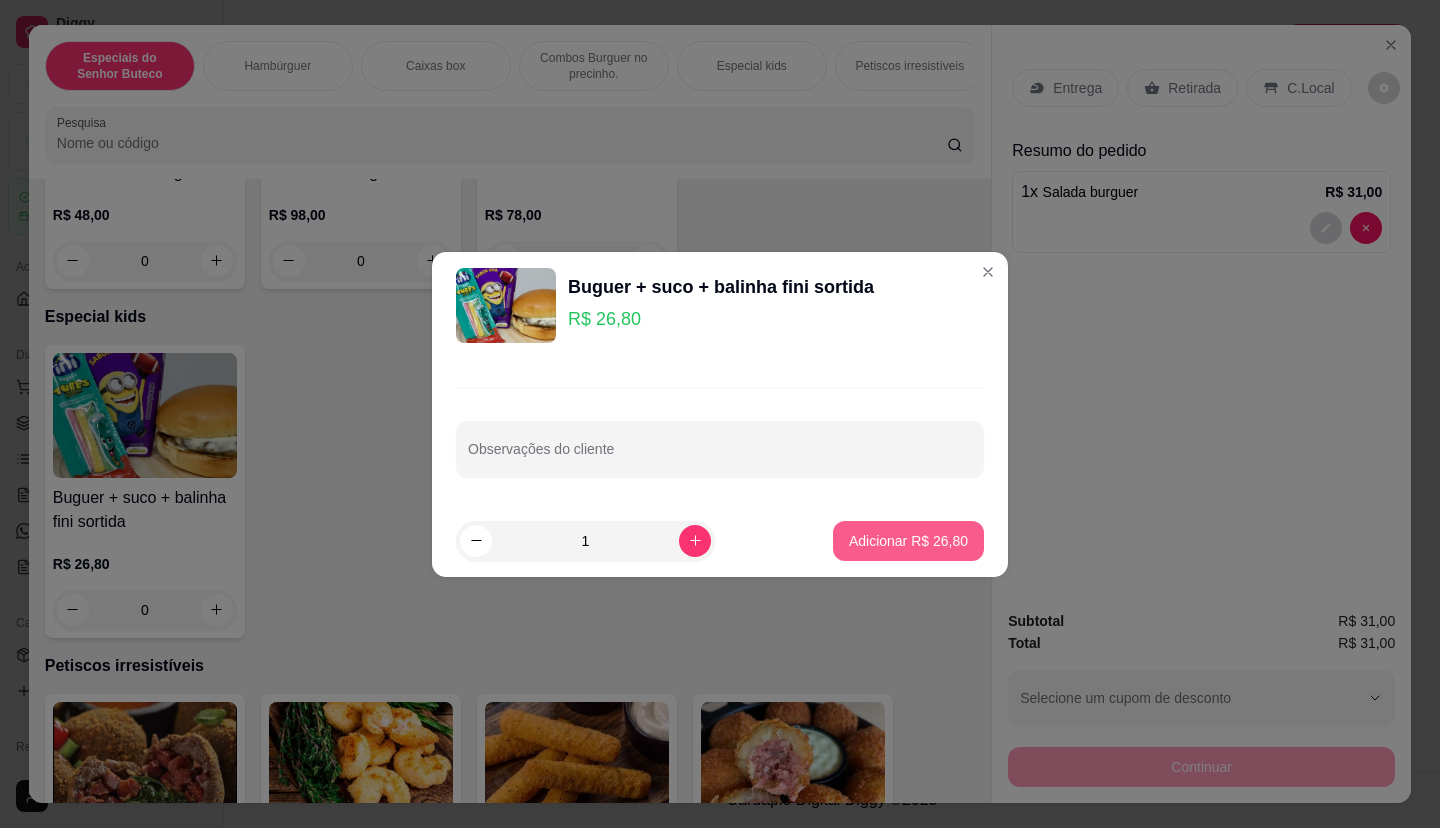 type on "1" 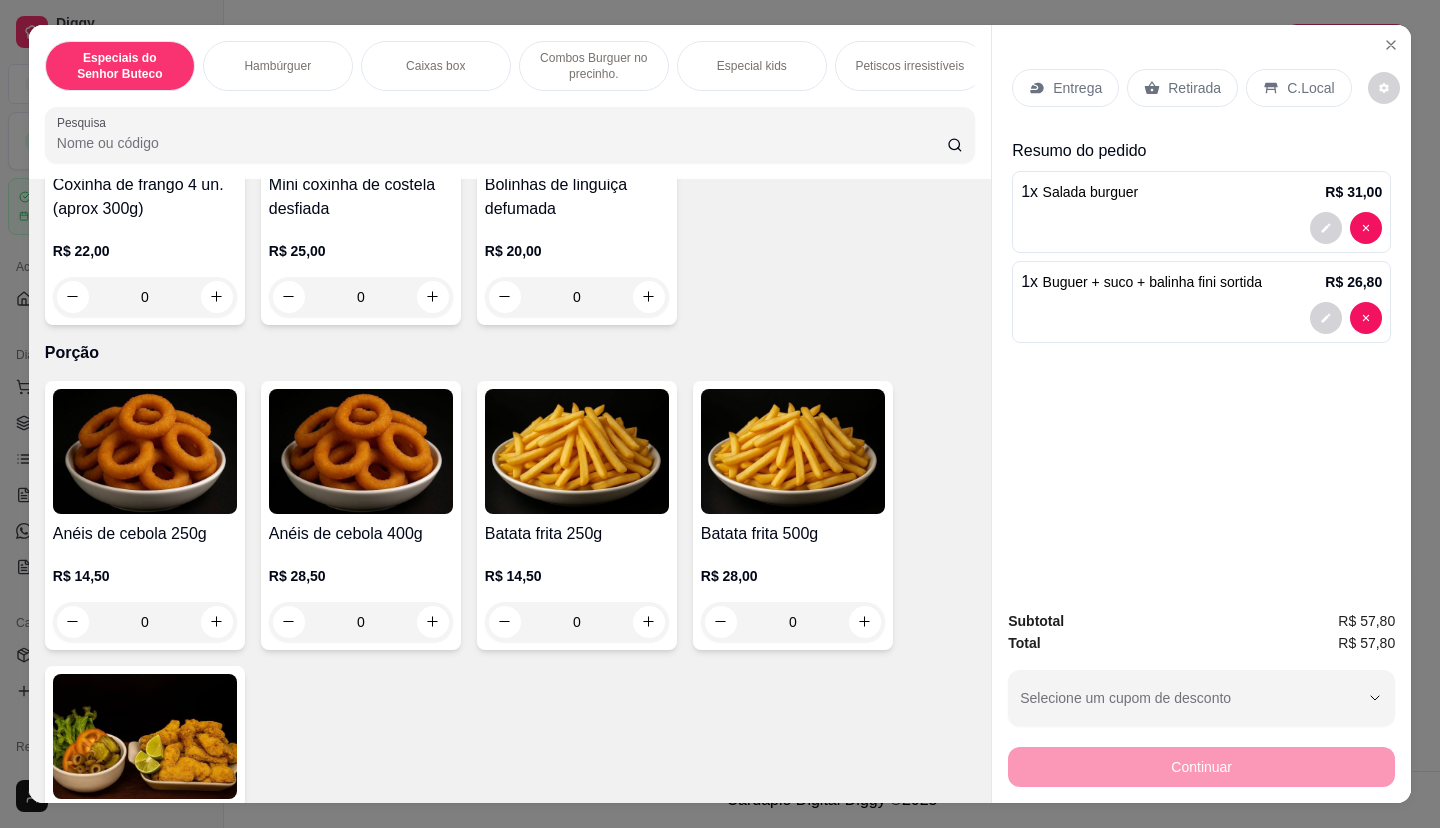 scroll, scrollTop: 2700, scrollLeft: 0, axis: vertical 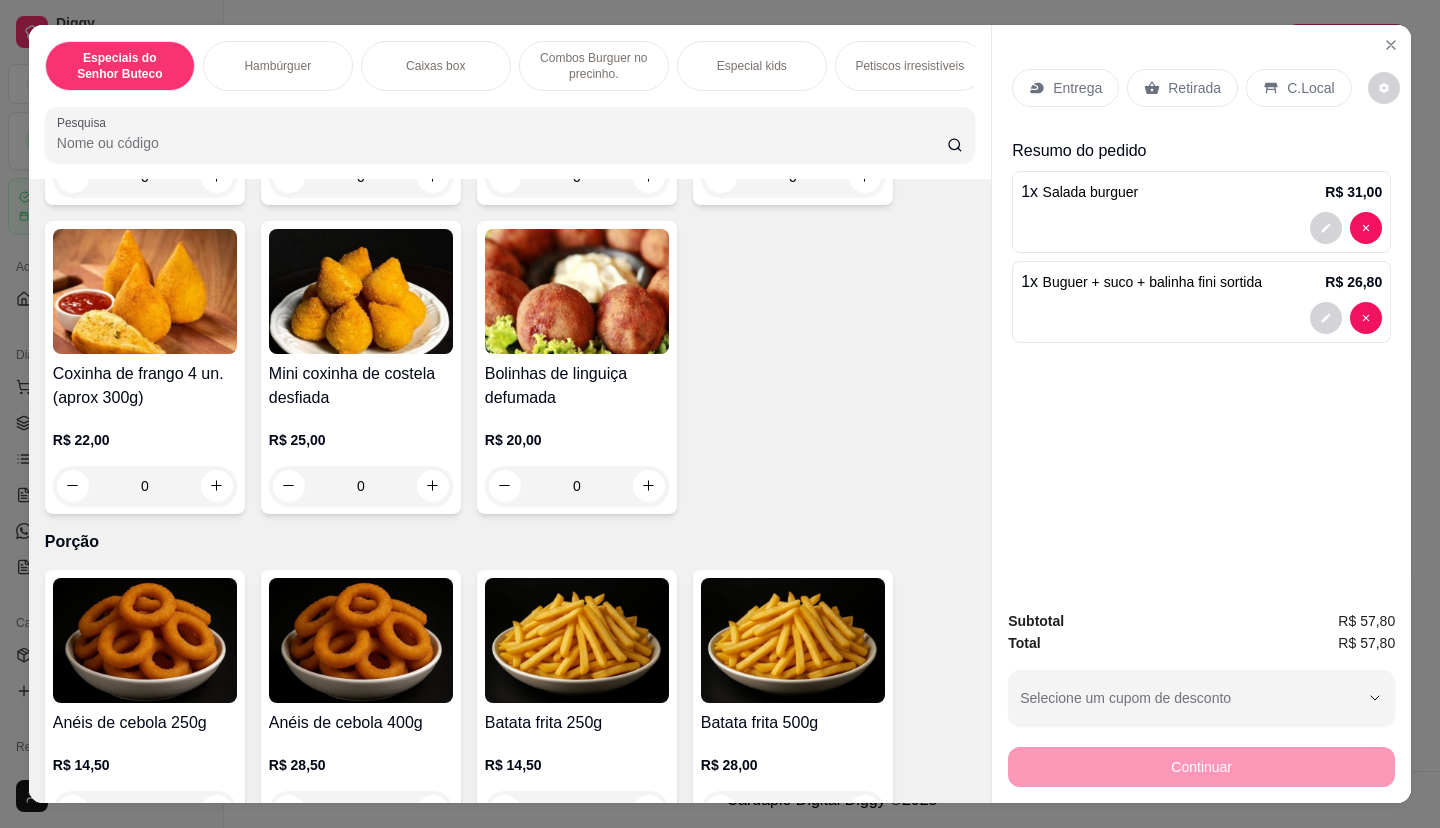 click on "Entrega" at bounding box center (1065, 88) 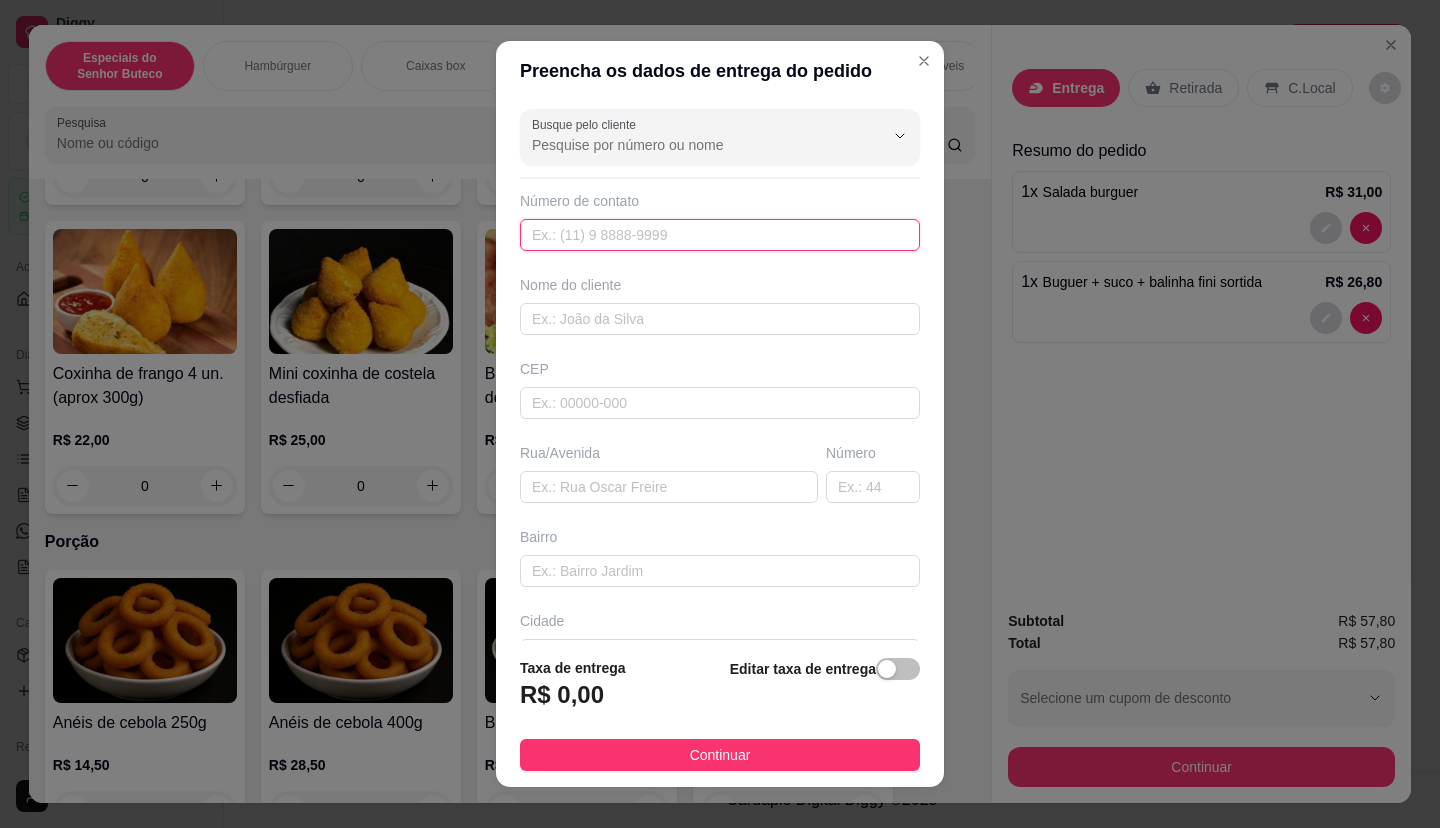 click at bounding box center [720, 235] 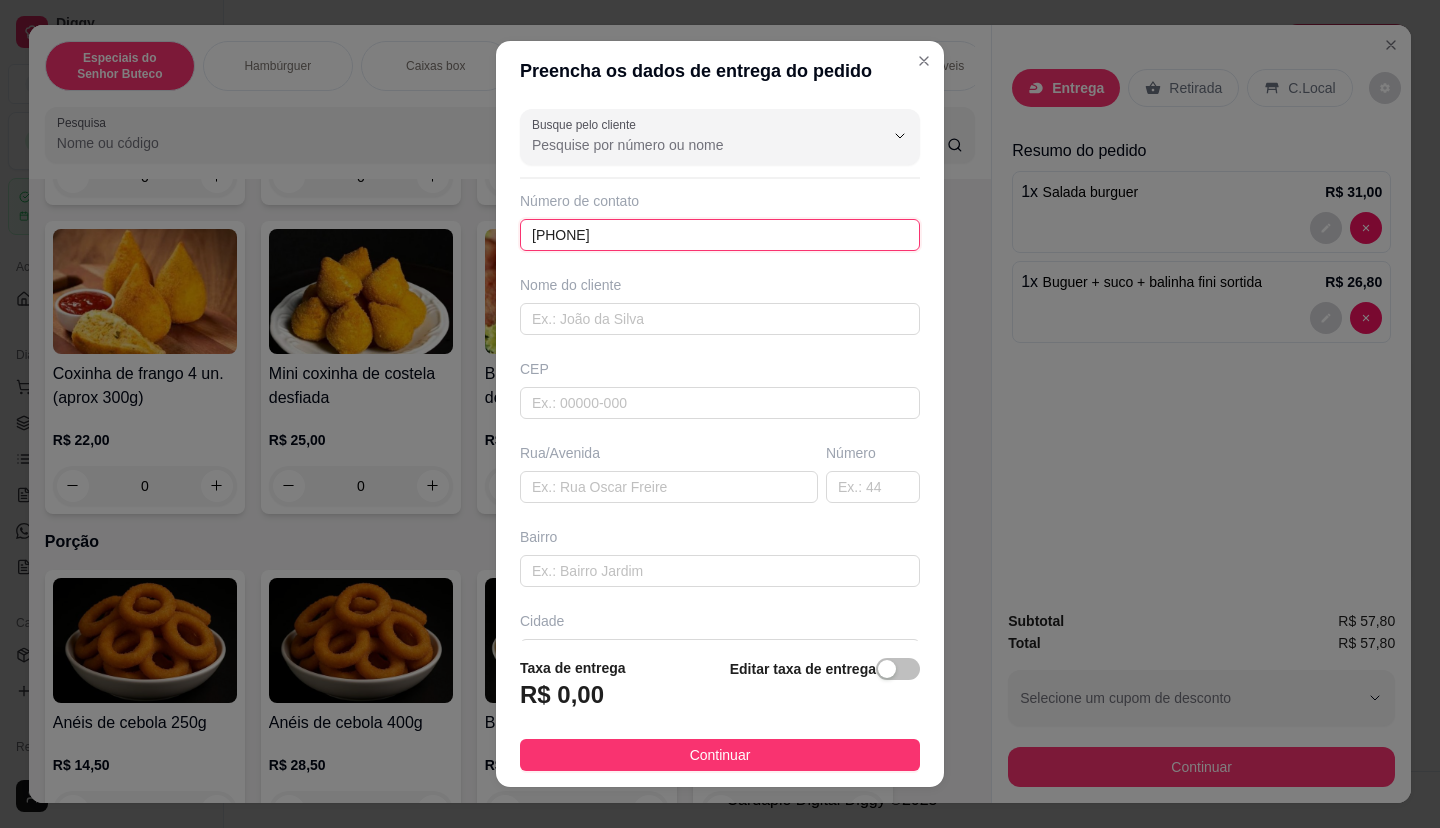 click on "[PHONE]" at bounding box center [720, 235] 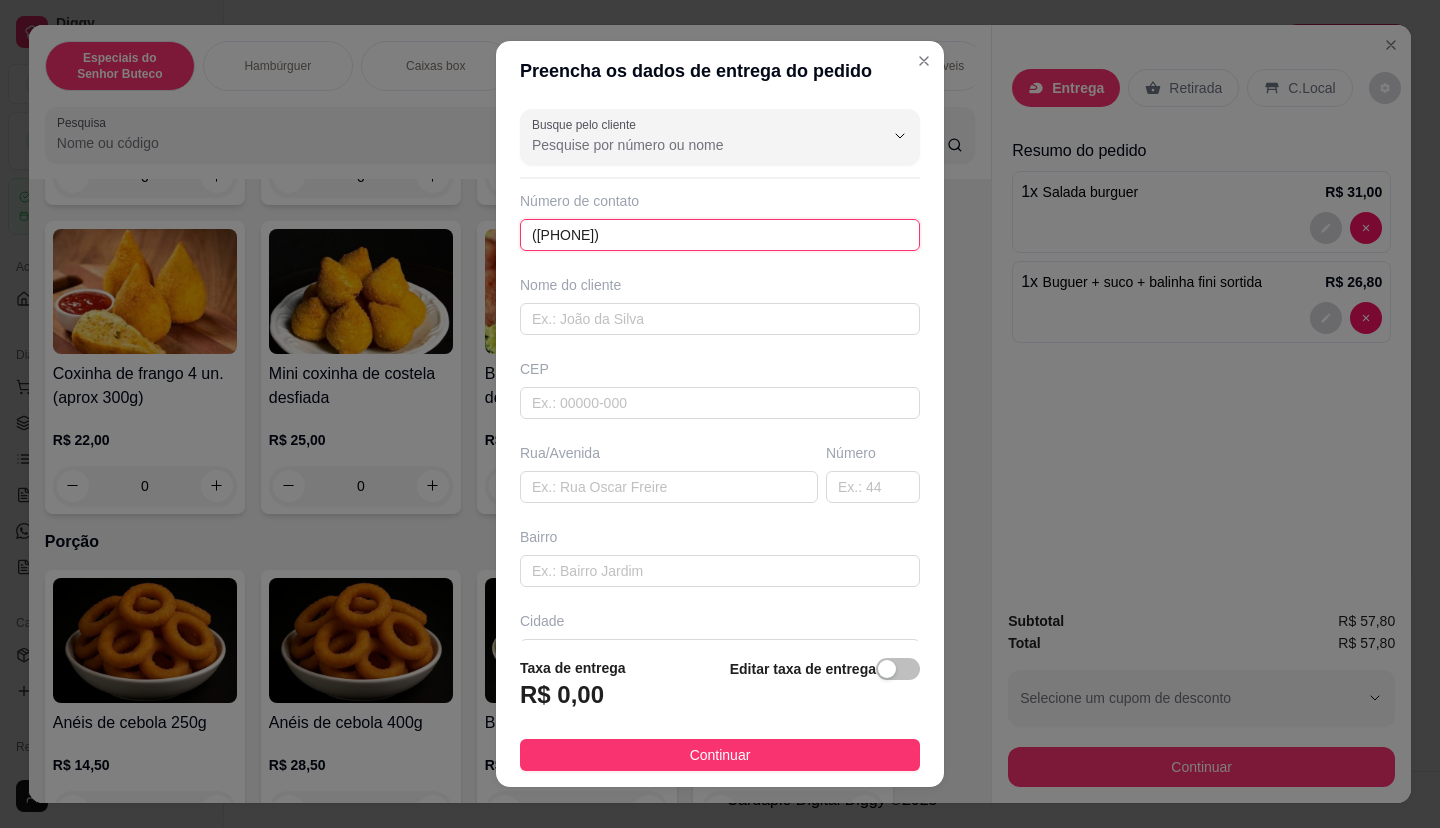 type on "([PHONE])" 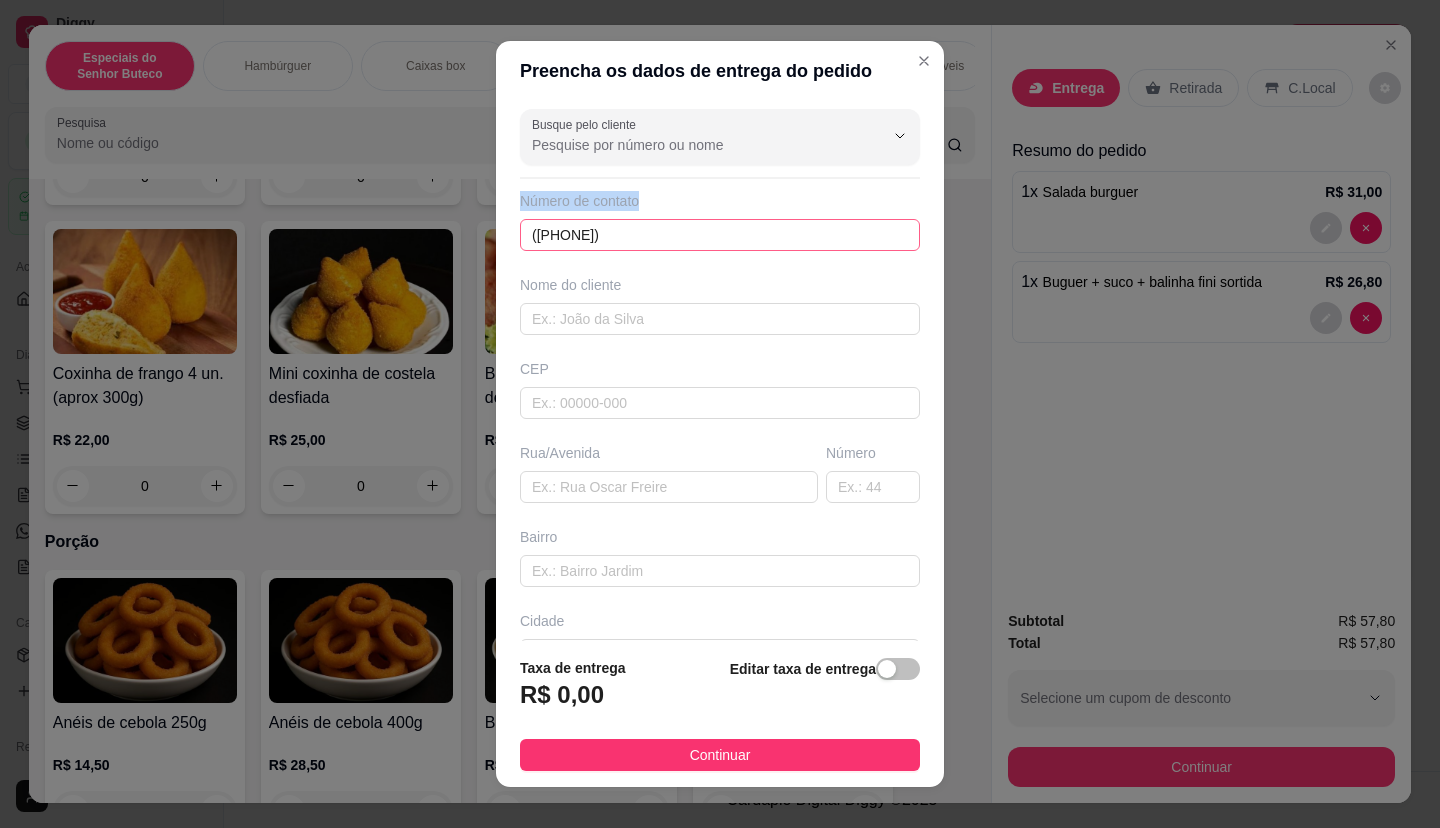 drag, startPoint x: 647, startPoint y: 254, endPoint x: 521, endPoint y: 249, distance: 126.09917 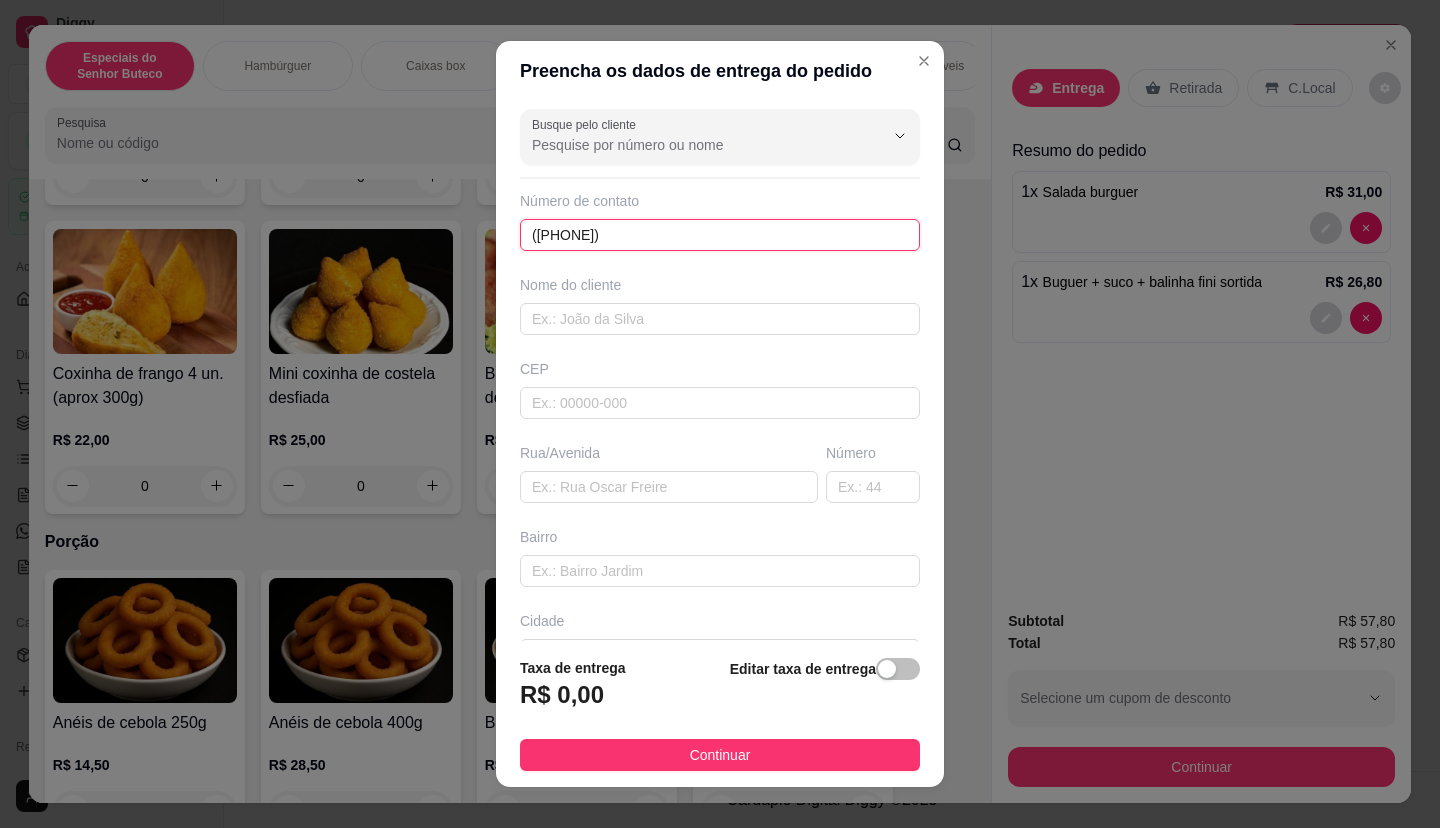drag, startPoint x: 621, startPoint y: 231, endPoint x: 489, endPoint y: 228, distance: 132.03409 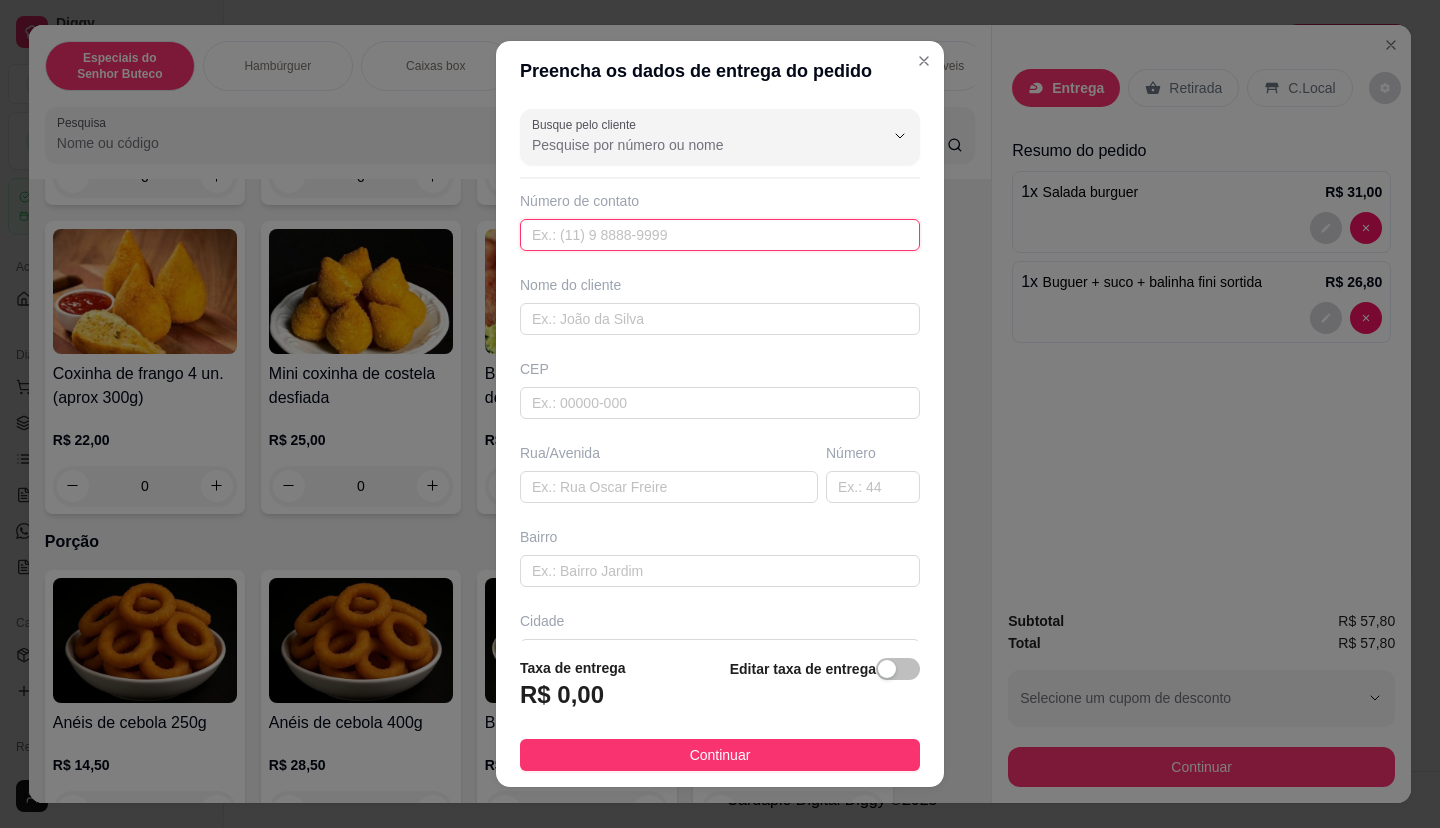 paste on "[PHONE]" 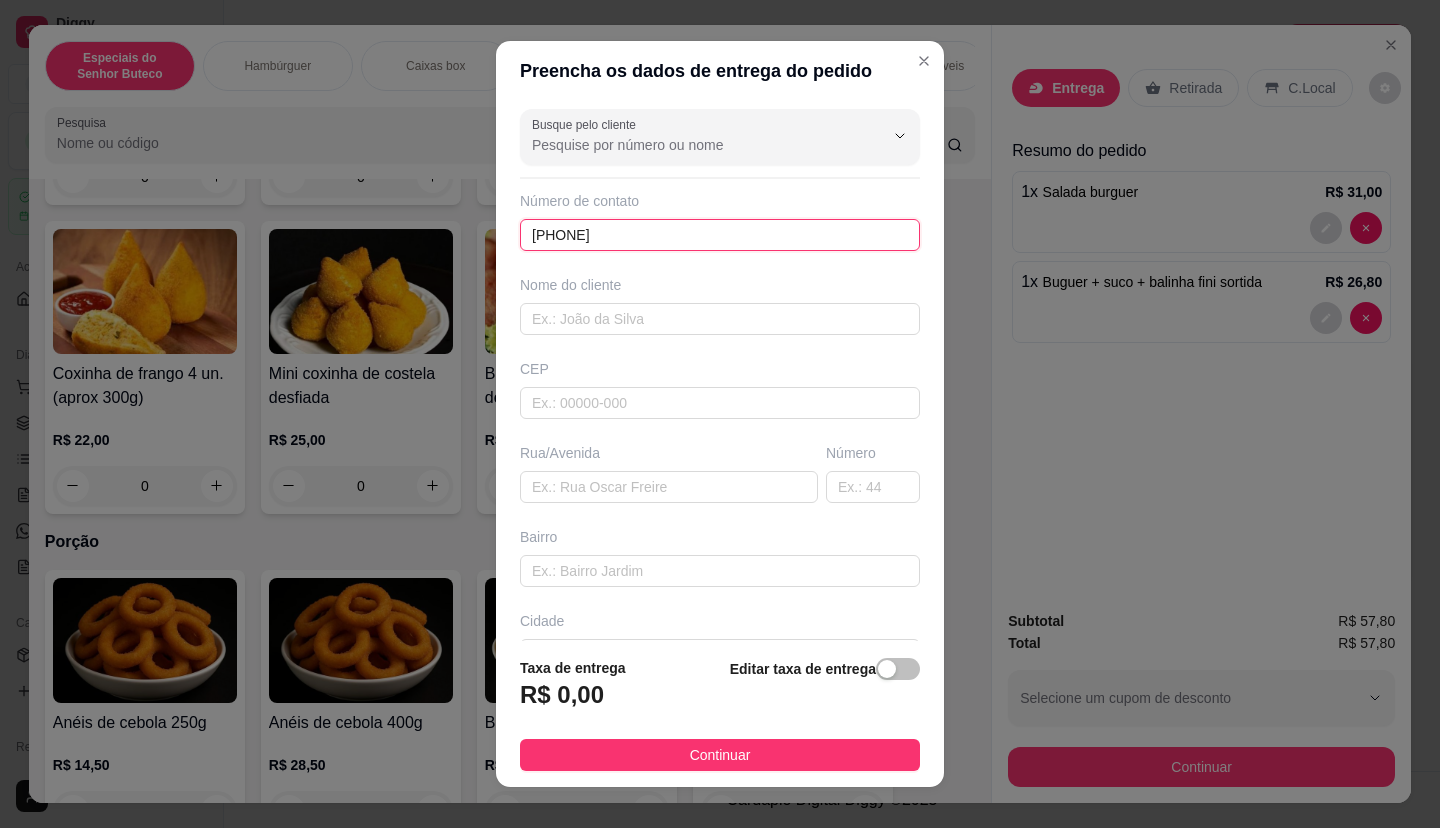 click on "[PHONE]" at bounding box center [720, 235] 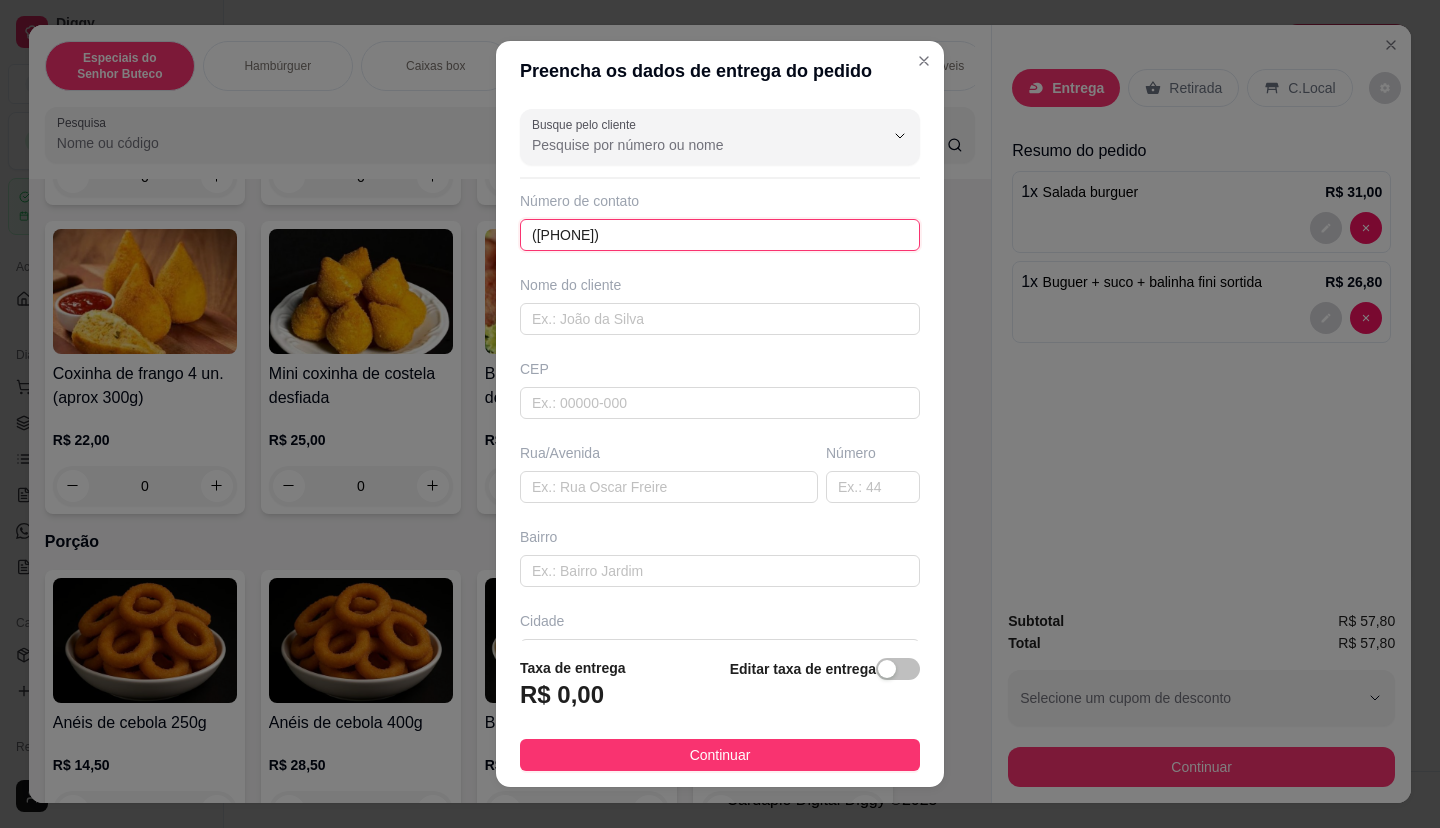 click on "([PHONE])" at bounding box center (720, 235) 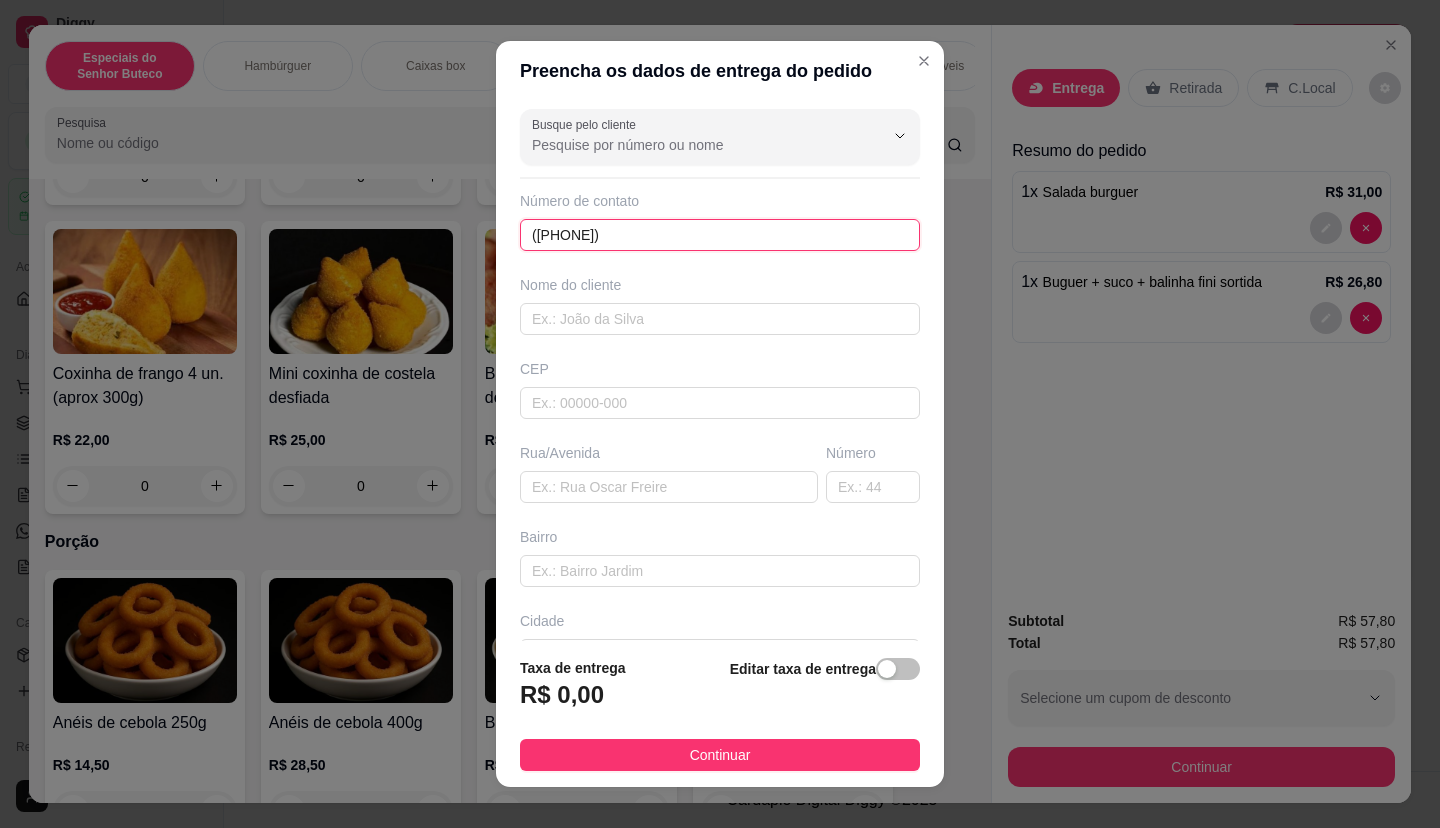 click on "([PHONE])" at bounding box center [720, 235] 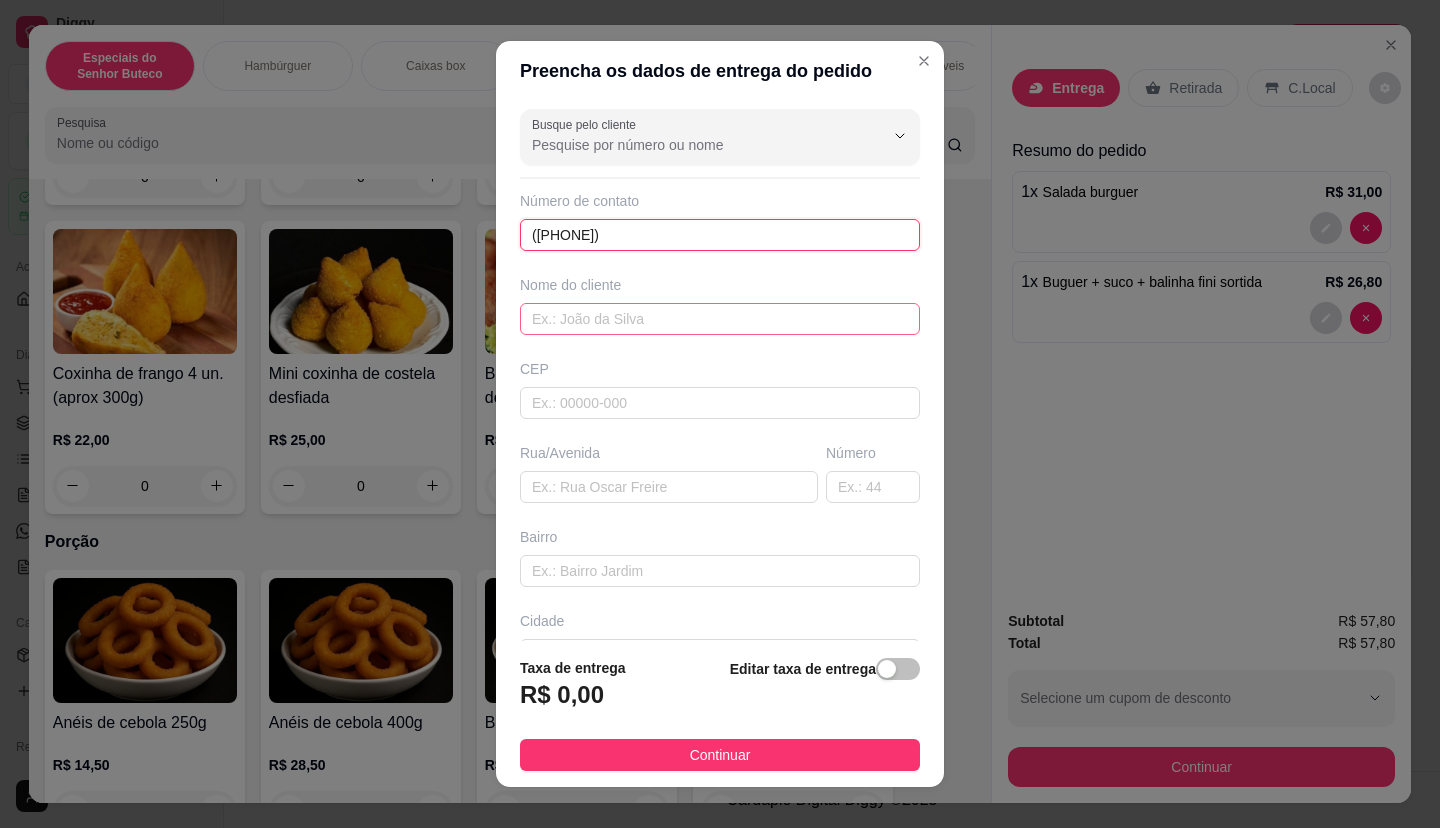 type on "([PHONE])" 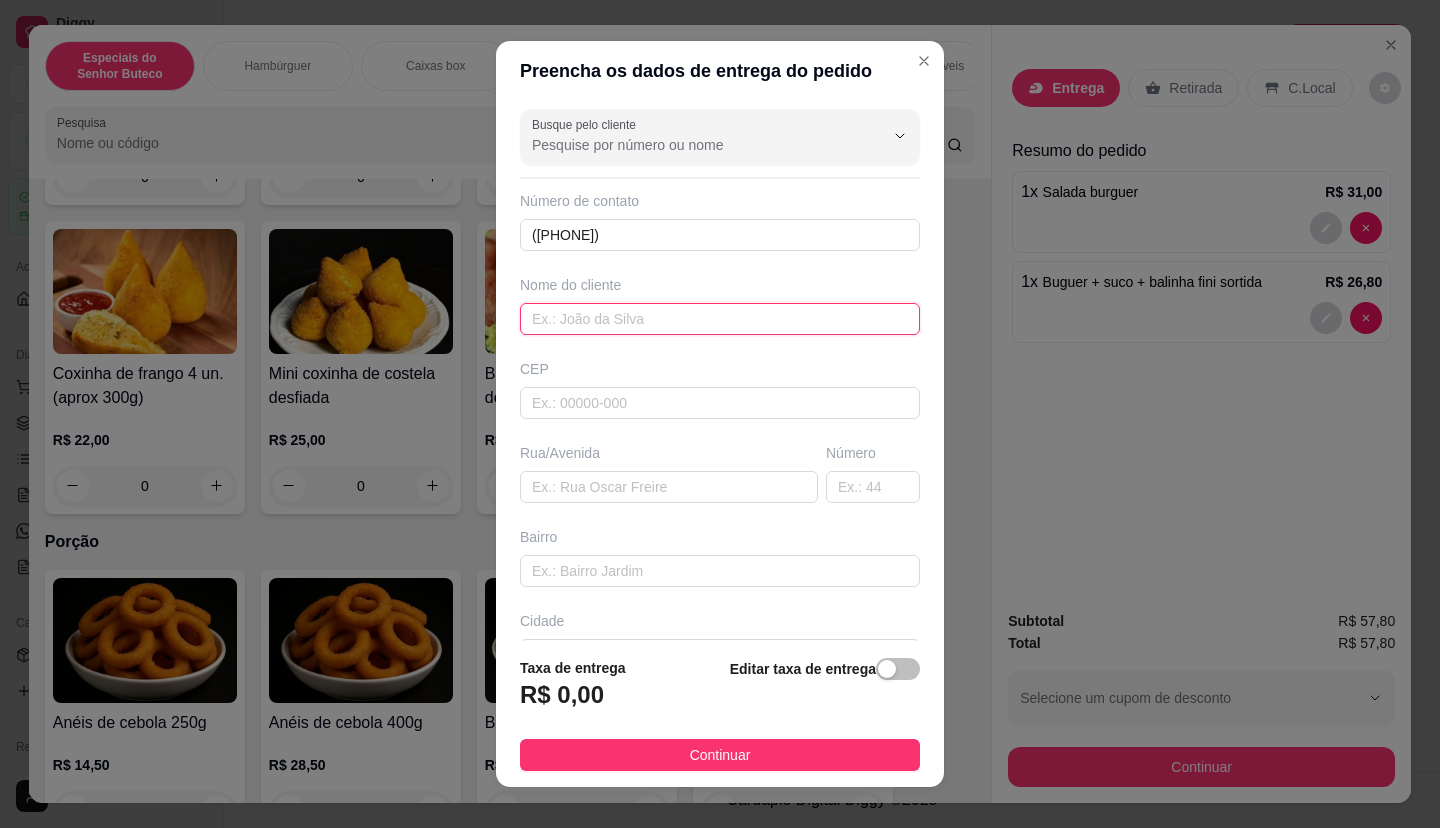 click at bounding box center (720, 319) 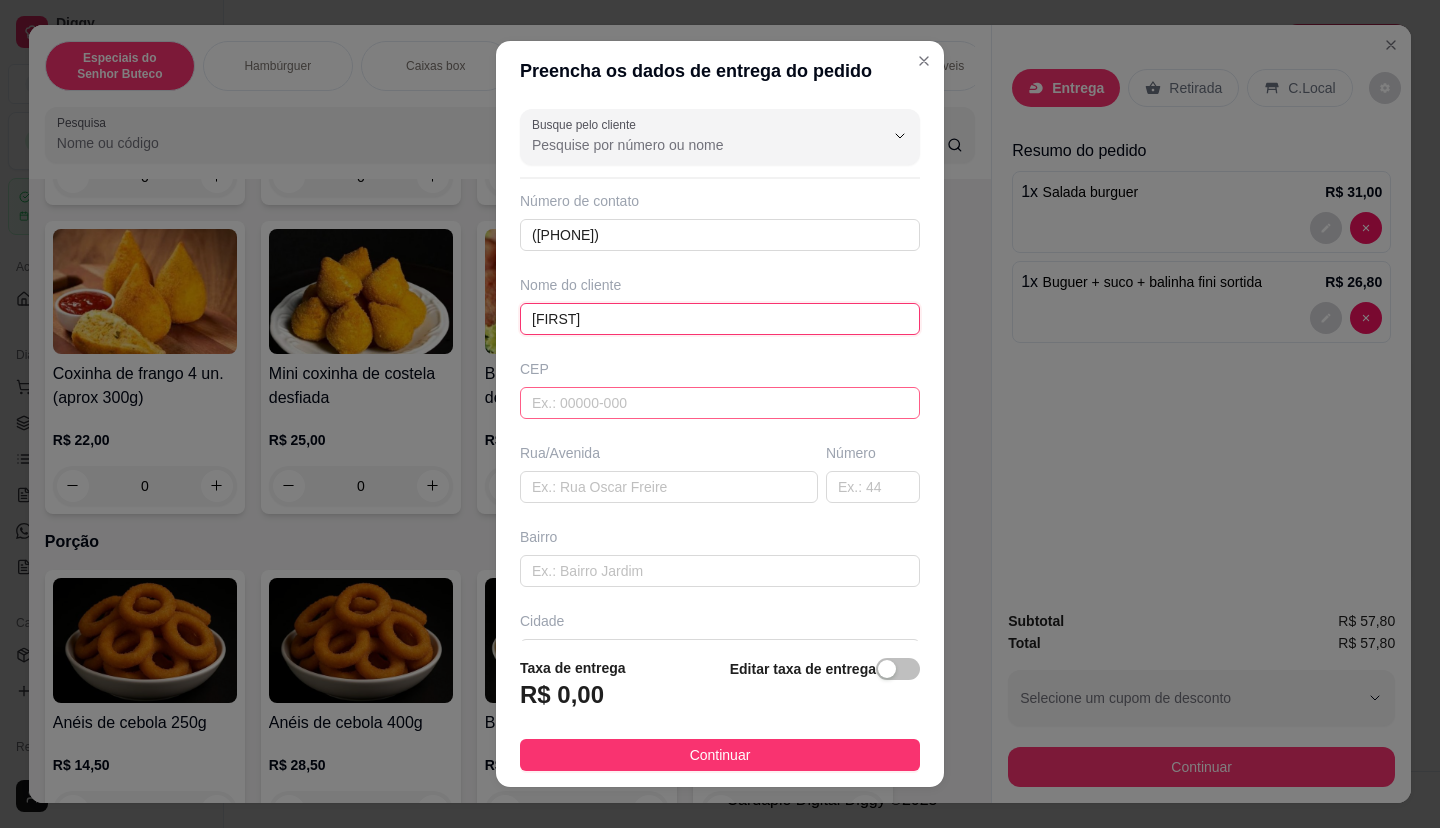 type on "[FIRST]" 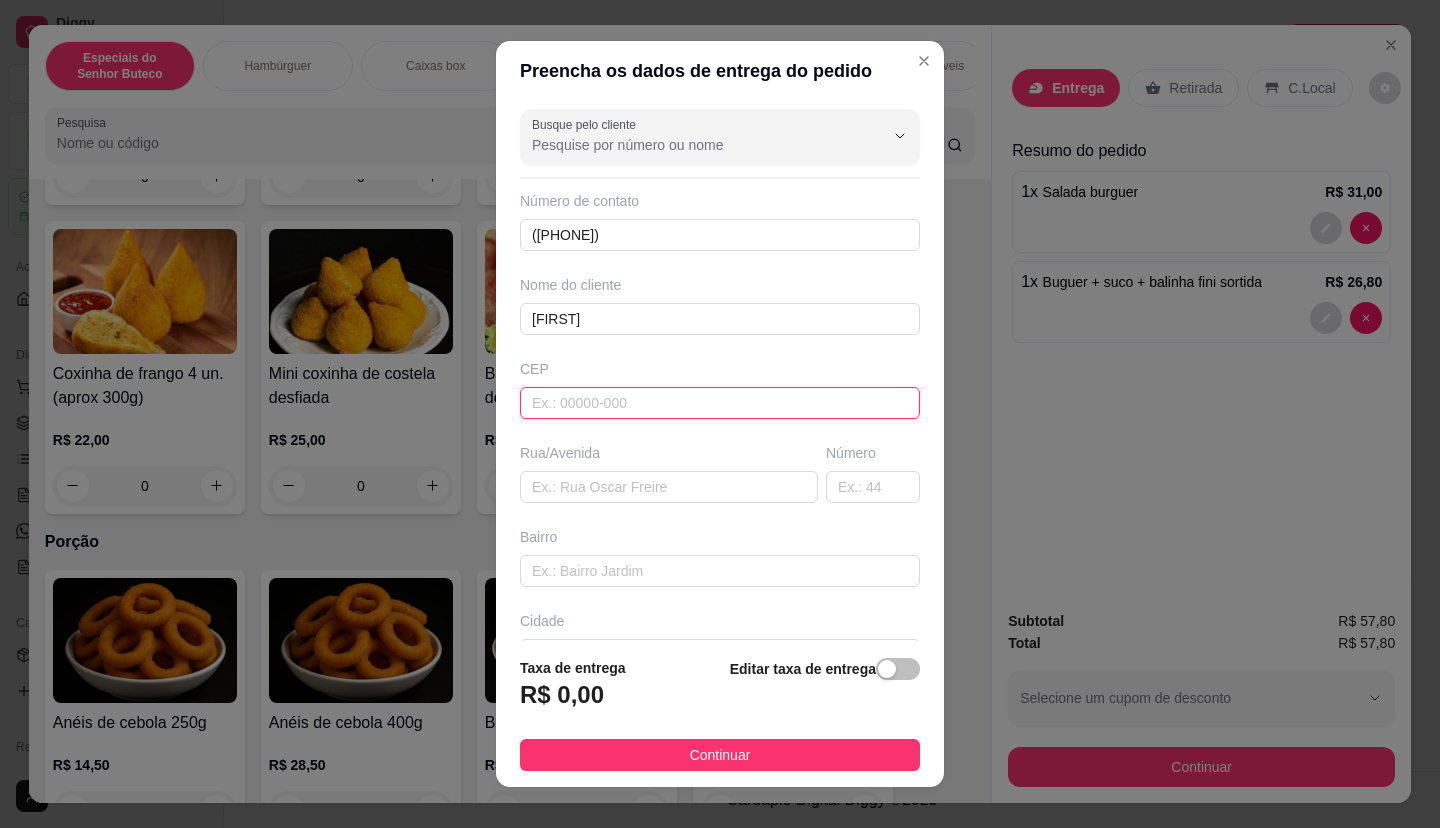 click at bounding box center (720, 403) 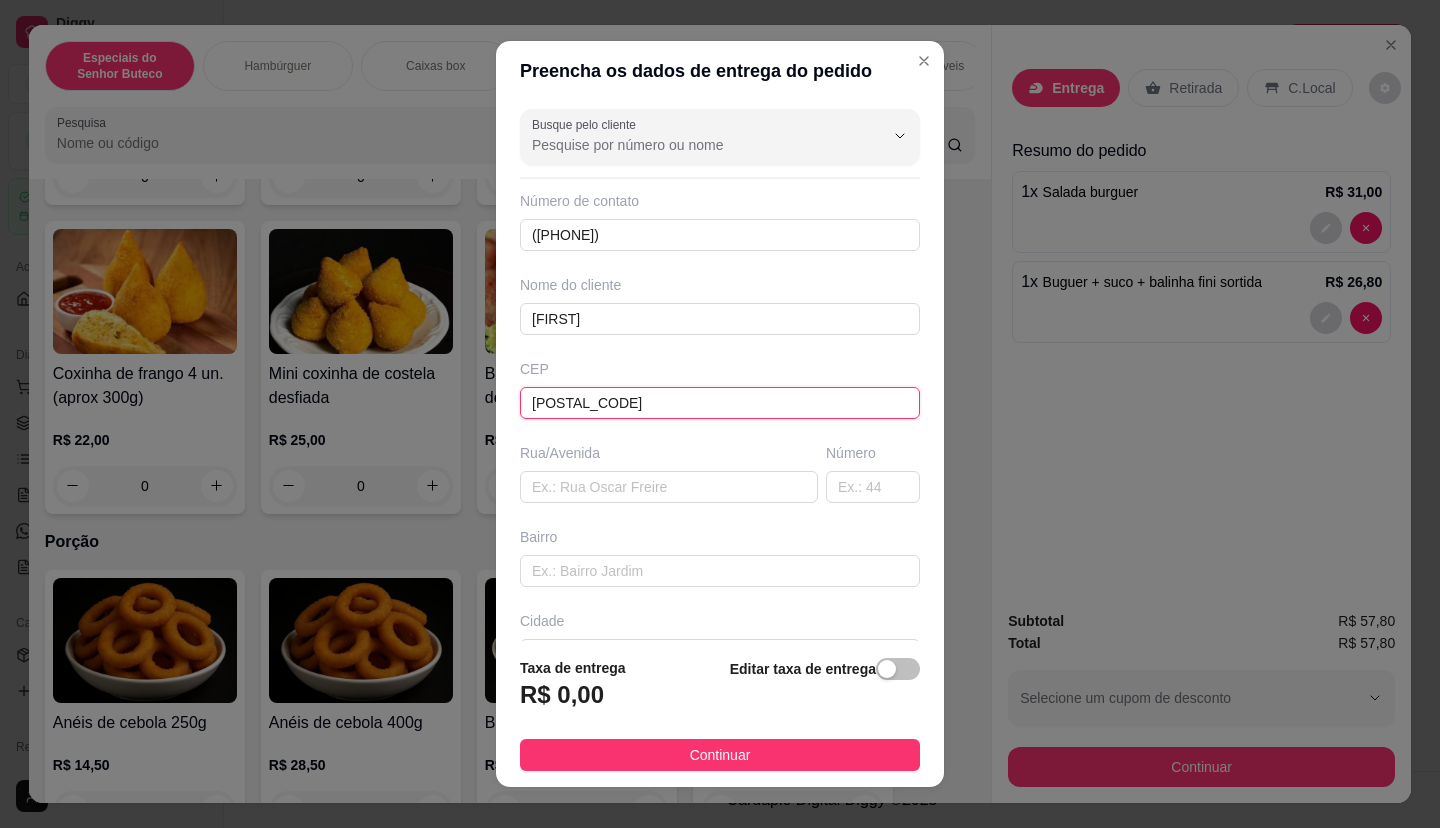 type on "[POSTAL_CODE]" 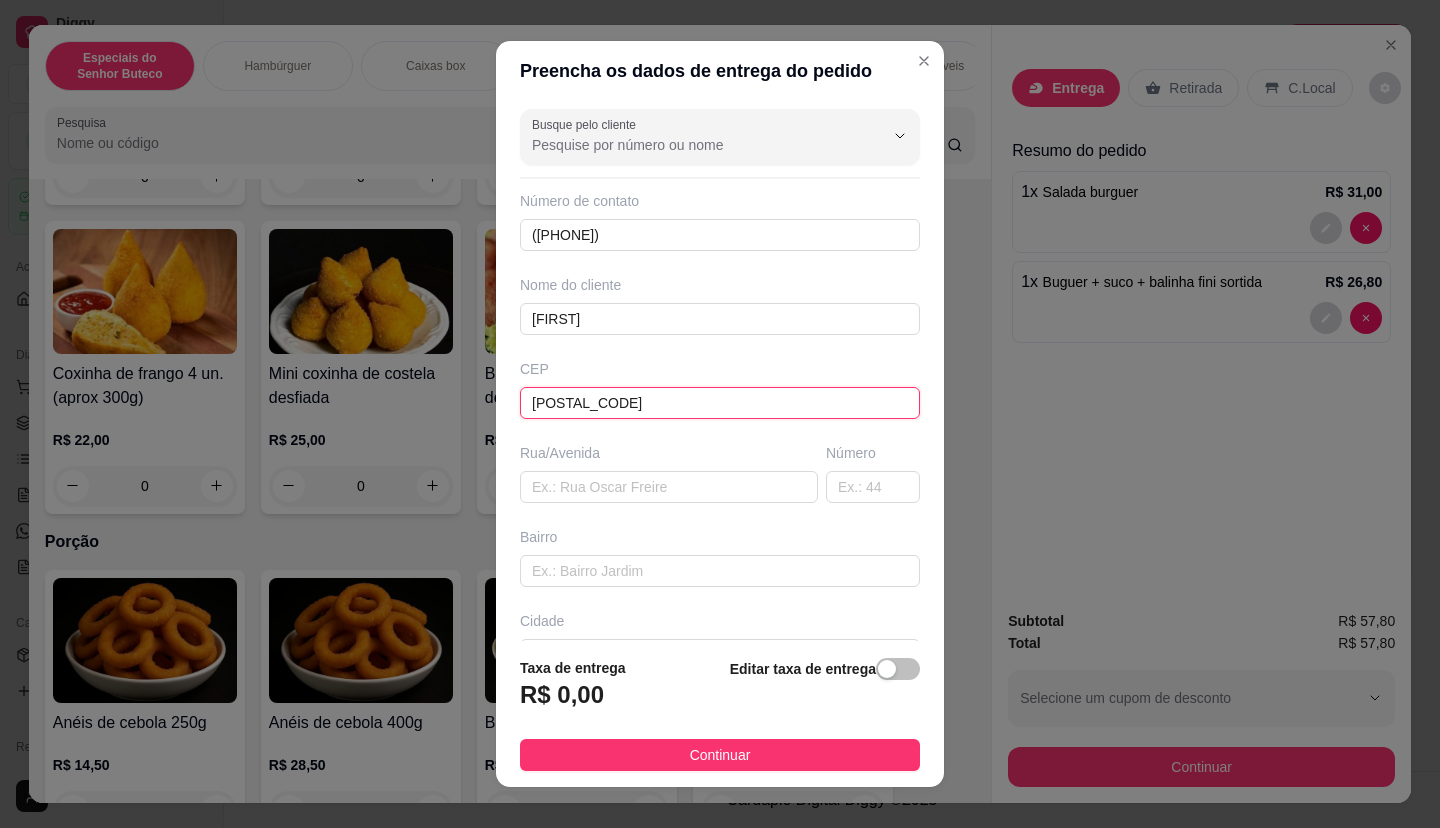type on "Pomerode" 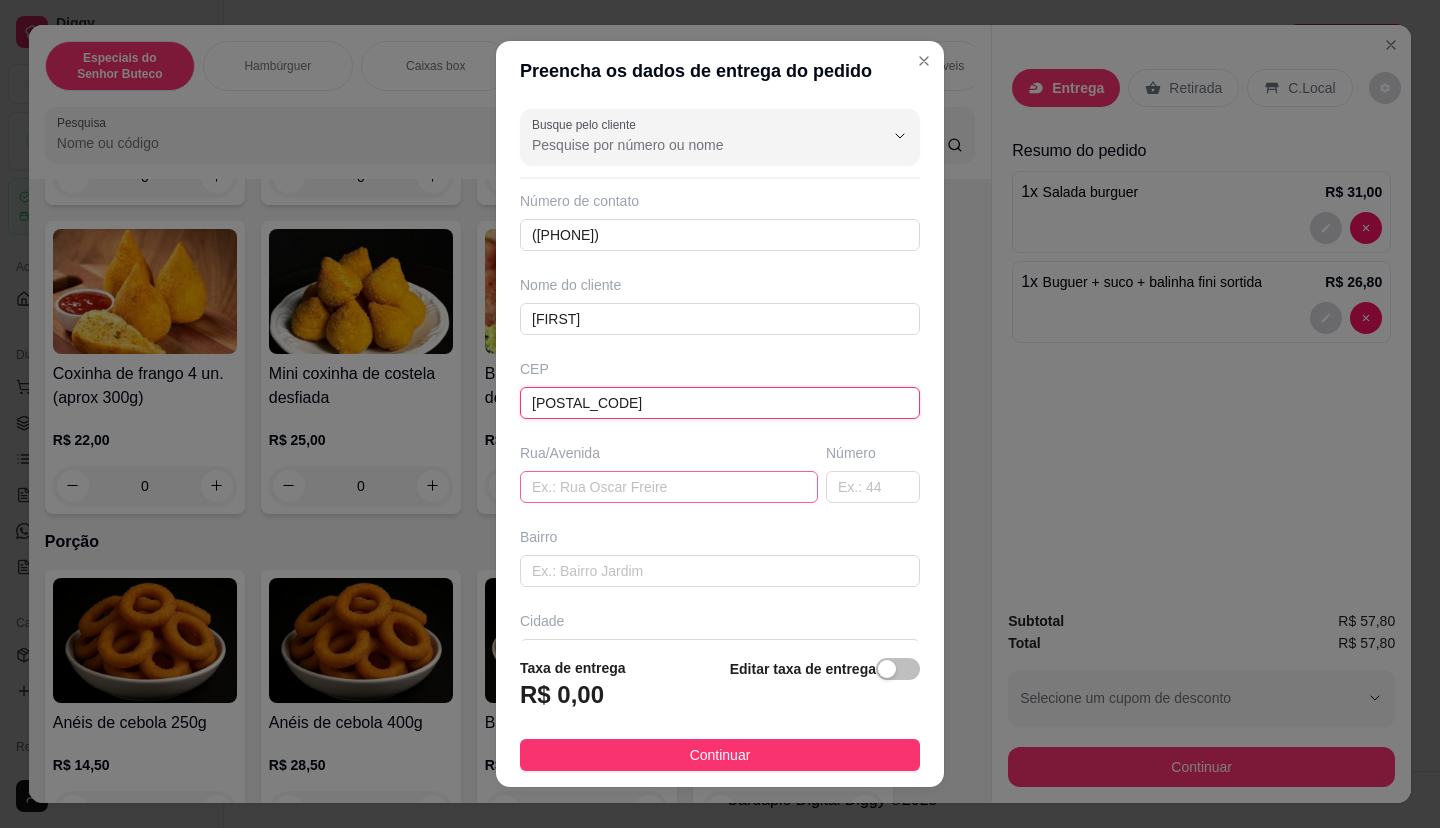 type on "[POSTAL_CODE]" 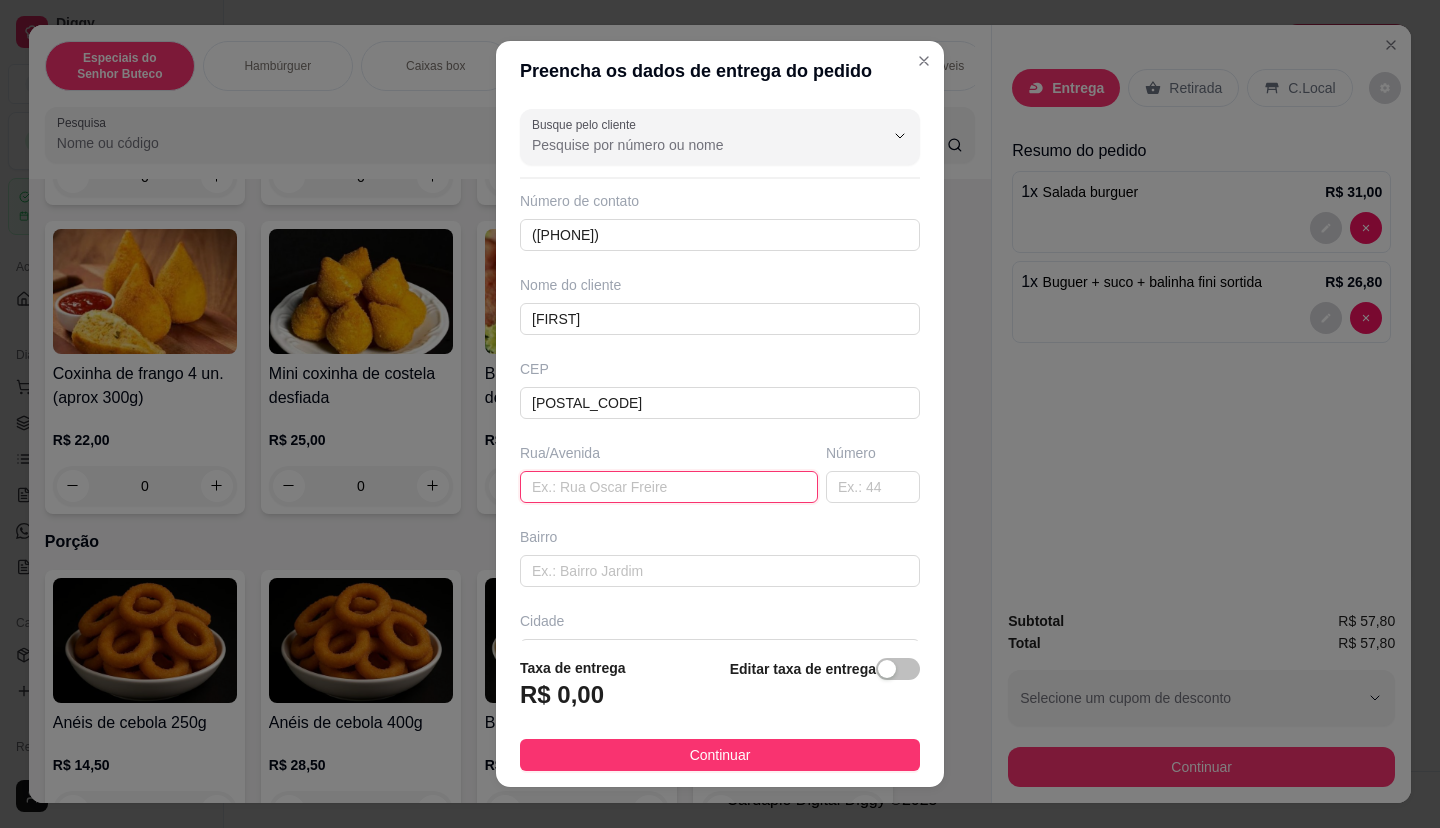 click at bounding box center (669, 487) 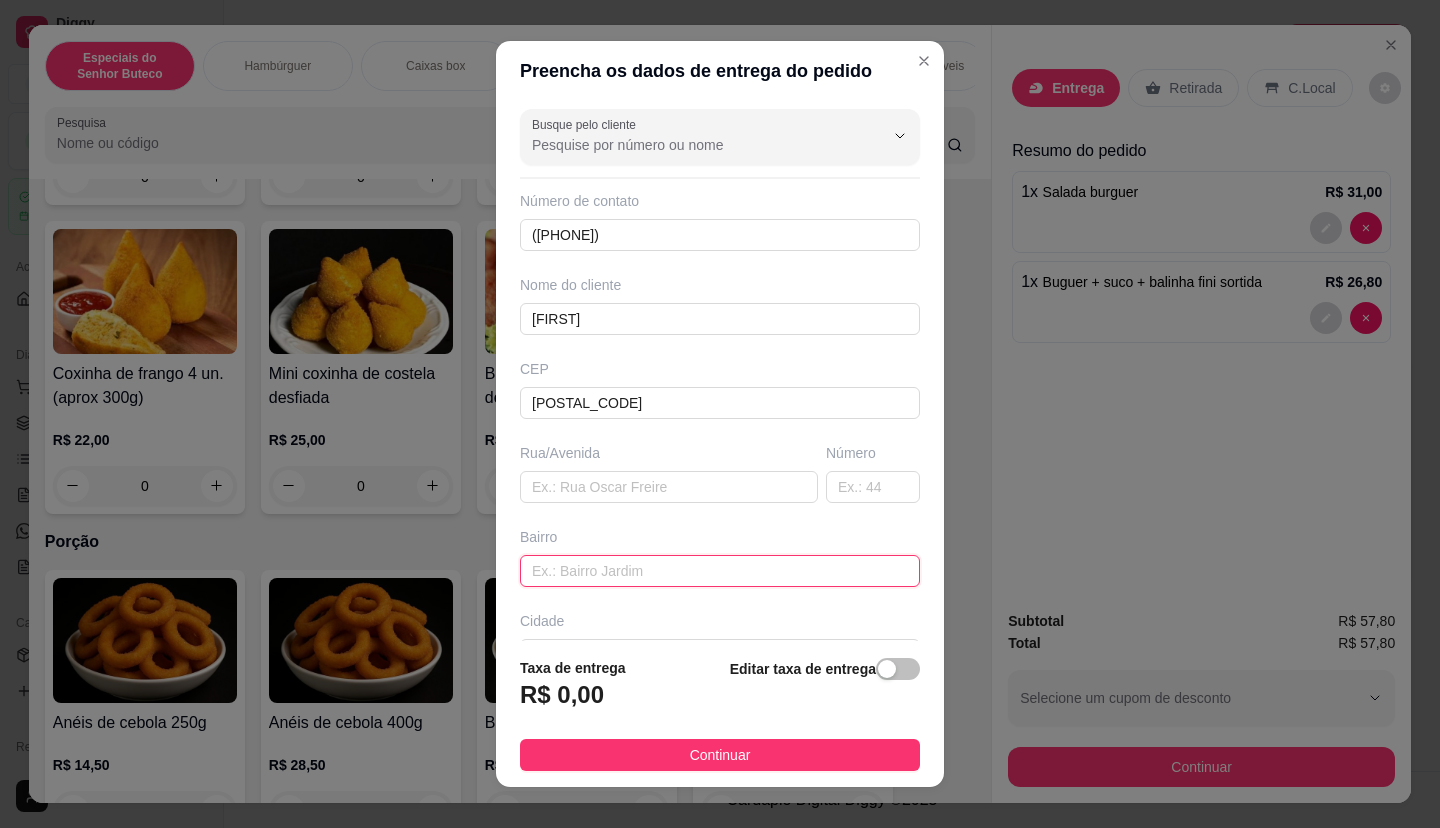 click at bounding box center (720, 571) 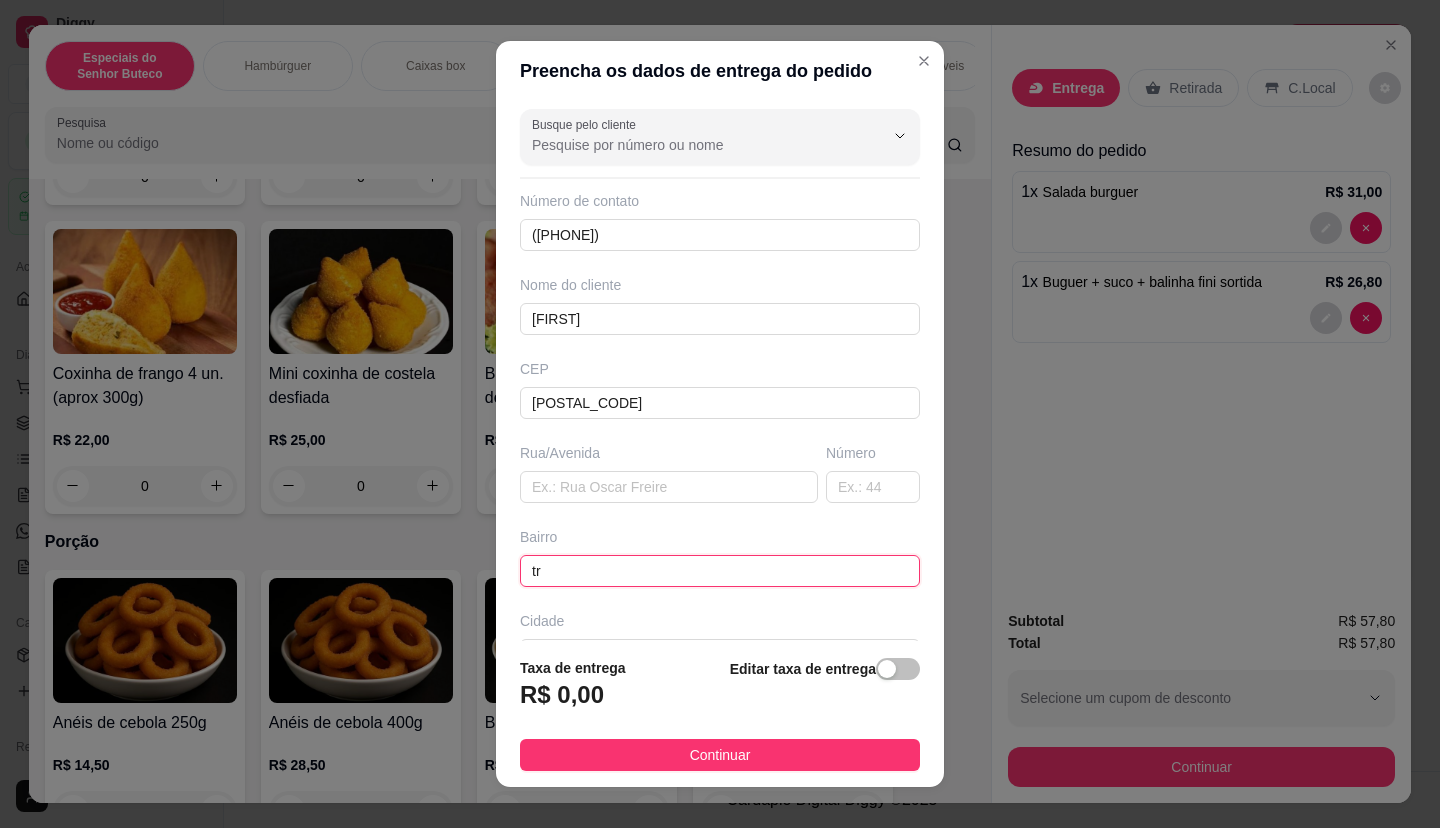 type on "t" 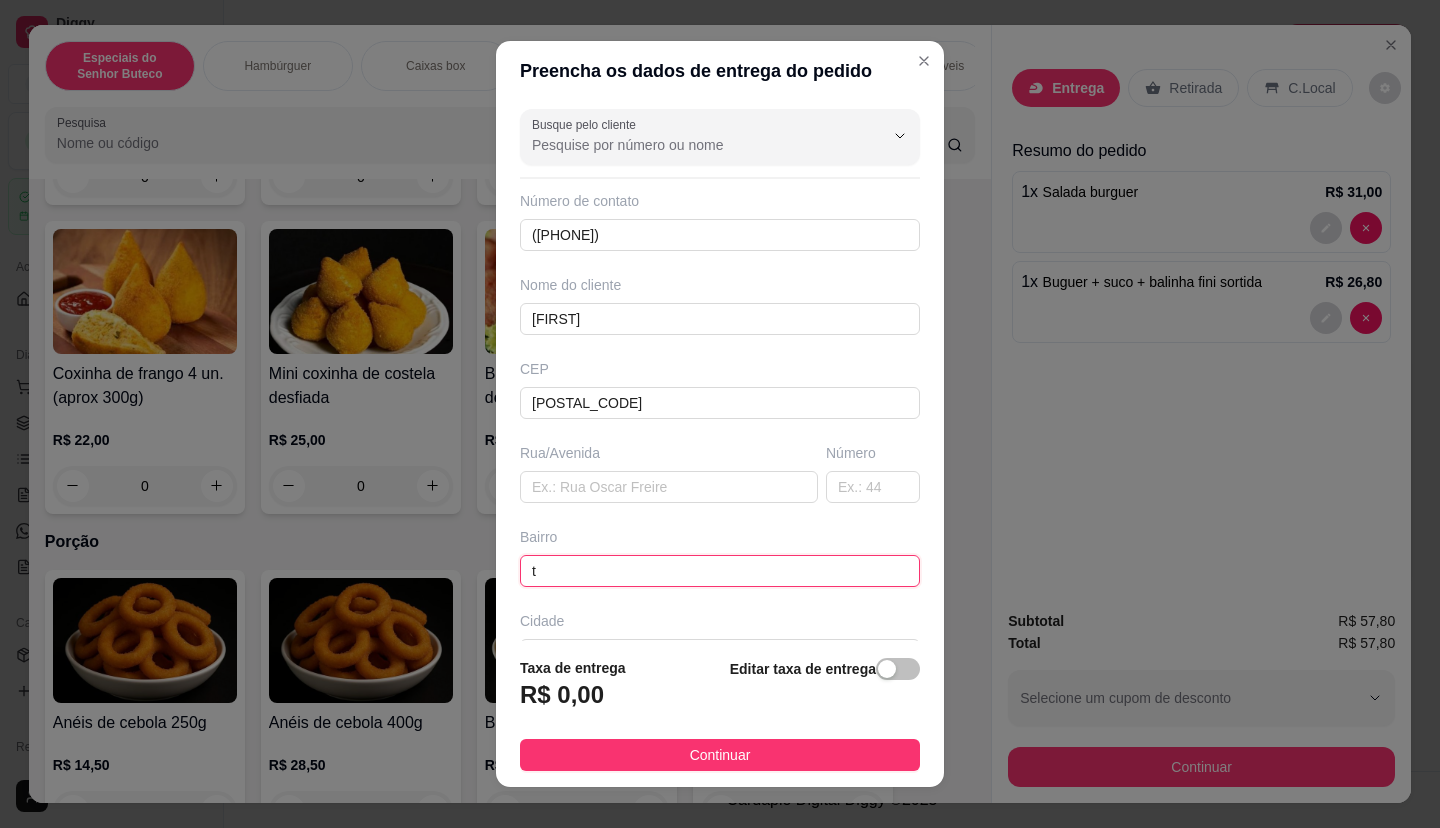 type 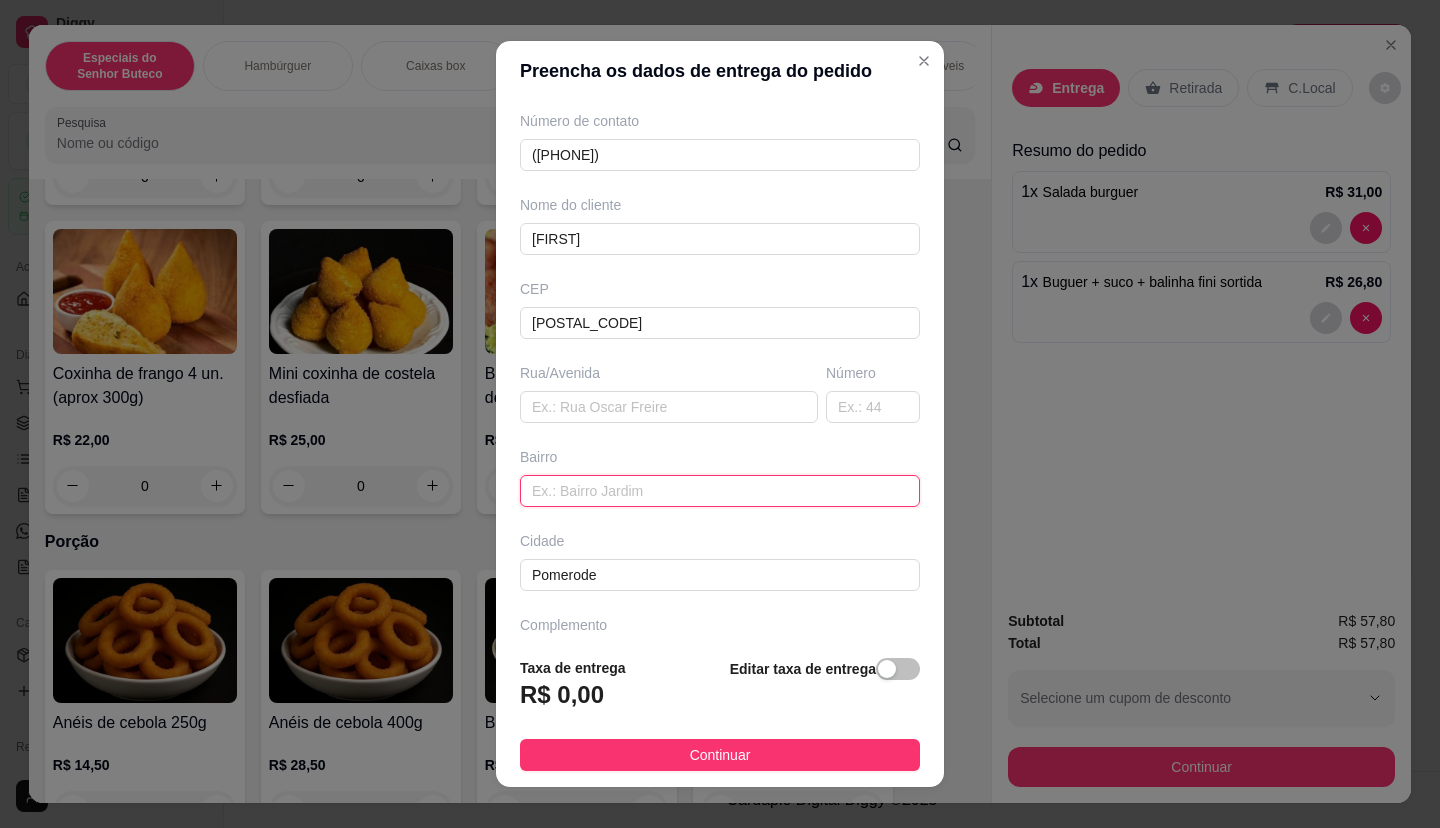 scroll, scrollTop: 34, scrollLeft: 0, axis: vertical 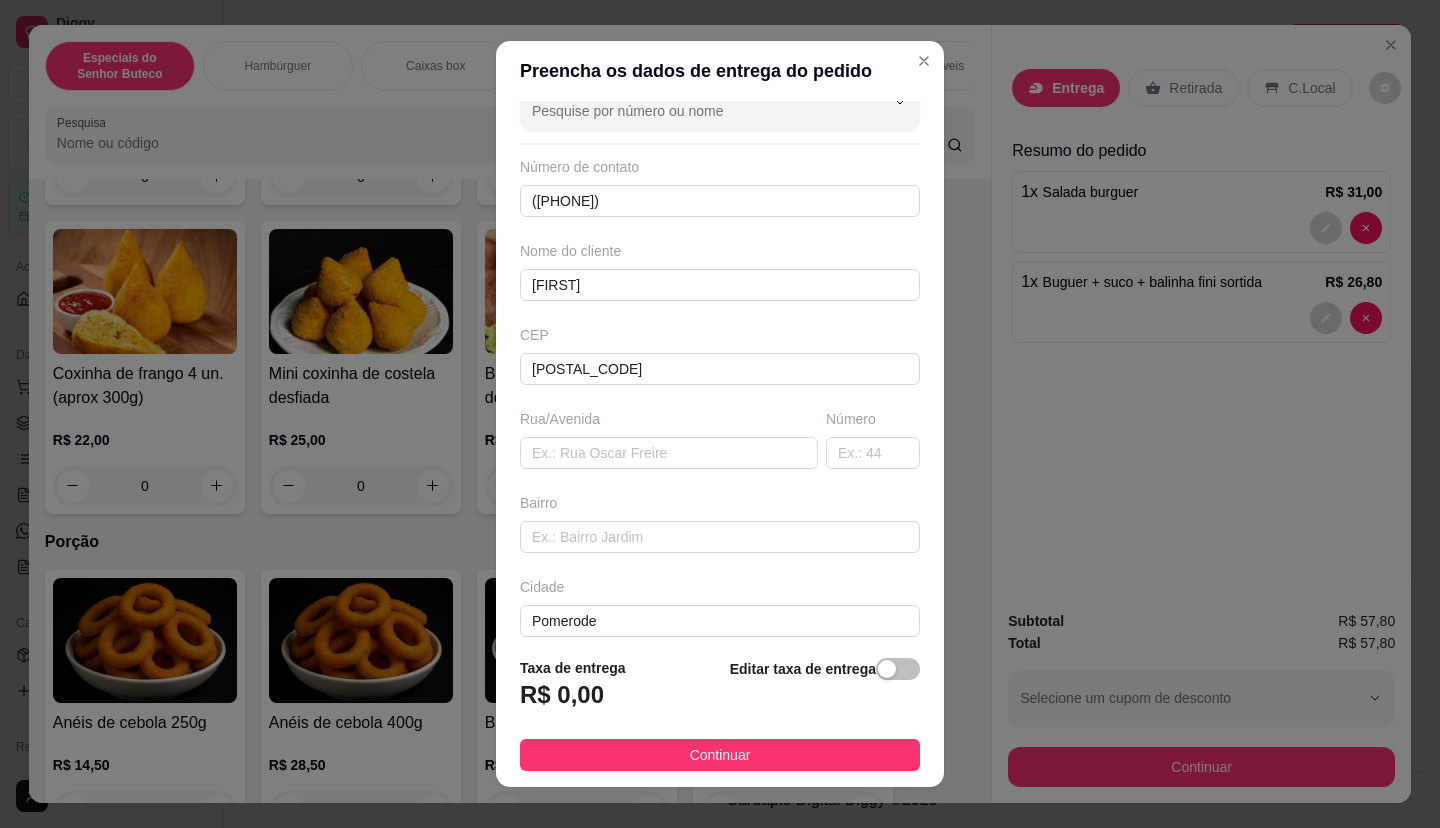 click on "Busque pelo cliente Número de contato [PHONE] Nome do cliente [FIRST] CEP 89107000 Rua/Avenida Número Bairro Cidade Pomerode Complemento" at bounding box center (720, 370) 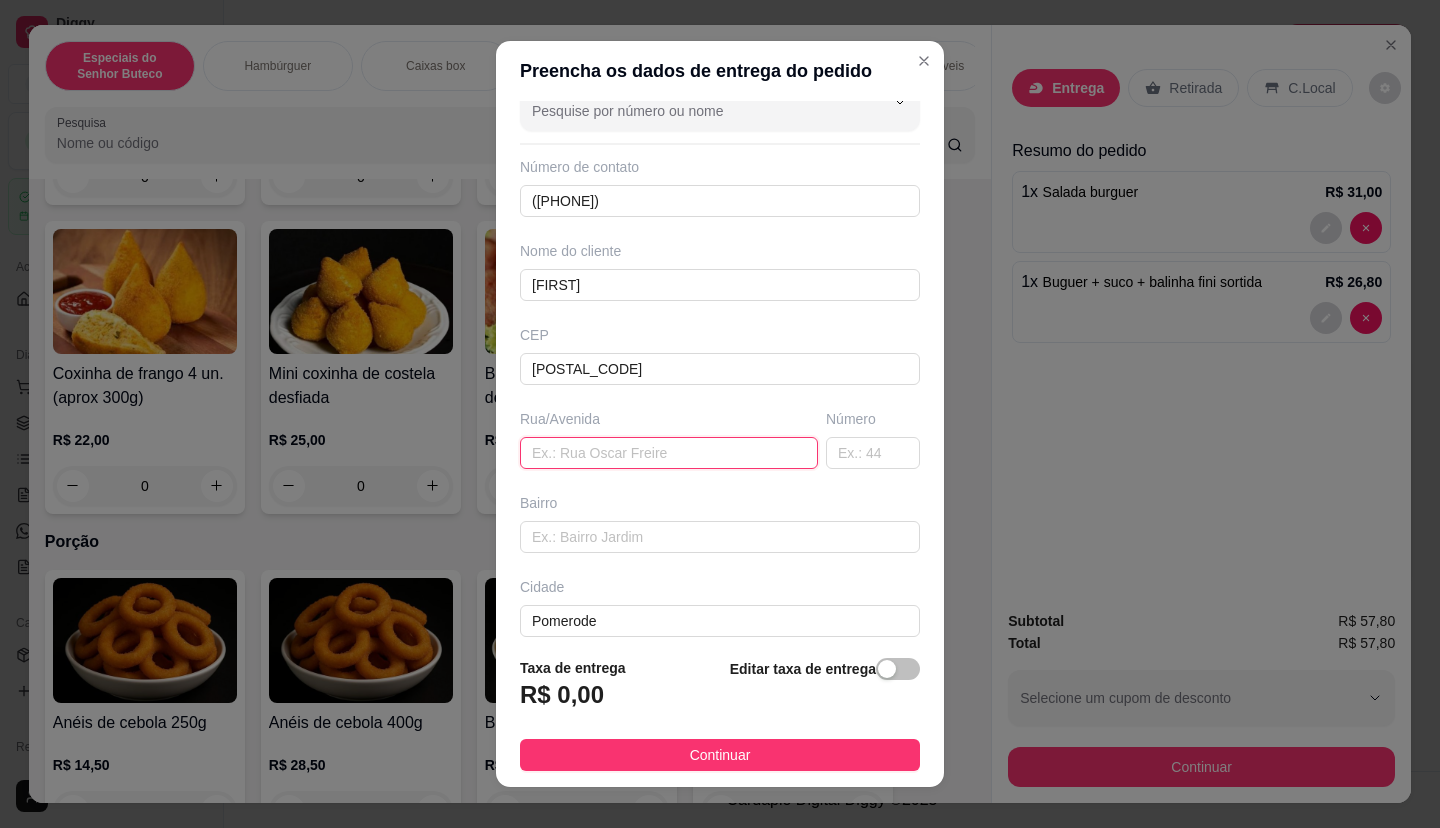 click at bounding box center (669, 453) 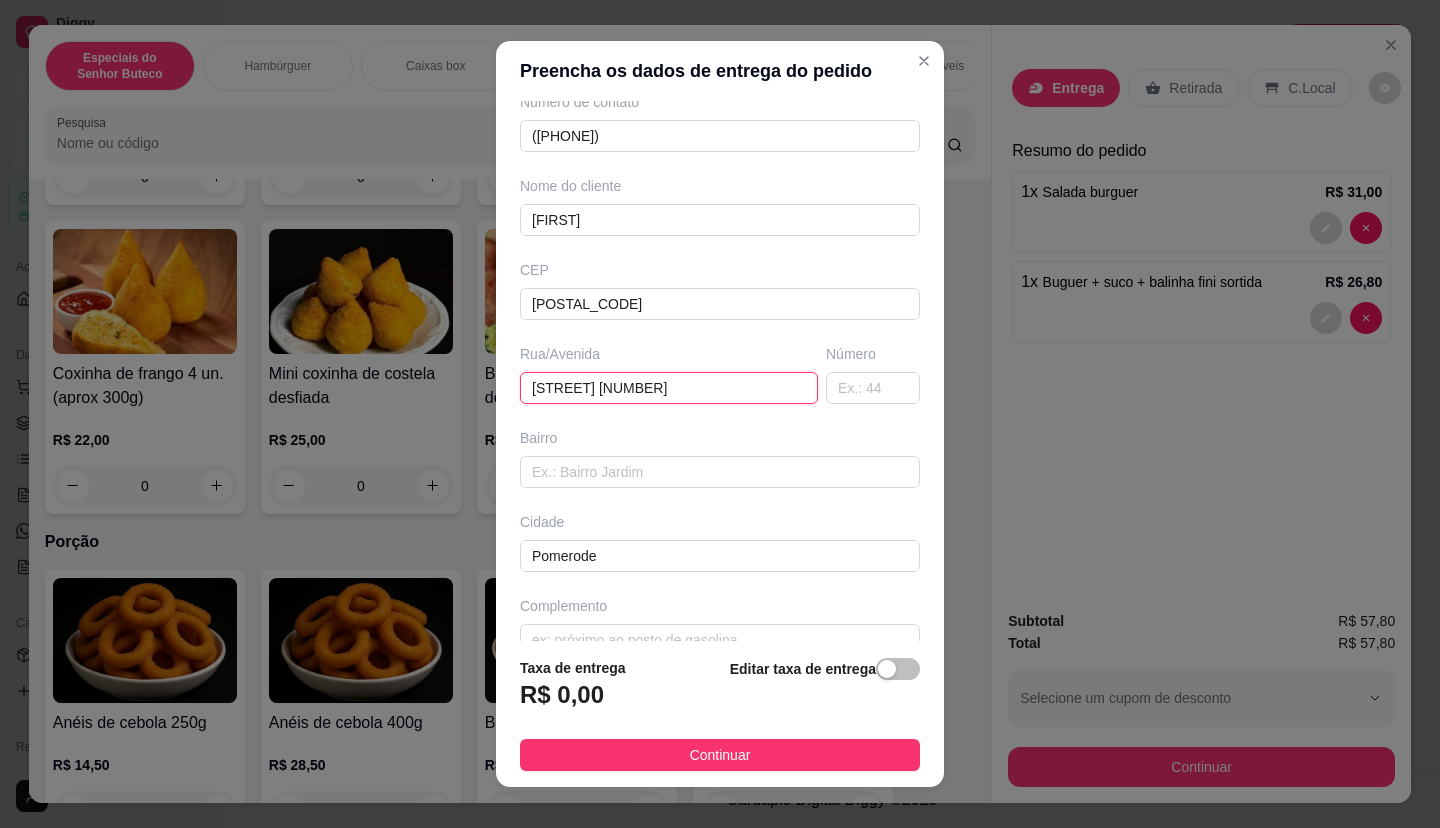 scroll, scrollTop: 134, scrollLeft: 0, axis: vertical 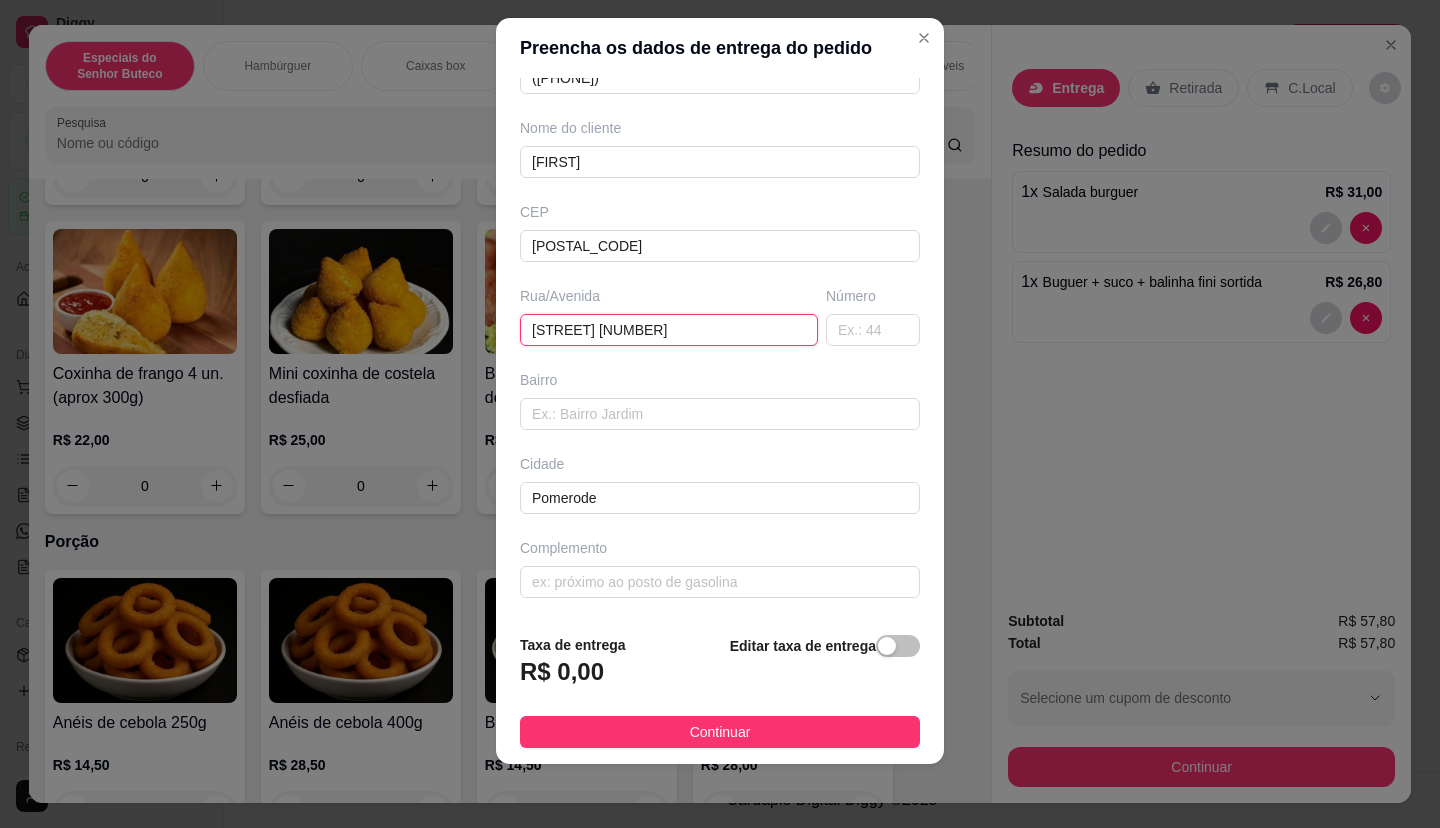 type on "[STREET] [NUMBER]" 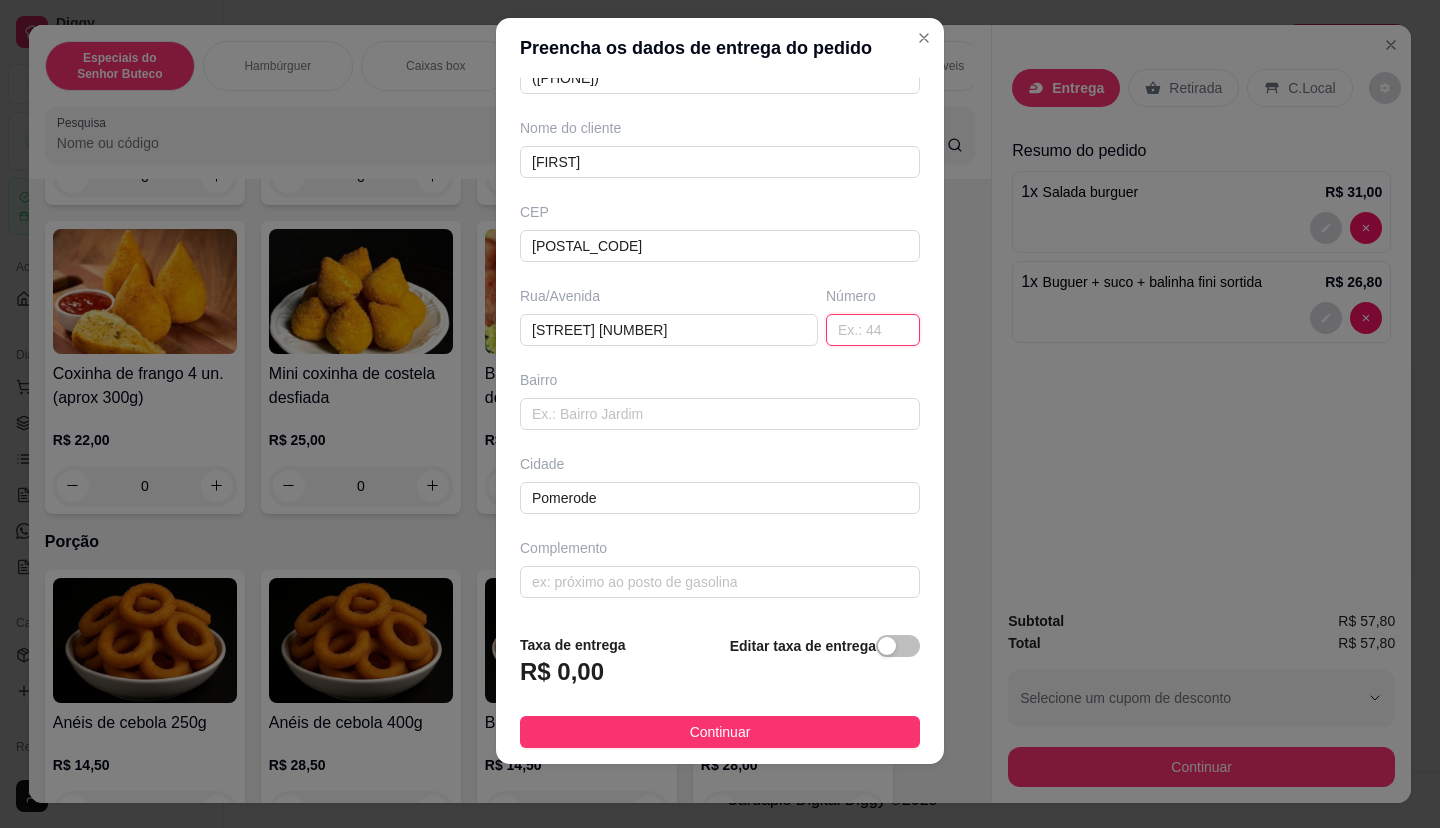 click at bounding box center (873, 330) 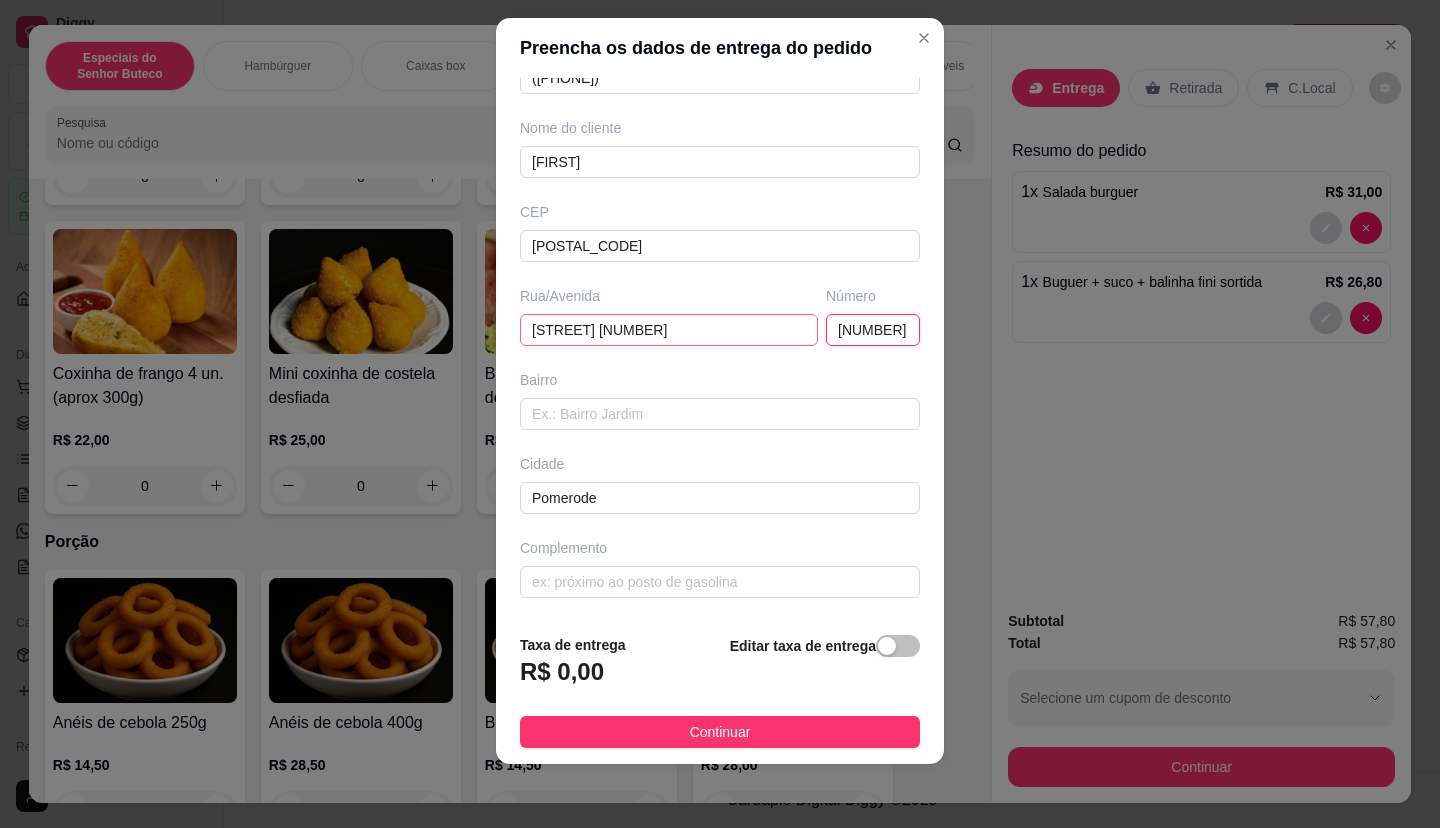 type on "[NUMBER]" 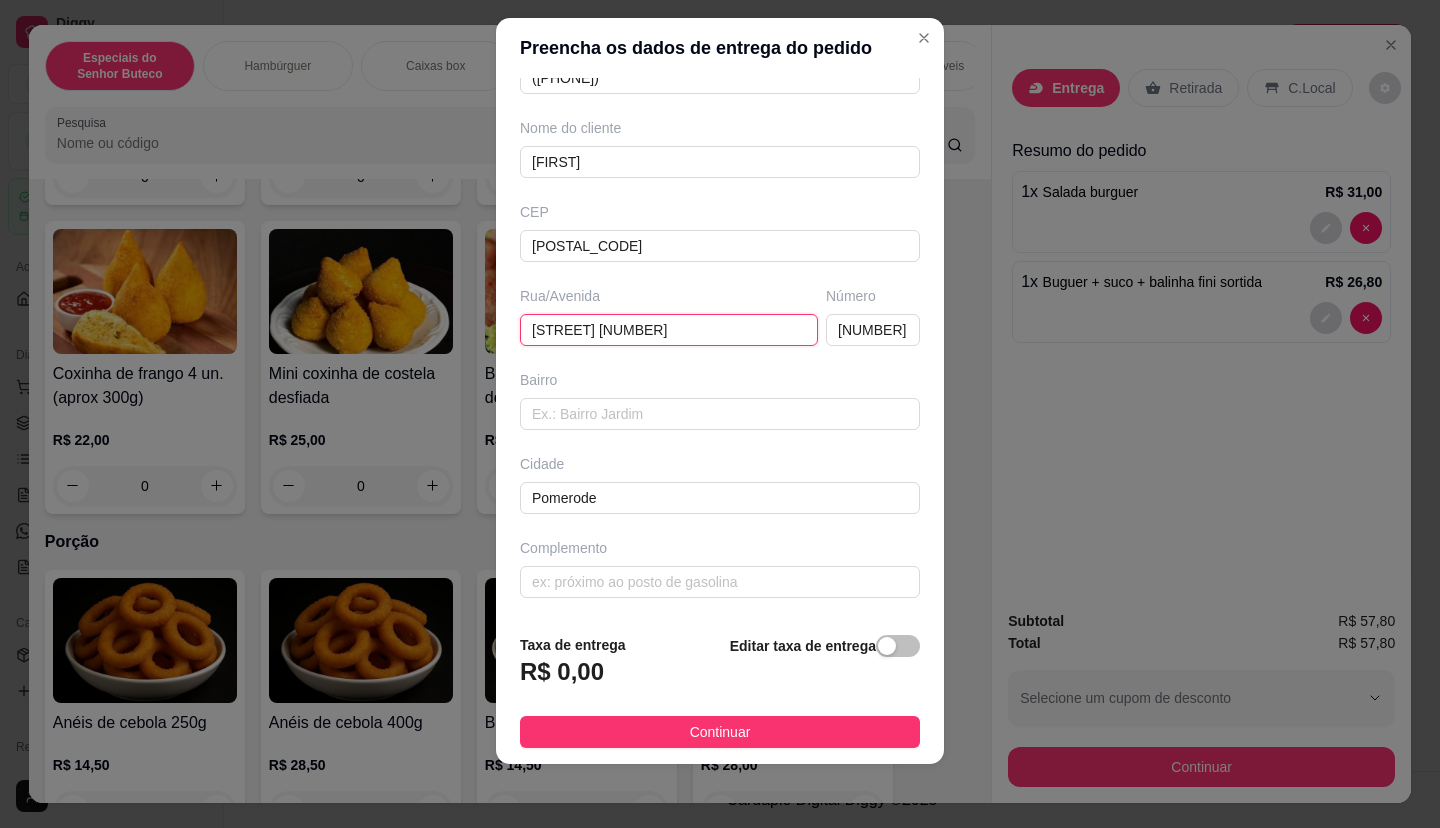 click on "[STREET] [NUMBER]" at bounding box center (669, 330) 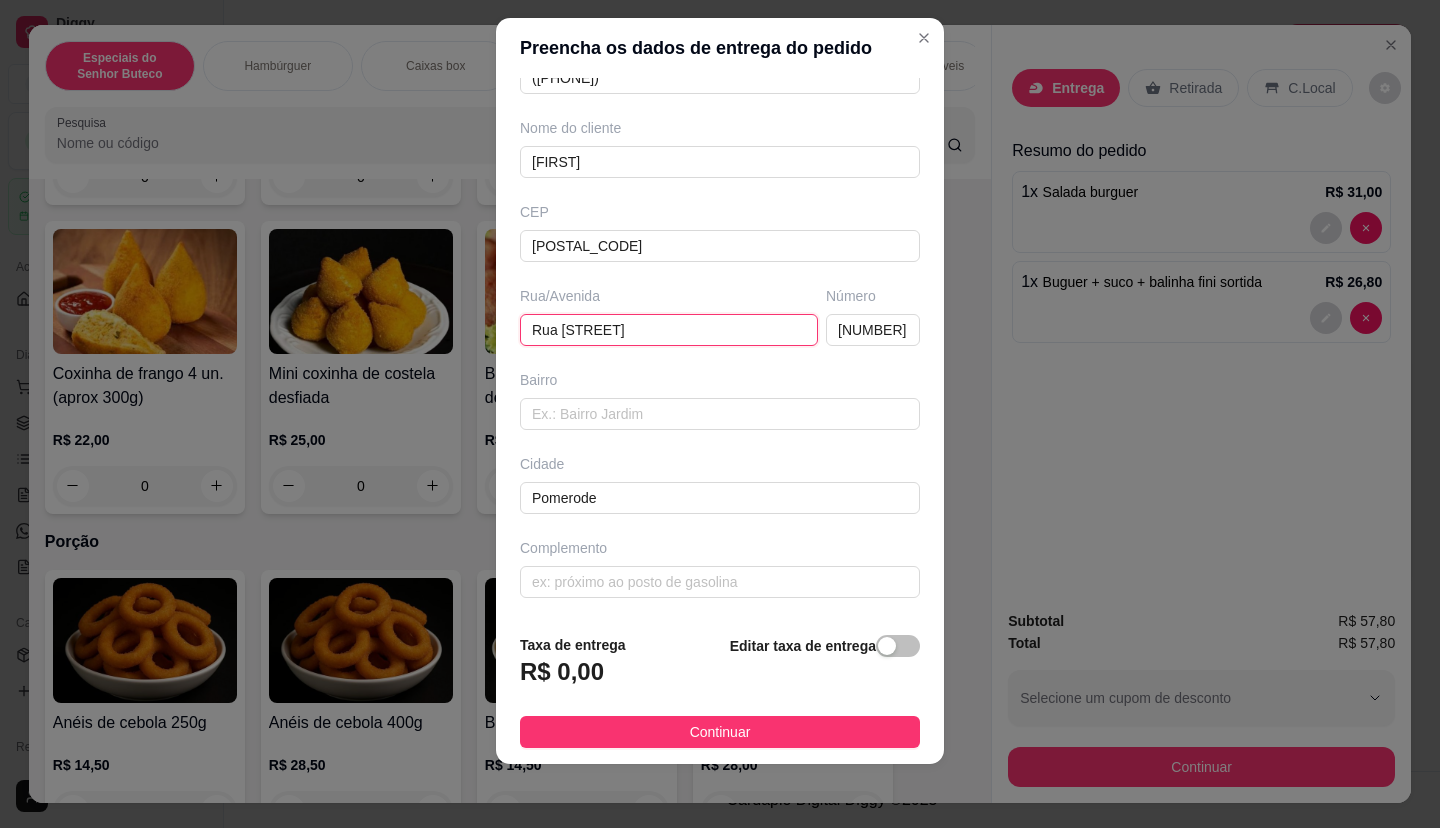type on "Rua [STREET]" 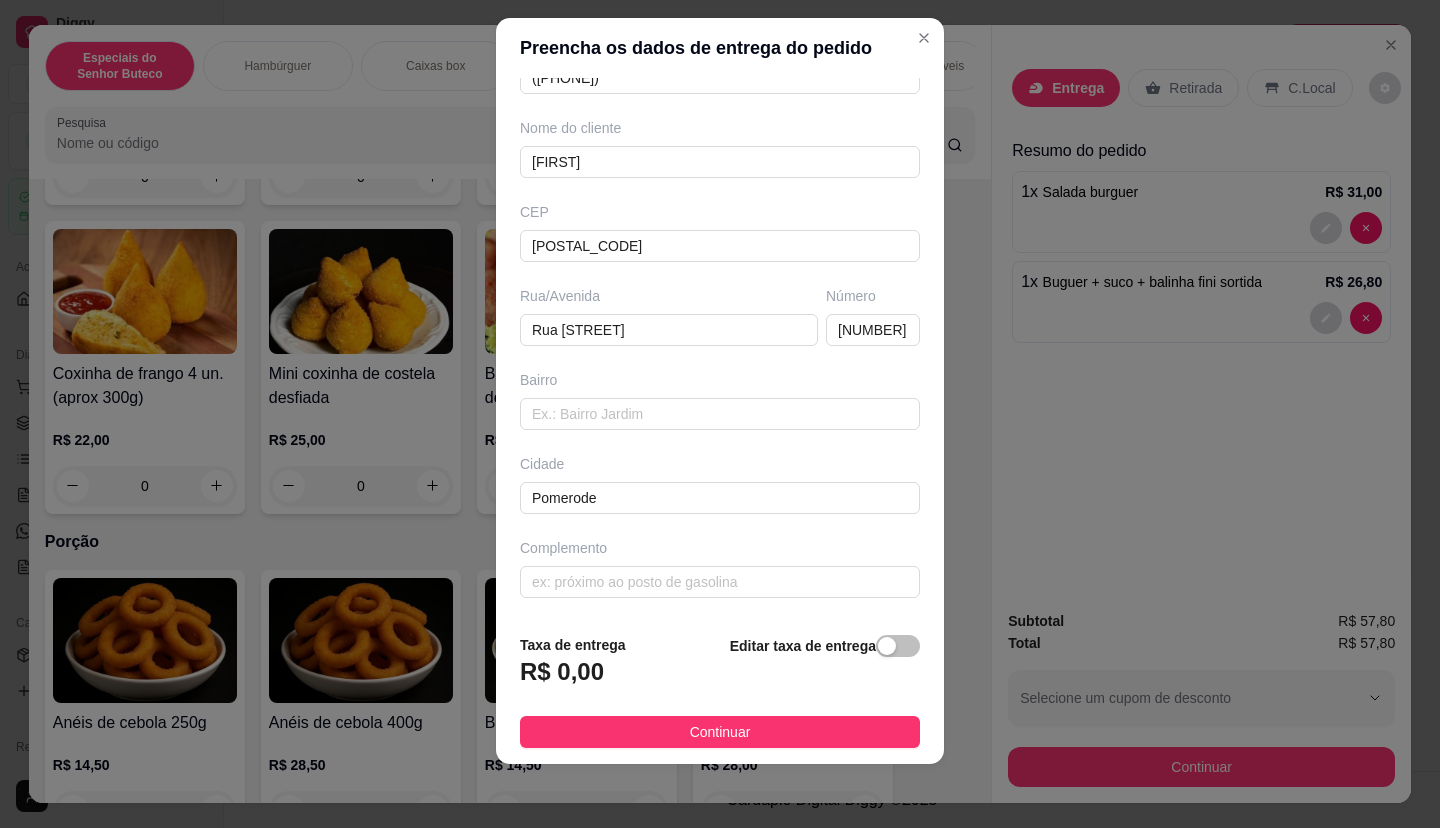 click on "Bairro" at bounding box center [720, 400] 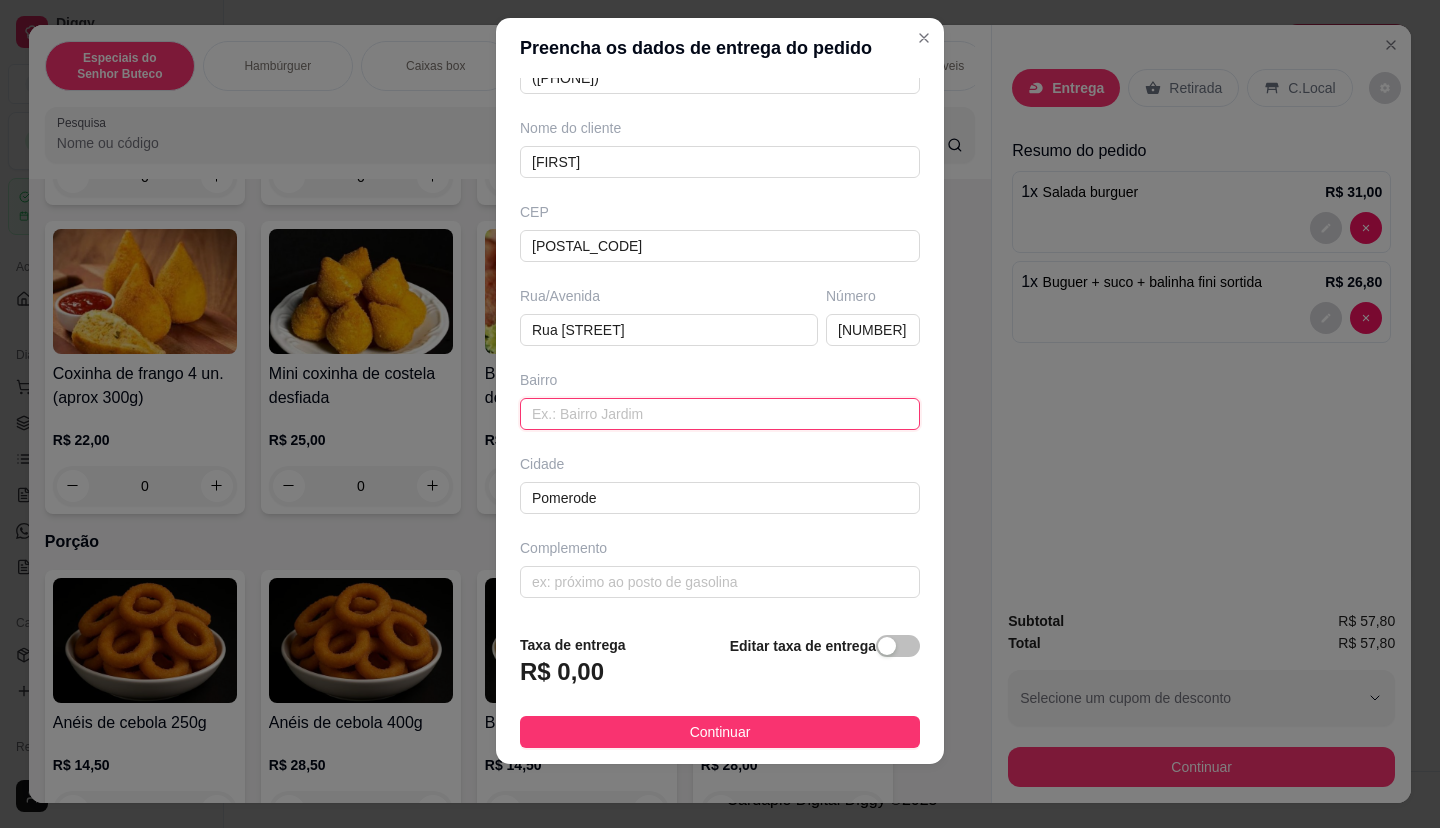 click at bounding box center (720, 414) 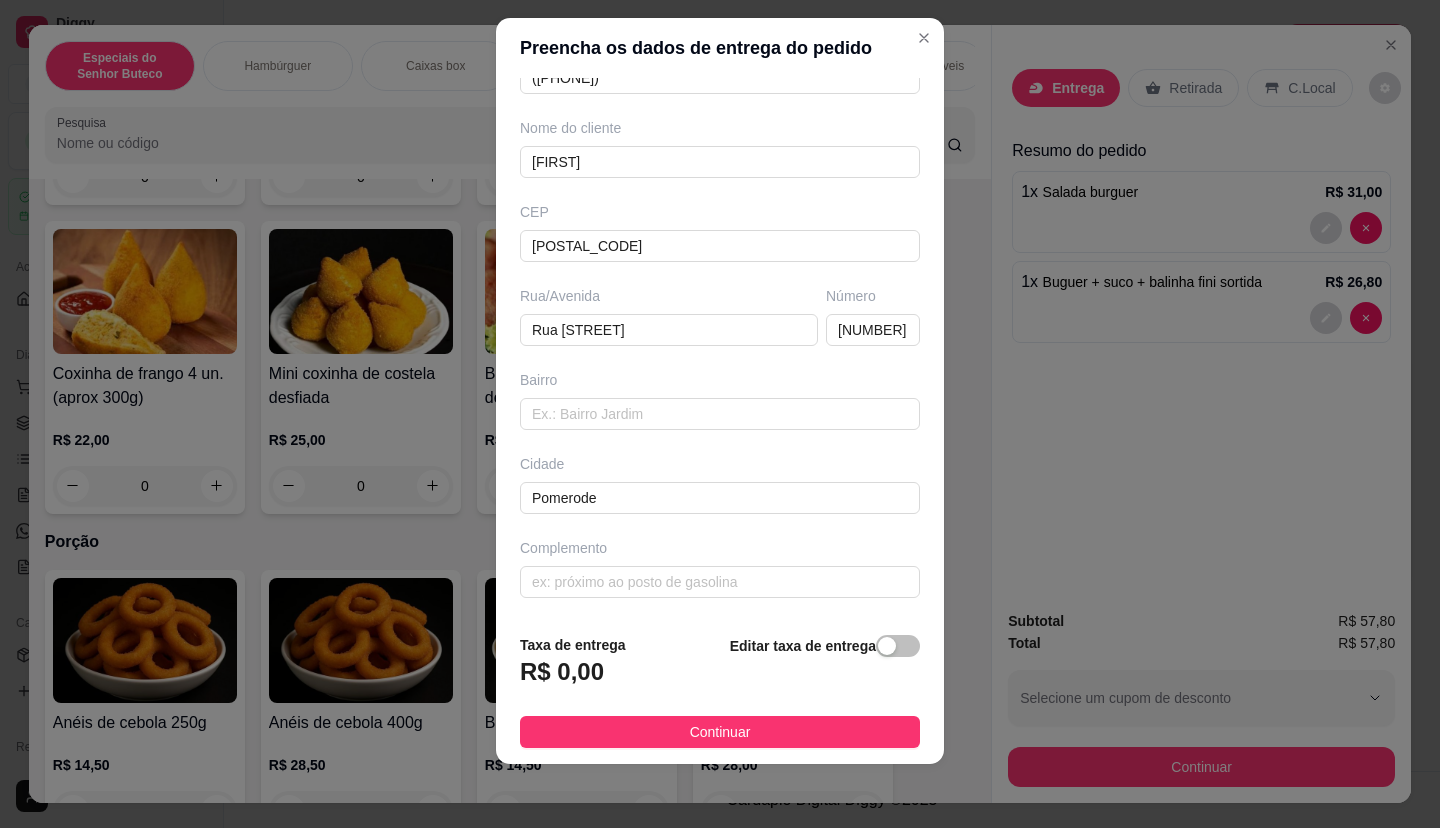click on "Cidade" at bounding box center (720, 464) 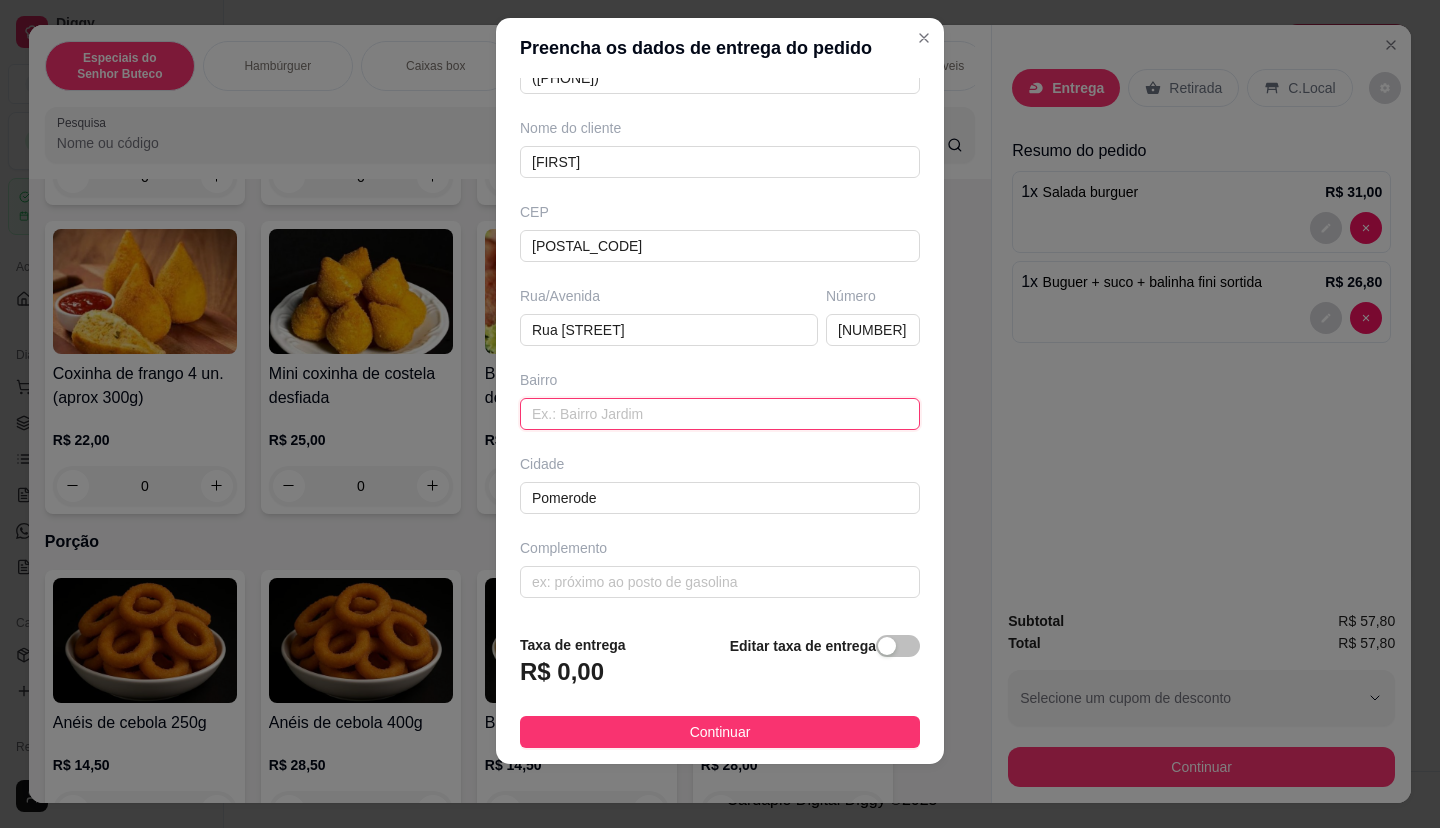 click at bounding box center [720, 414] 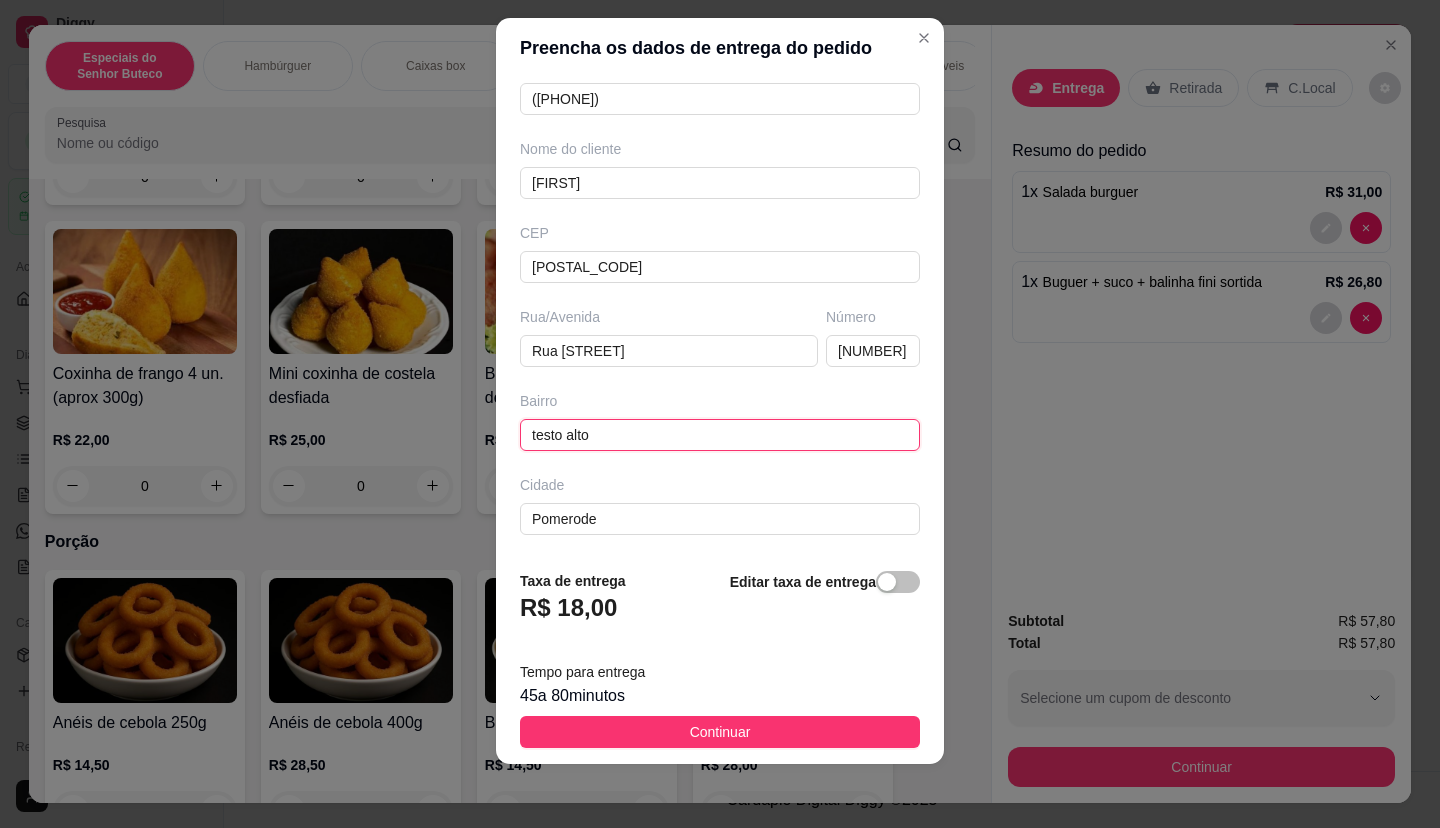 scroll, scrollTop: 198, scrollLeft: 0, axis: vertical 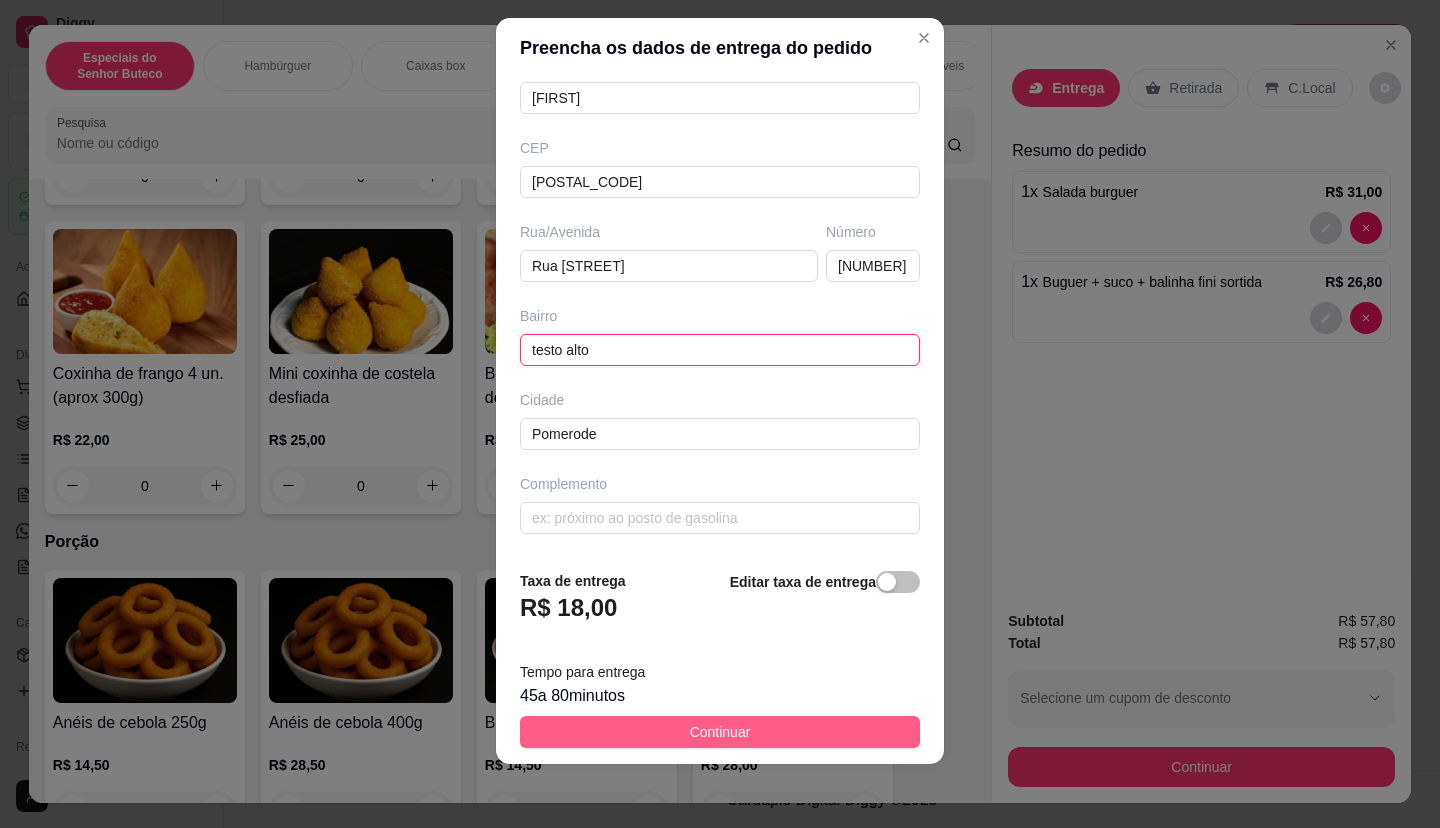 type on "testo alto" 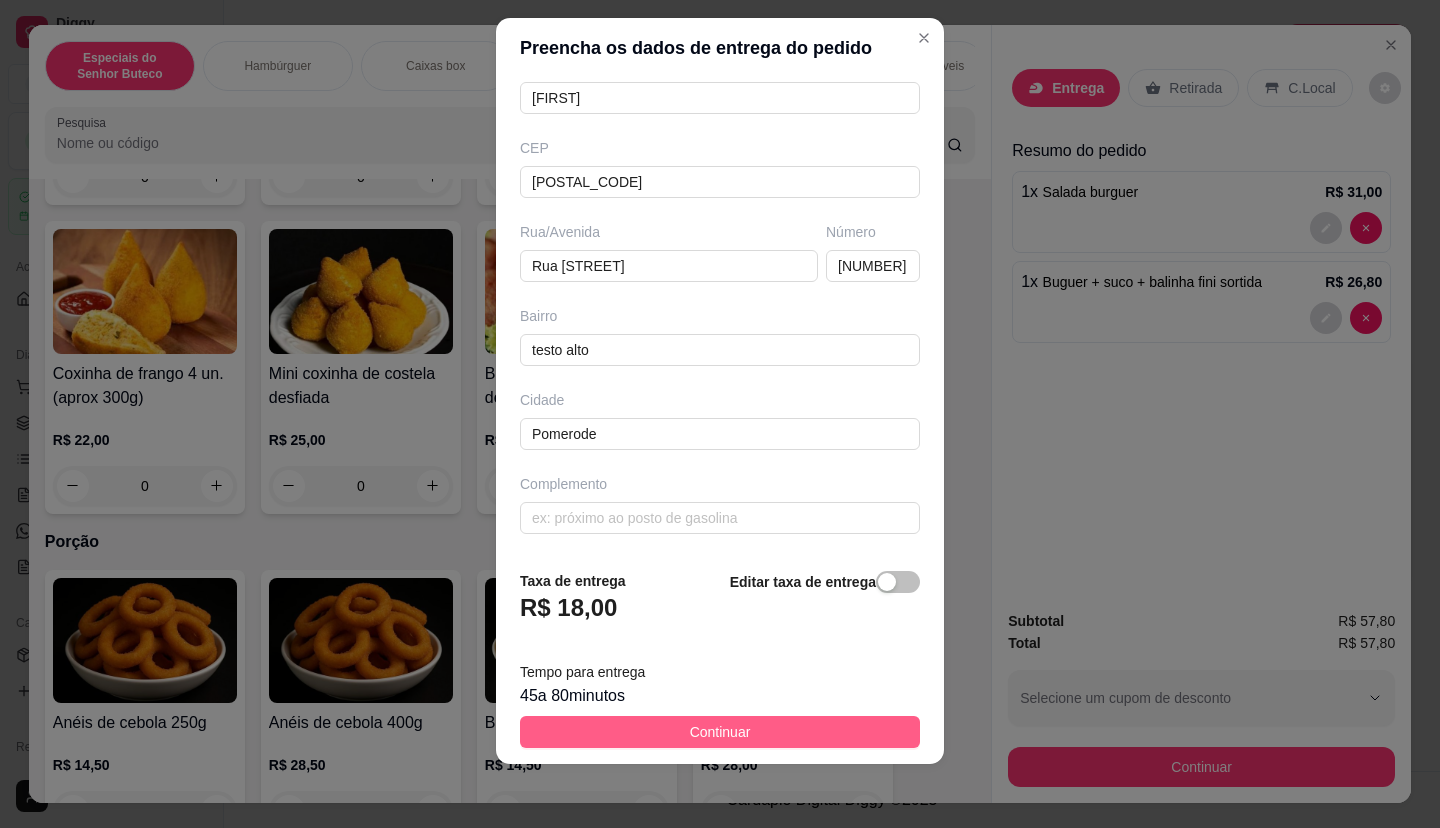 click on "Continuar" at bounding box center [720, 732] 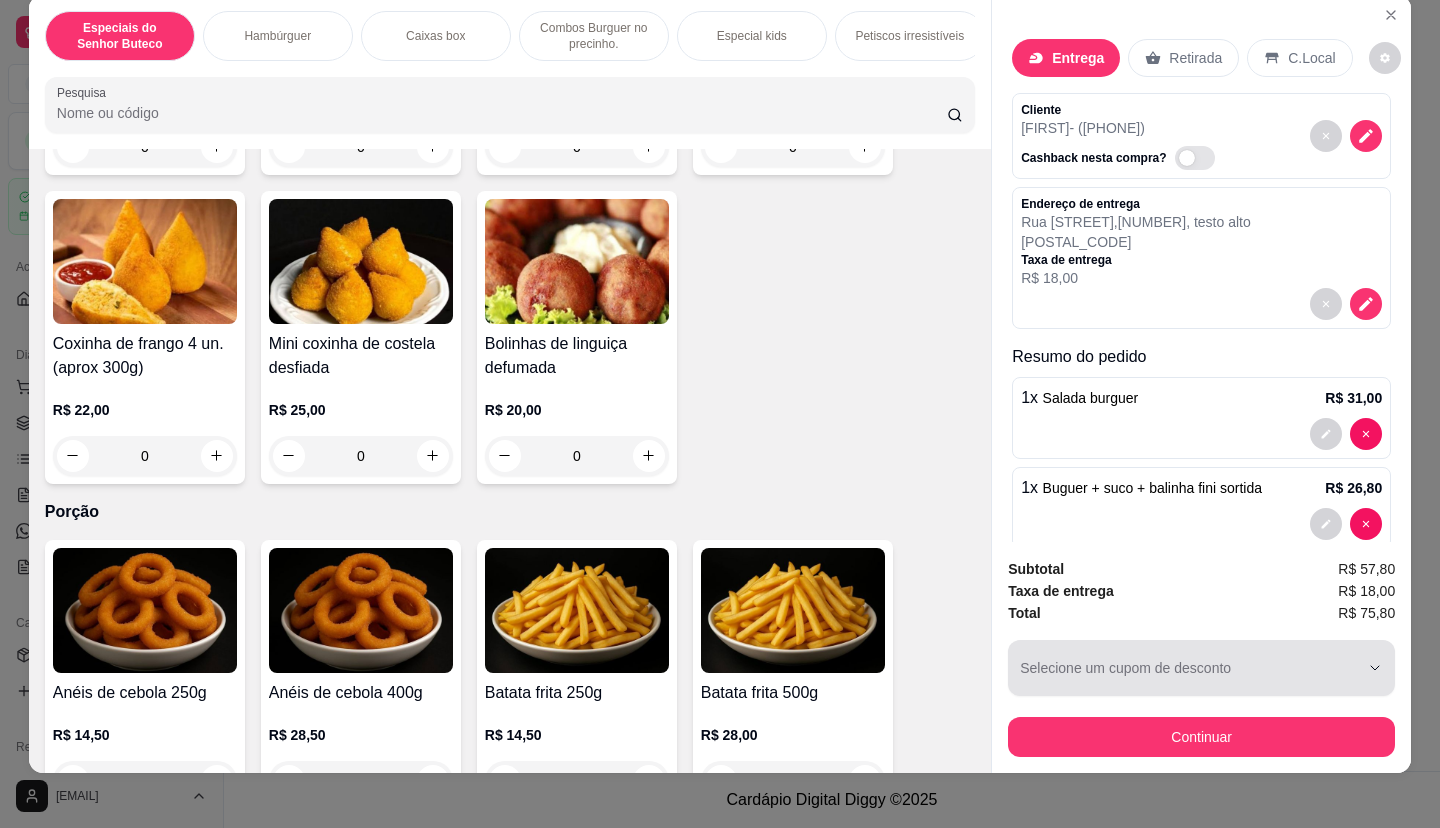 scroll, scrollTop: 47, scrollLeft: 0, axis: vertical 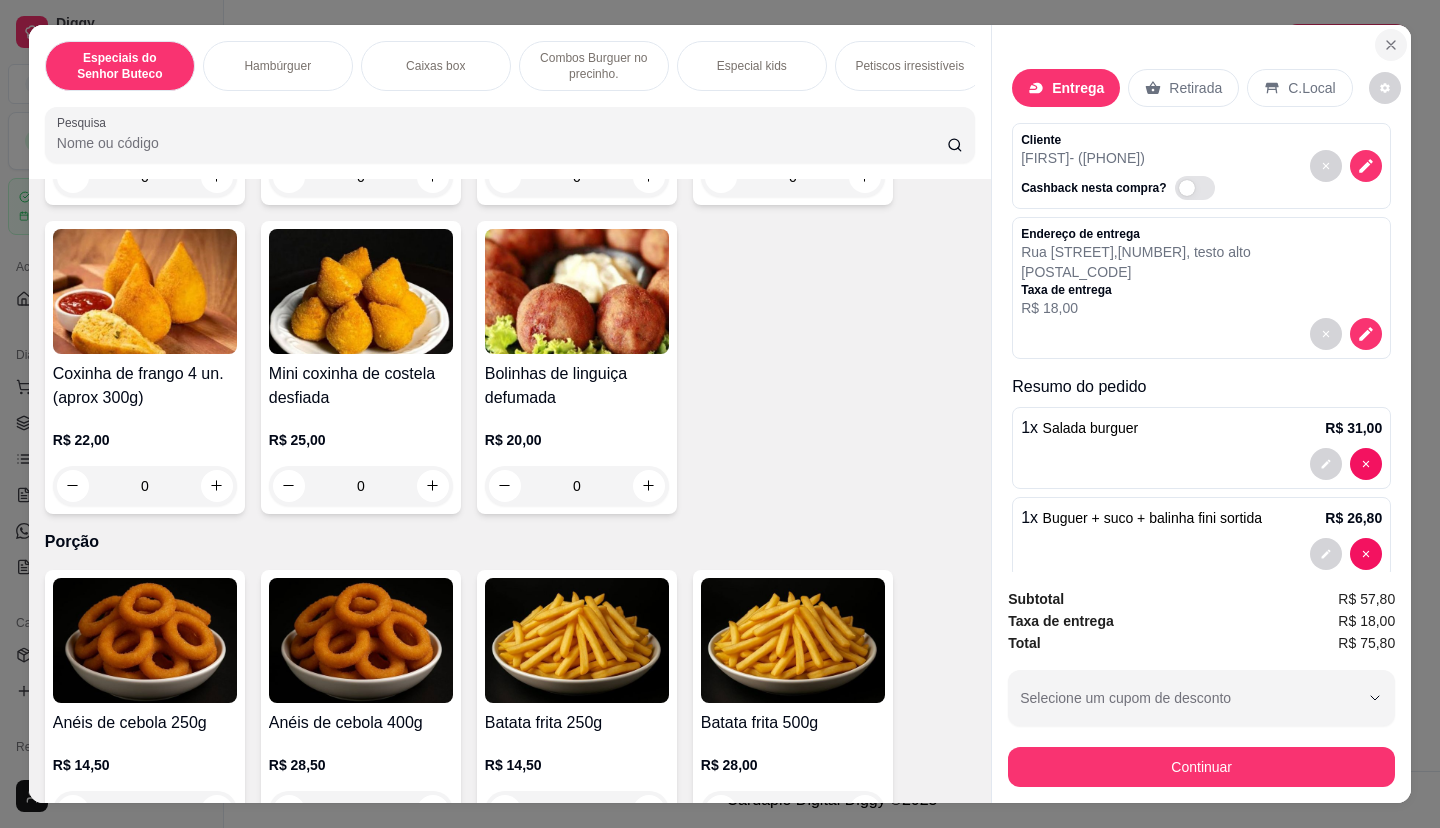click at bounding box center (1391, 45) 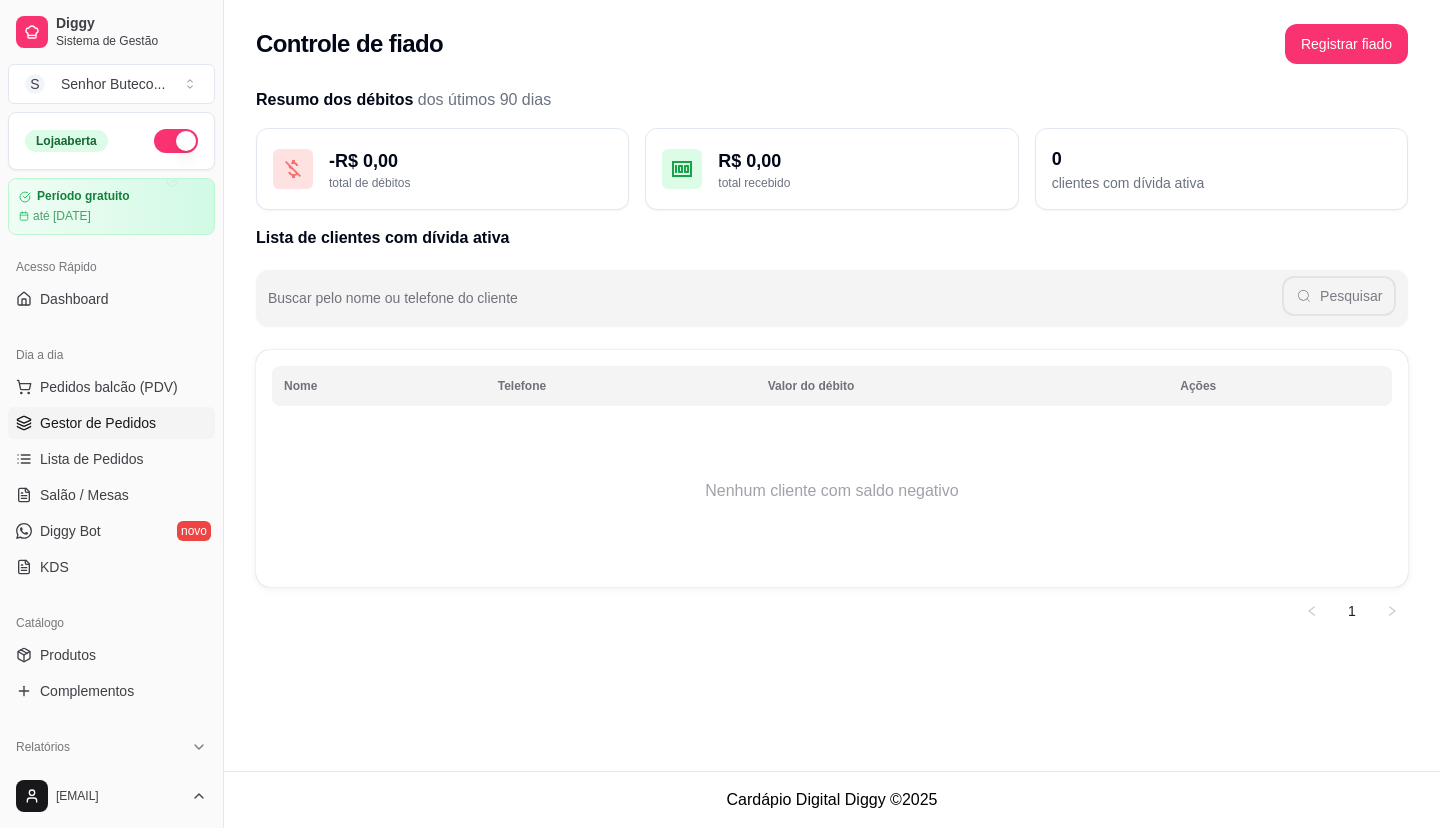 click on "Gestor de Pedidos" at bounding box center (98, 423) 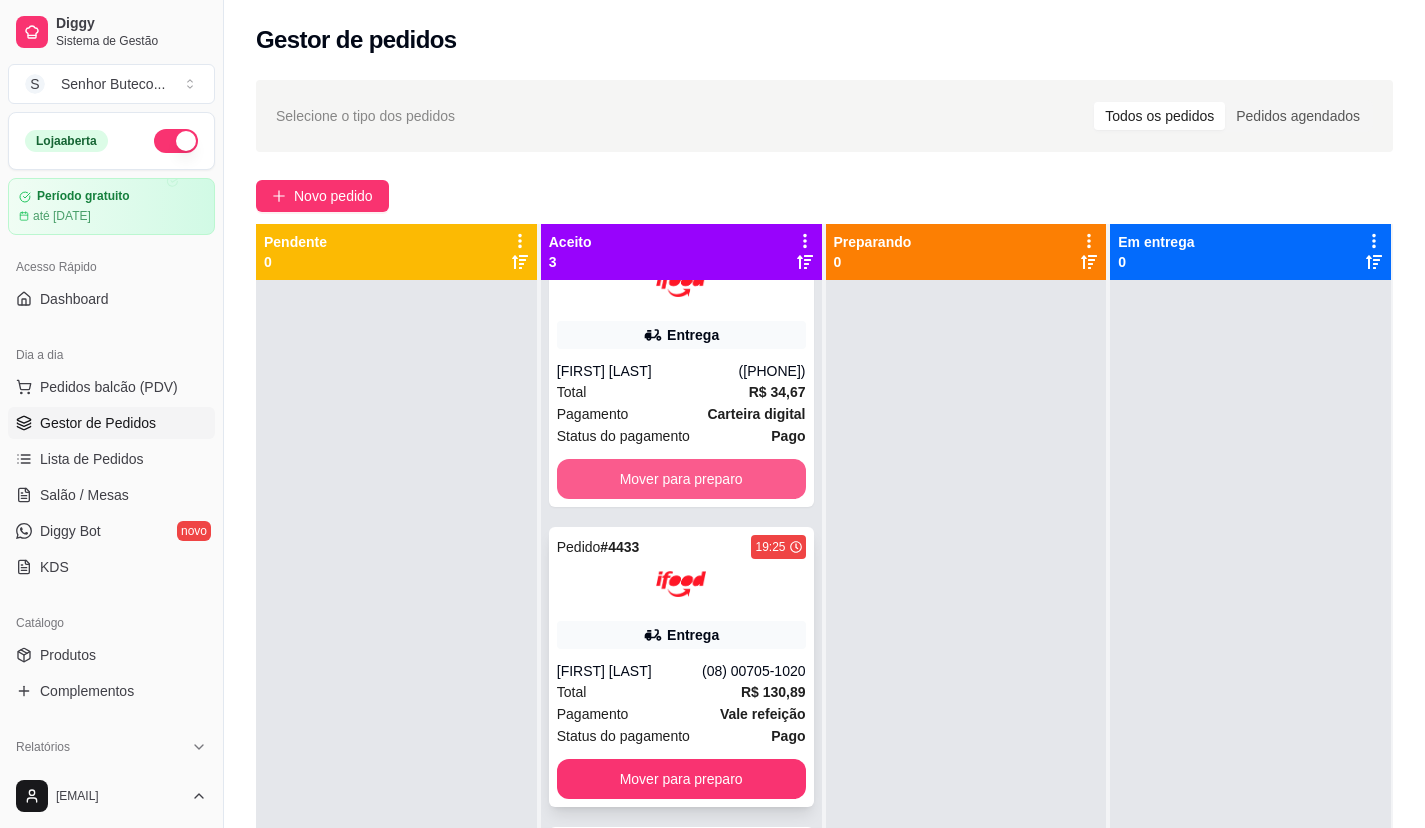 scroll, scrollTop: 132, scrollLeft: 0, axis: vertical 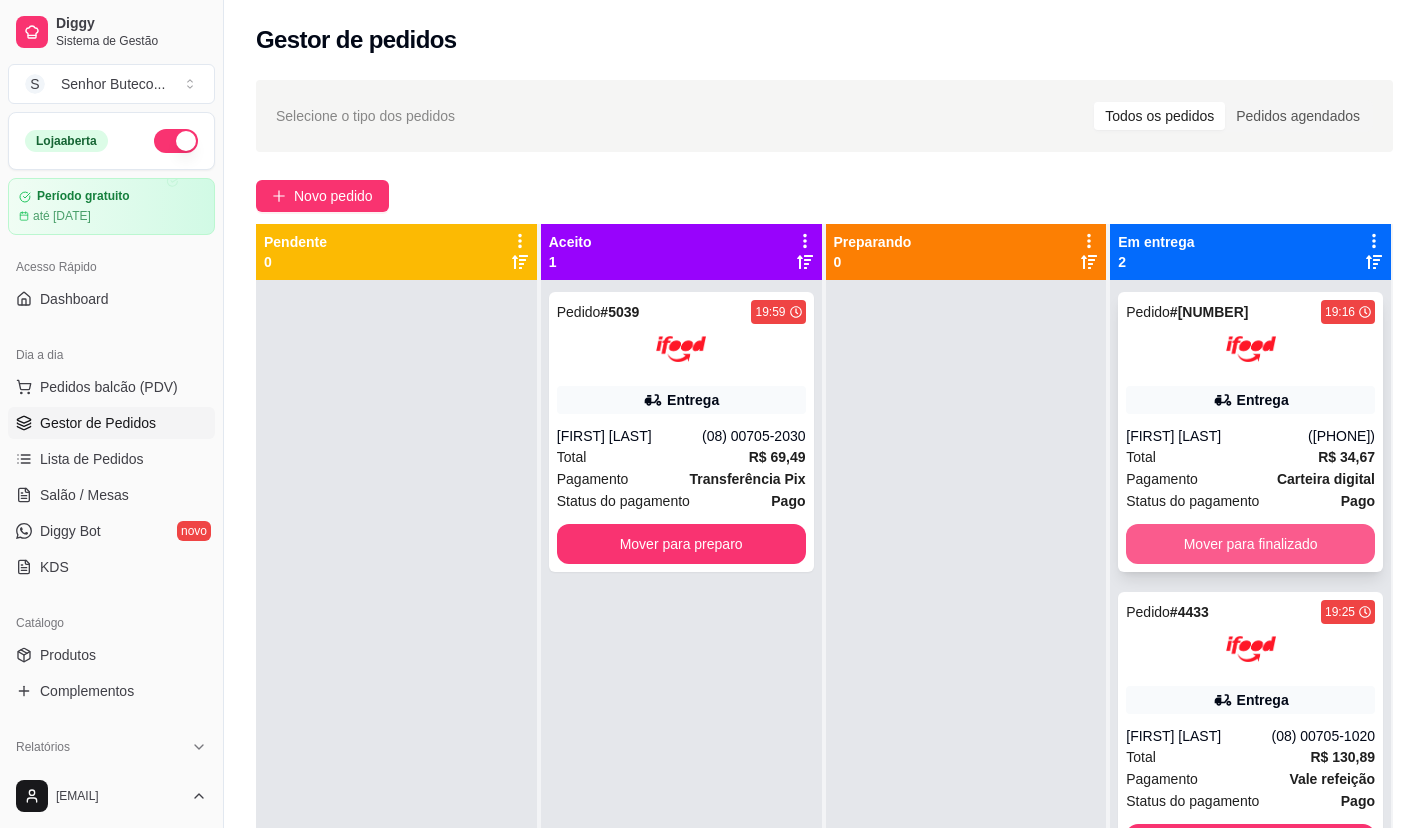 click on "Mover para finalizado" at bounding box center [1250, 544] 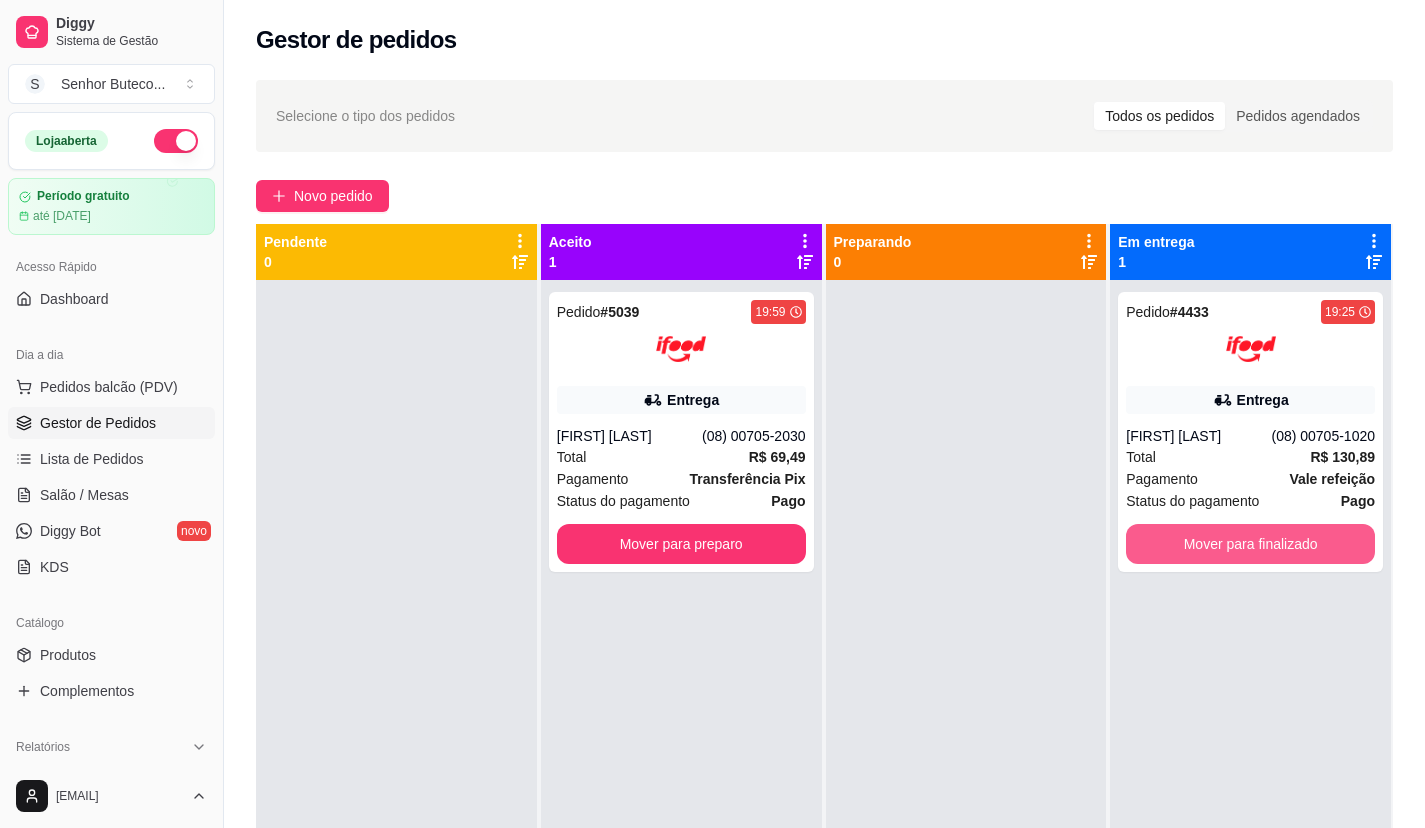 click on "Mover para finalizado" at bounding box center (1250, 544) 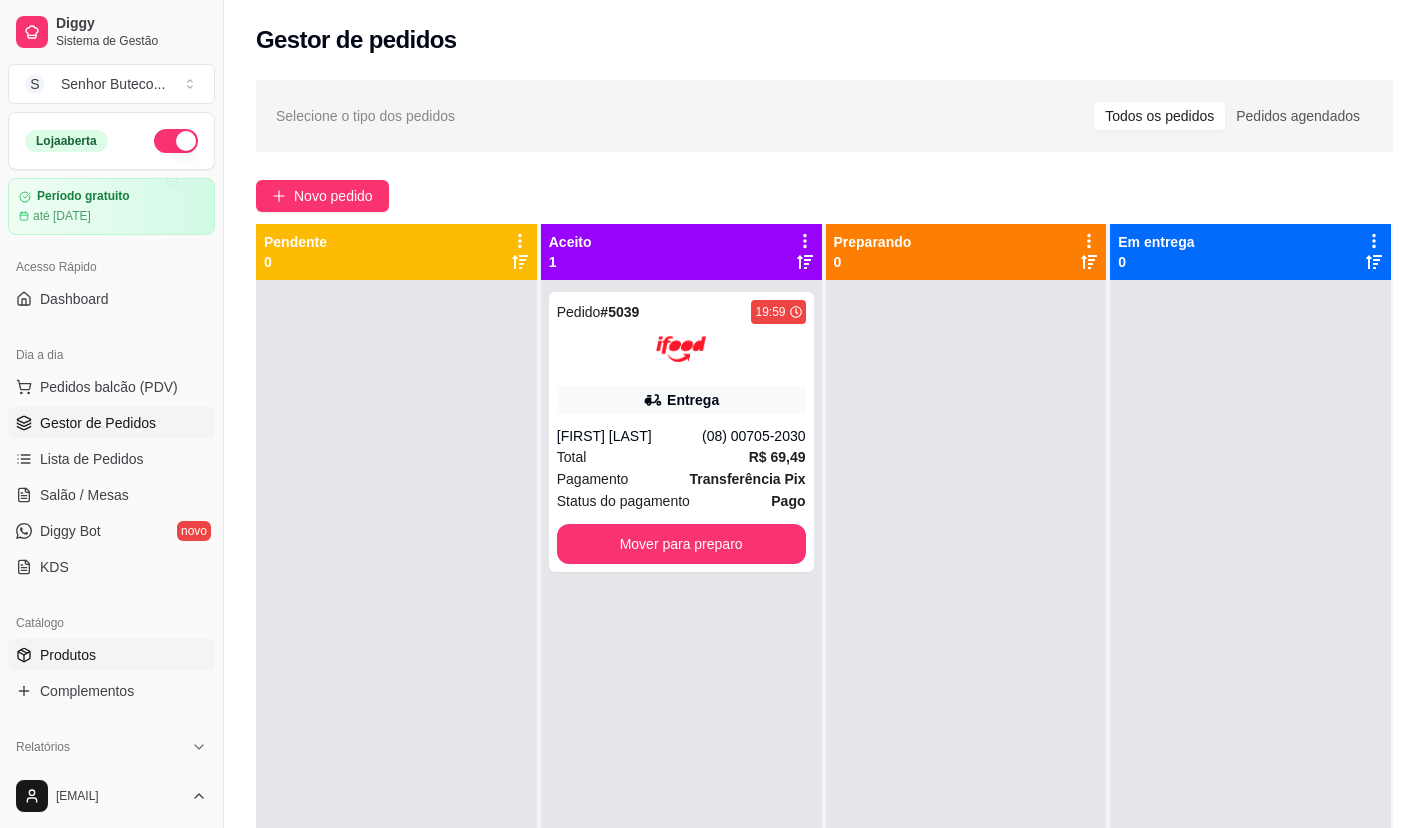 click on "Produtos" at bounding box center [111, 655] 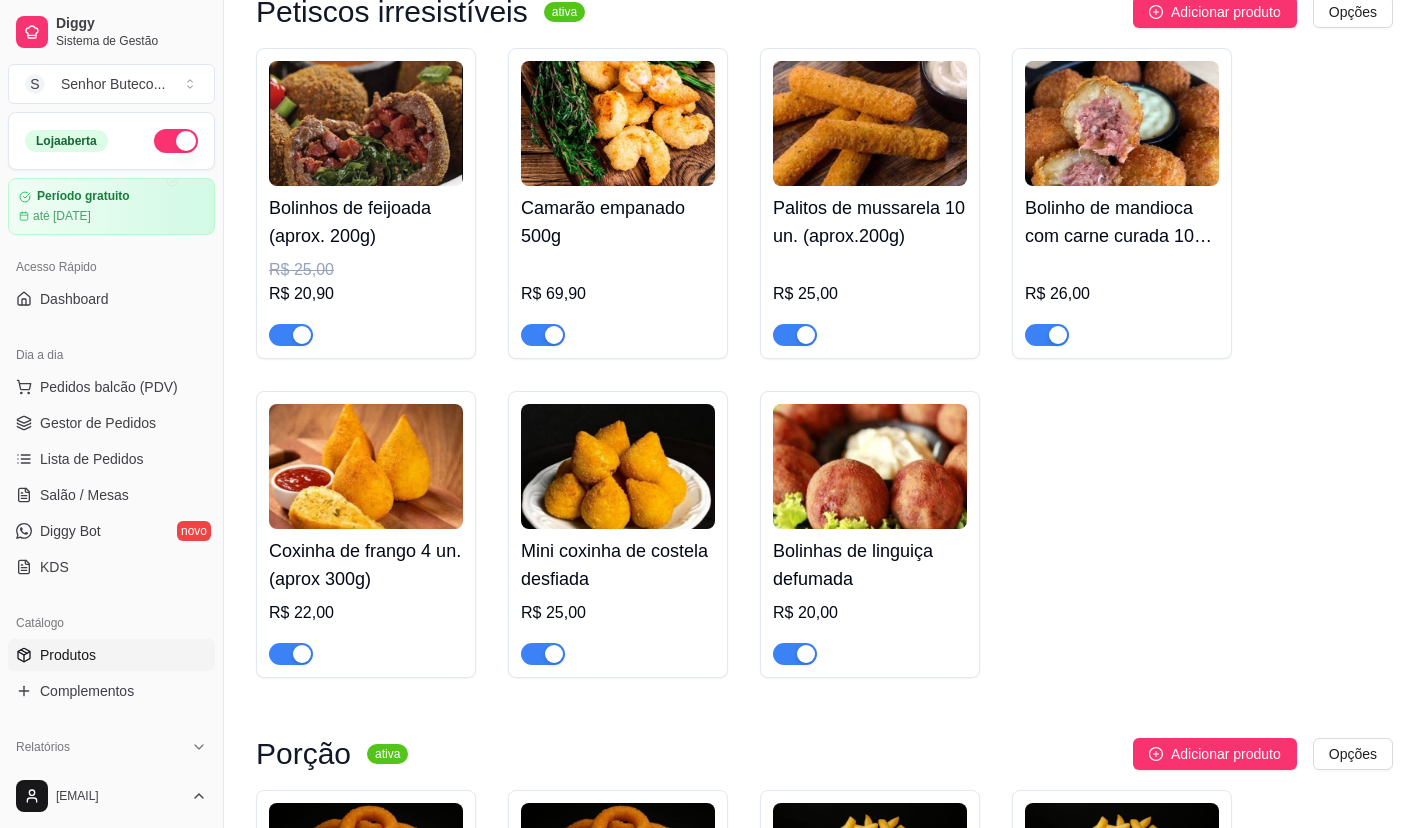 scroll, scrollTop: 2700, scrollLeft: 0, axis: vertical 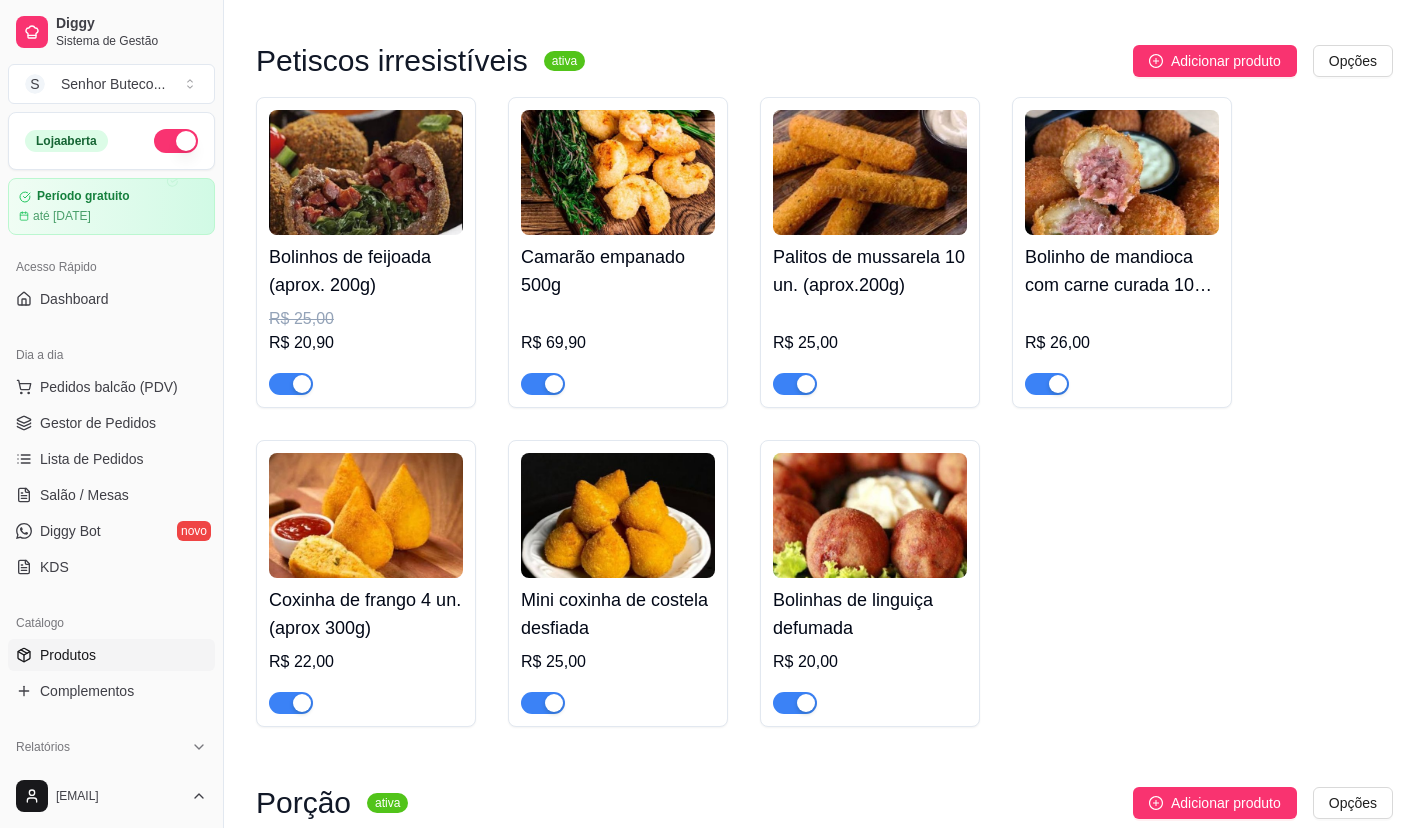 click on "R$ 22,00" at bounding box center [366, 662] 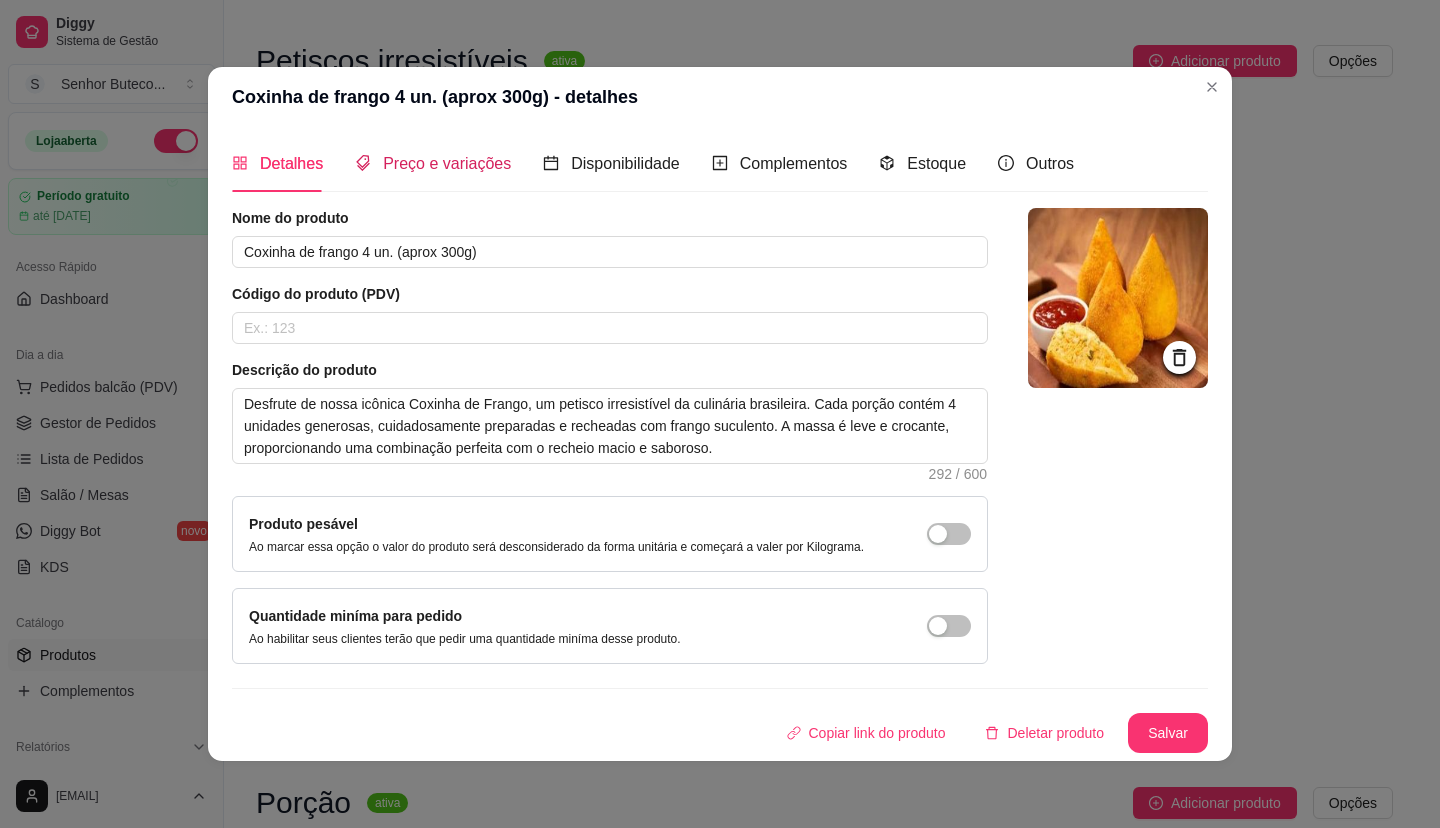 click on "Preço e variações" at bounding box center [447, 163] 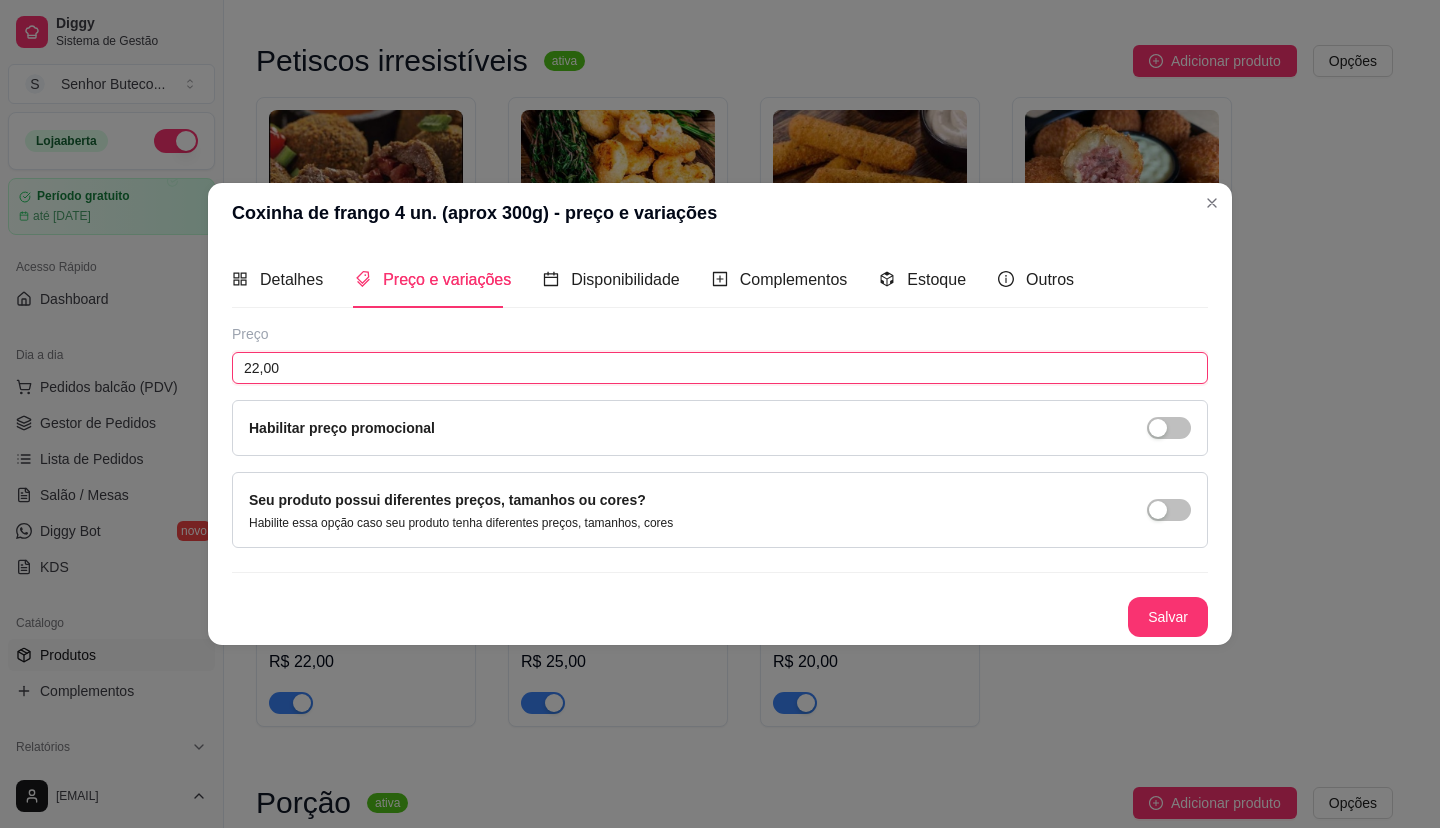 click on "22,00" at bounding box center [720, 368] 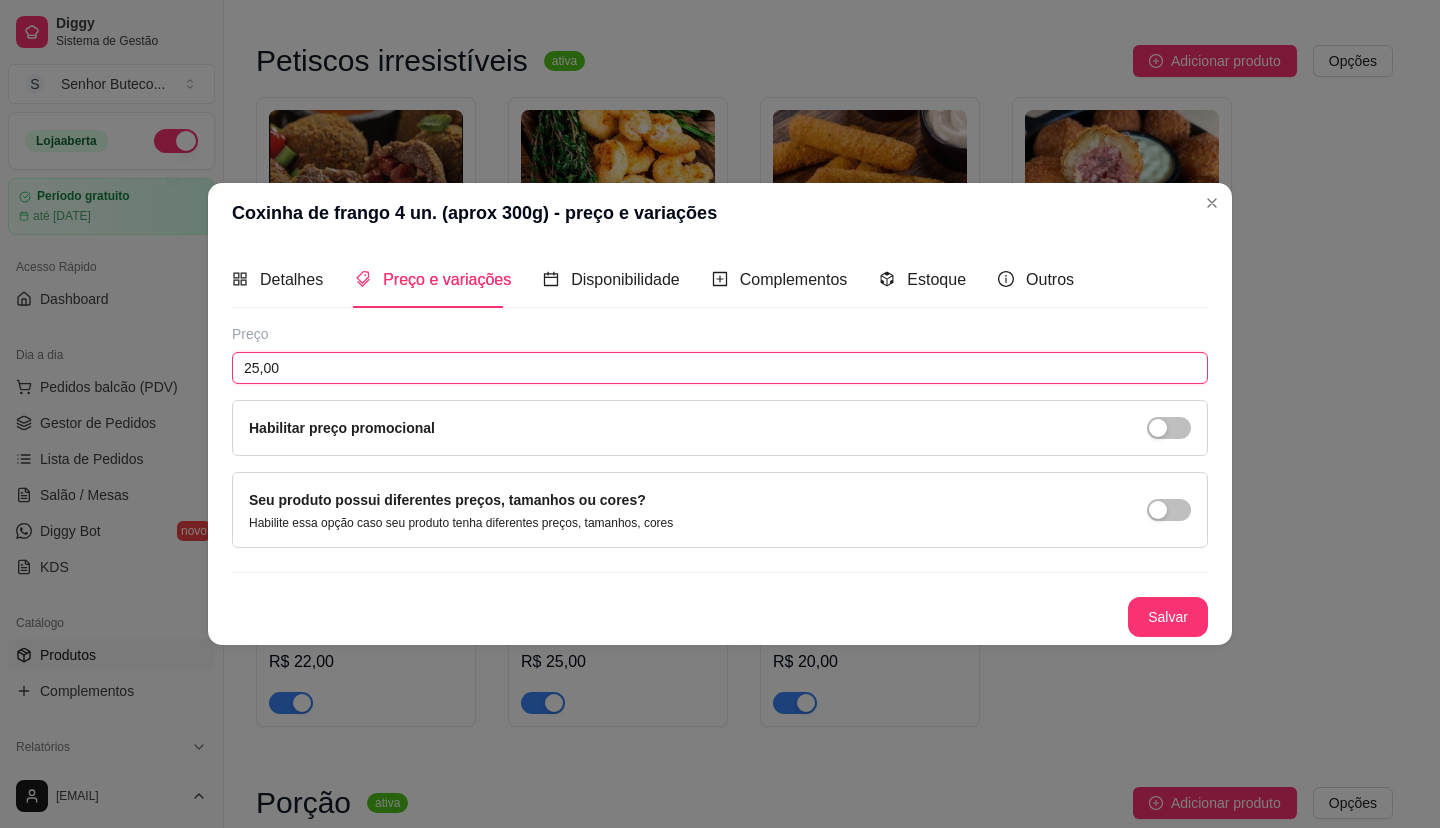 type on "25,00" 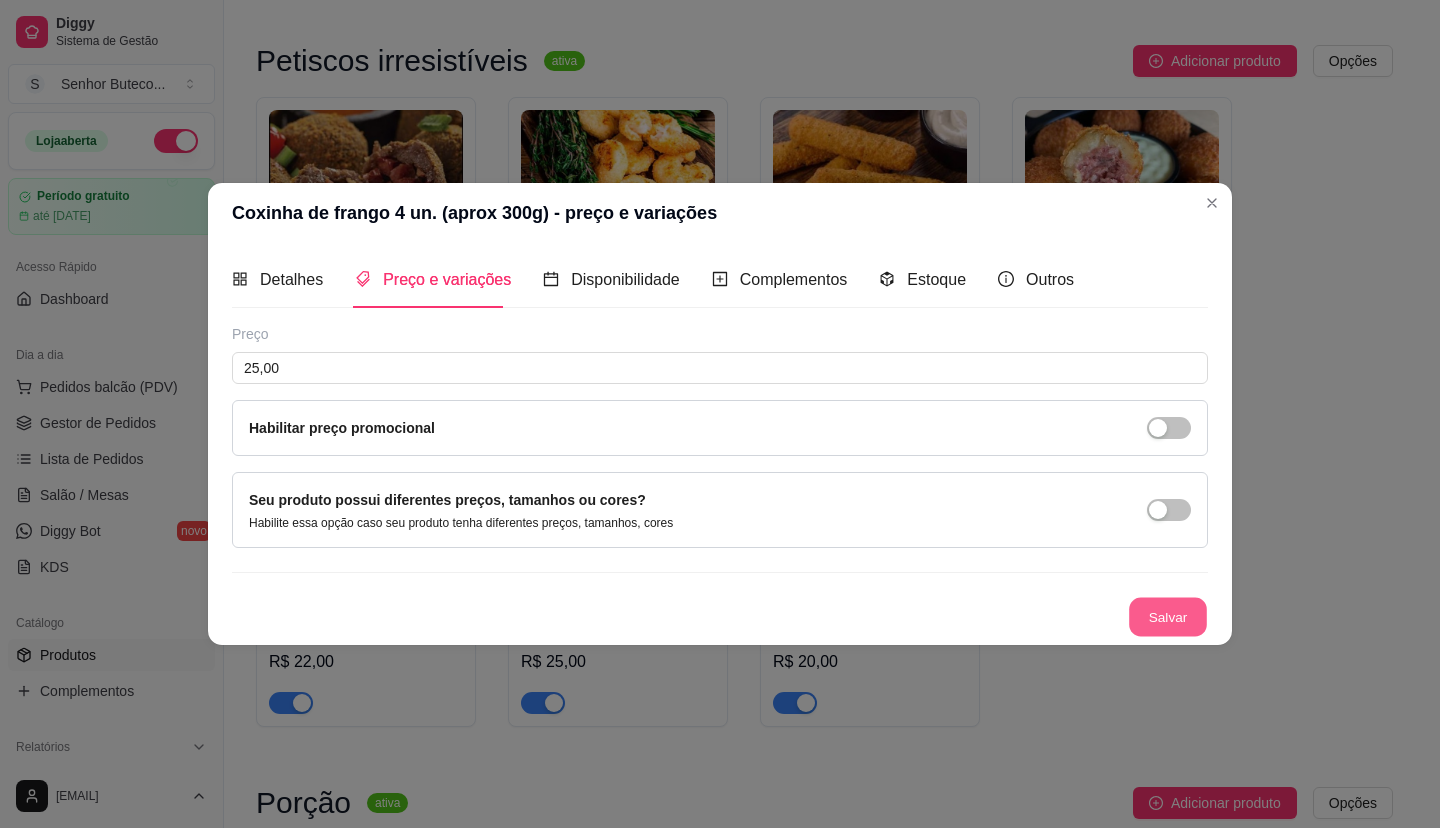 click on "Salvar" at bounding box center [1168, 617] 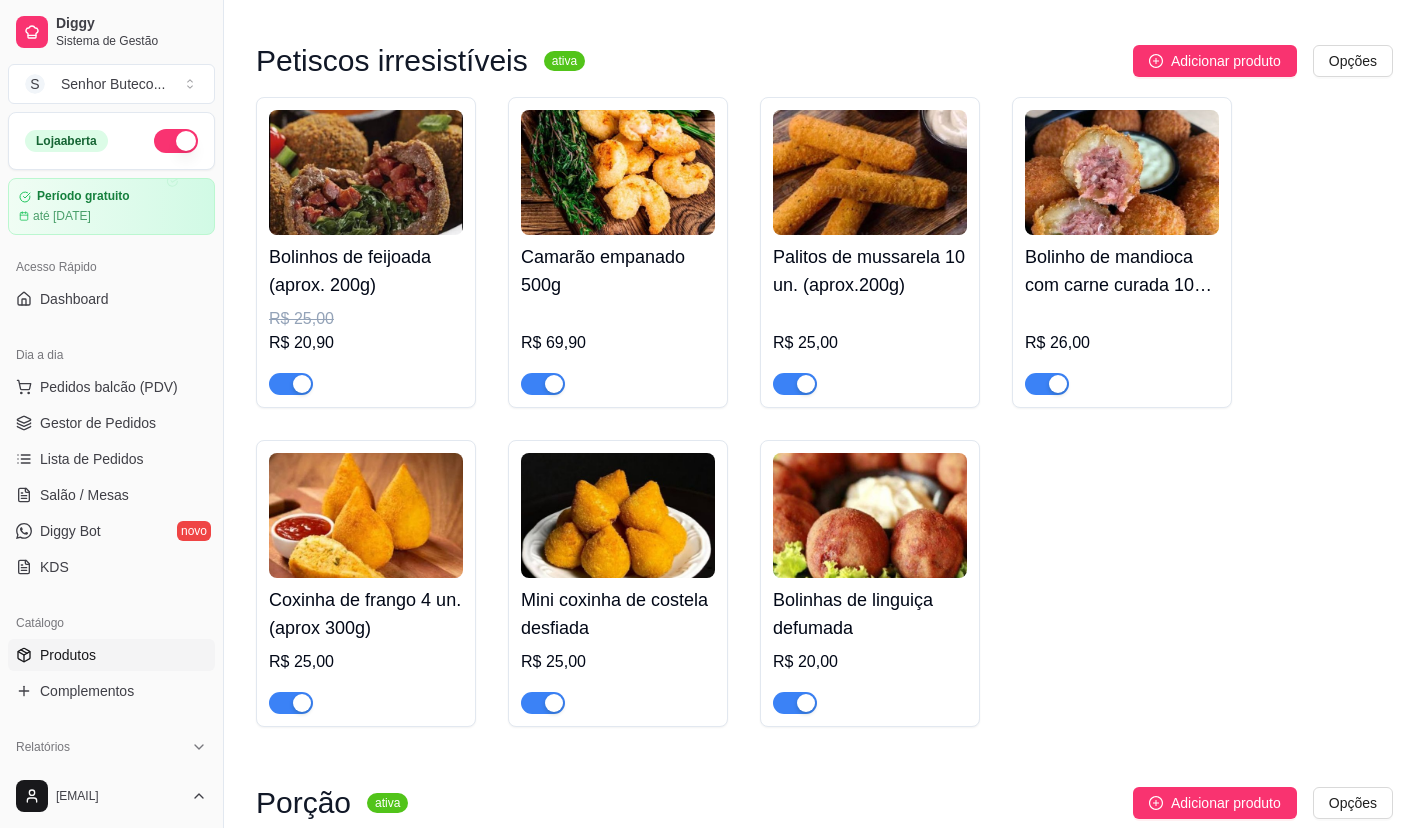 click on "R$ 25,00" at bounding box center [618, 662] 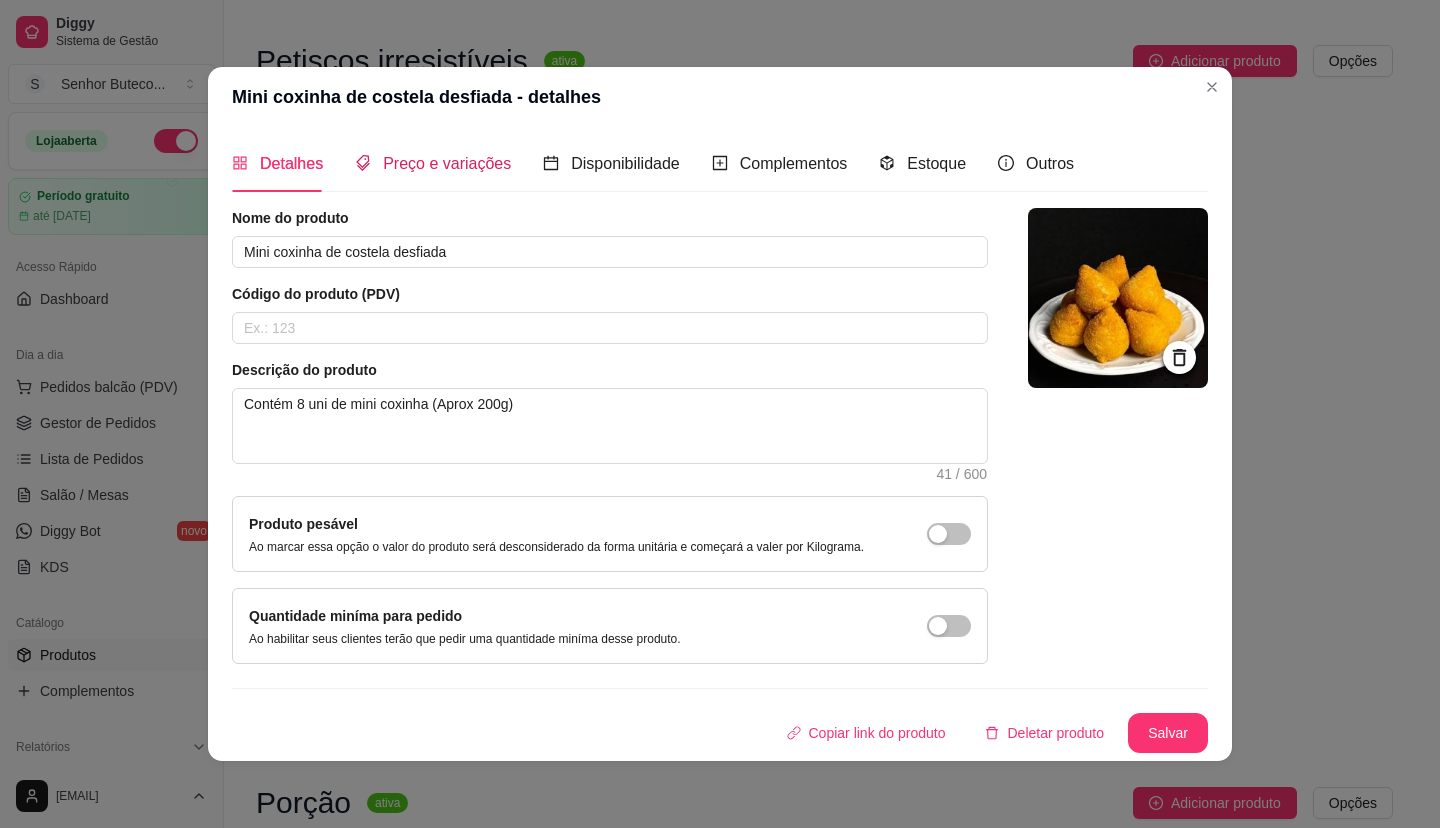 click on "Preço e variações" at bounding box center (447, 163) 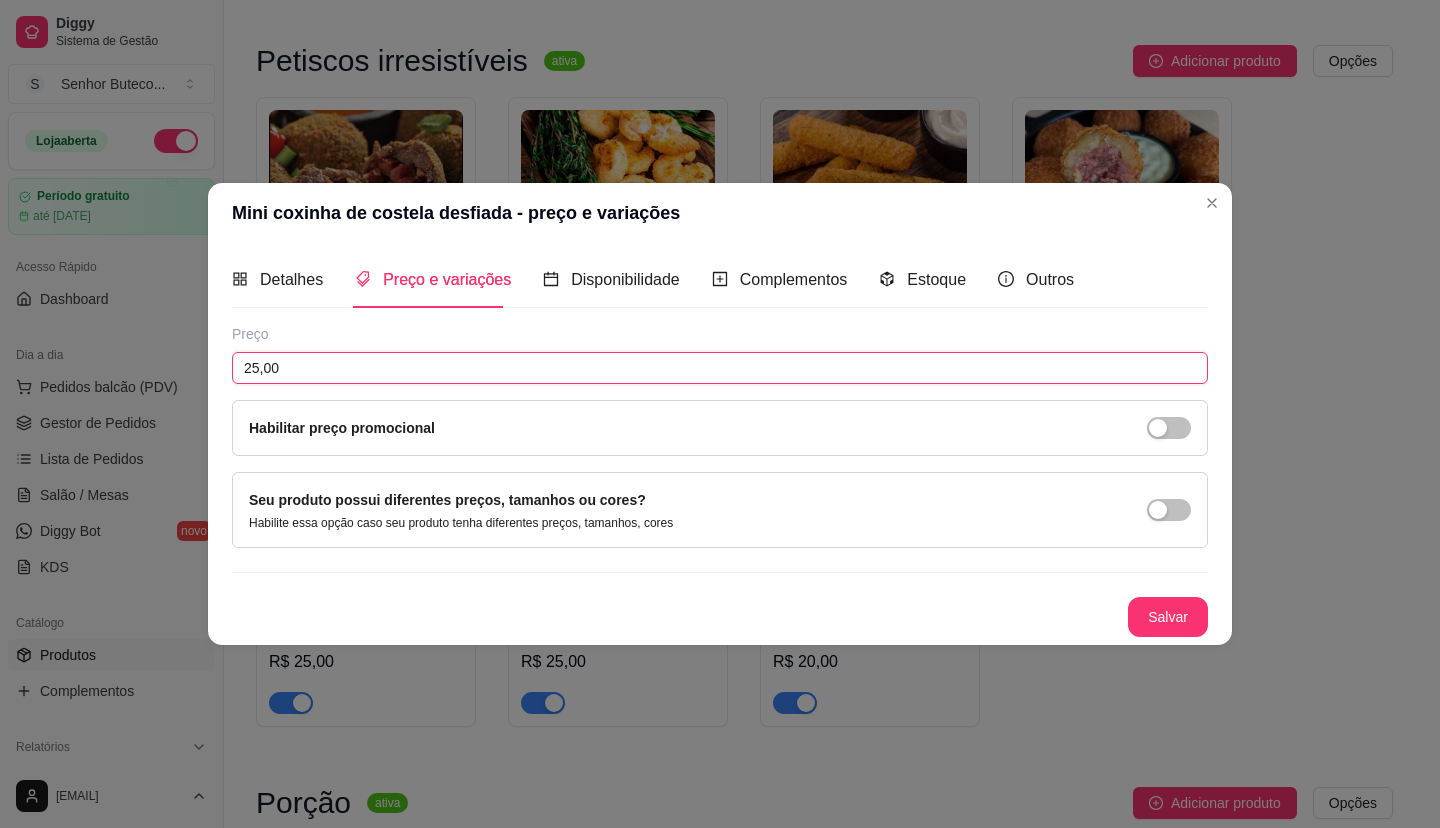 click on "25,00" at bounding box center (720, 368) 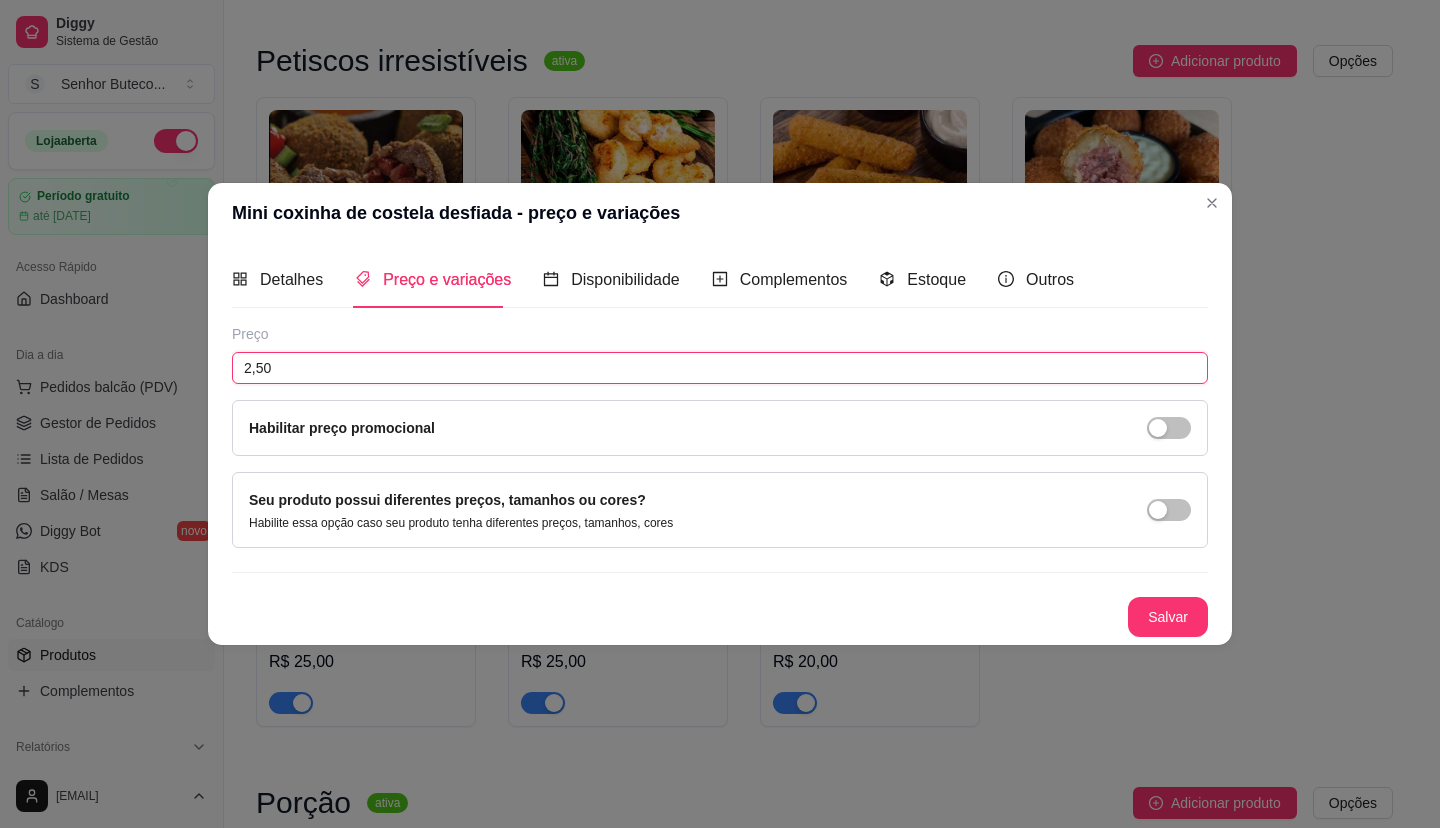 type on "25,00" 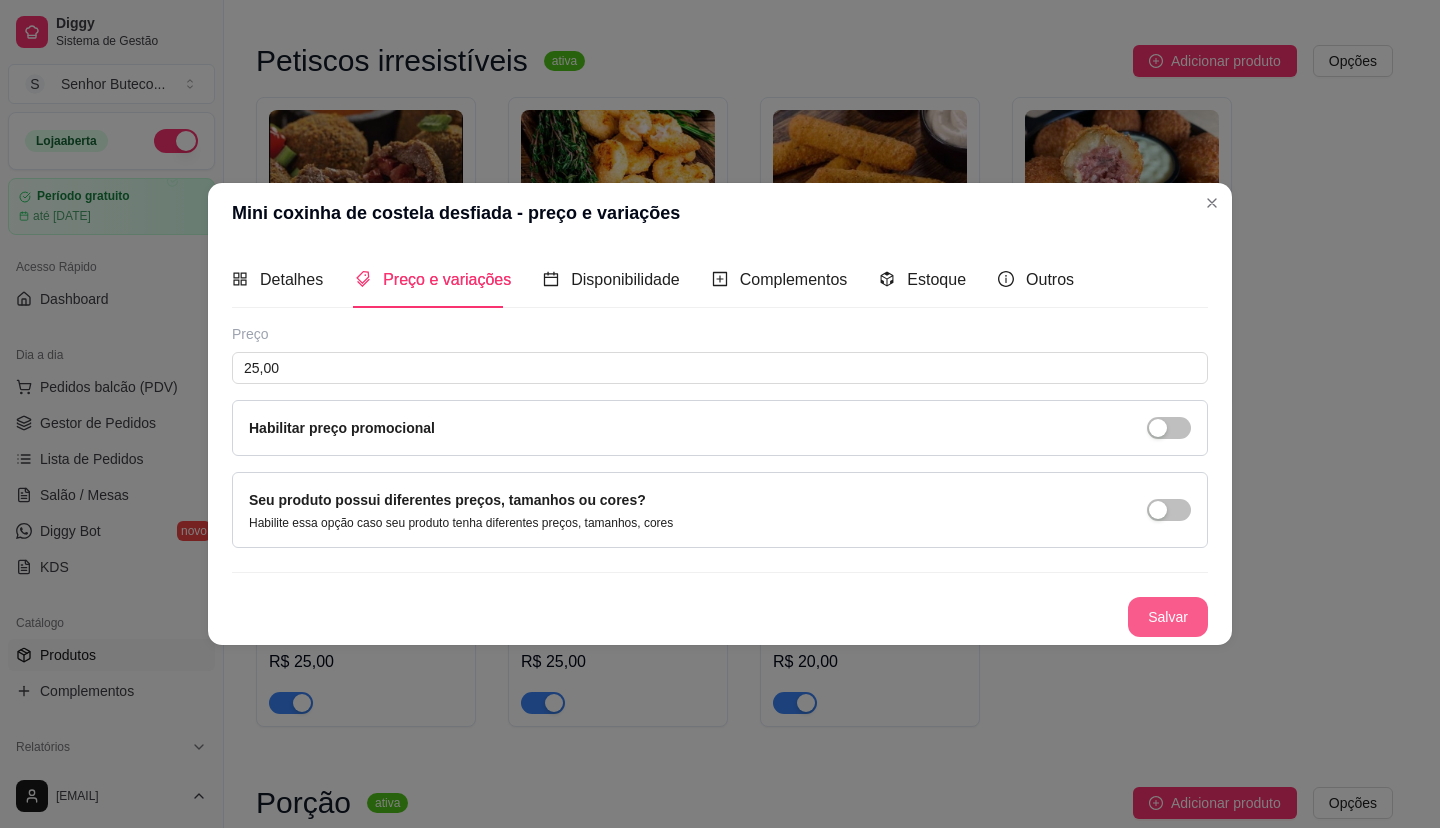 click on "Salvar" at bounding box center (1168, 617) 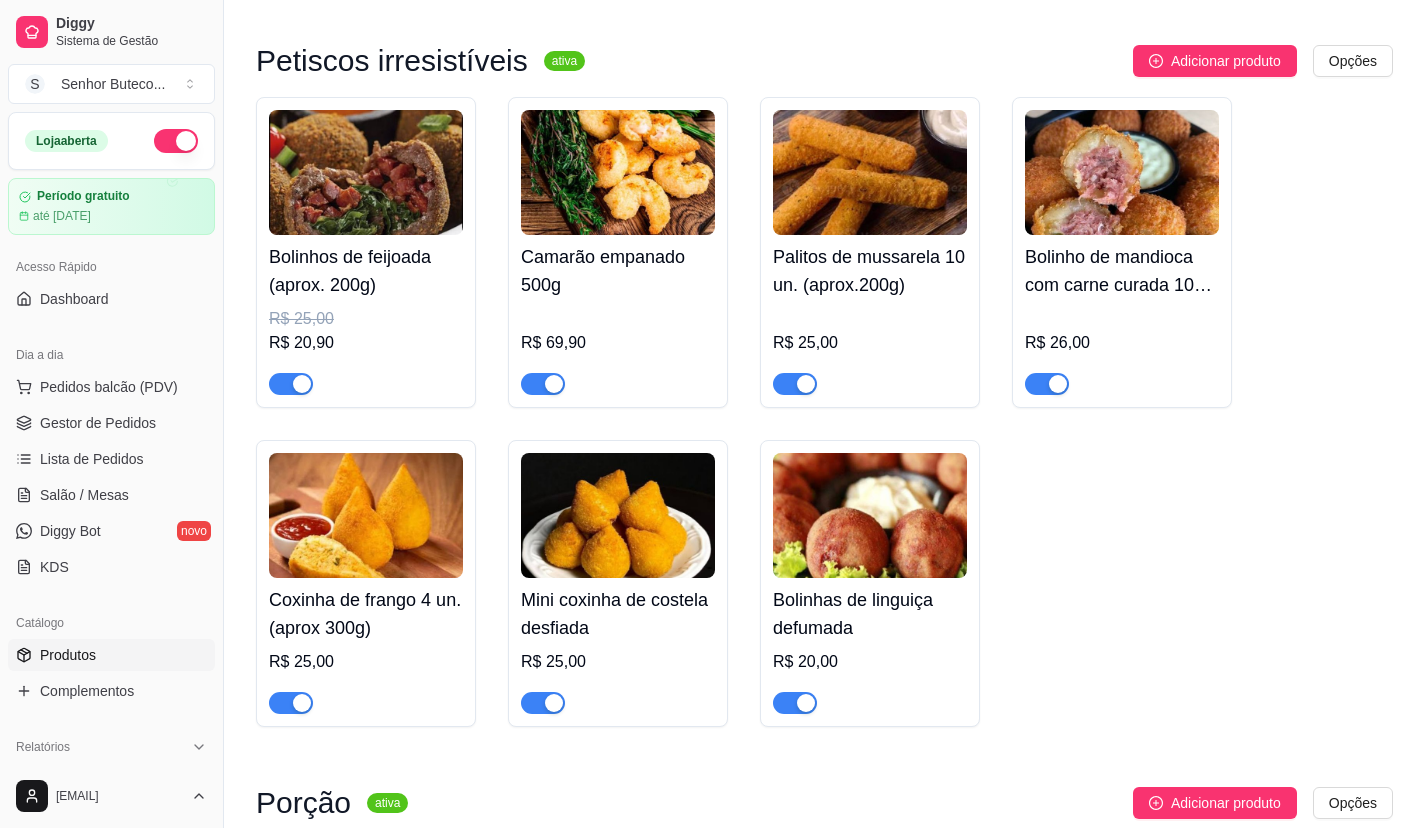 click on "R$ 20,00" at bounding box center (870, 662) 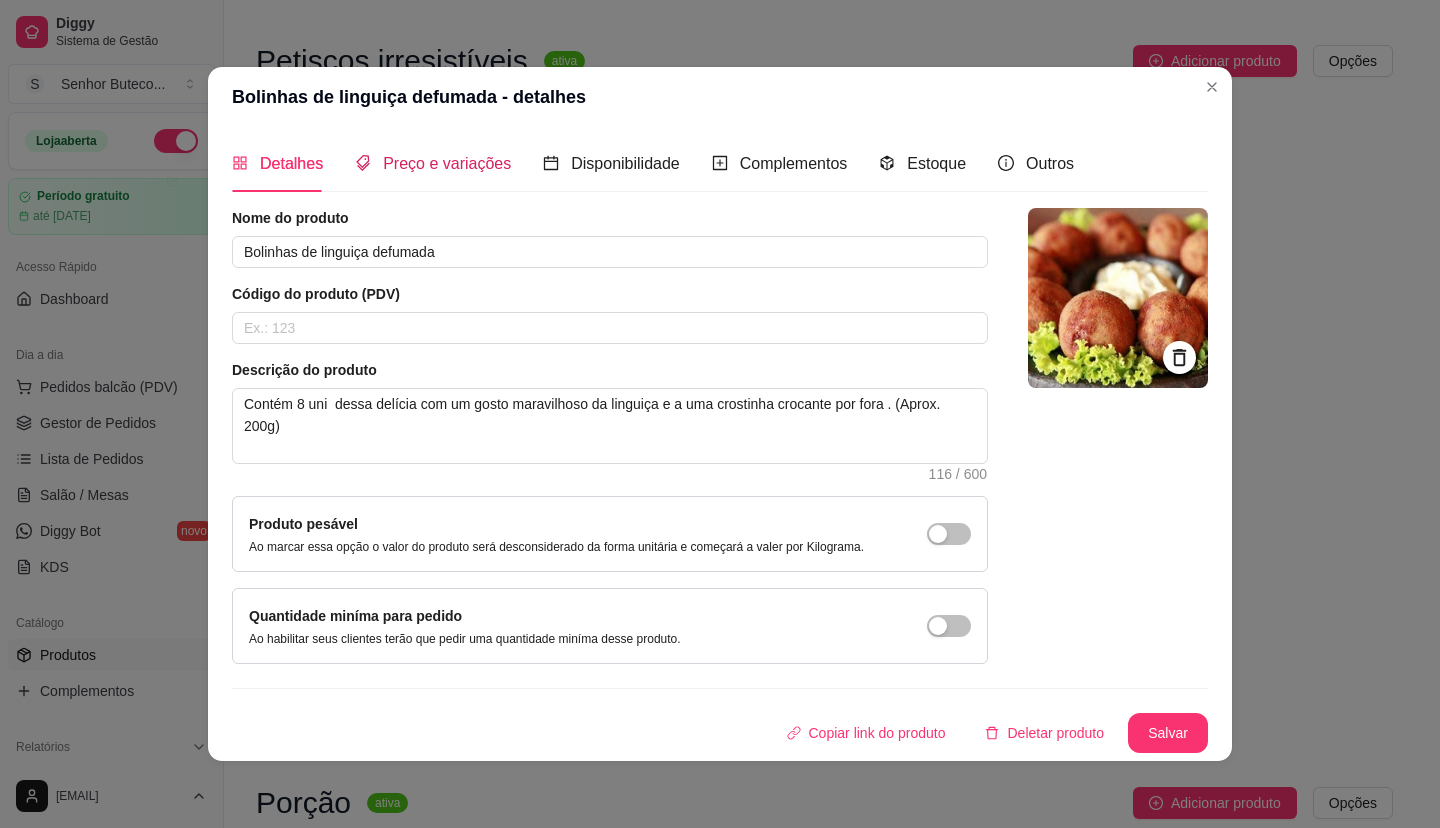 click on "Preço e variações" at bounding box center (447, 163) 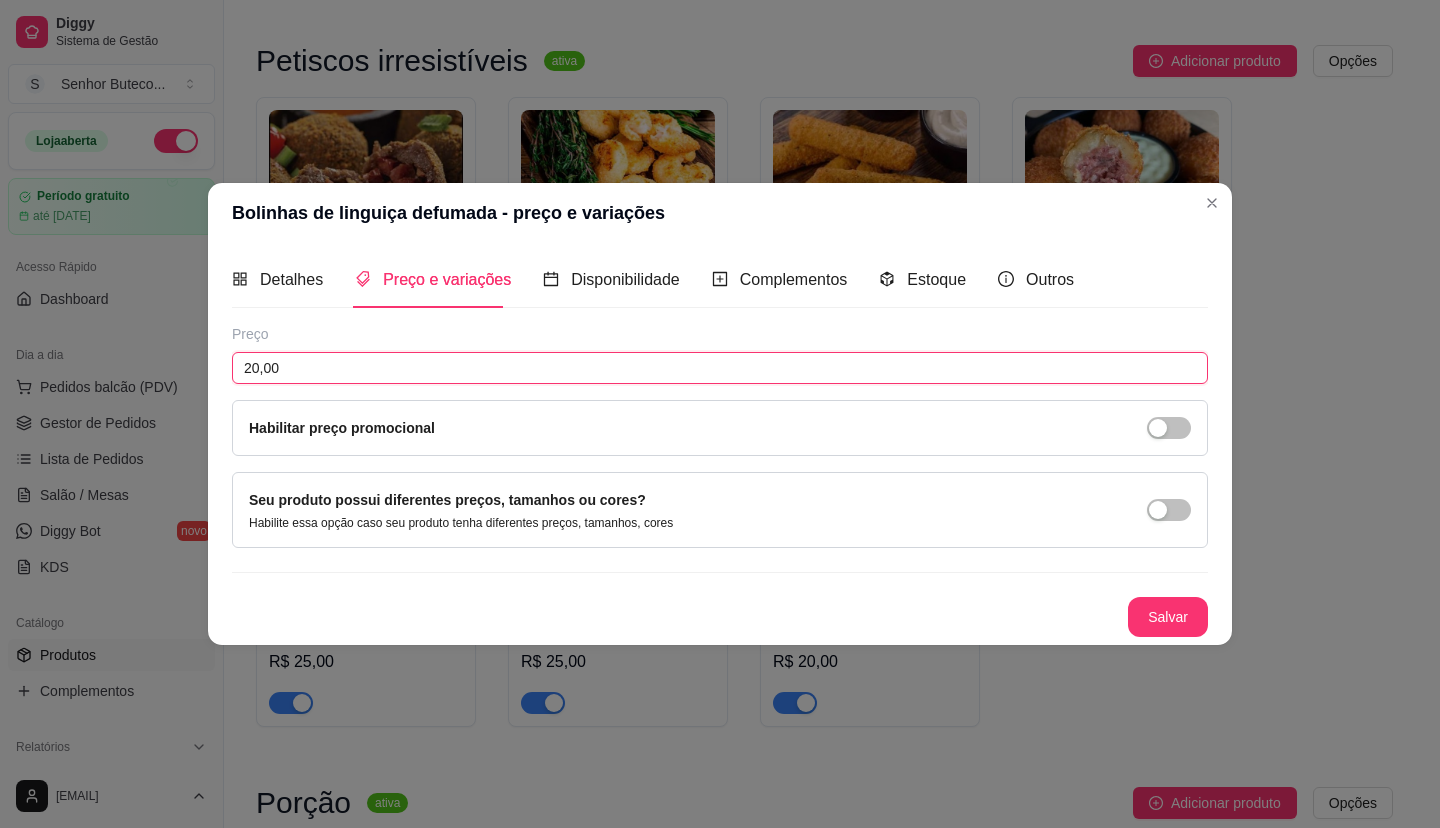 click on "20,00" at bounding box center (720, 368) 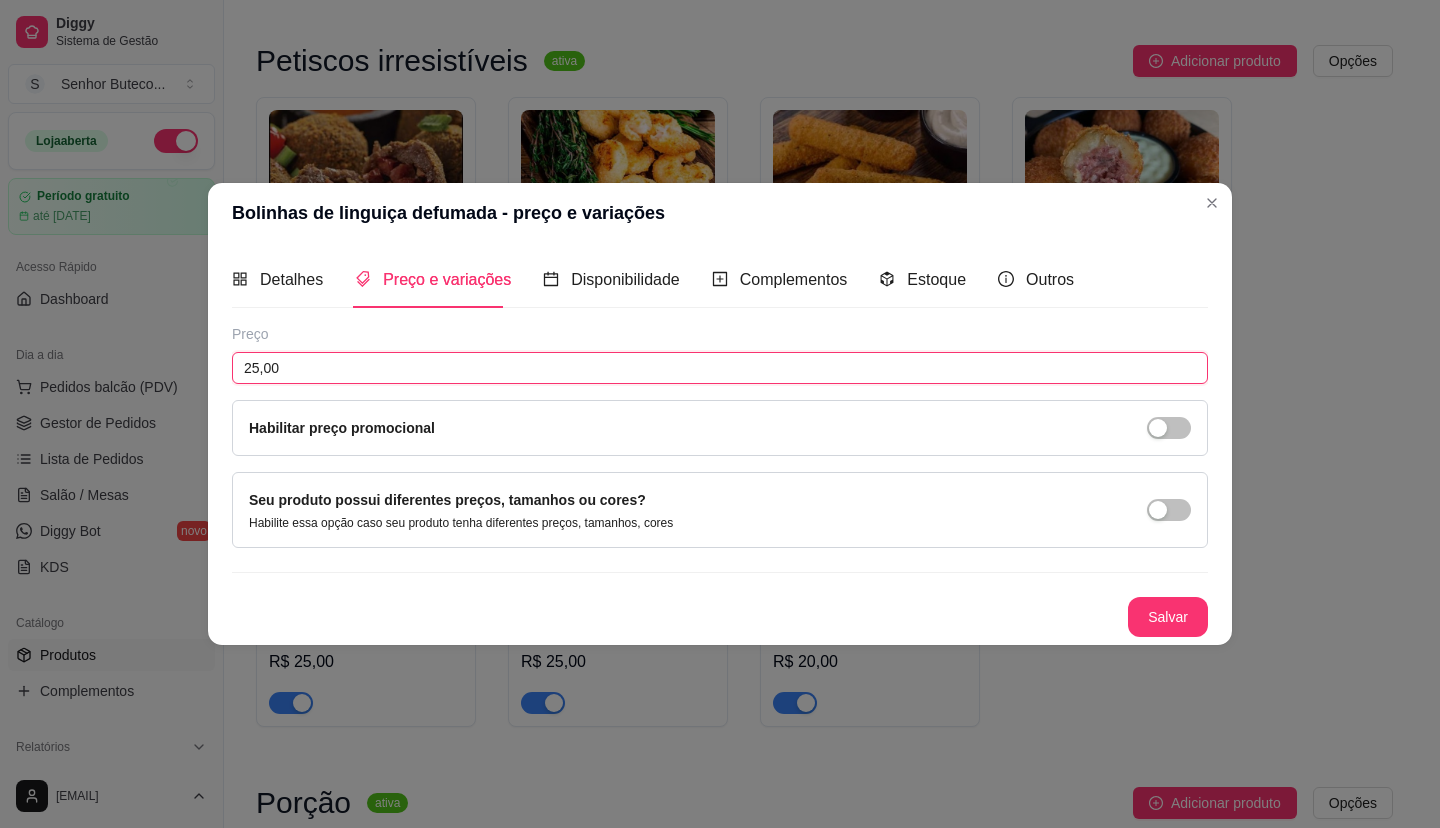 type on "25,00" 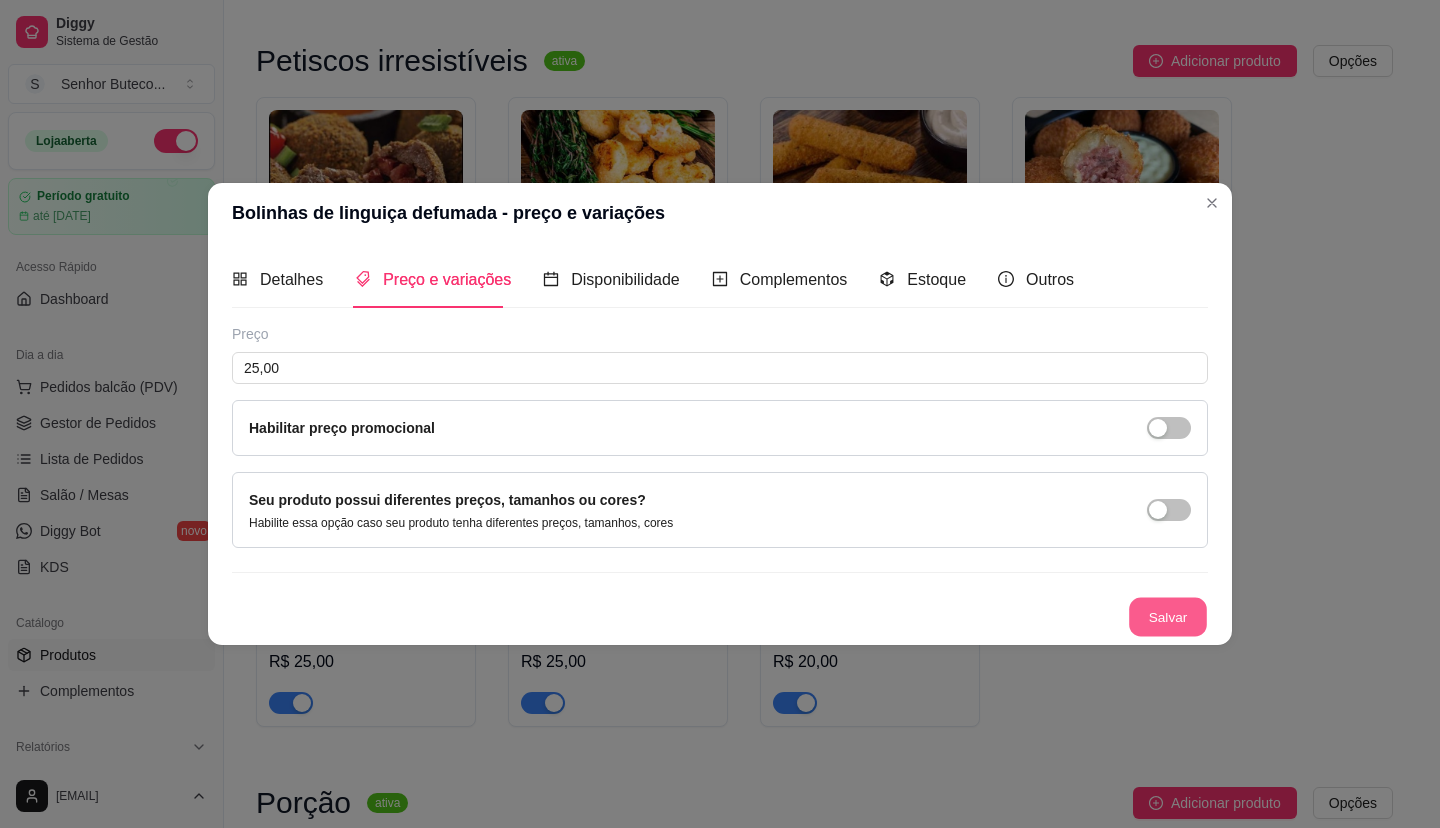 click on "Salvar" at bounding box center [1168, 617] 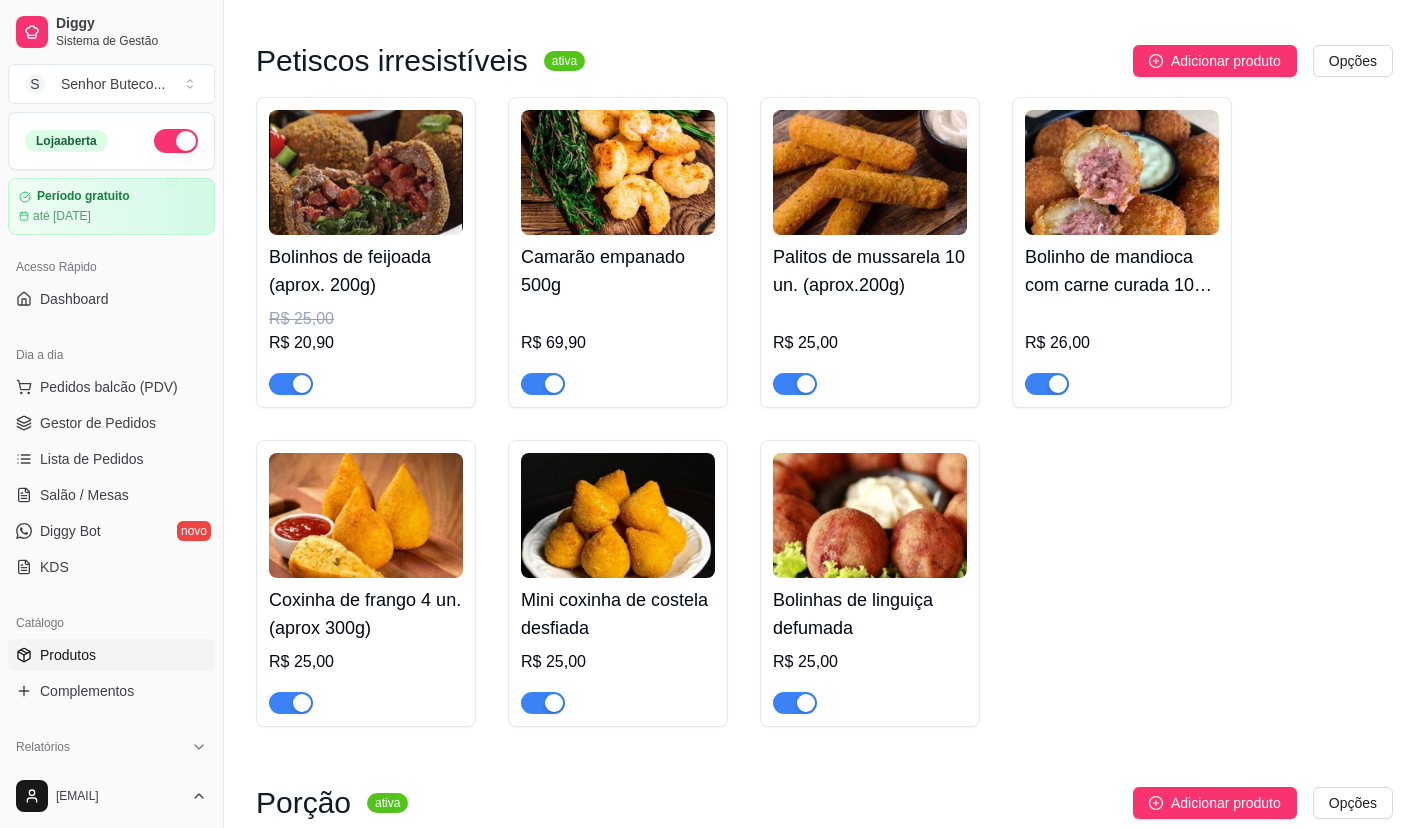 click on "R$ 20,90" at bounding box center (366, 343) 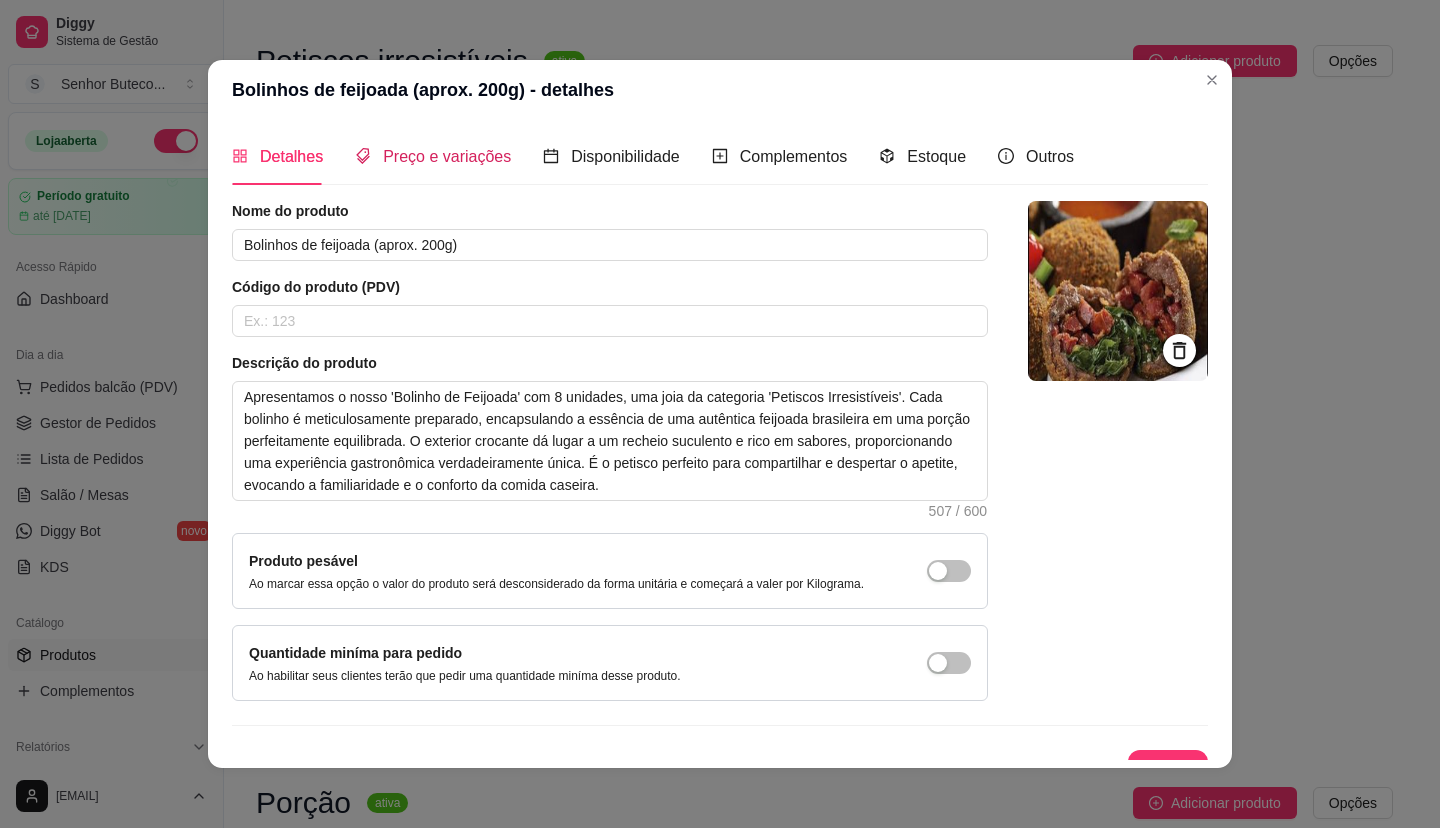 click on "Preço e variações" at bounding box center [447, 156] 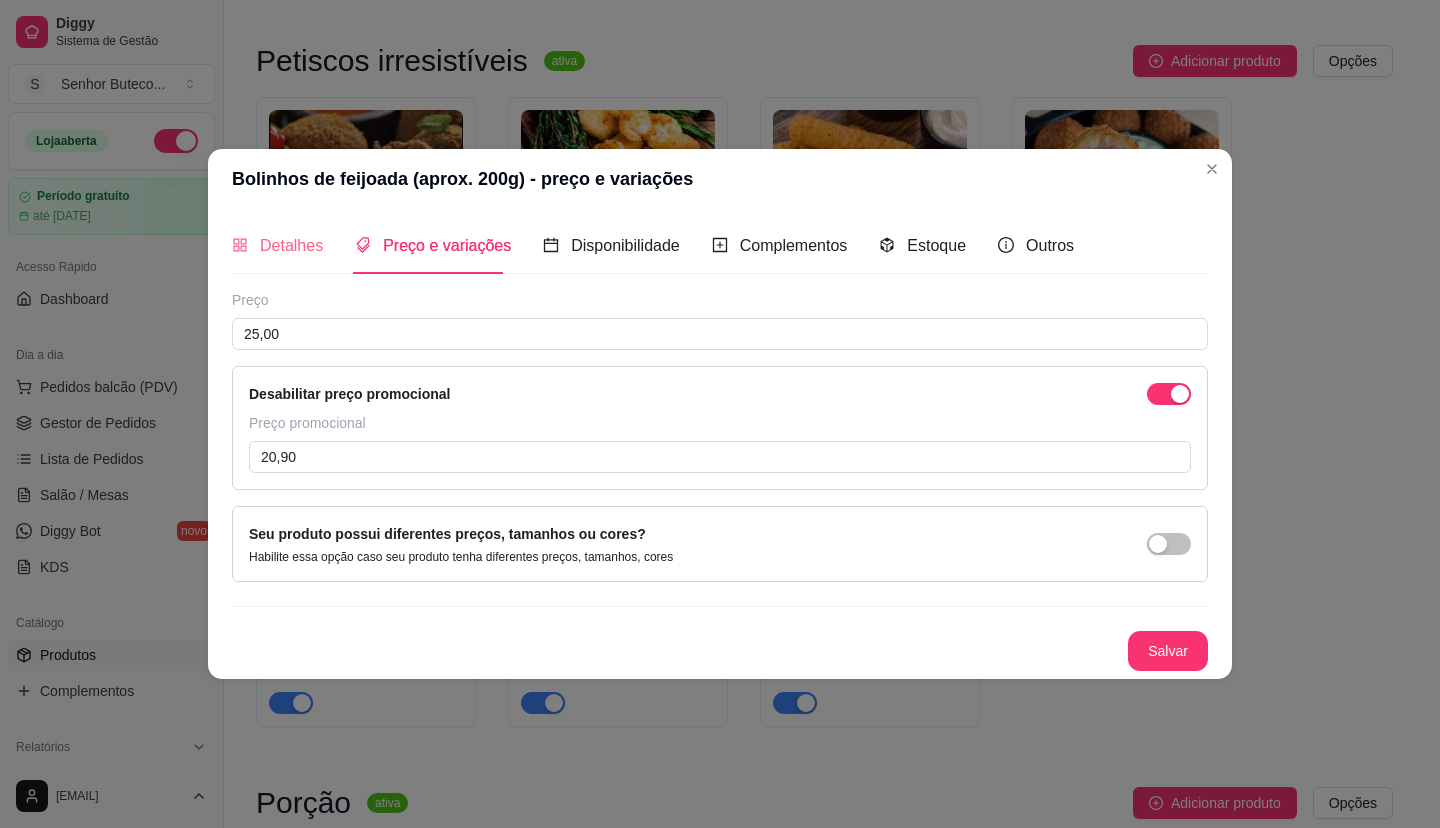 type 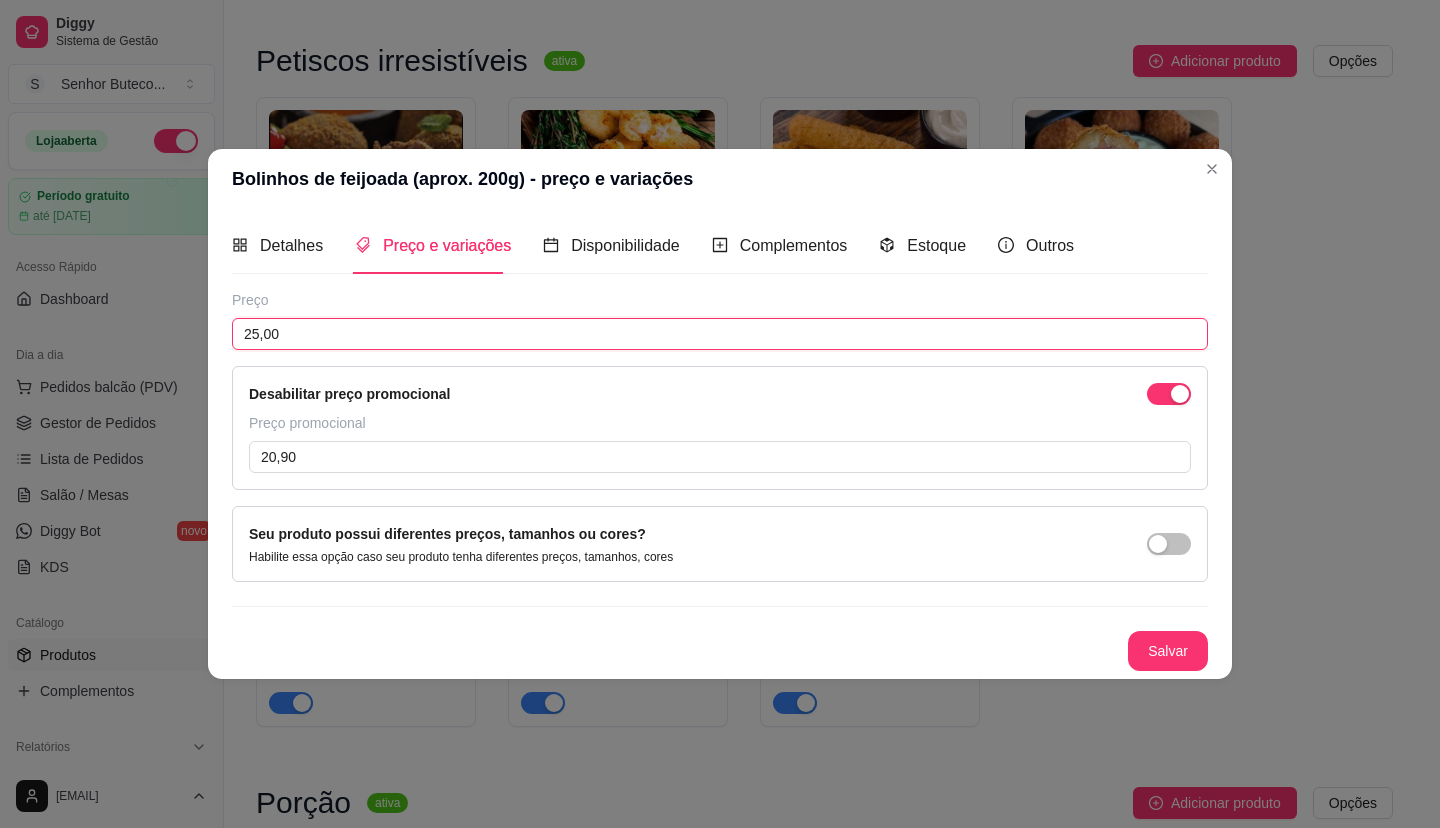 click on "25,00" at bounding box center (720, 334) 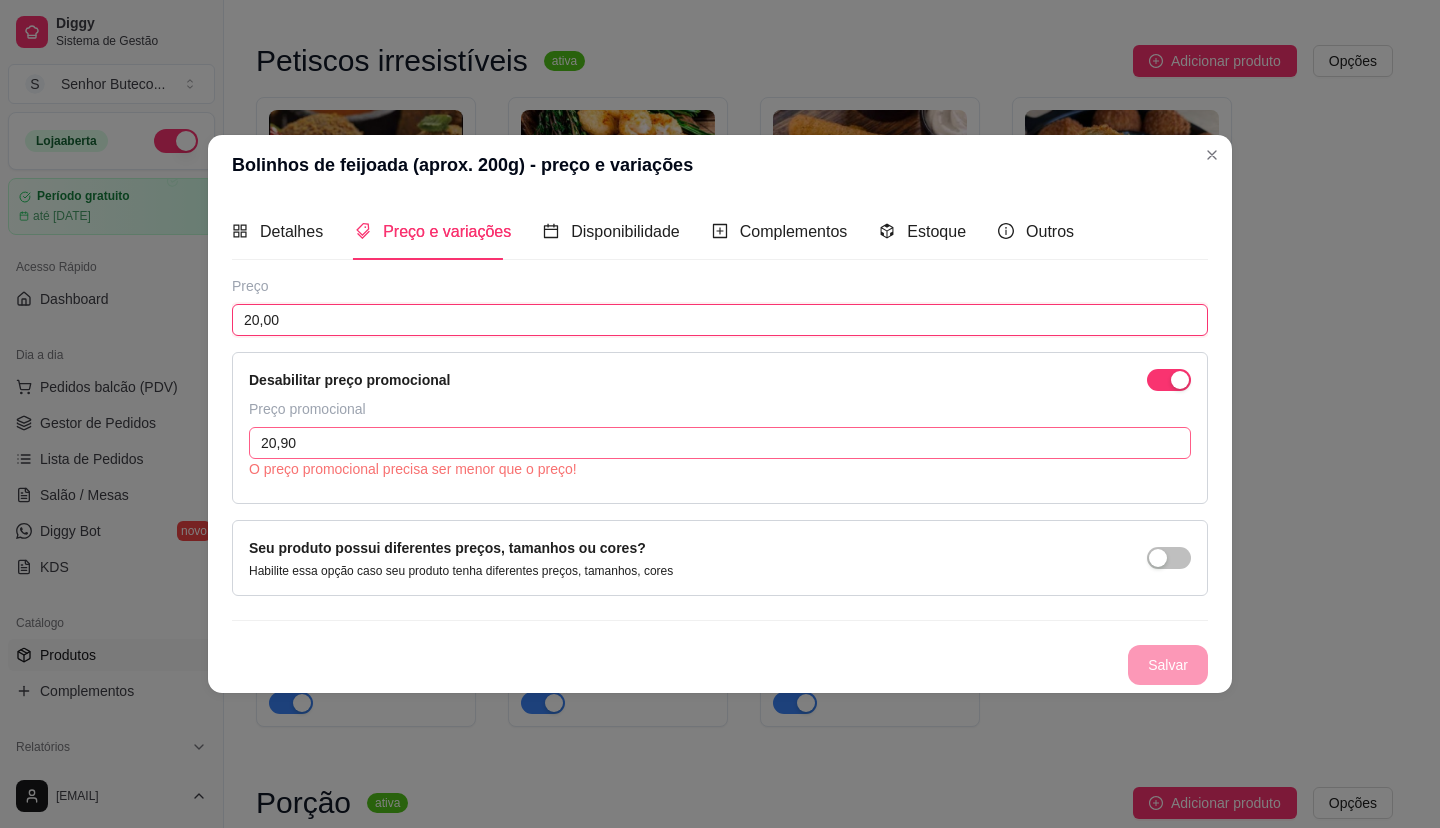 type on "20,00" 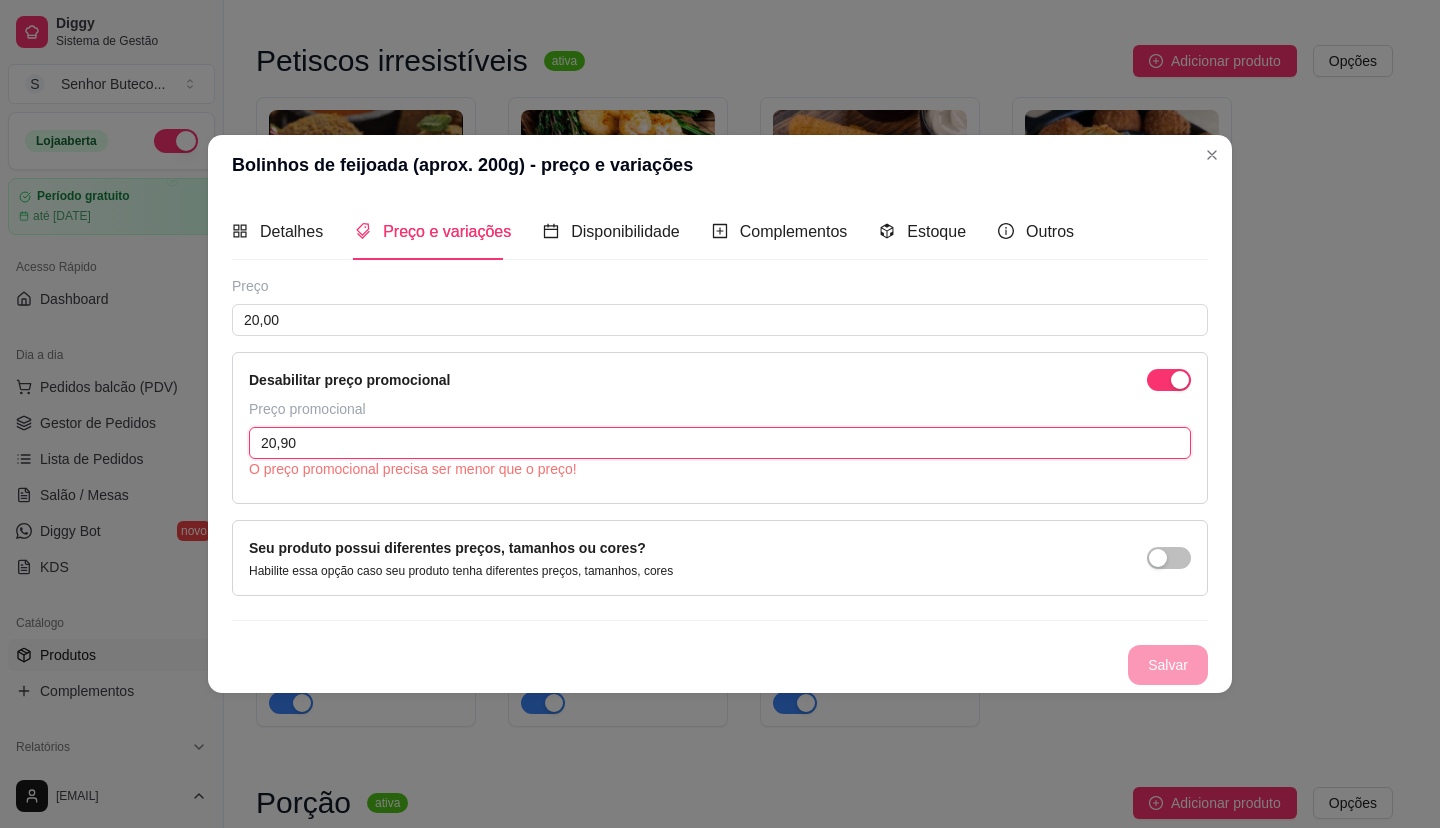 click on "20,90" at bounding box center (720, 443) 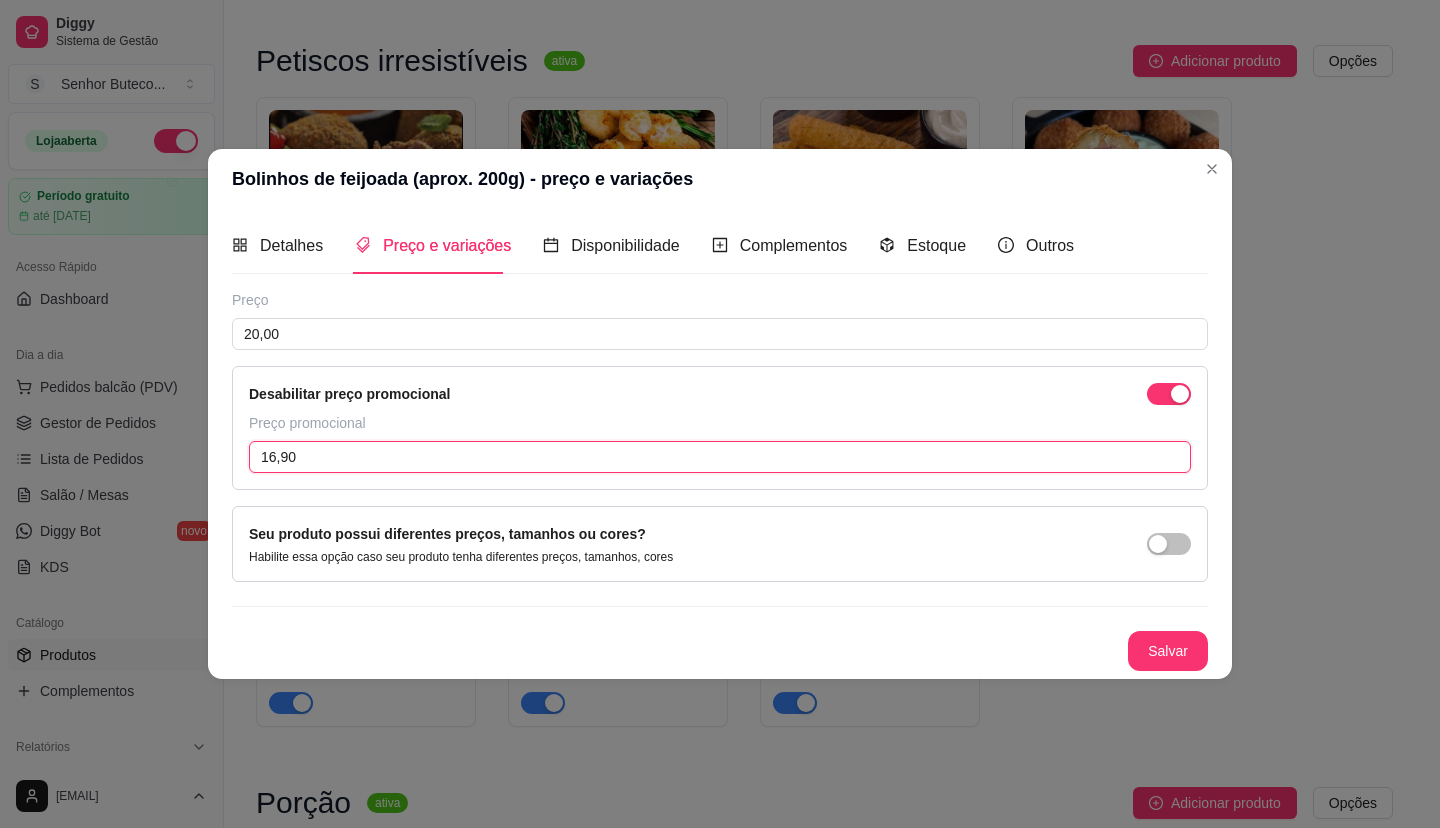type on "16,90" 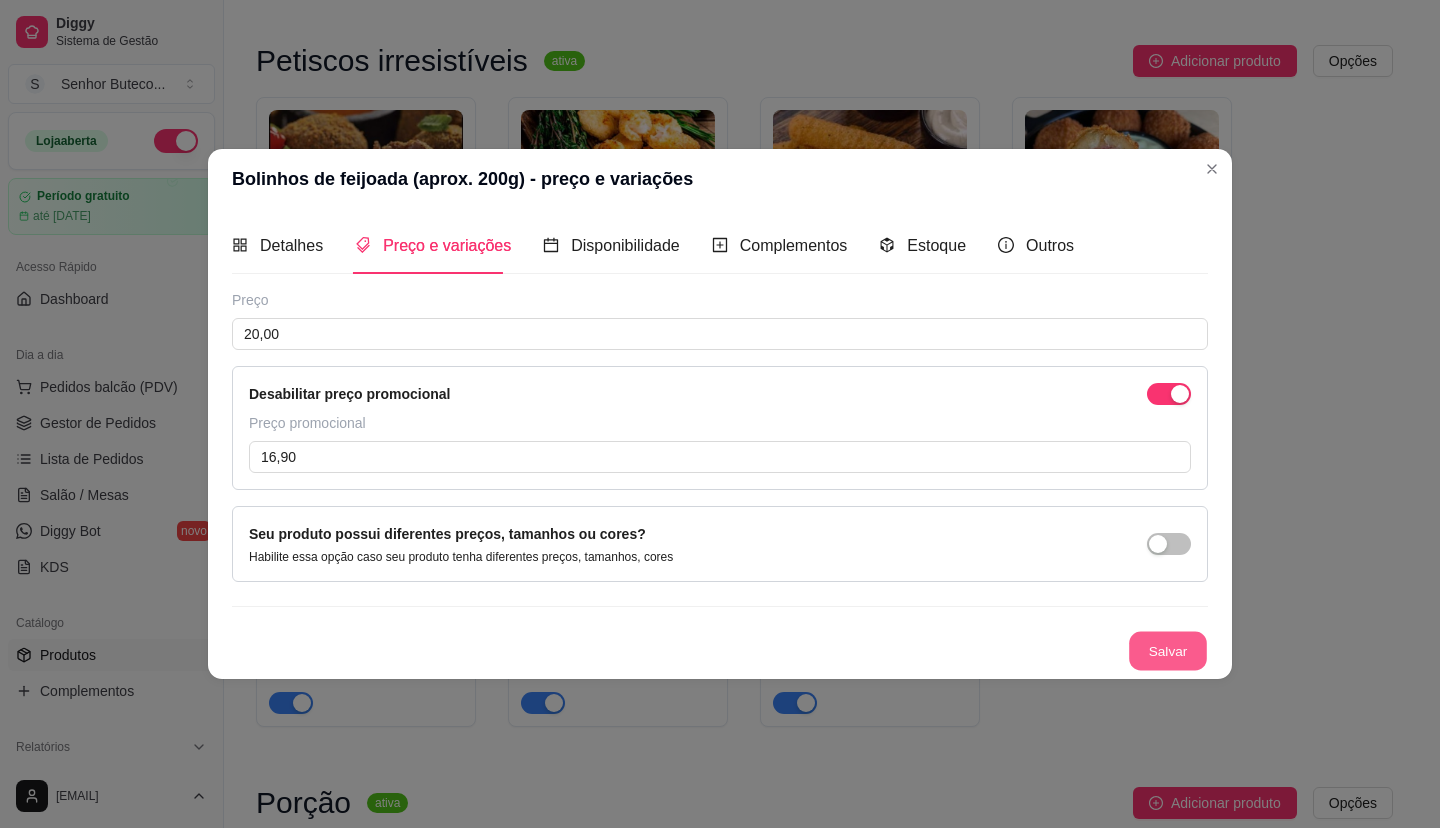 click on "Salvar" at bounding box center (1168, 651) 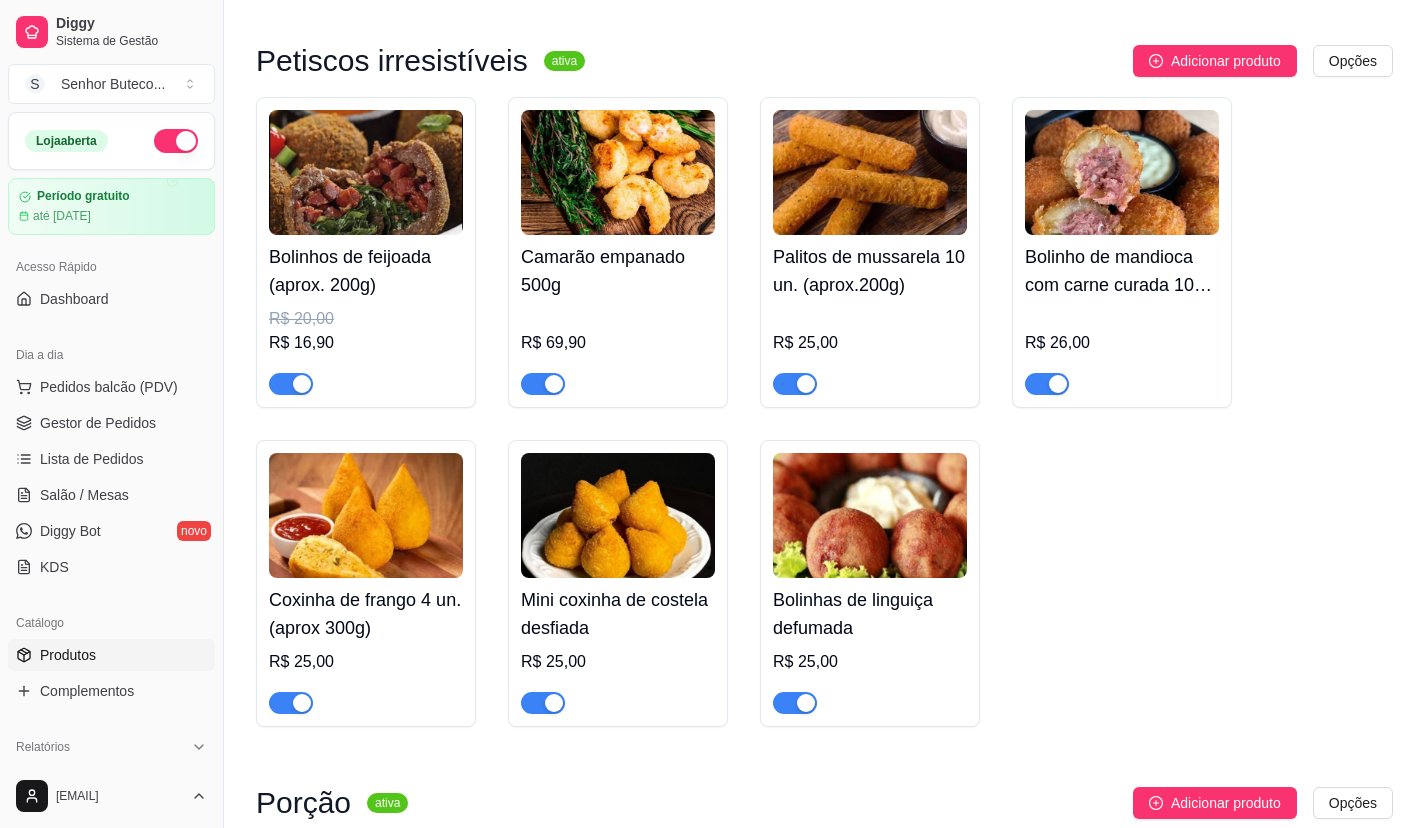click on "R$ 25,00" at bounding box center (870, 343) 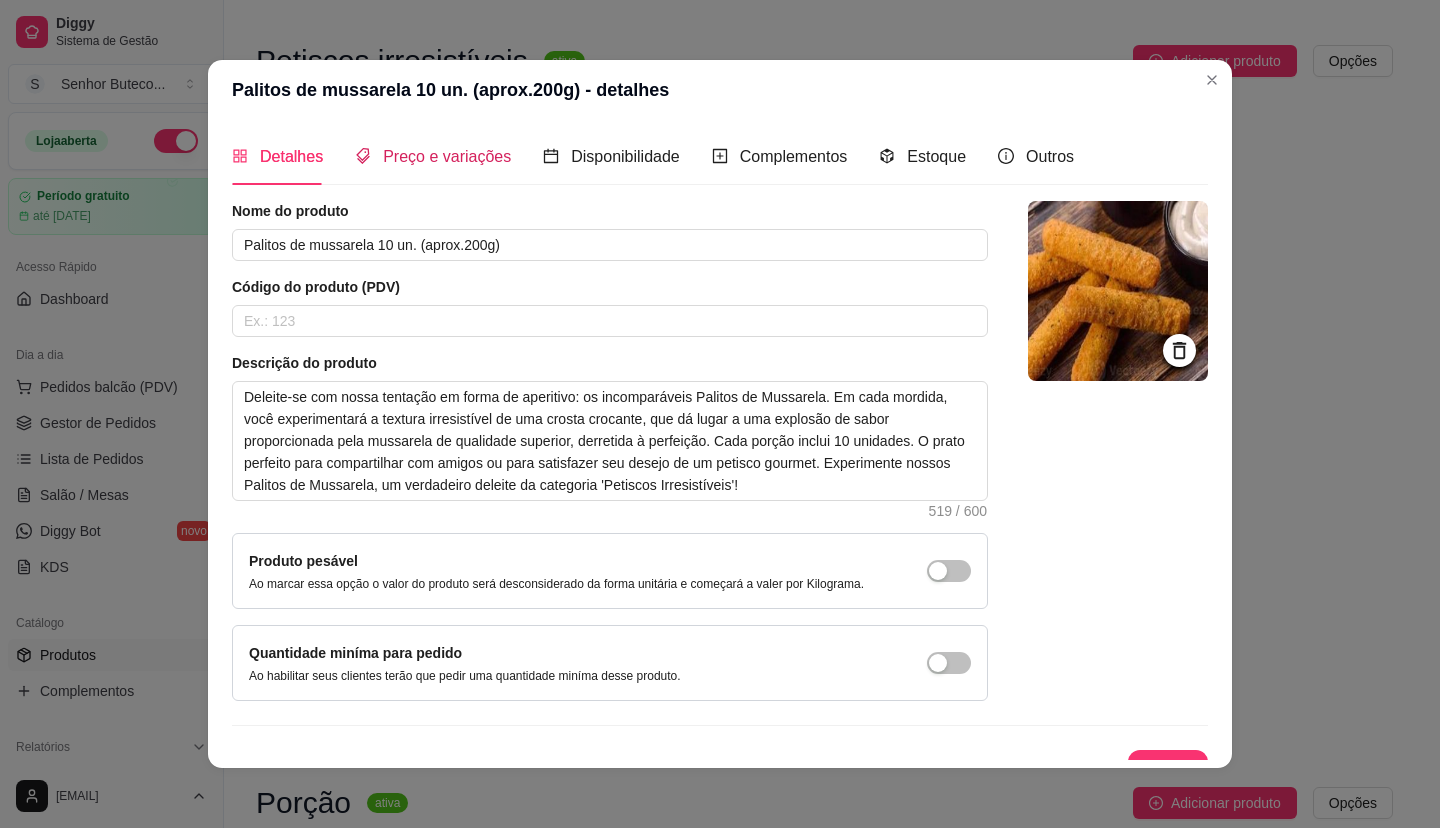 click on "Preço e variações" at bounding box center [447, 156] 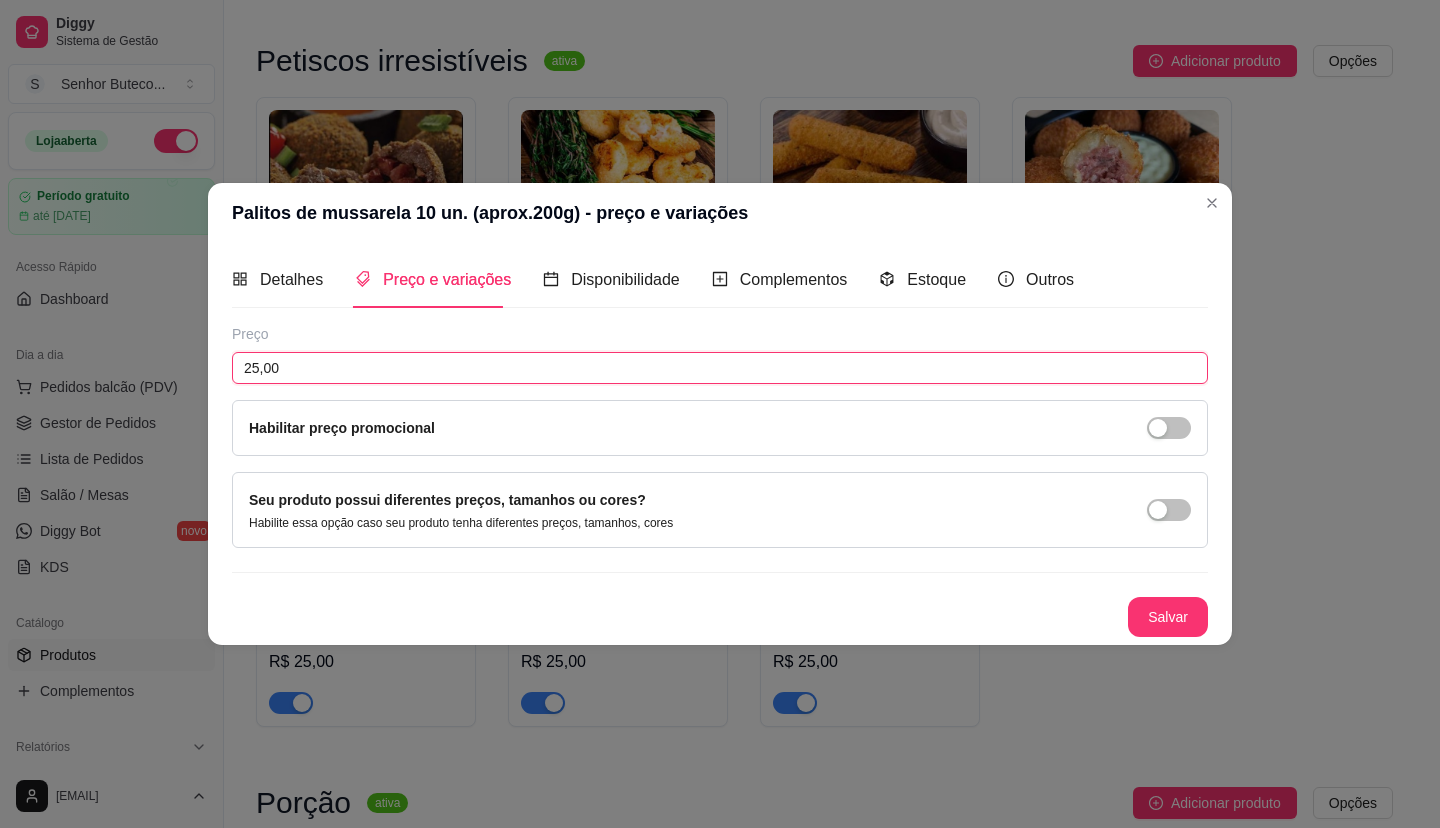 click on "25,00" at bounding box center [720, 368] 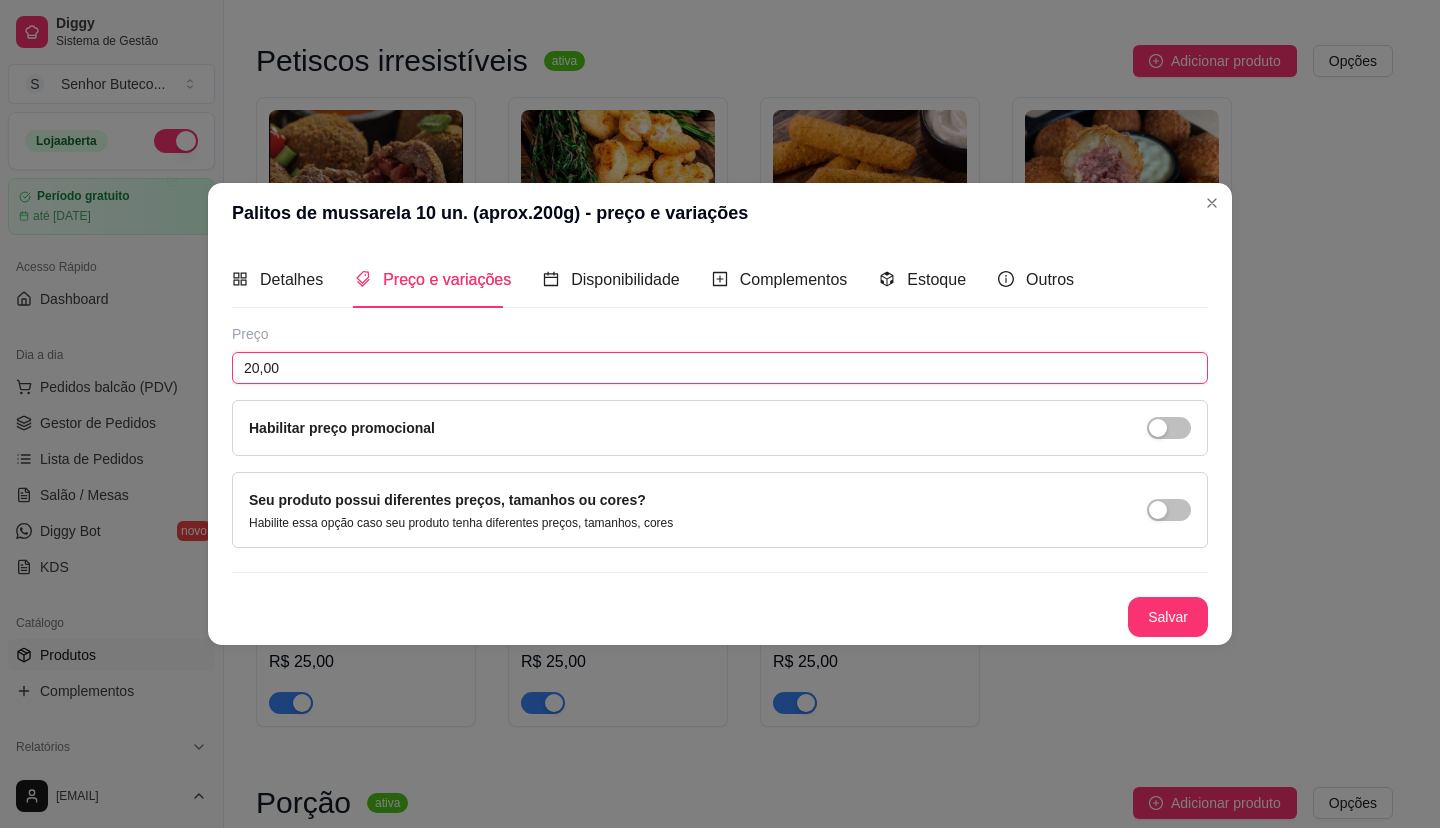 type on "20,00" 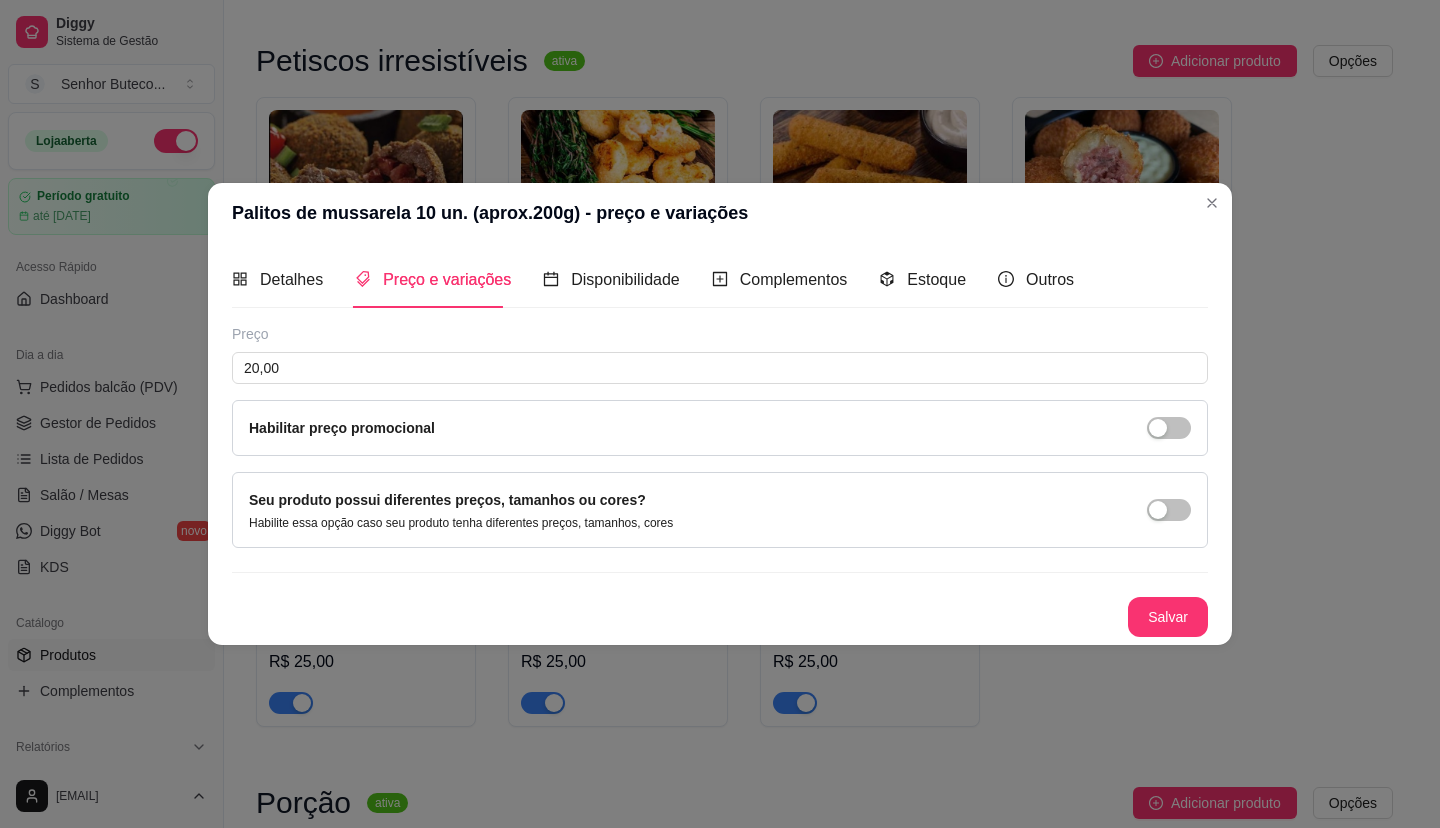 click on "Salvar" at bounding box center (720, 617) 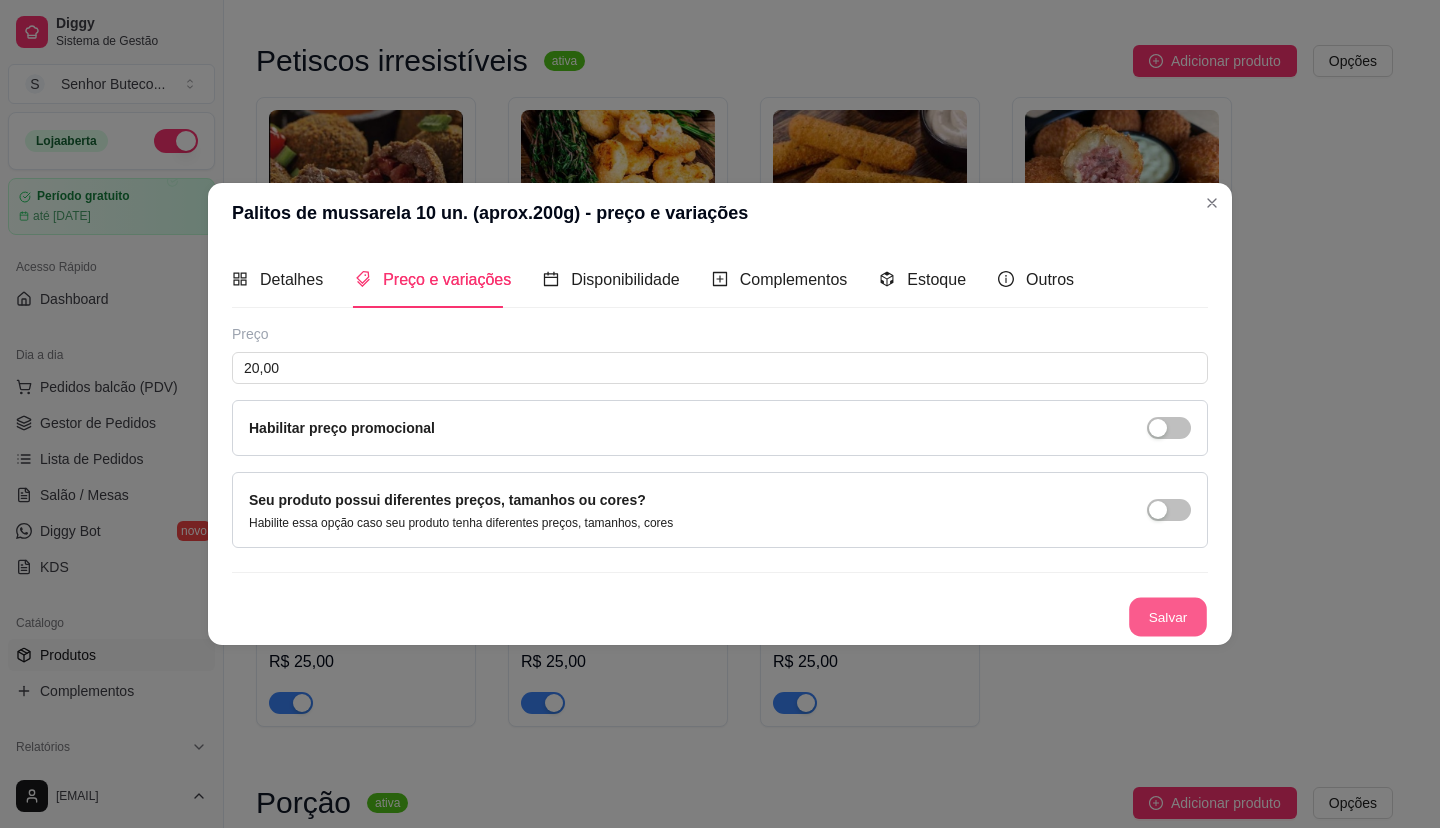 click on "Salvar" at bounding box center (1168, 617) 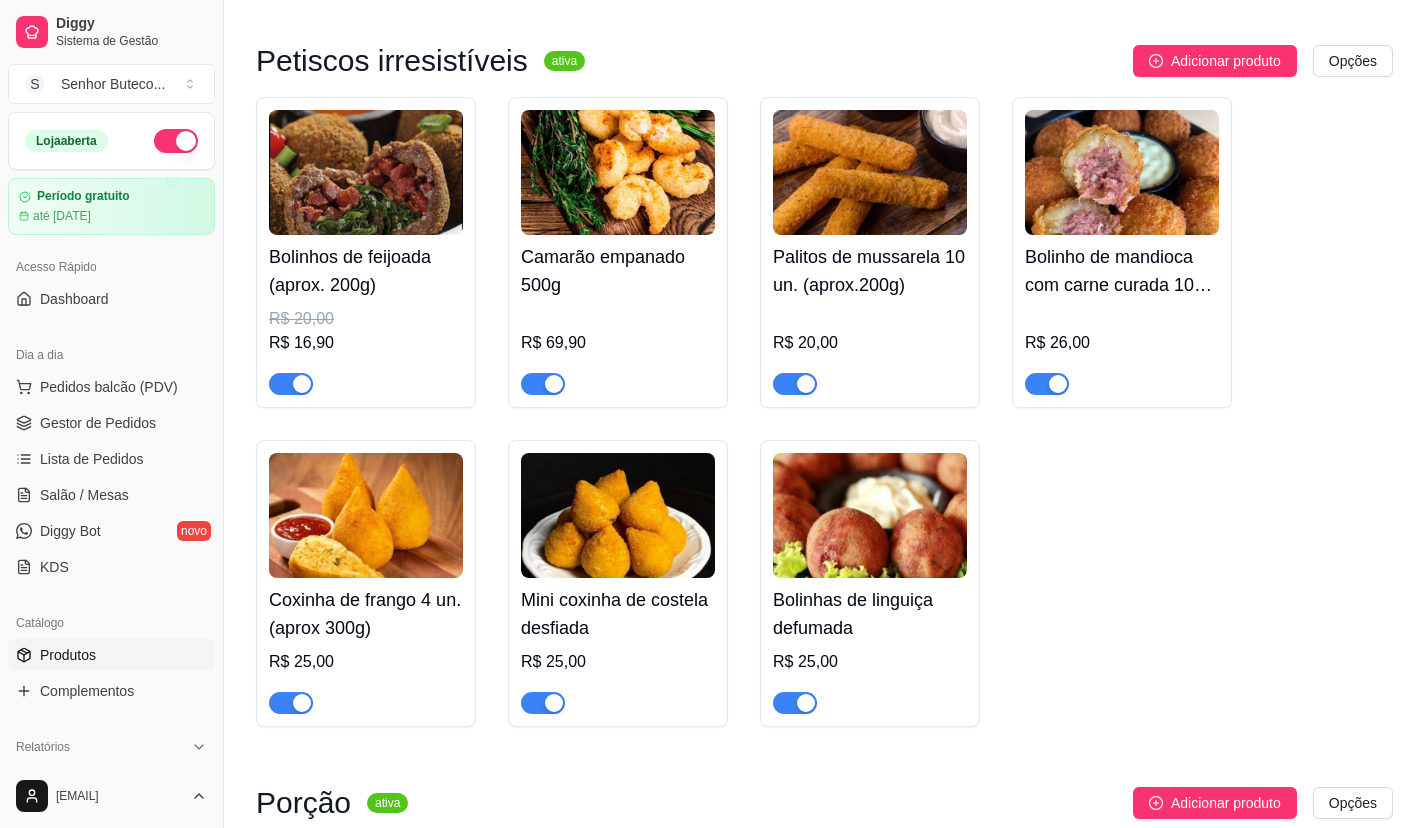 click on "R$ 26,00" at bounding box center (1122, 343) 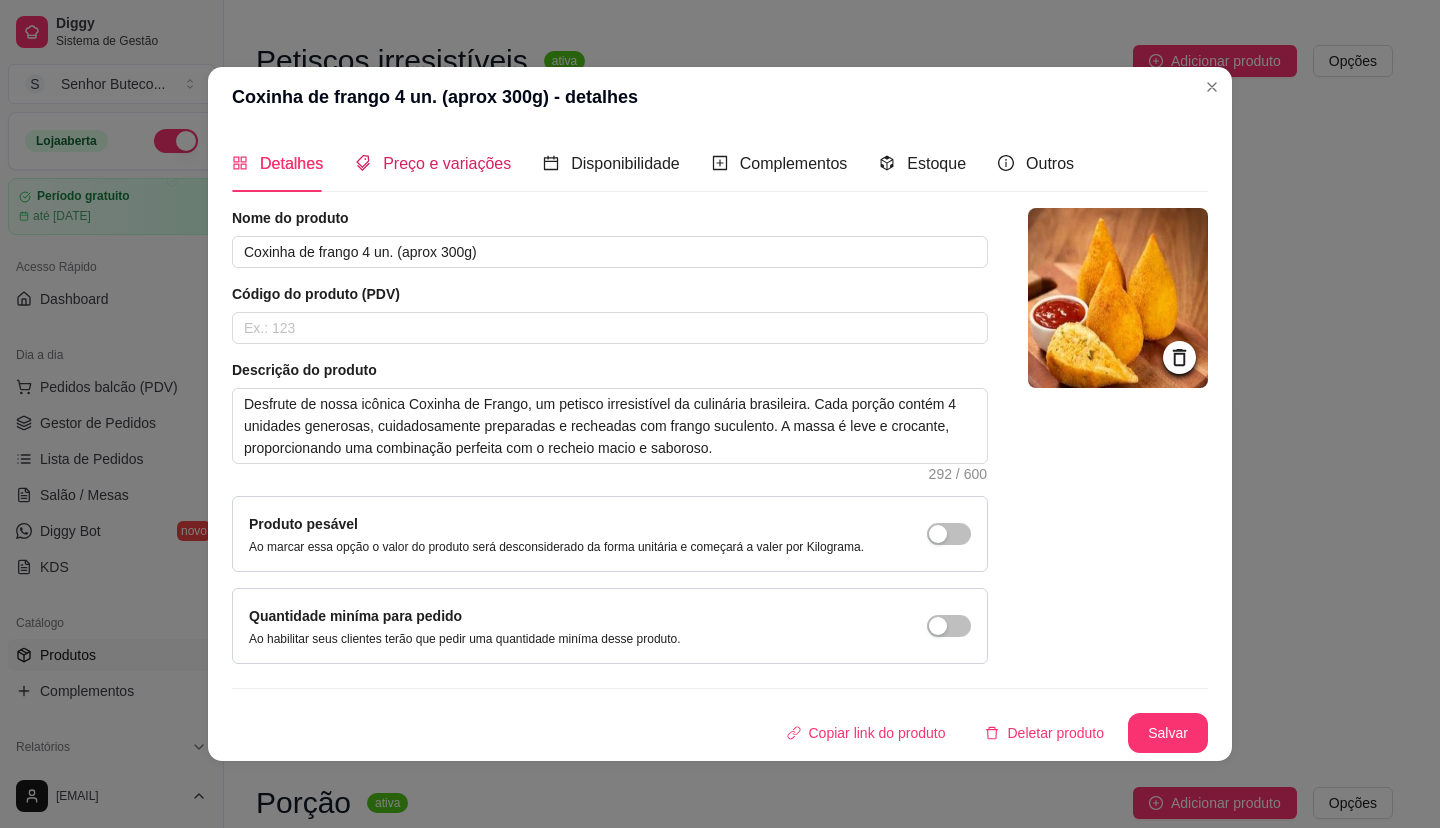 click on "Preço e variações" at bounding box center [447, 163] 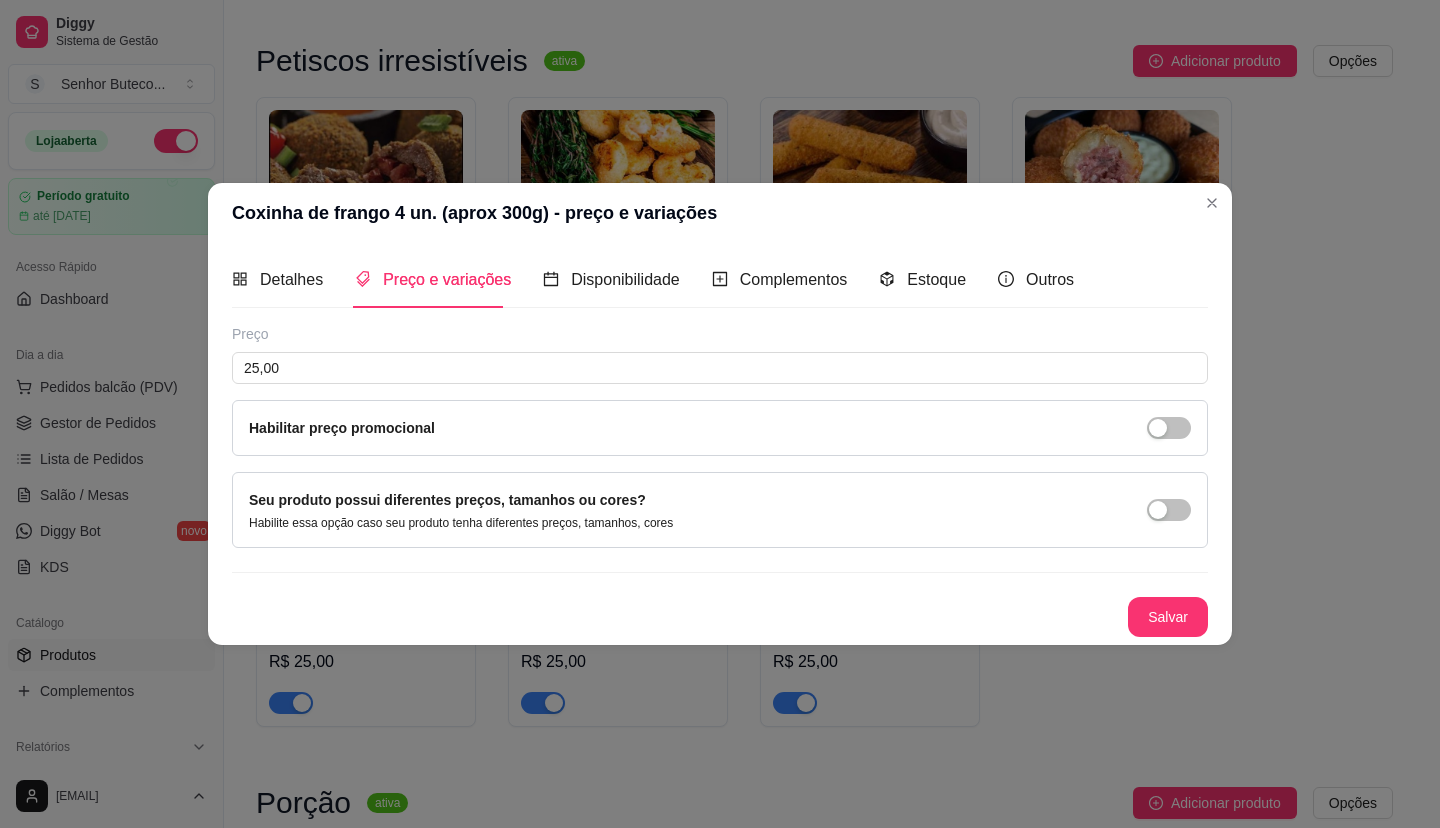click on "Preço  25,00 Habilitar preço promocional" at bounding box center [720, 390] 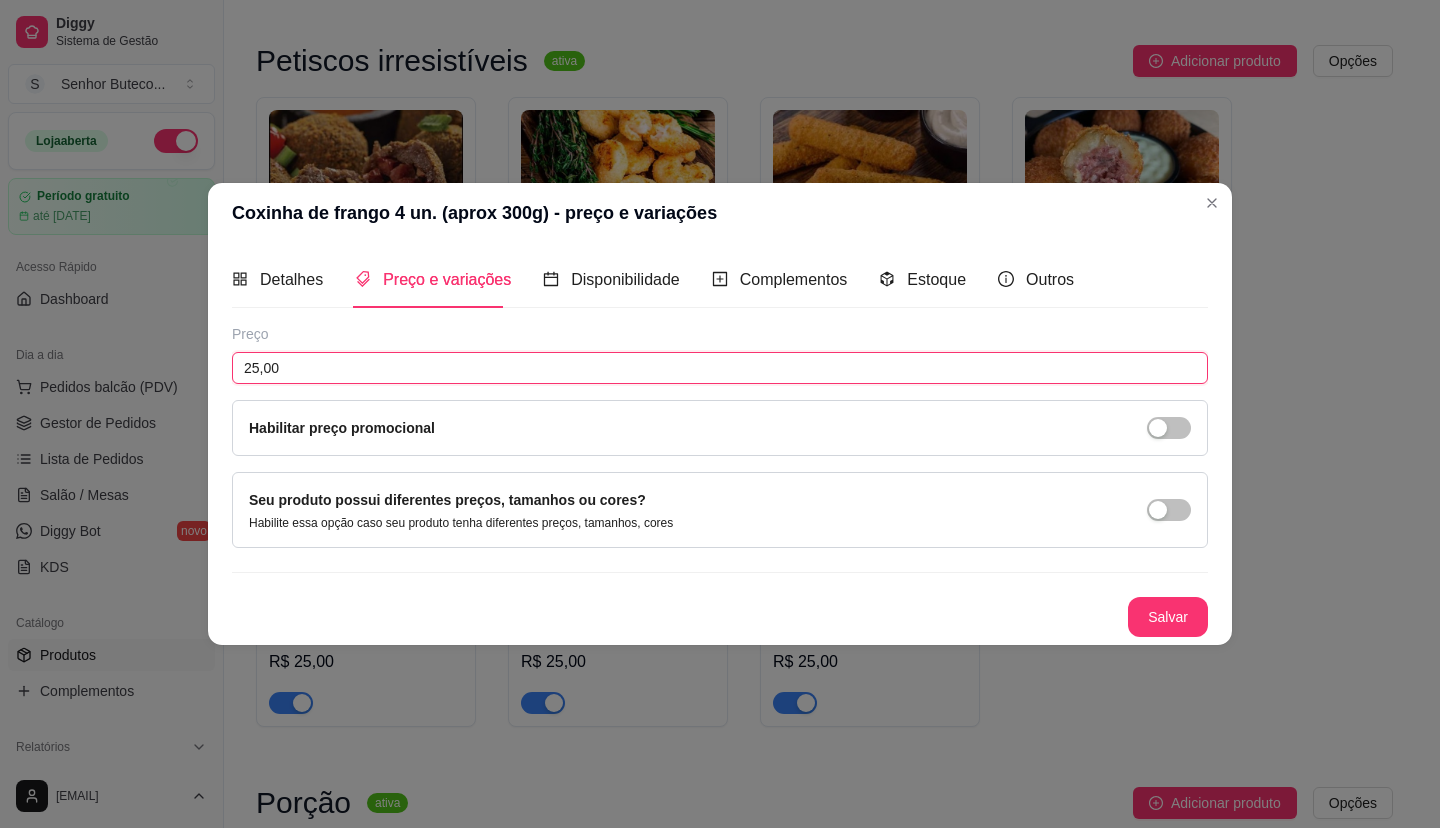 click on "25,00" at bounding box center (720, 368) 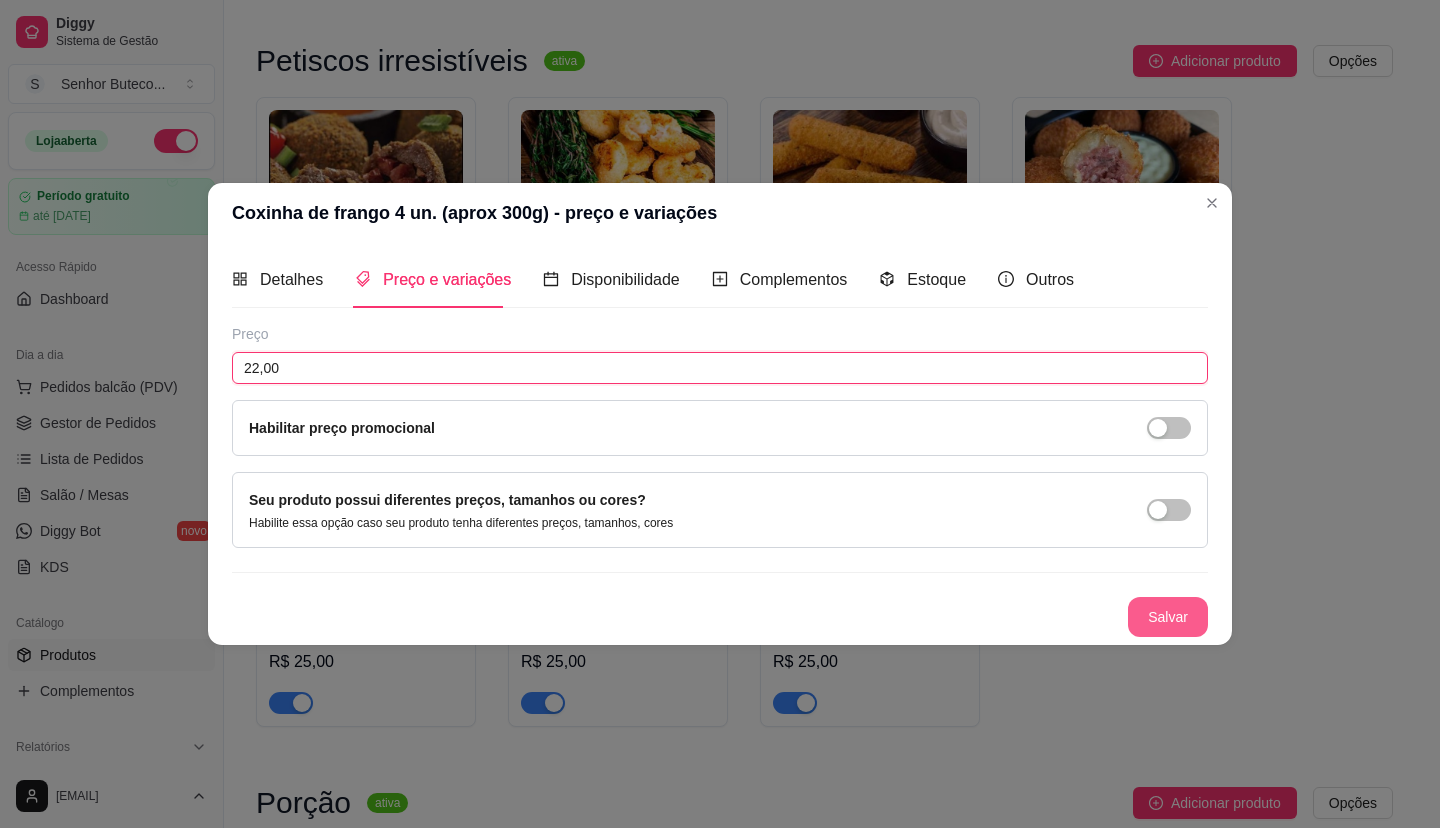 type on "22,00" 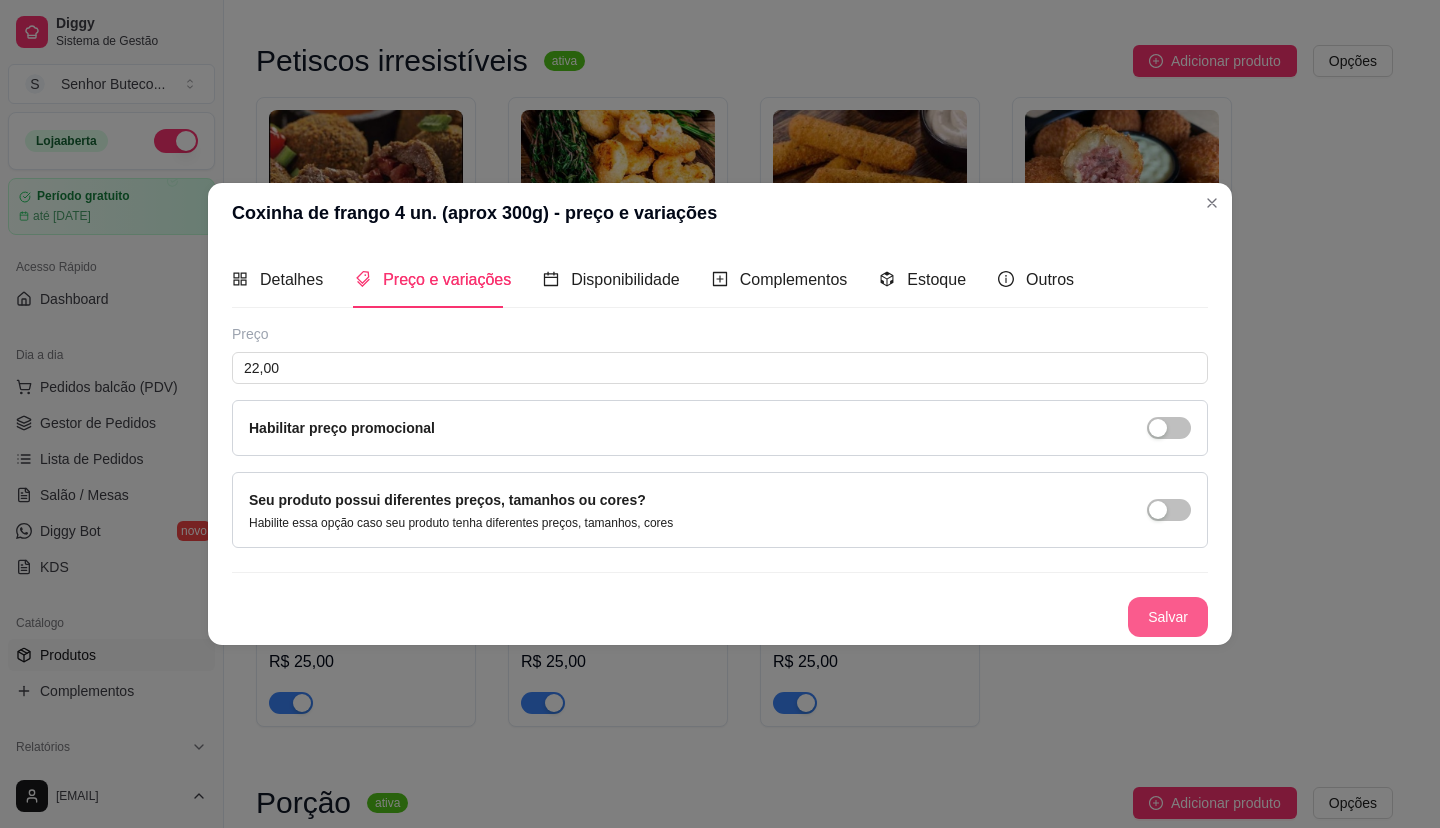 click on "Salvar" at bounding box center [1168, 617] 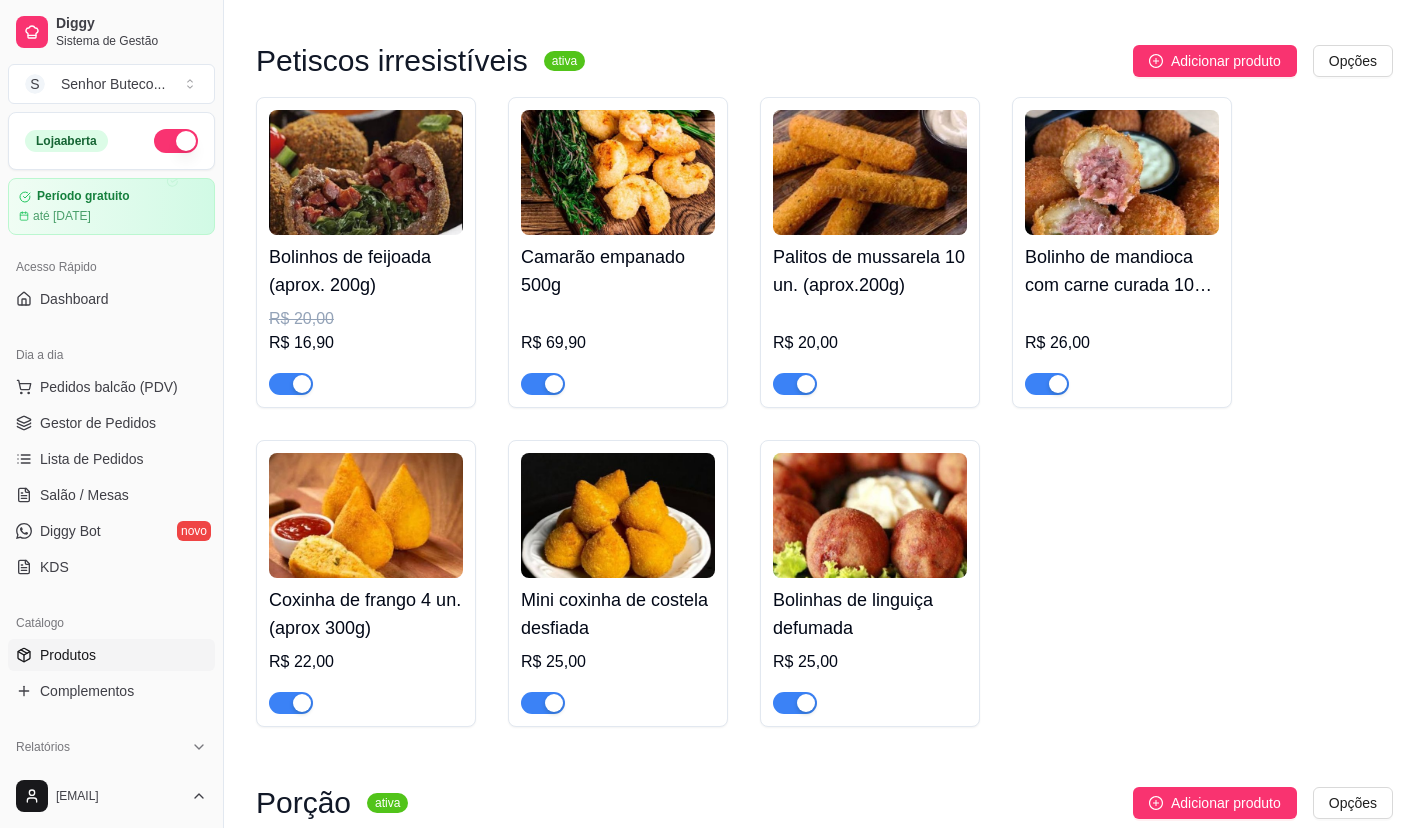 click on "R$ 25,00" at bounding box center [618, 662] 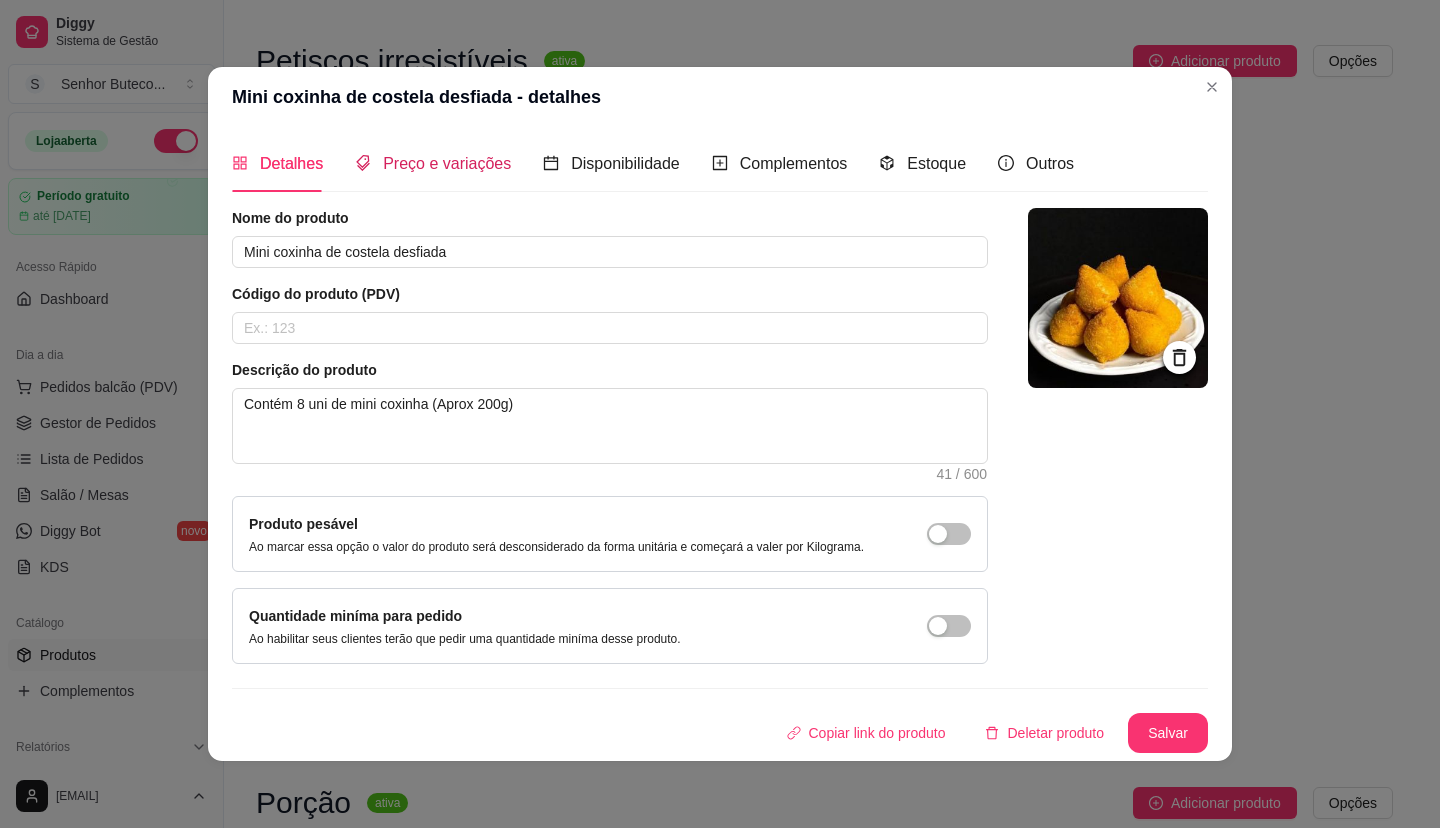click on "Preço e variações" at bounding box center (447, 163) 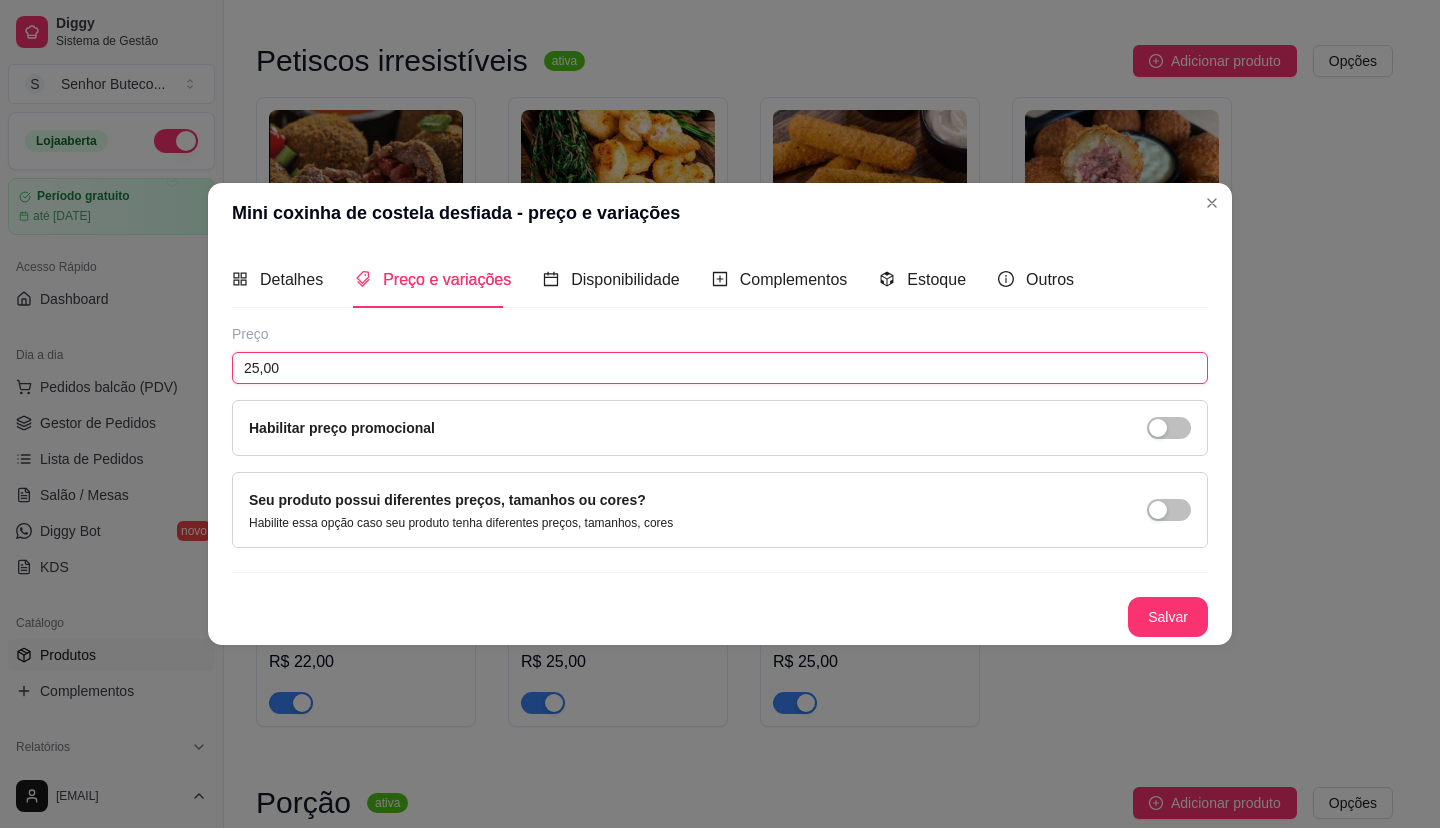 click on "25,00" at bounding box center (720, 368) 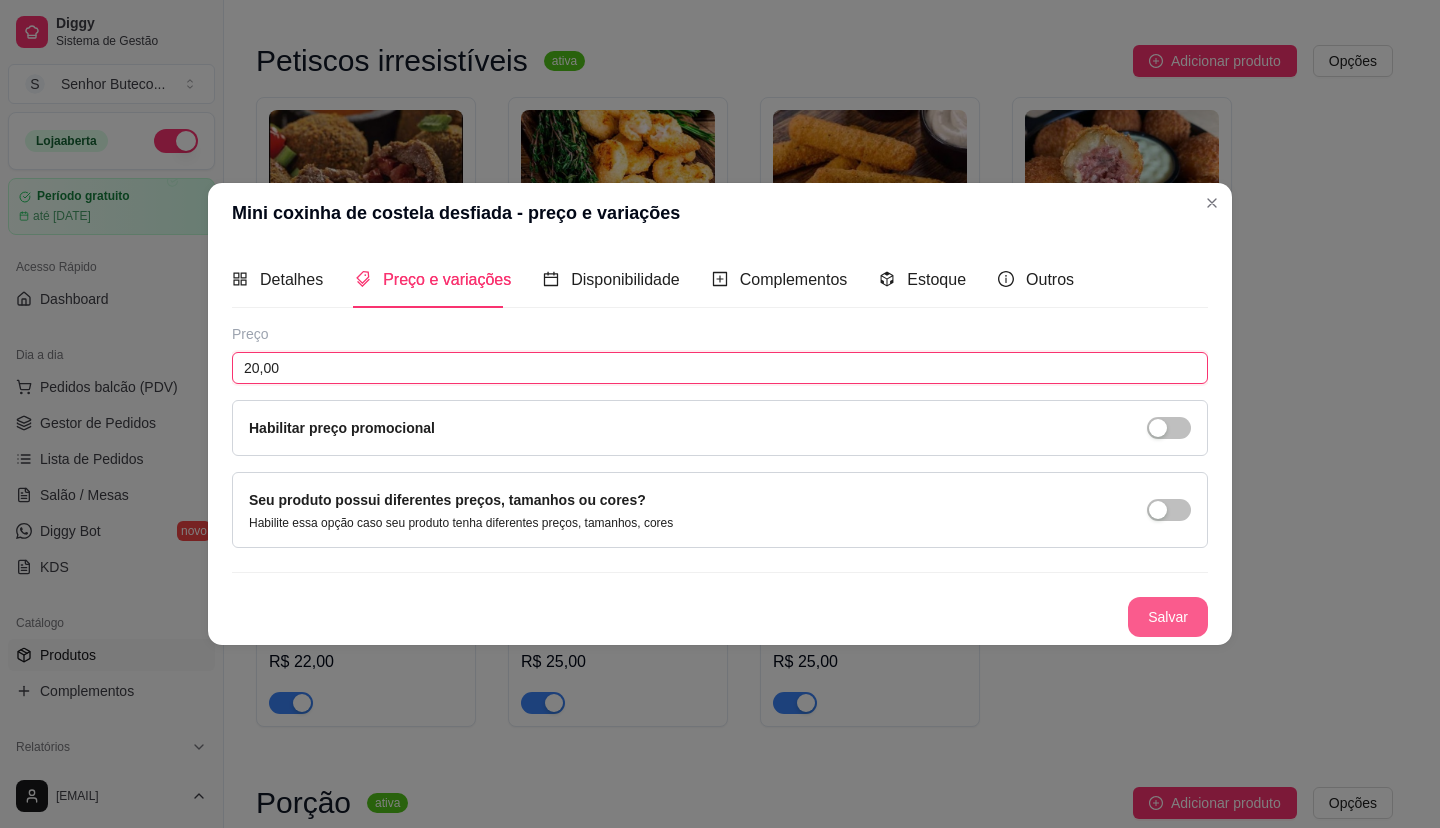 type on "20,00" 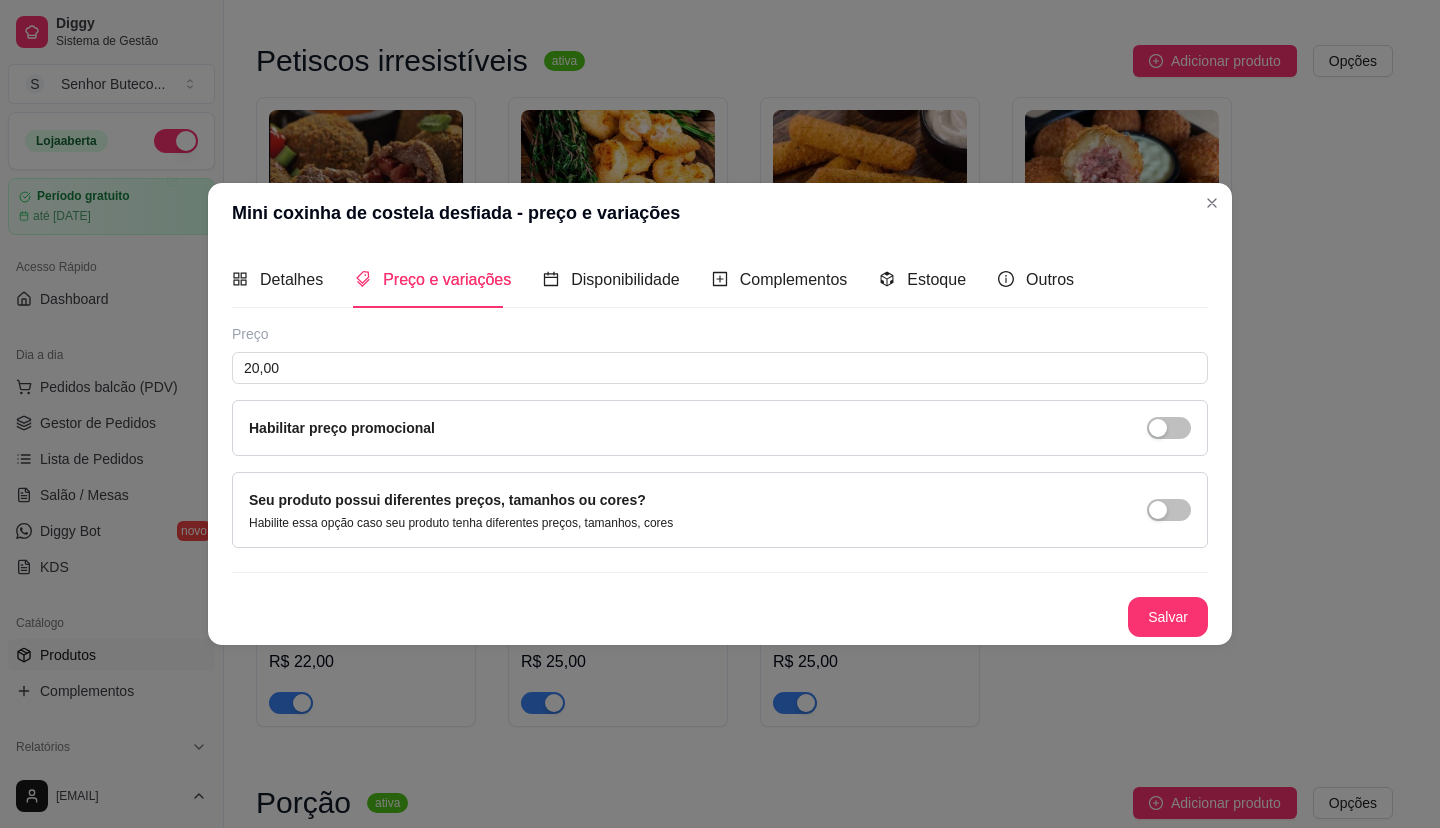 click on "Preço 20,00 Habilitar preço promocional Seu produto possui diferentes preços, tamanhos ou cores? Habilite essa opção caso seu produto tenha diferentes preços, tamanhos, cores Salvar" at bounding box center (720, 480) 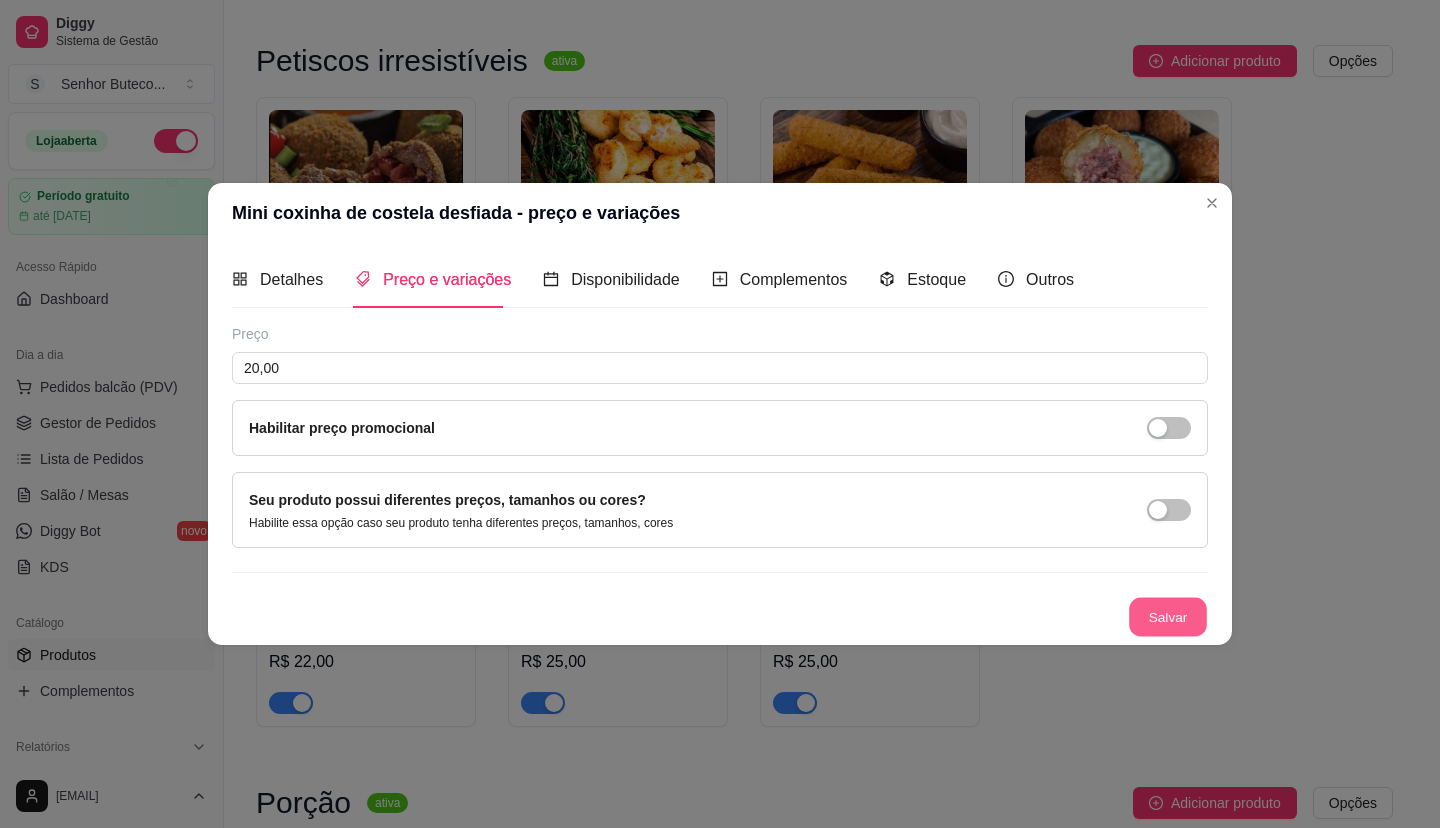 click on "Salvar" at bounding box center [1168, 617] 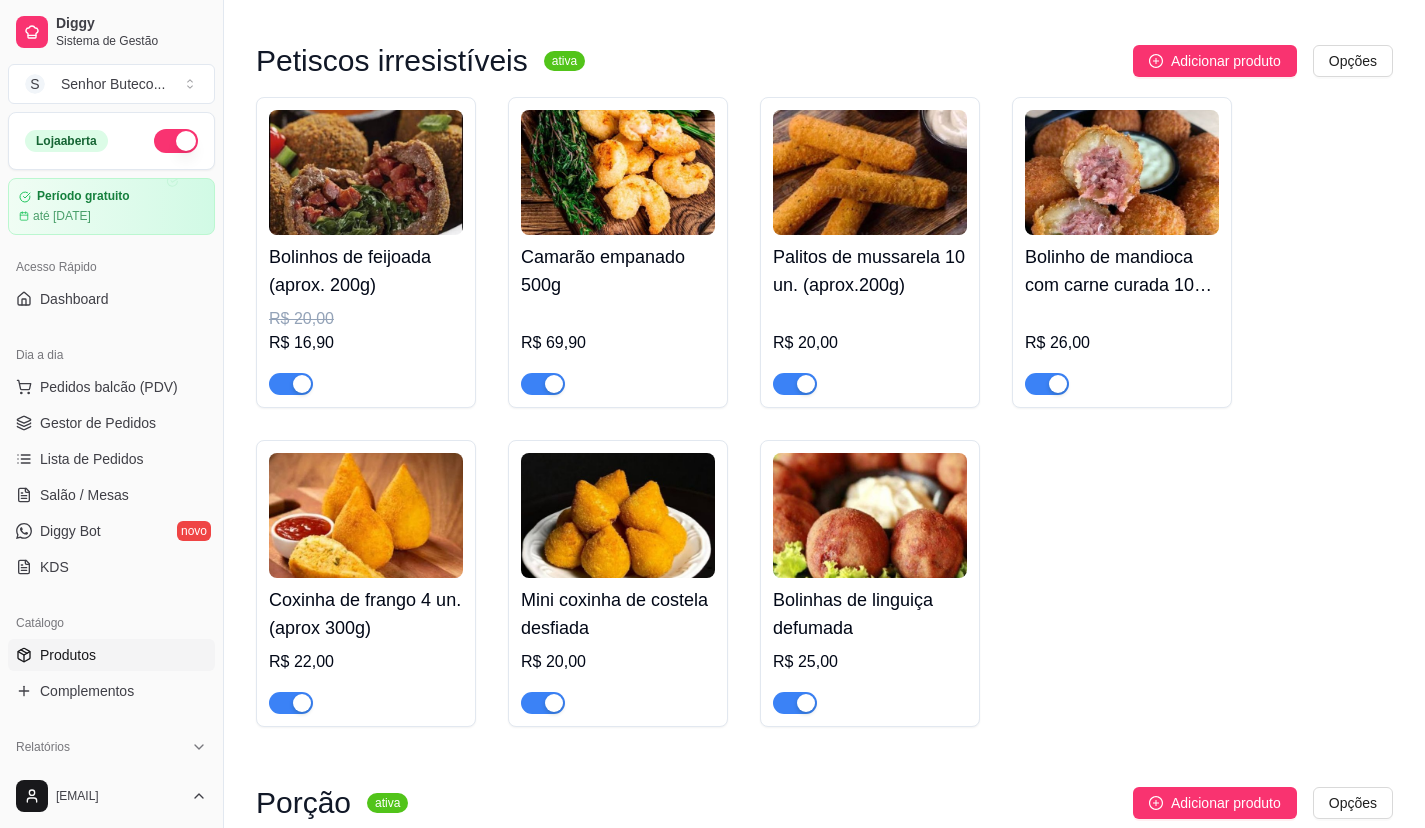 click on "R$ 25,00" at bounding box center (870, 662) 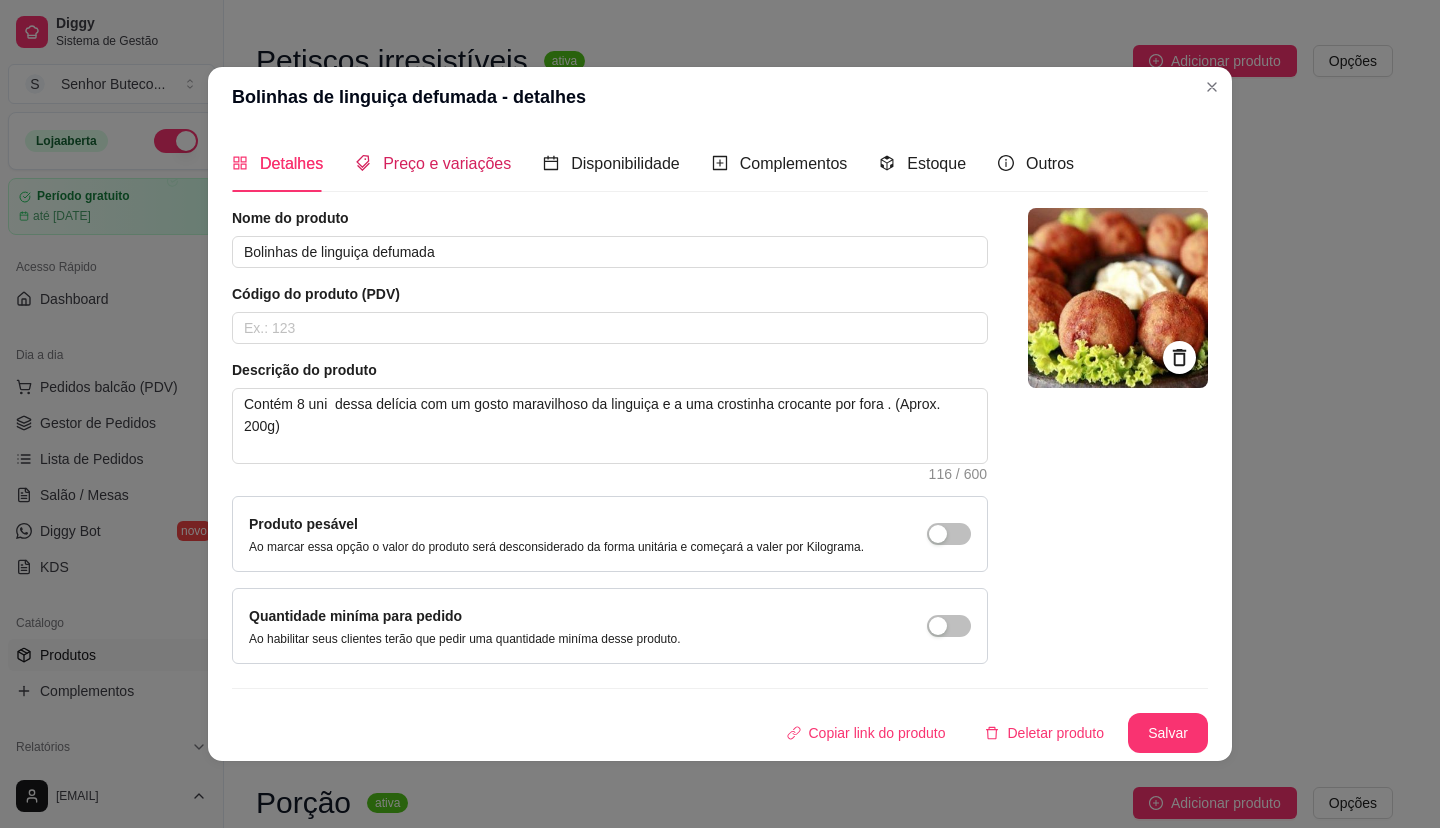 click on "Preço e variações" at bounding box center (447, 163) 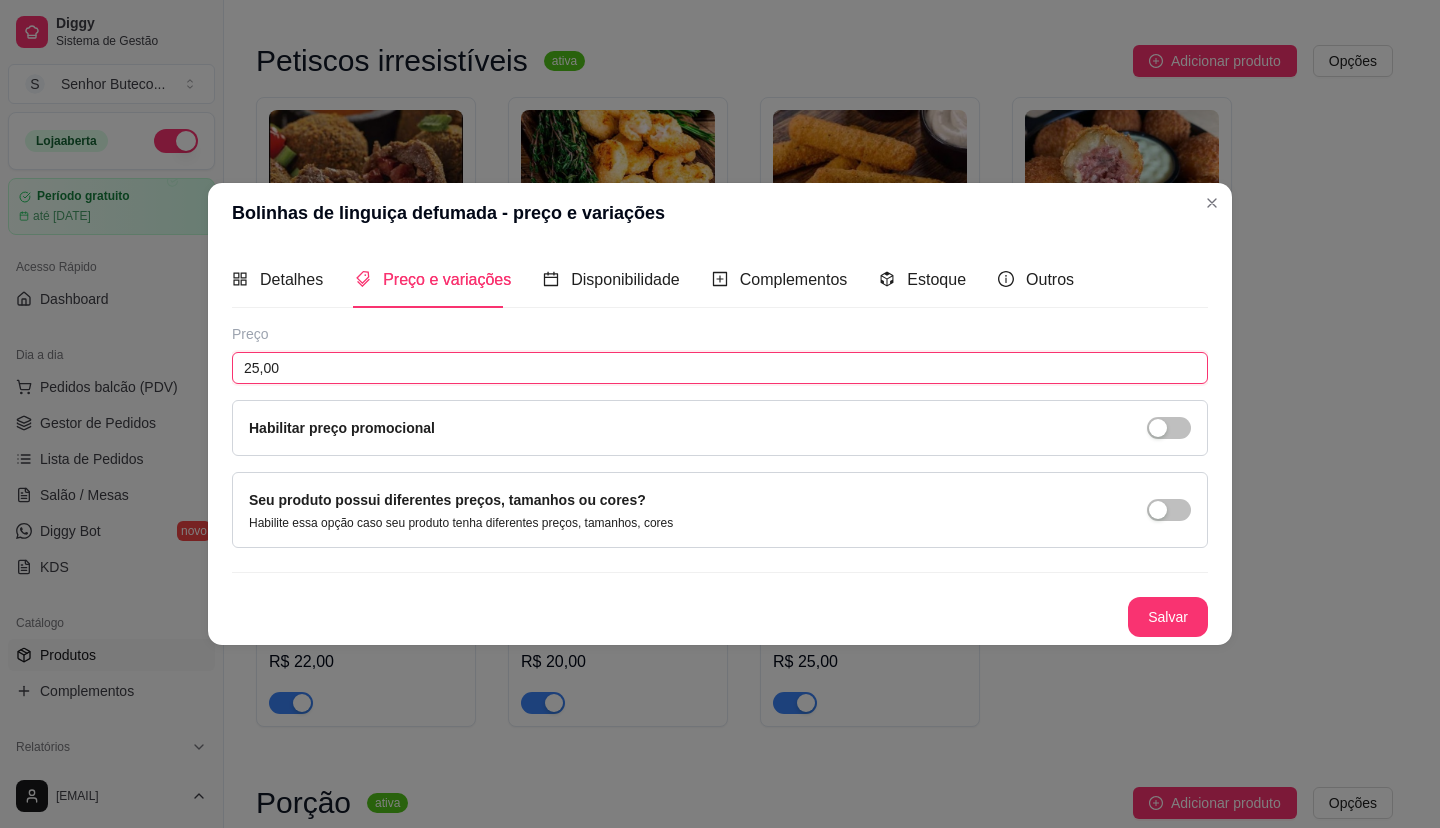 click on "25,00" at bounding box center [720, 368] 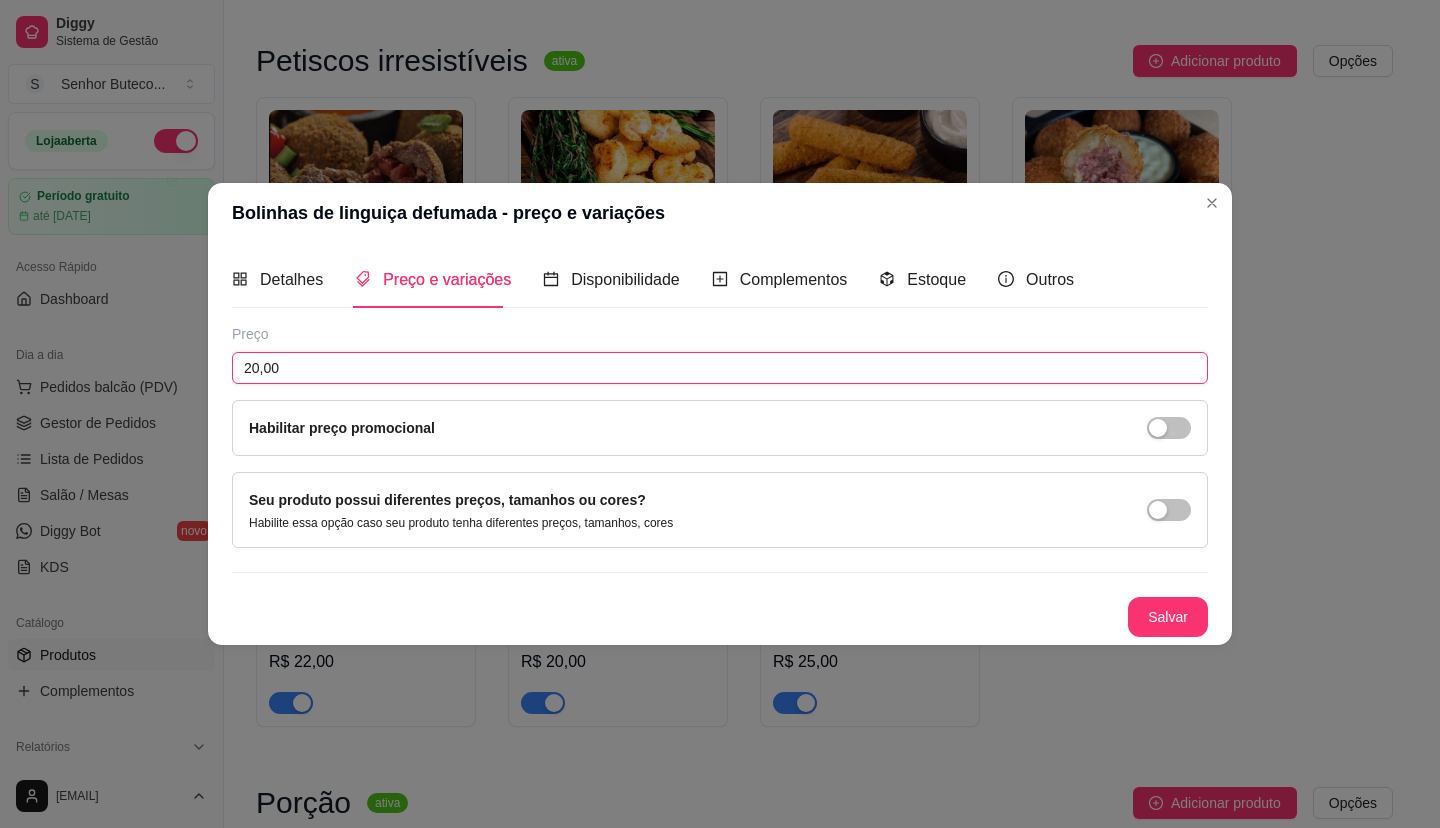 type on "20,00" 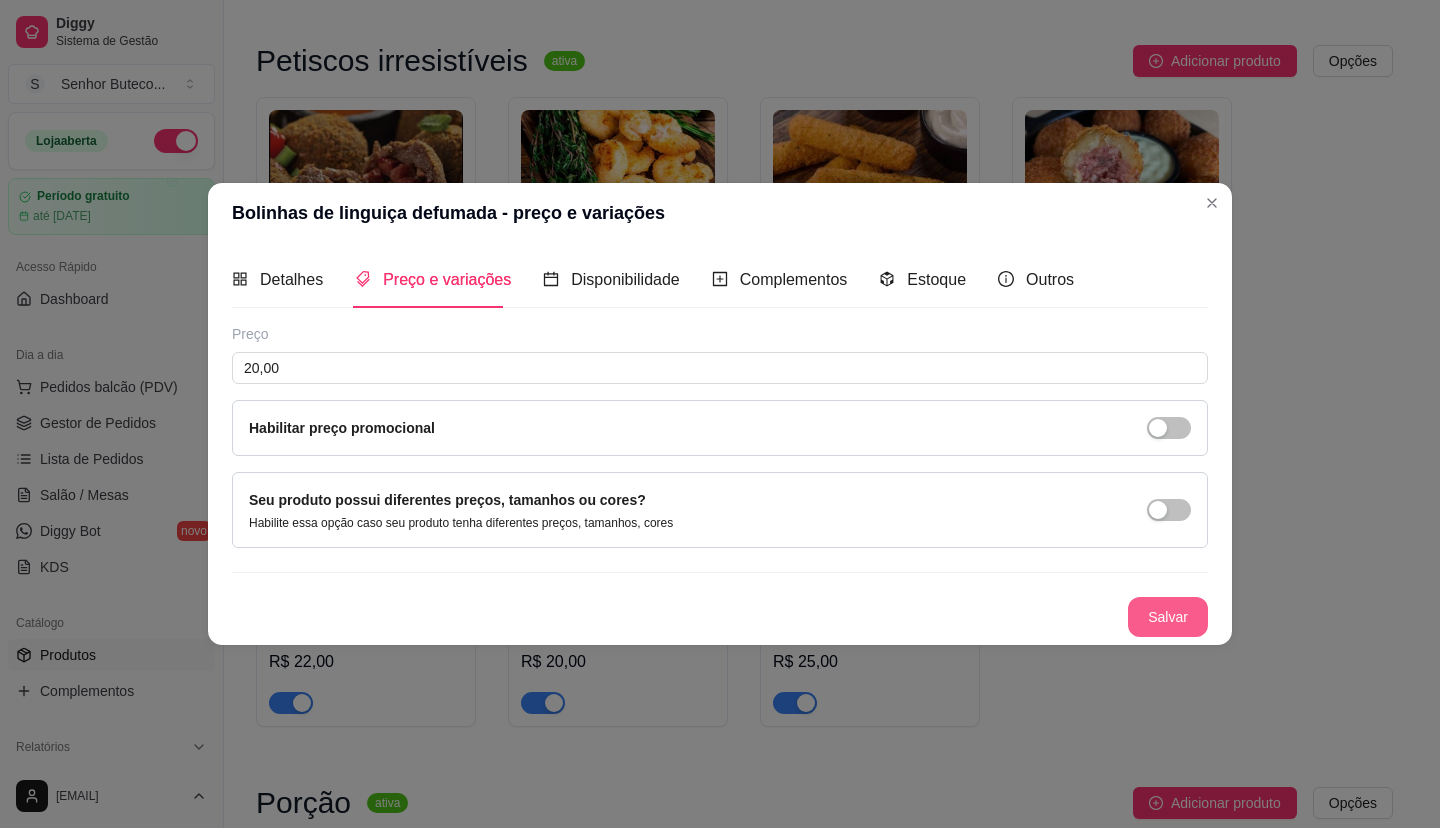 click on "Salvar" at bounding box center (1168, 617) 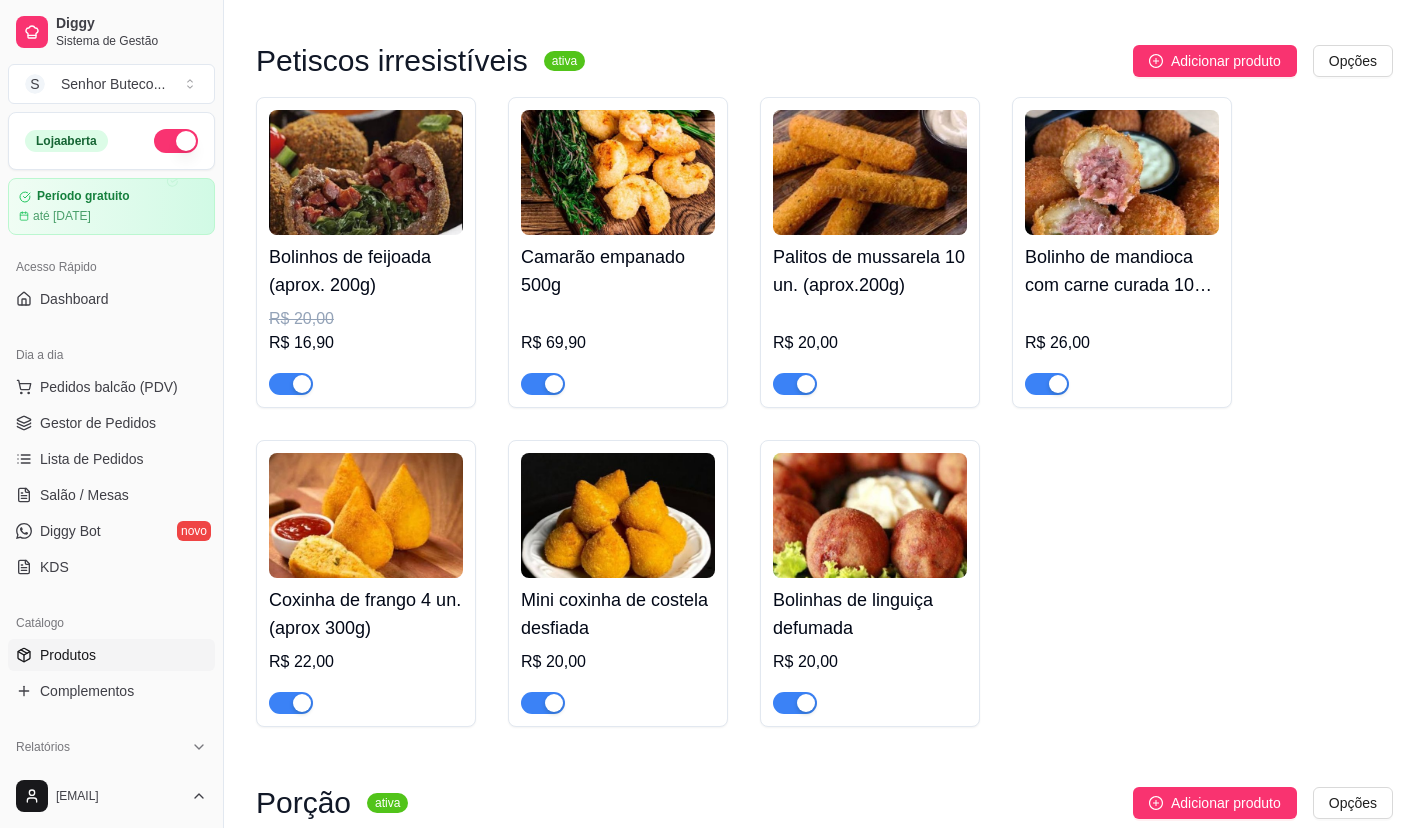 click on "R$ 20,00" at bounding box center (618, 662) 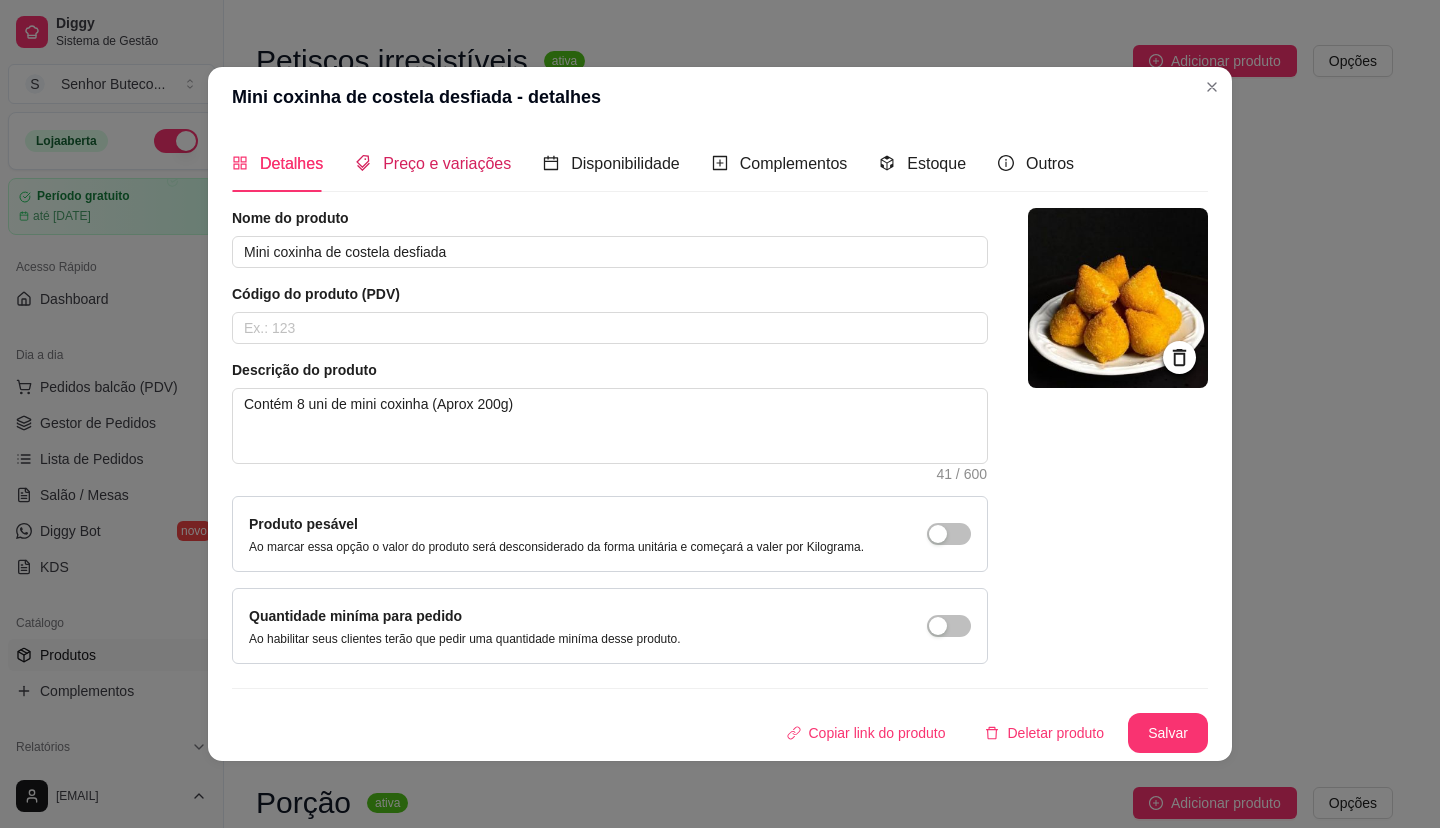 click on "Preço e variações" at bounding box center (447, 163) 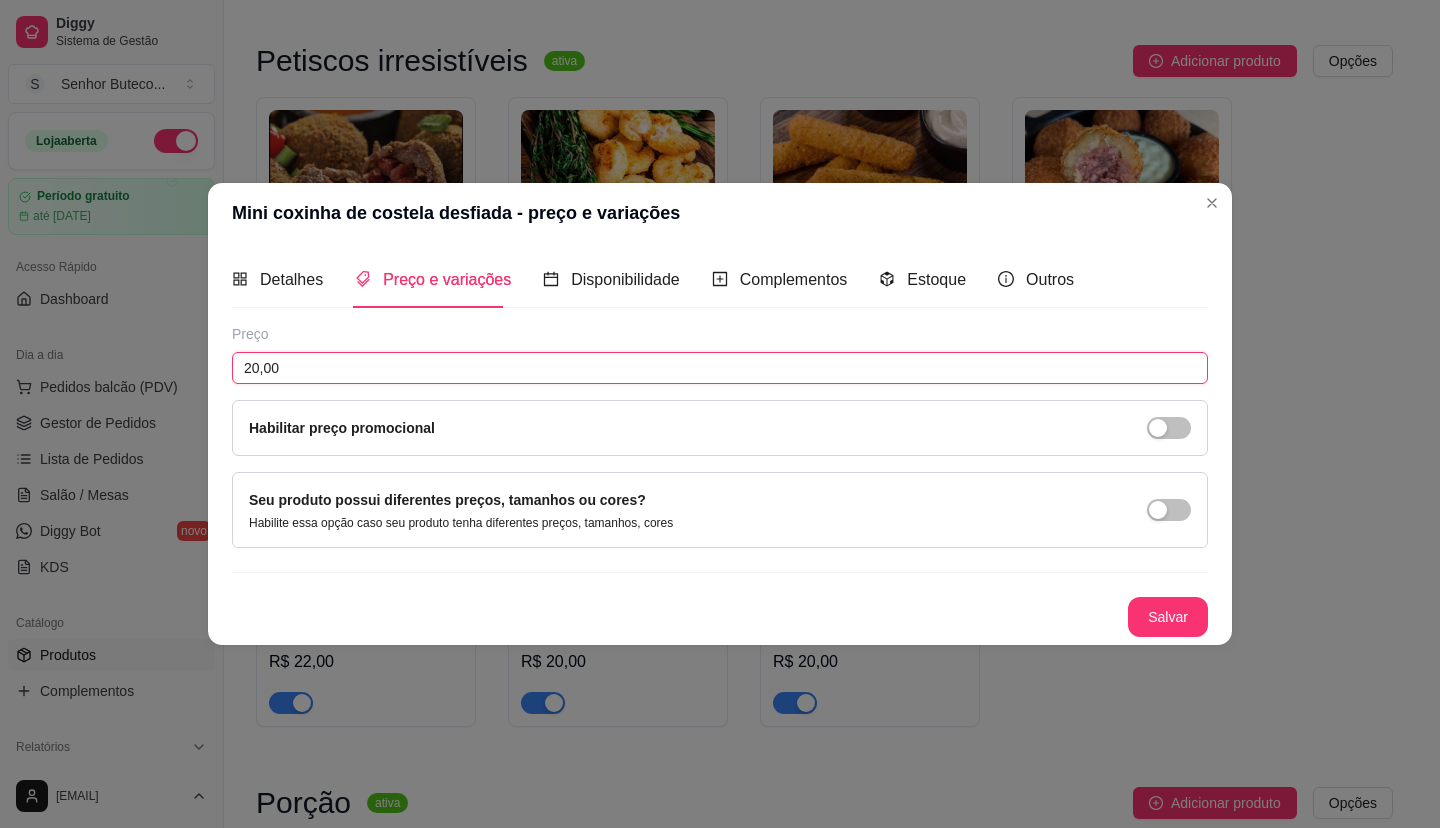 click on "20,00" at bounding box center (720, 368) 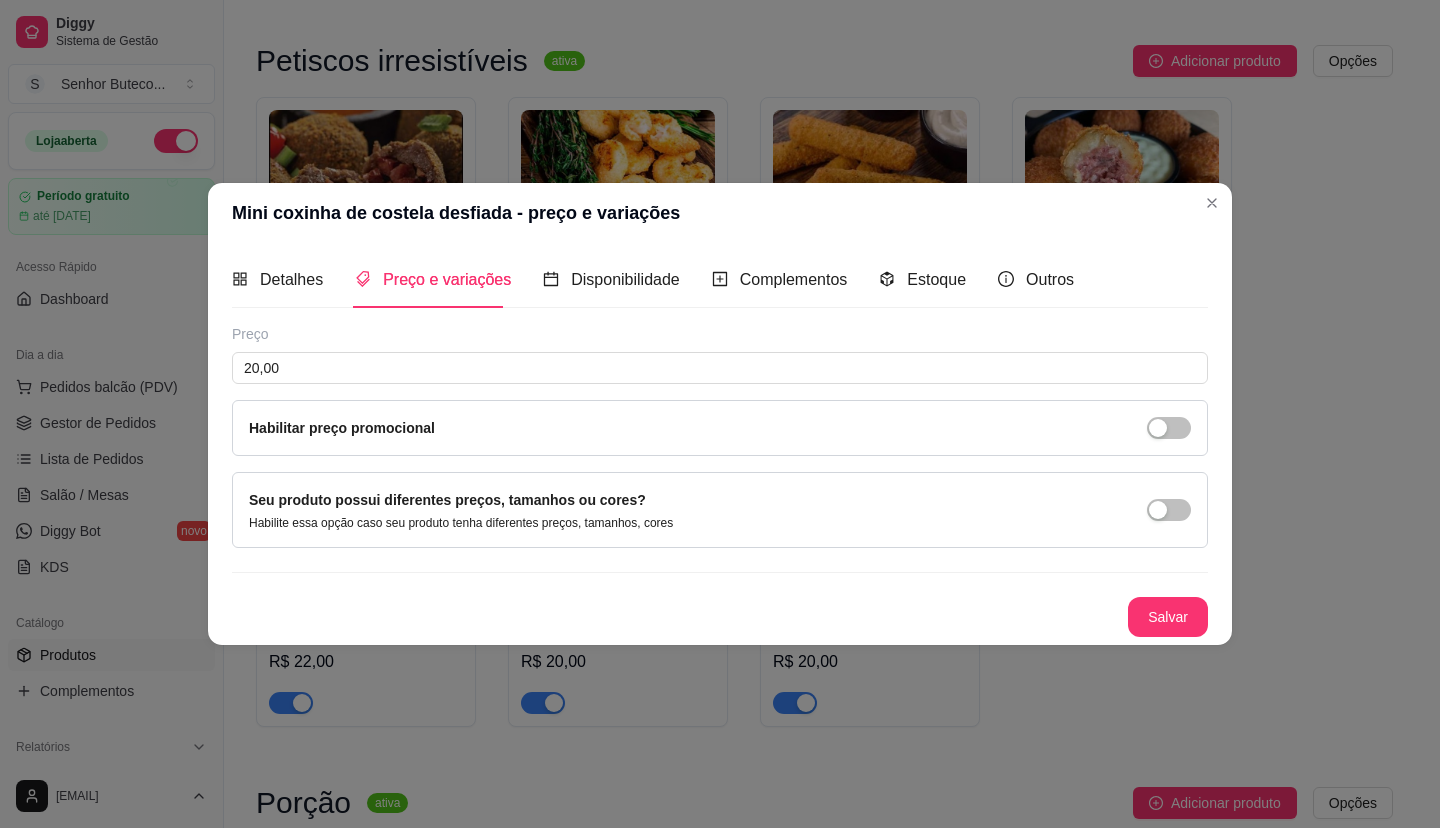 click on "Habilitar preço promocional" at bounding box center (720, 428) 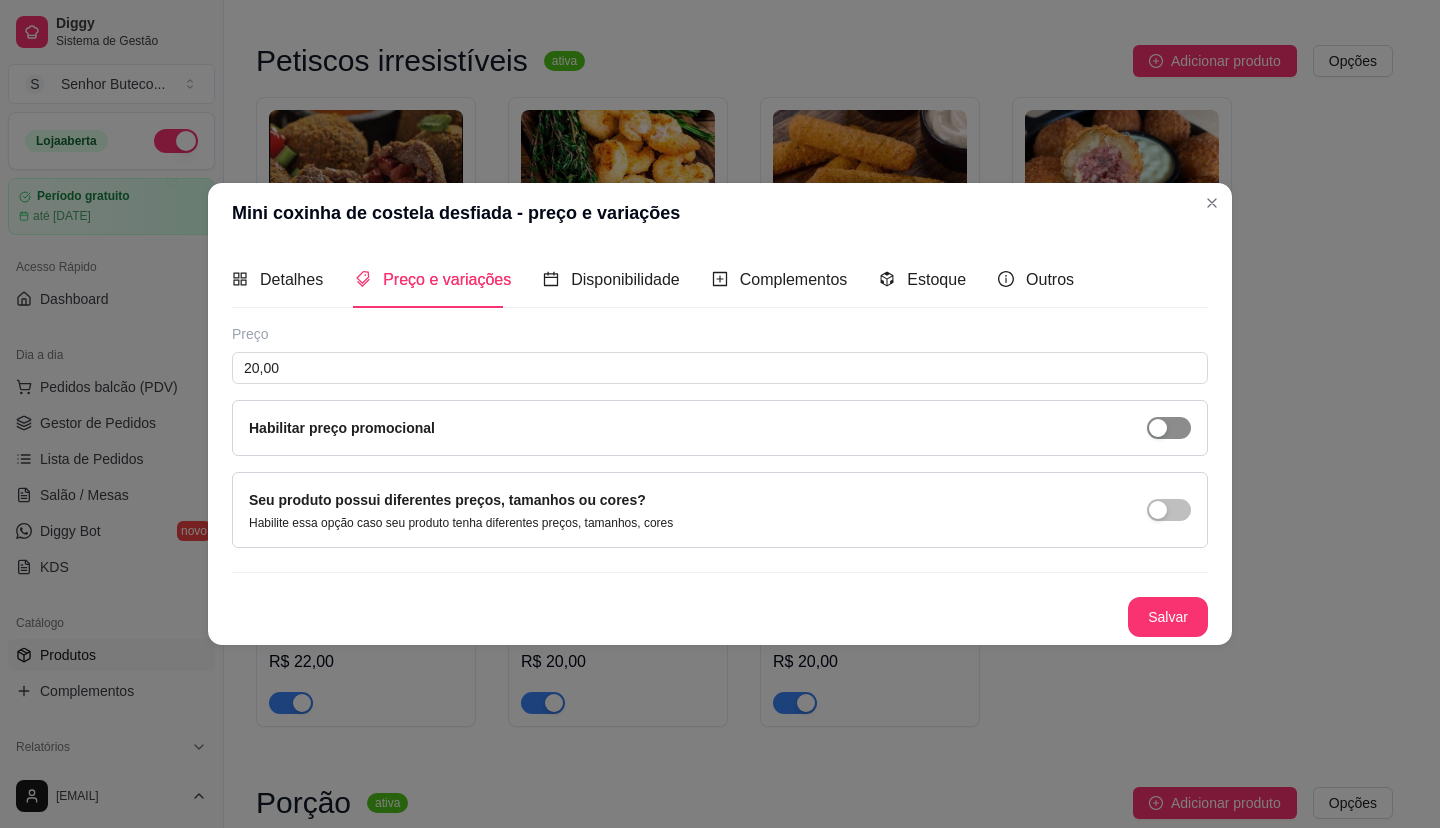 click at bounding box center (1169, 428) 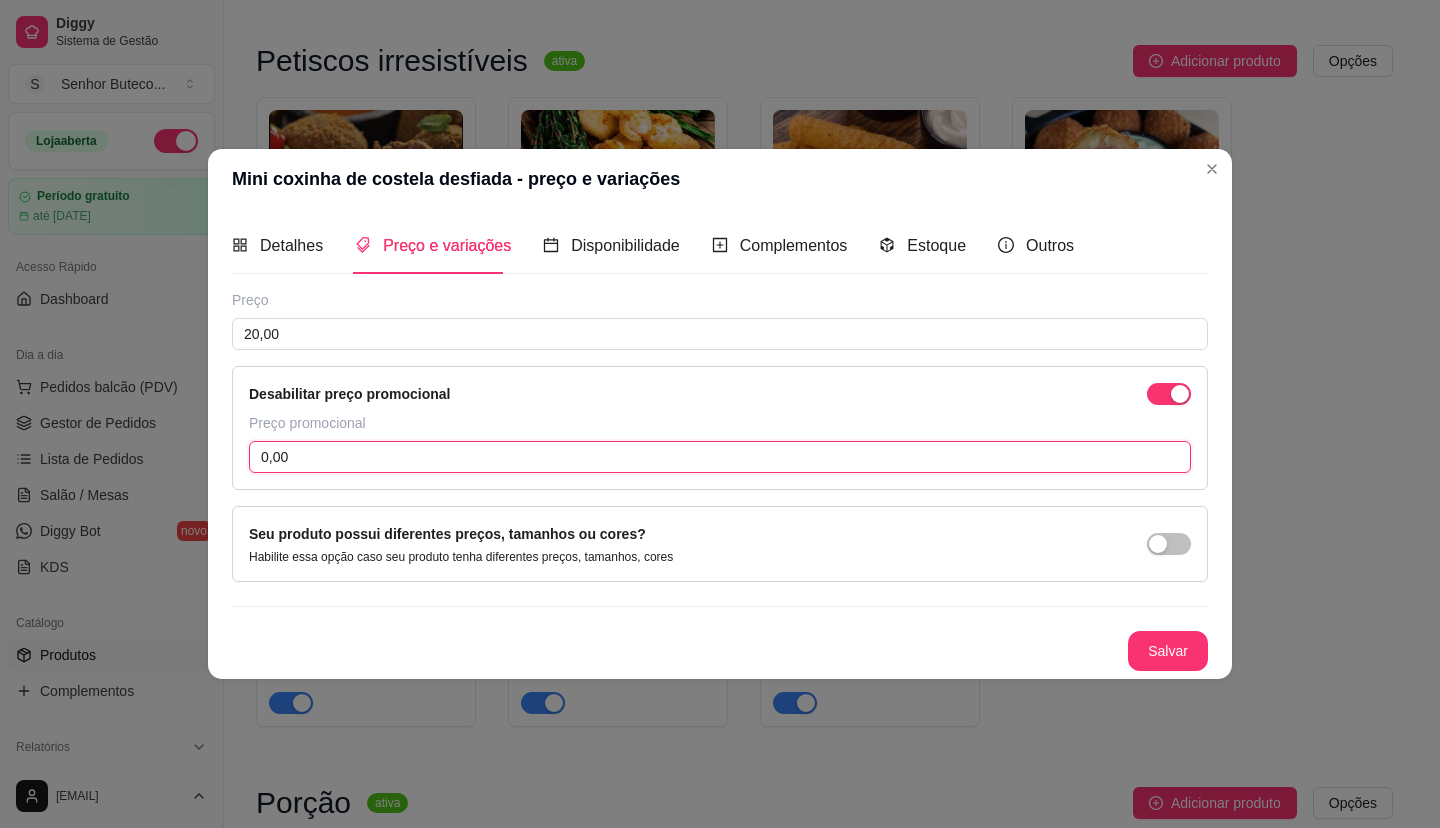 click on "0,00" at bounding box center (720, 457) 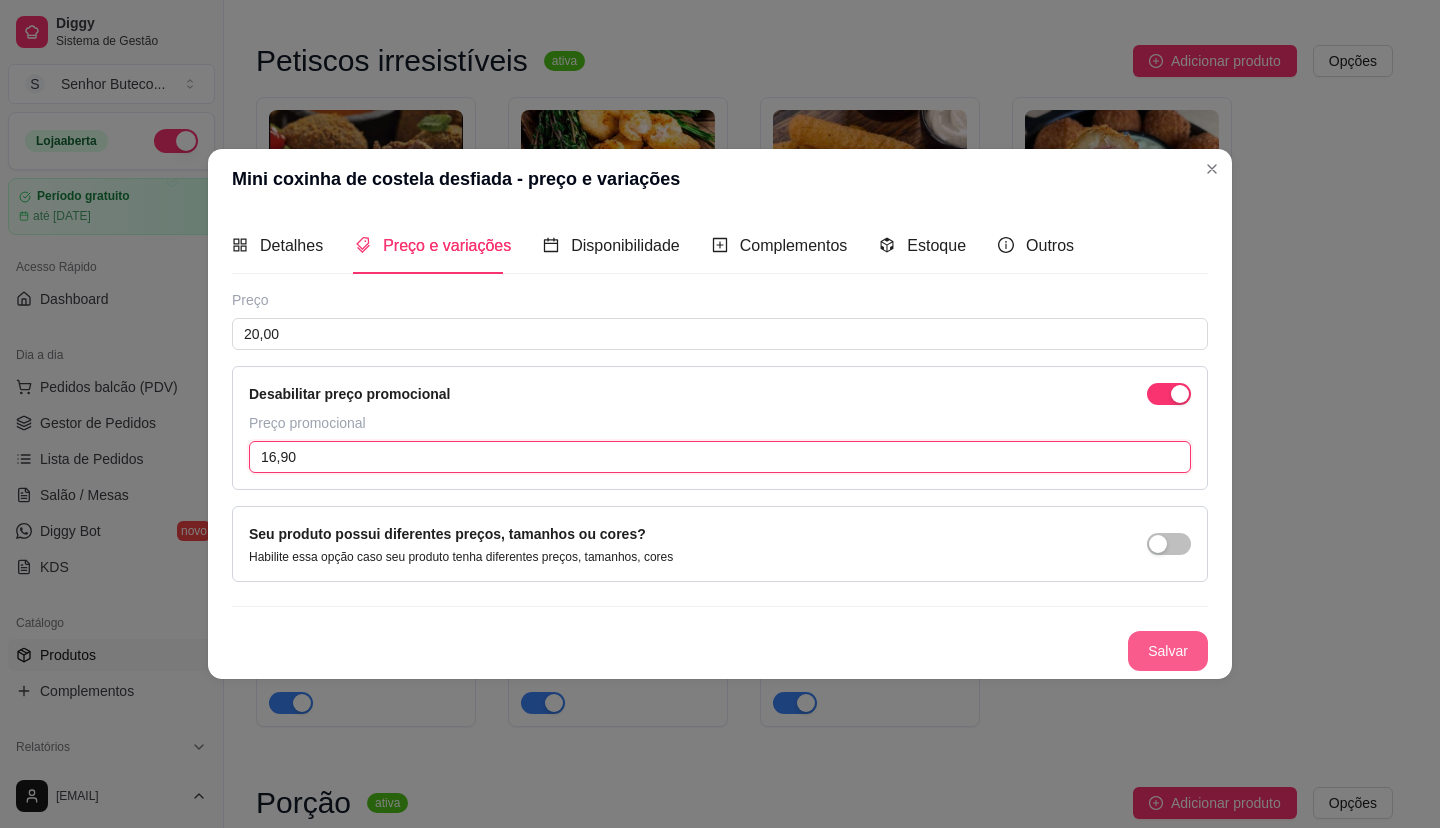 type on "16,90" 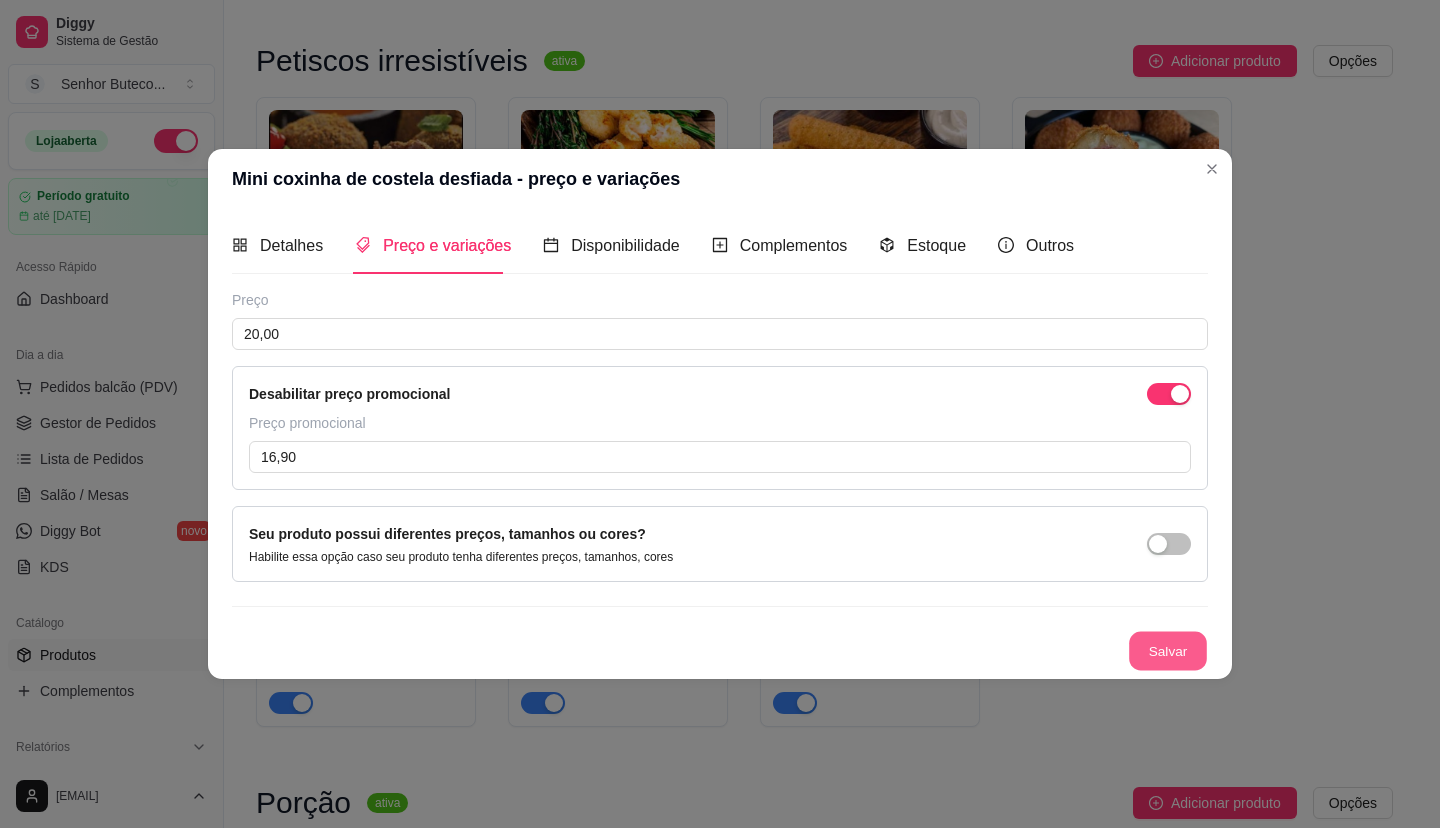 click on "Salvar" at bounding box center (1168, 651) 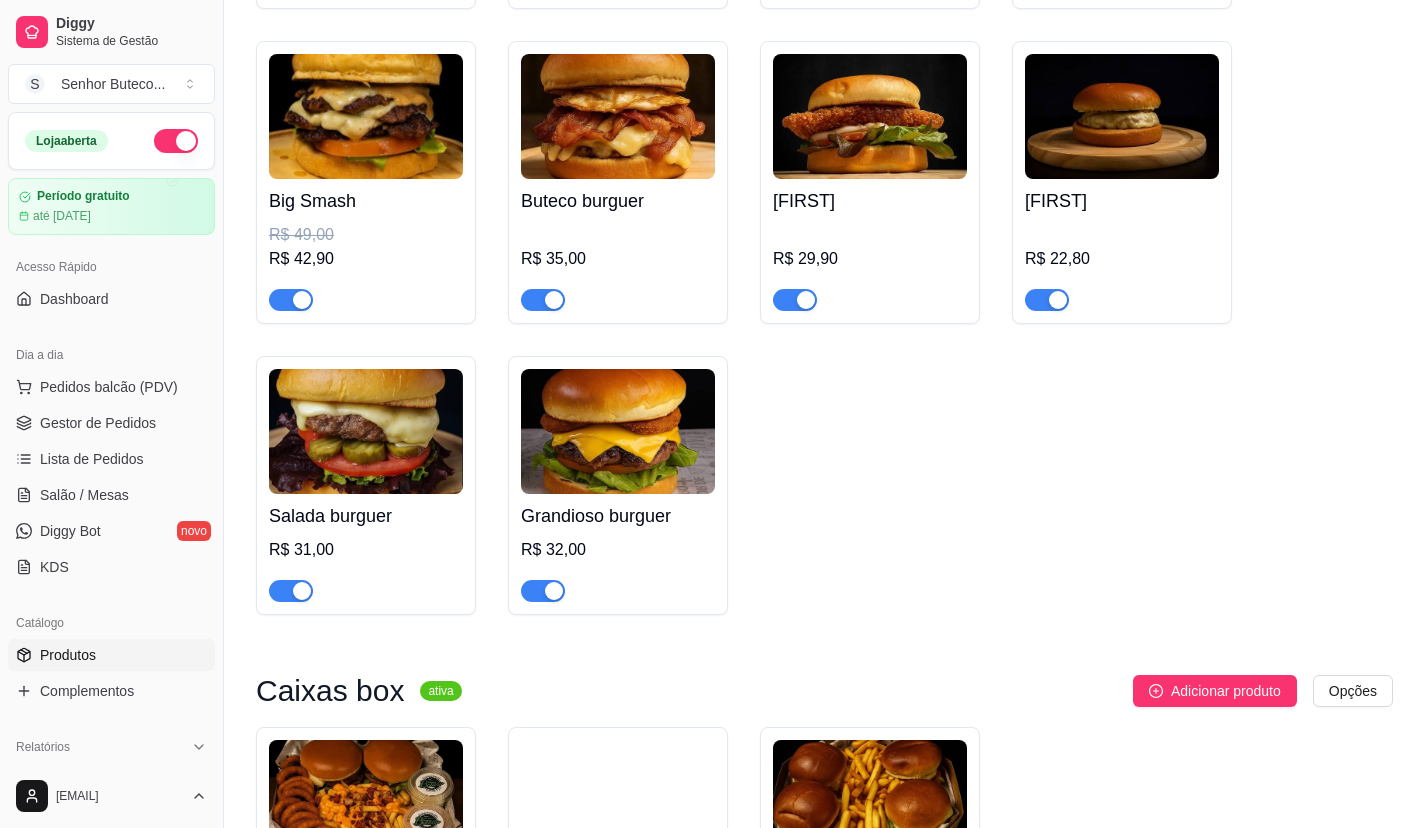 scroll, scrollTop: 900, scrollLeft: 0, axis: vertical 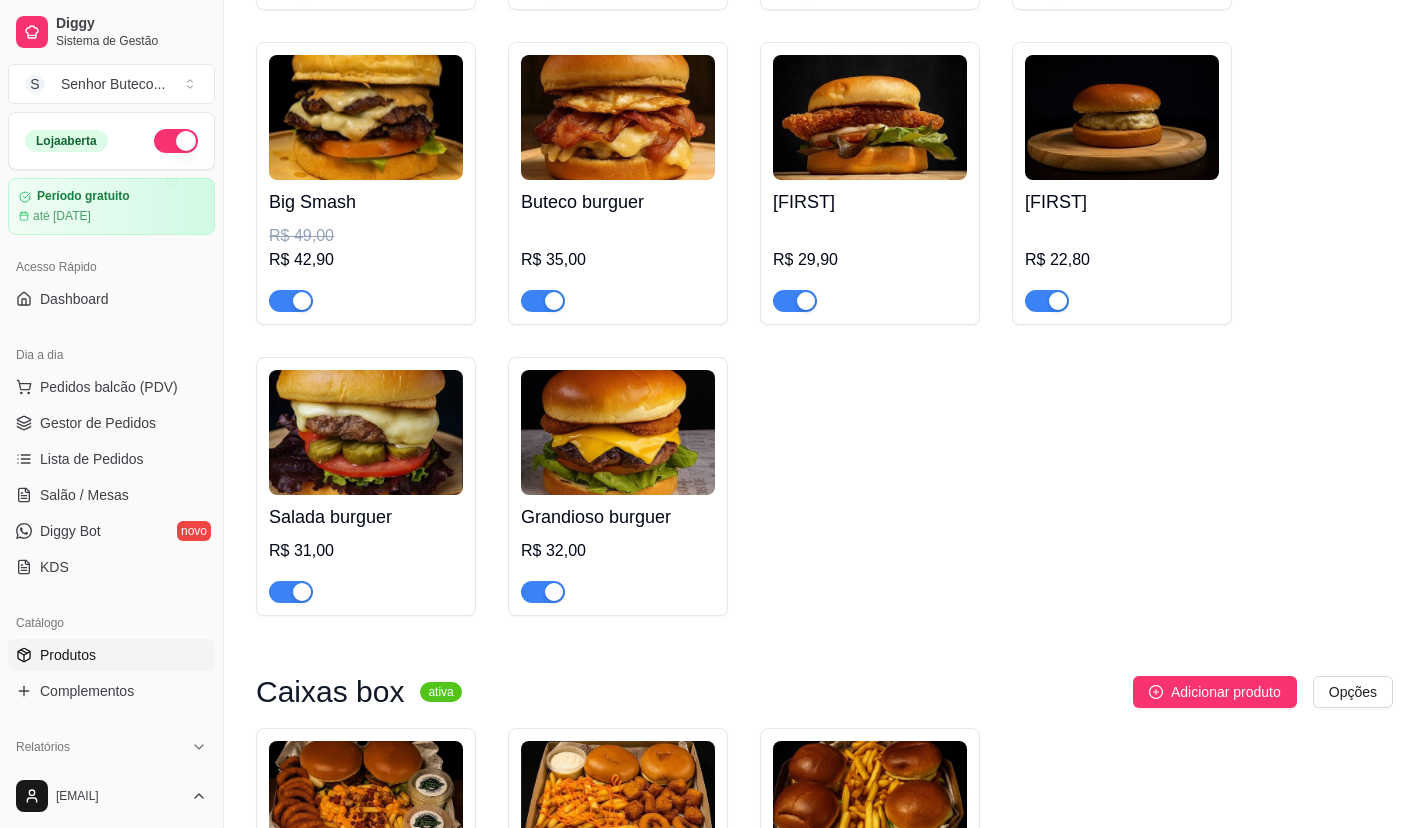 click on "R$ 31,00" at bounding box center (366, 551) 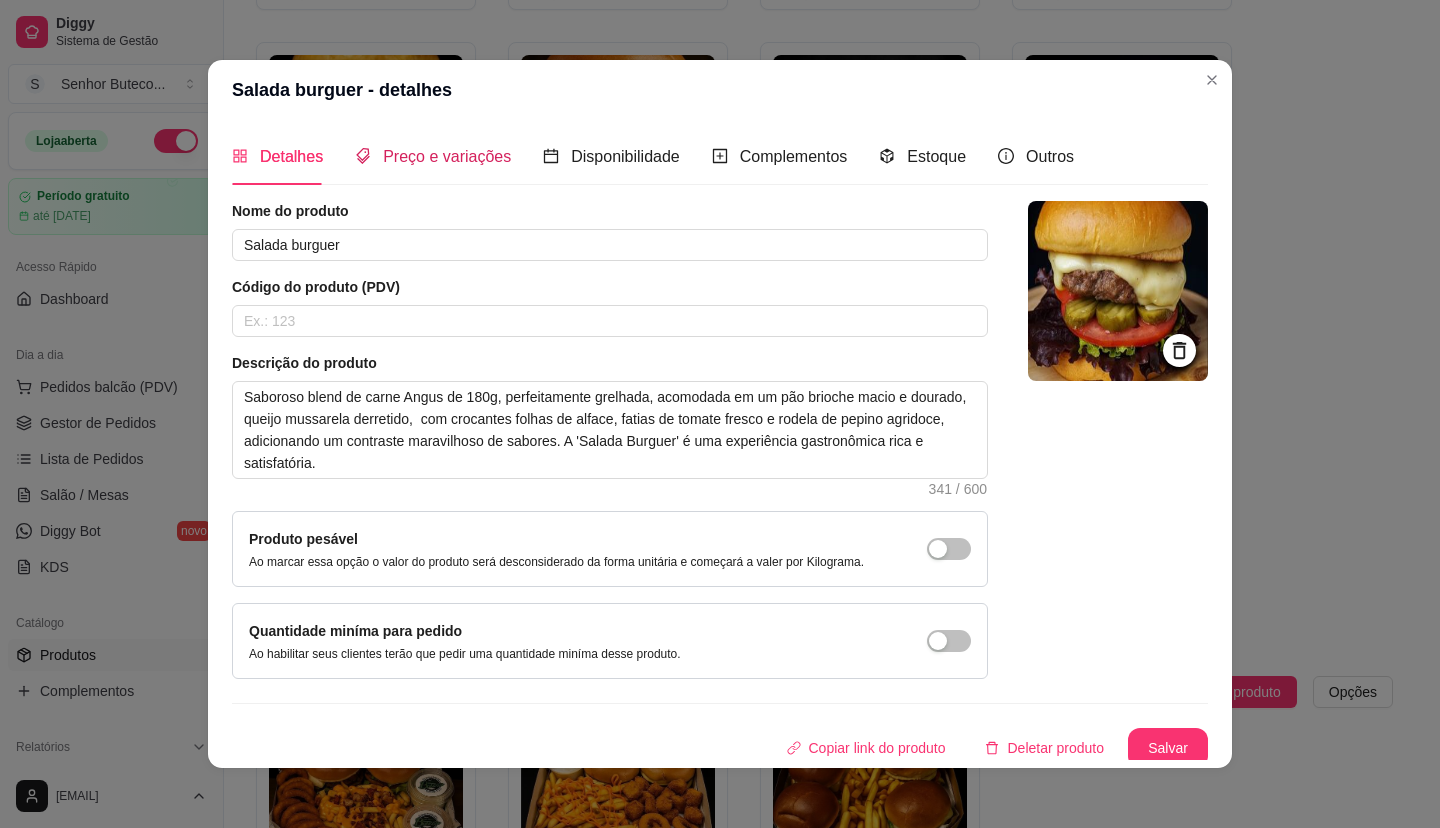click on "Preço e variações" at bounding box center (447, 156) 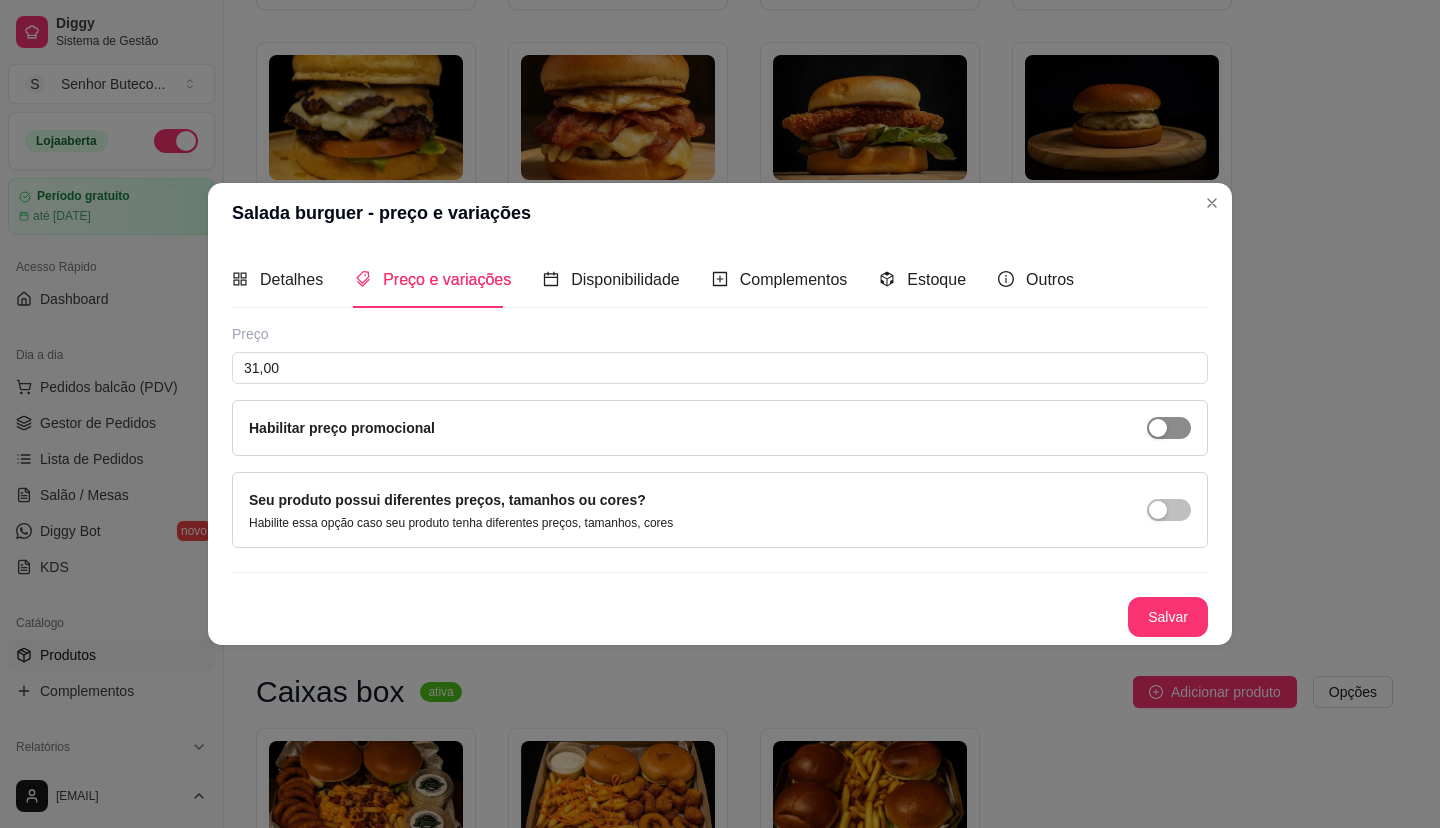 click at bounding box center (1169, 428) 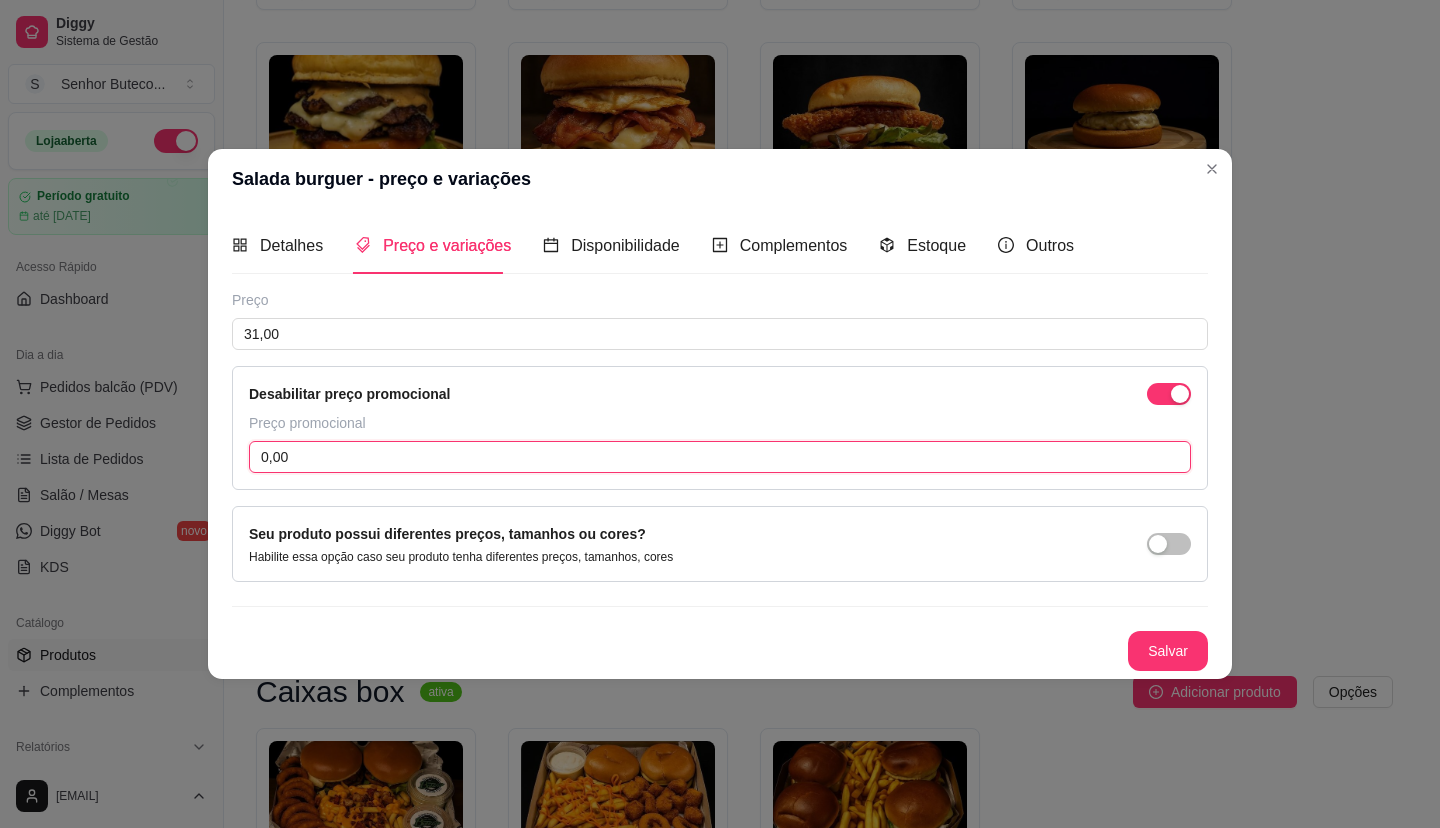 click on "0,00" at bounding box center (720, 457) 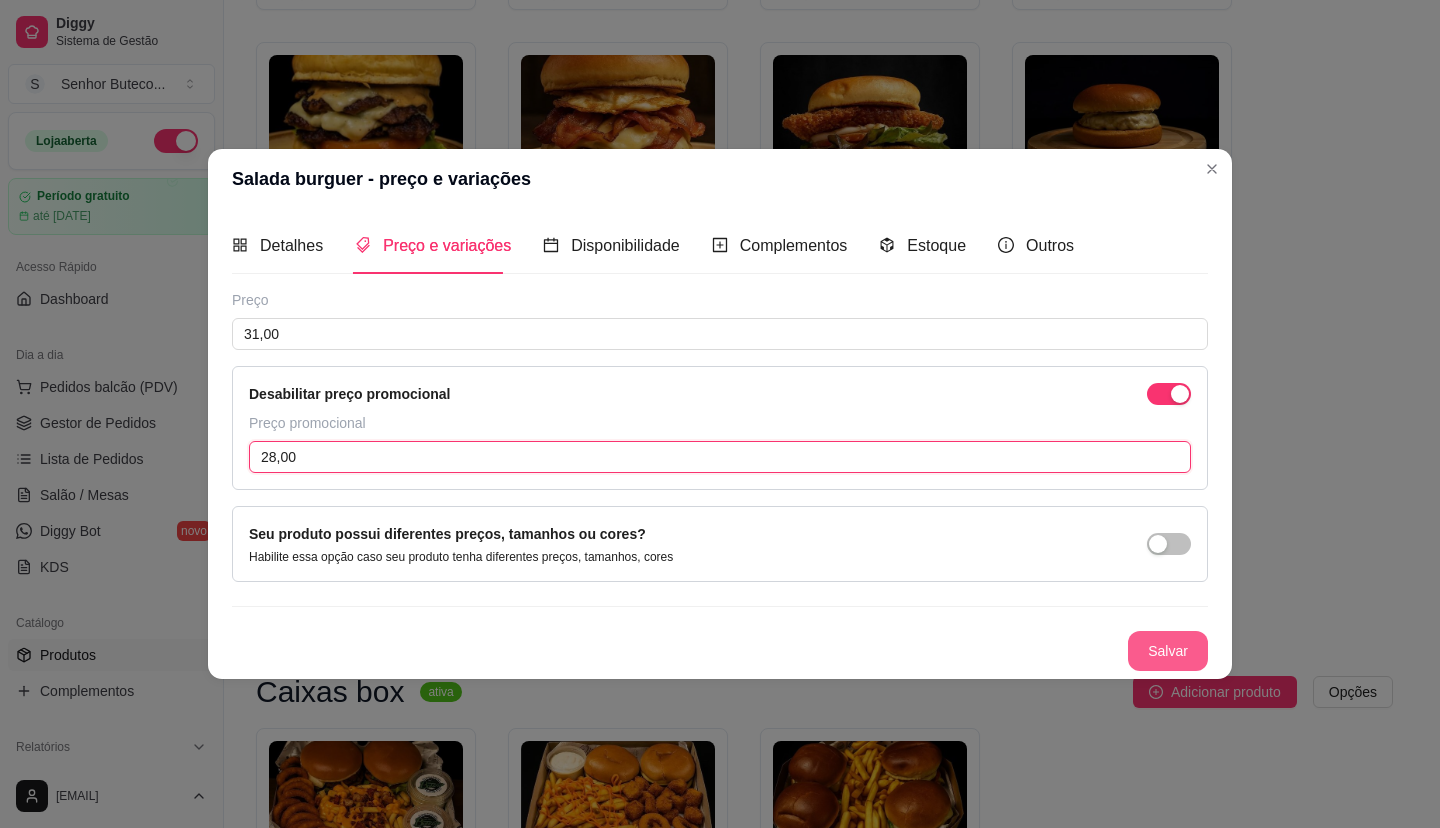 type on "28,00" 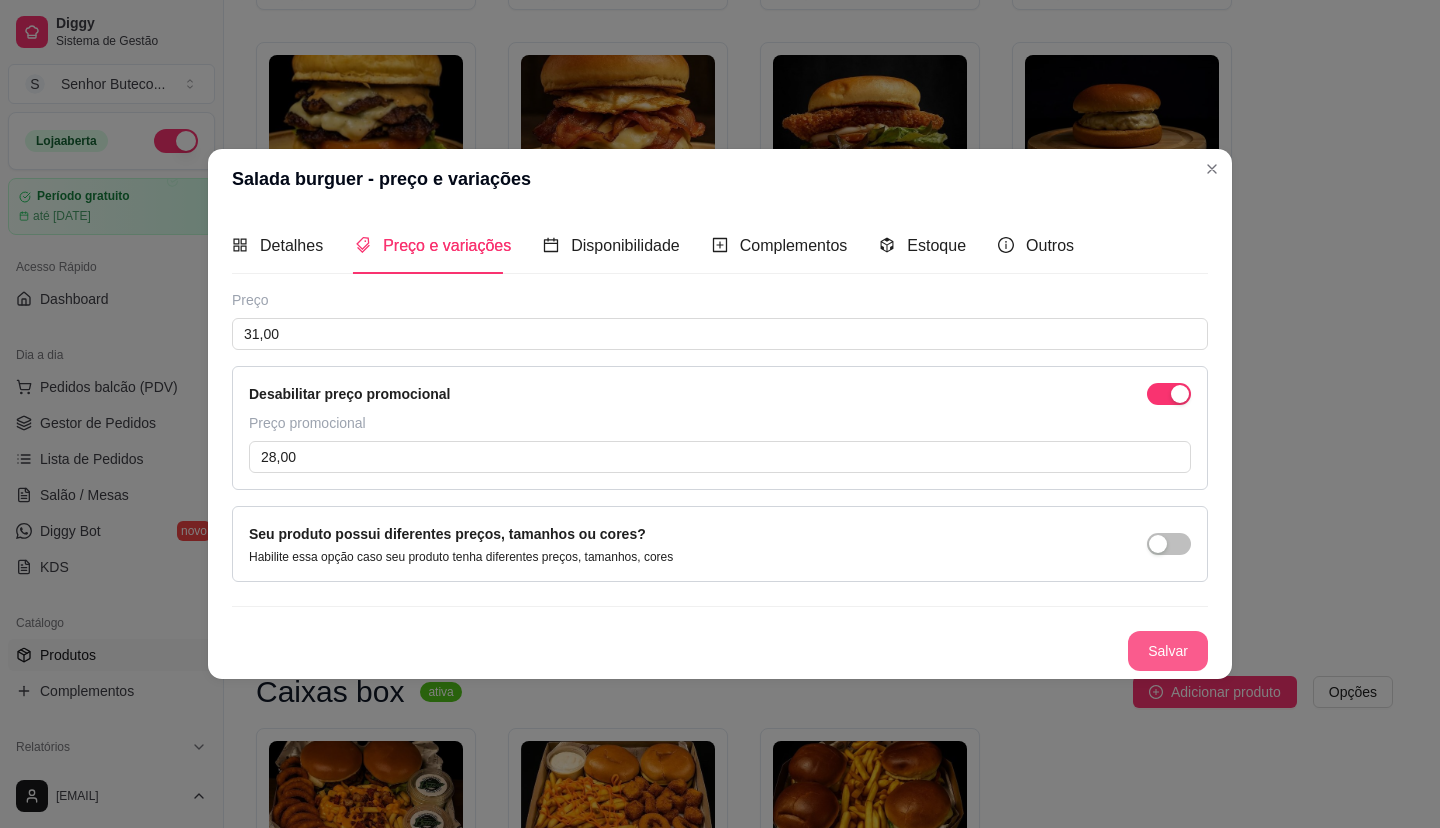 click on "Salvar" at bounding box center (1168, 651) 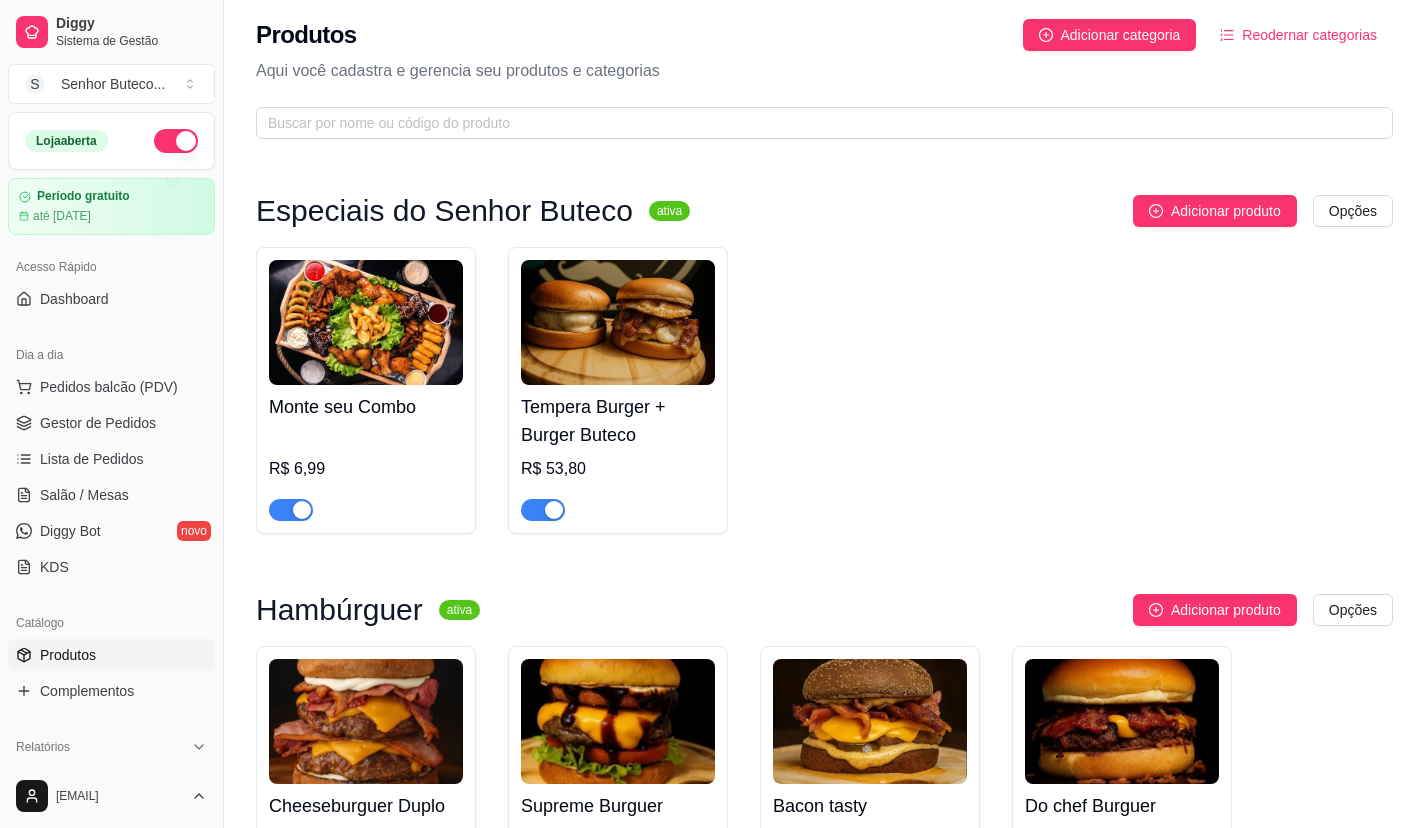 scroll, scrollTop: 0, scrollLeft: 0, axis: both 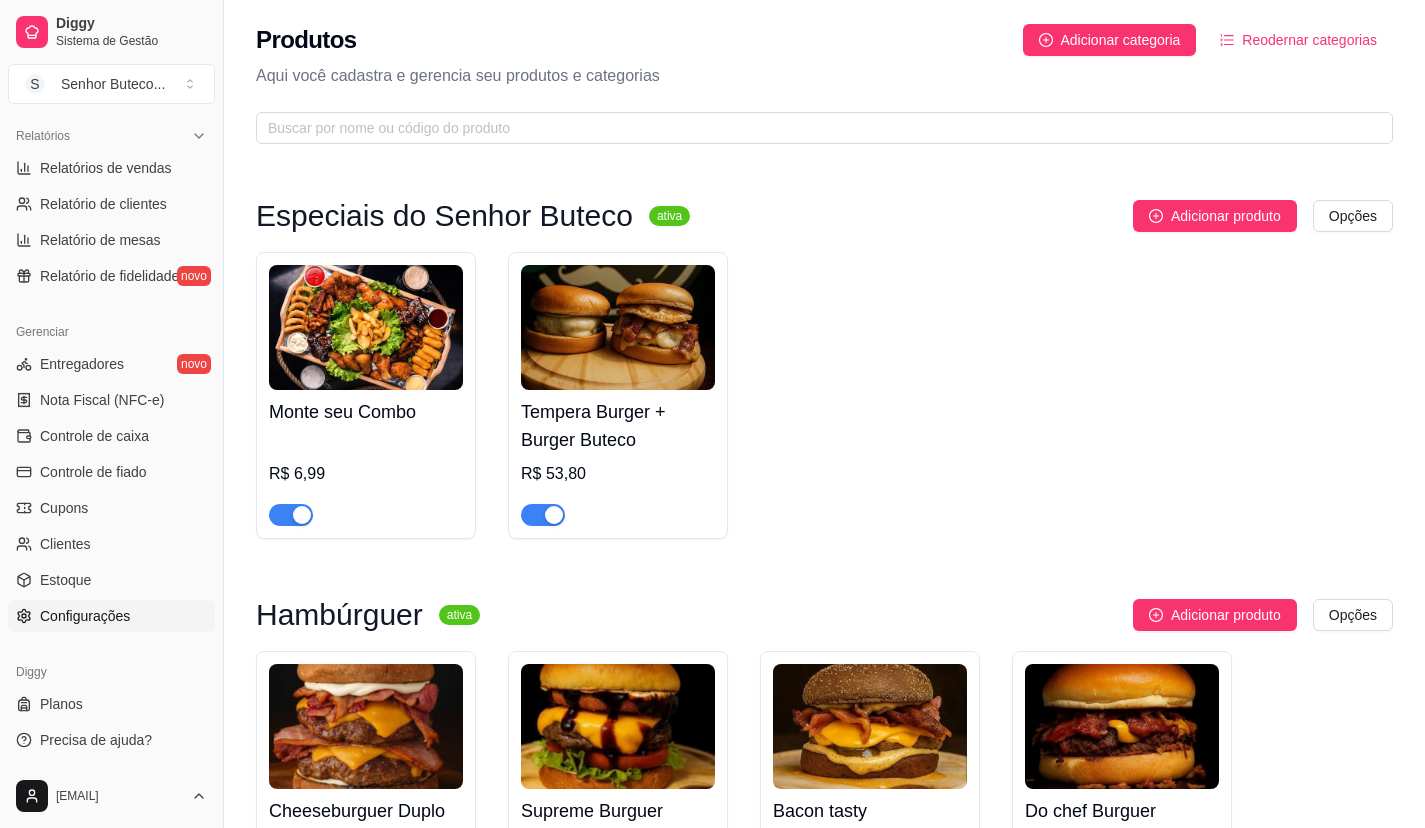click on "Configurações" at bounding box center [85, 616] 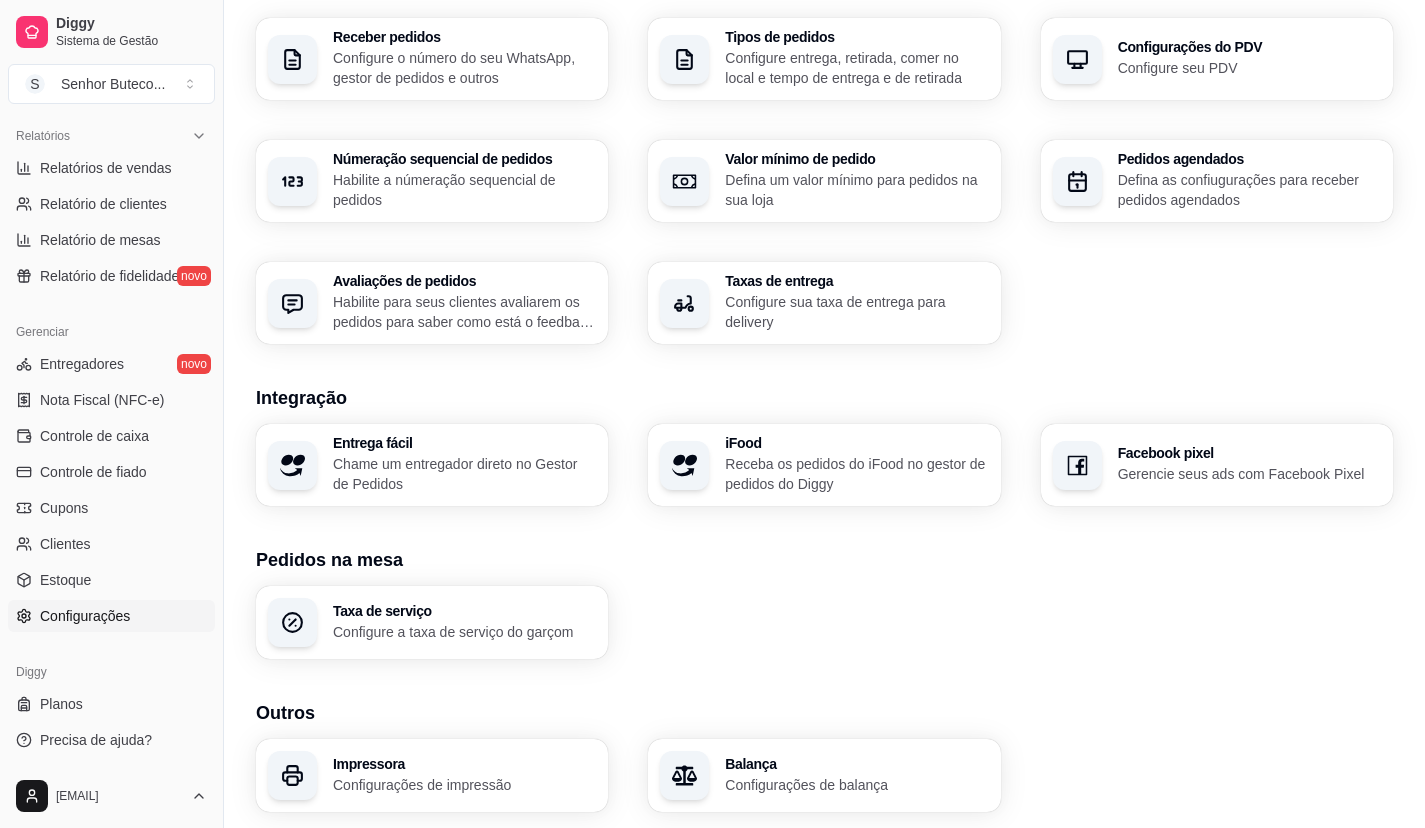 scroll, scrollTop: 473, scrollLeft: 0, axis: vertical 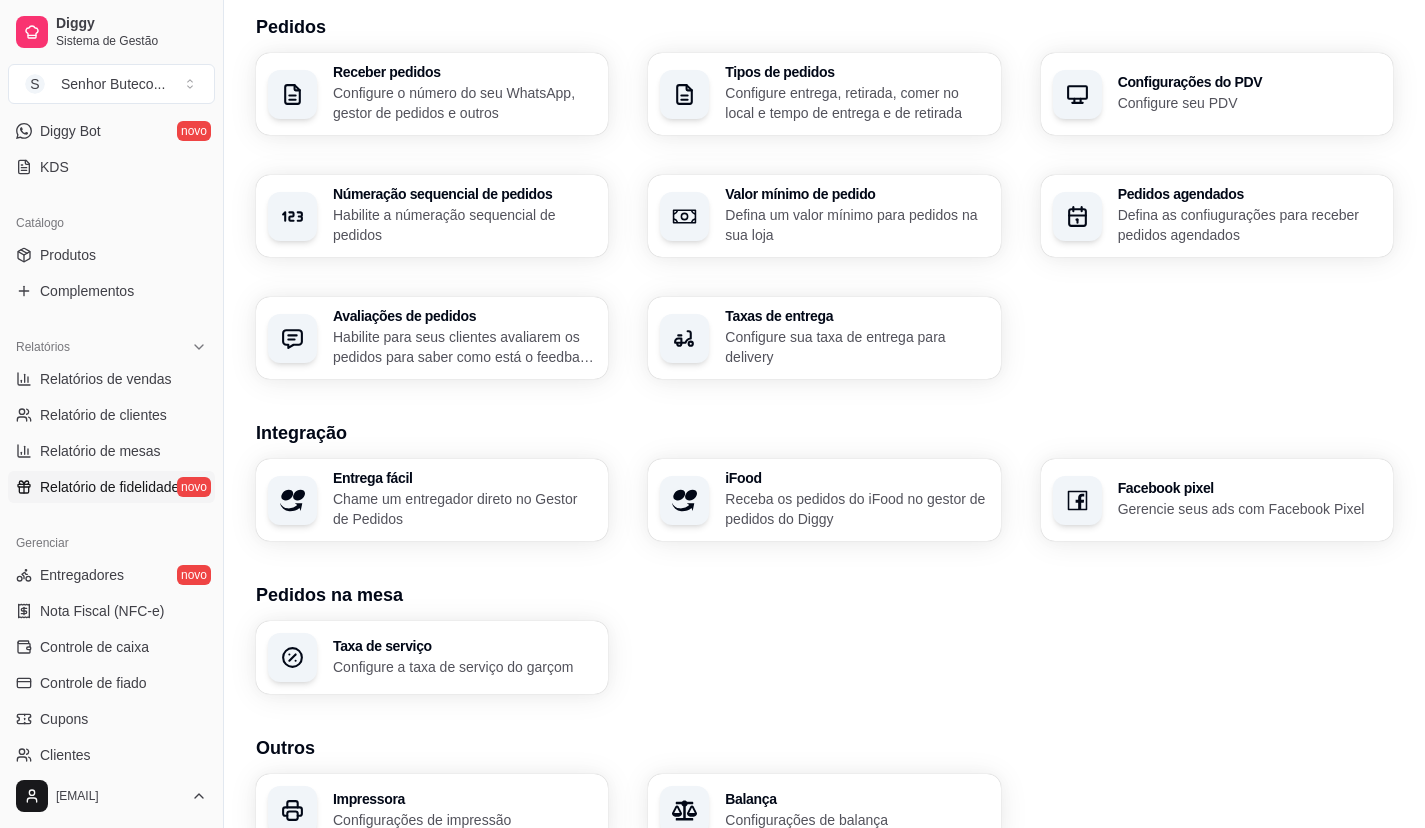 click on "Relatório de fidelidade novo" at bounding box center [111, 487] 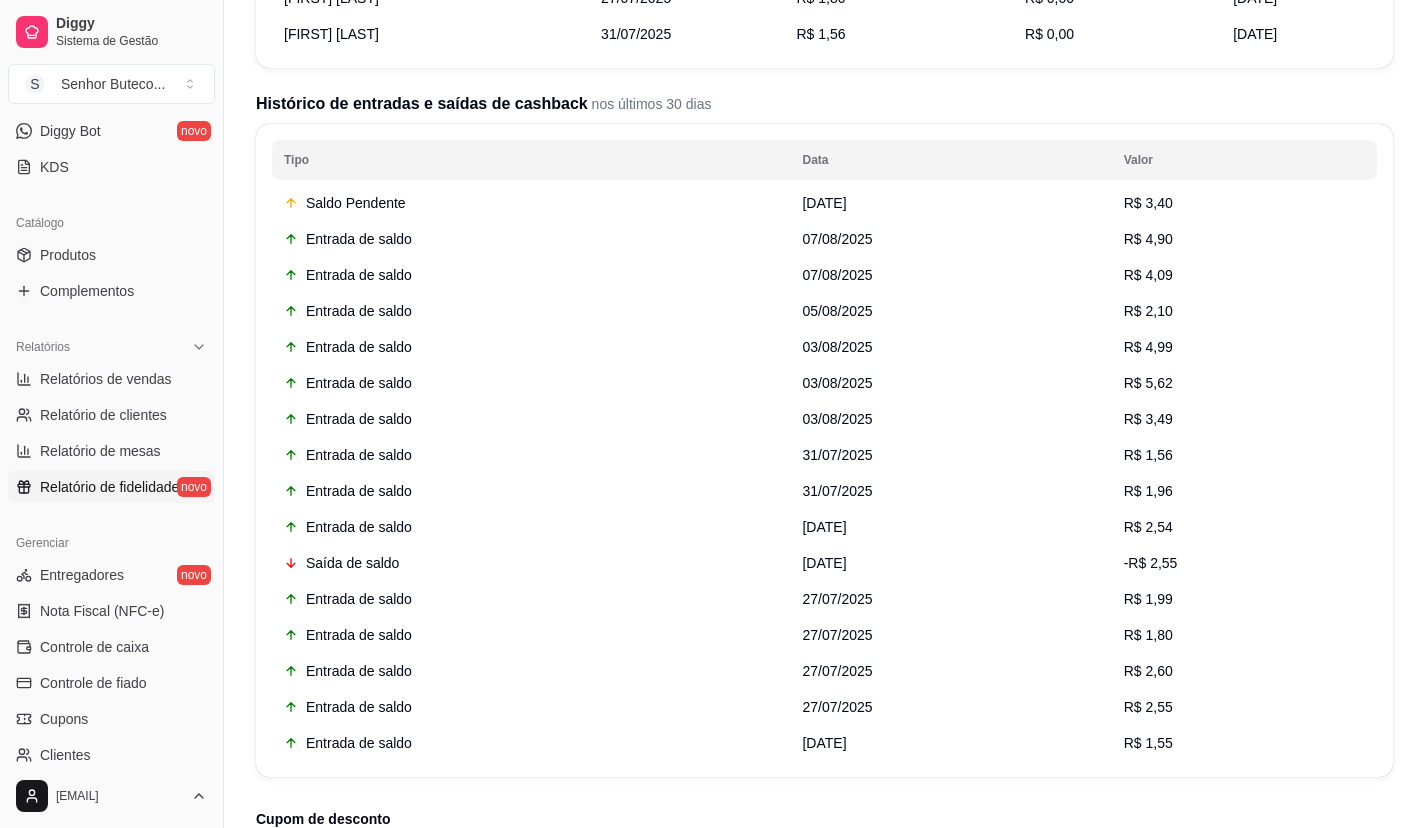 scroll, scrollTop: 843, scrollLeft: 0, axis: vertical 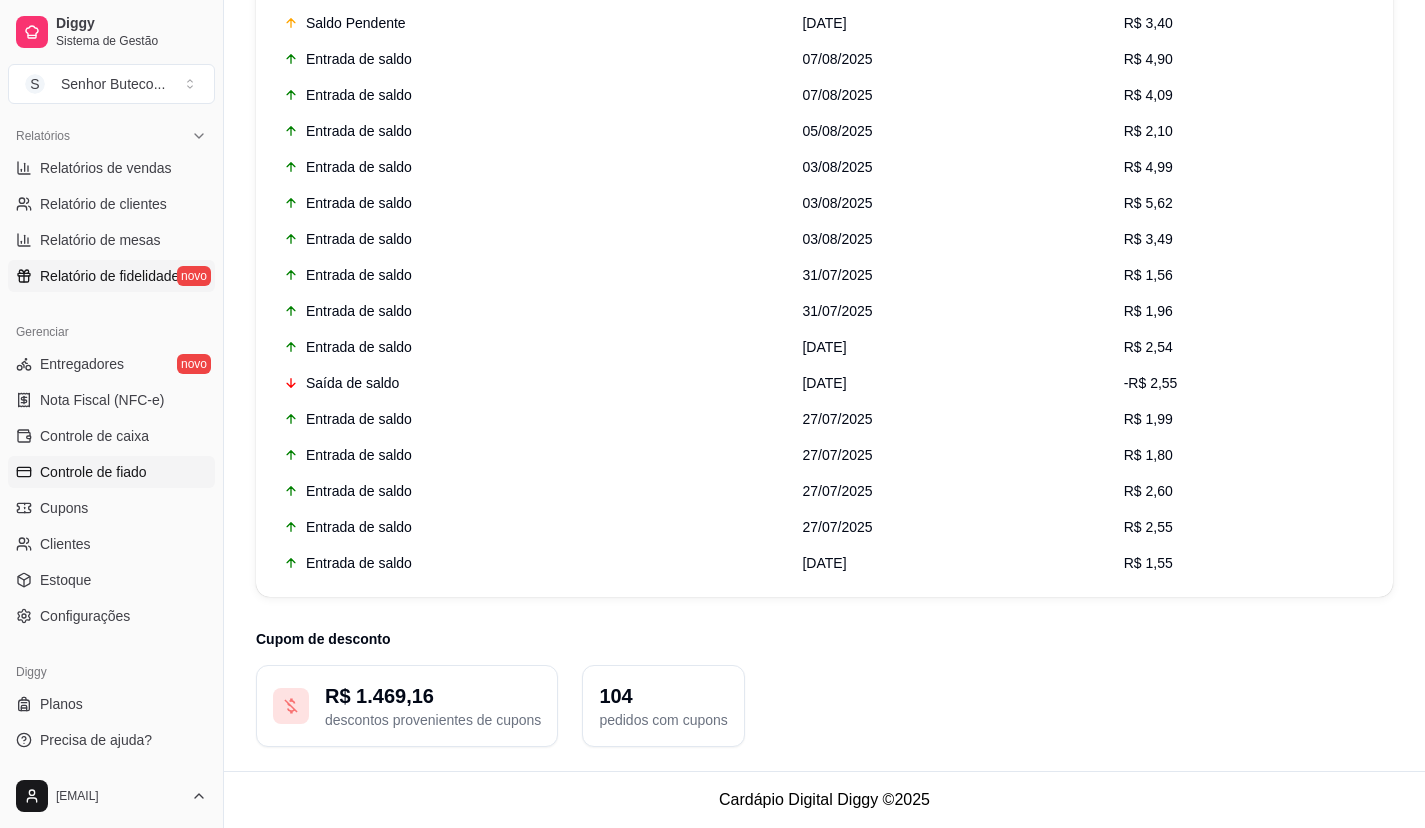 click on "Controle de fiado" at bounding box center (111, 472) 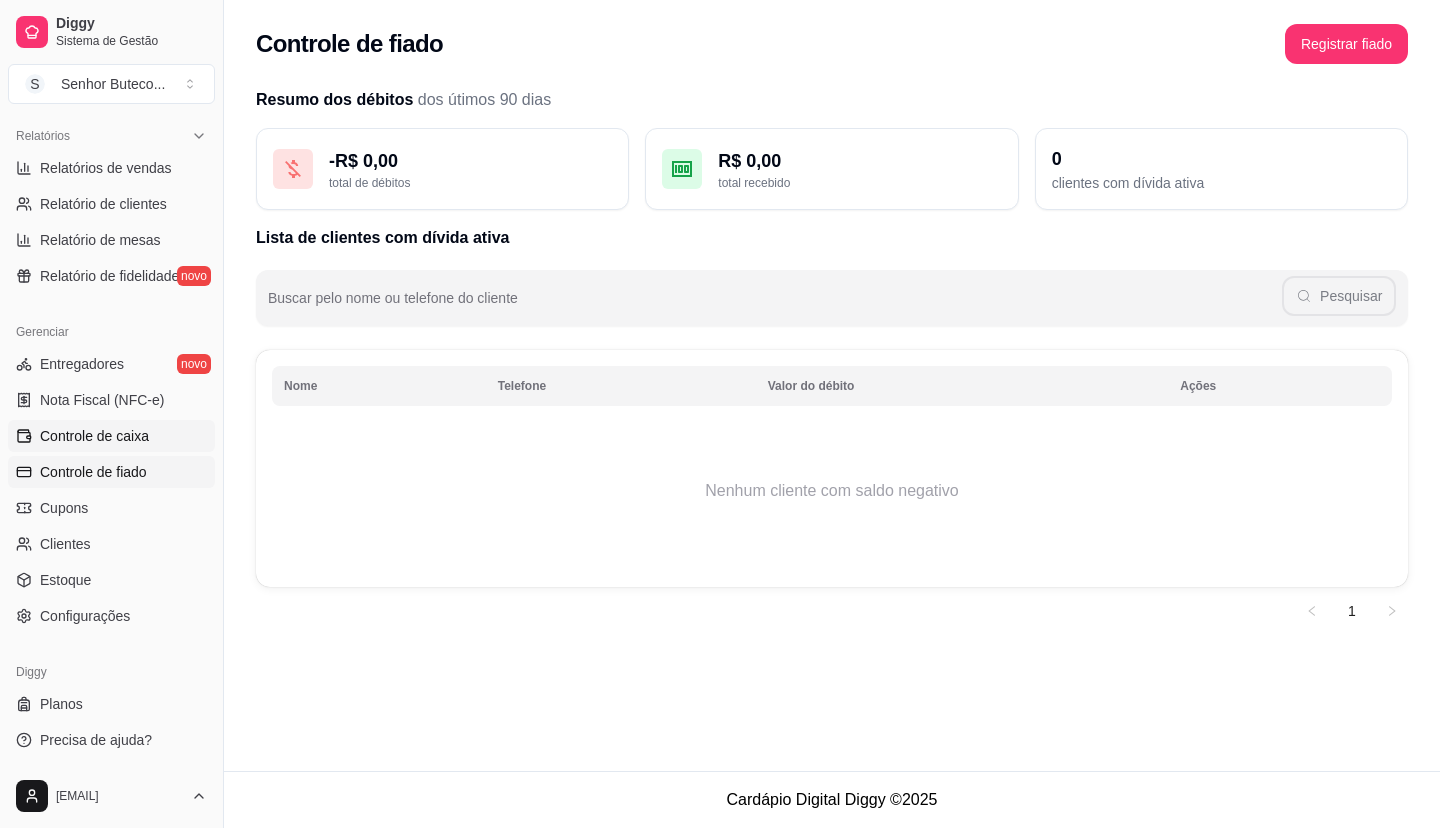 click on "Controle de caixa" at bounding box center (94, 436) 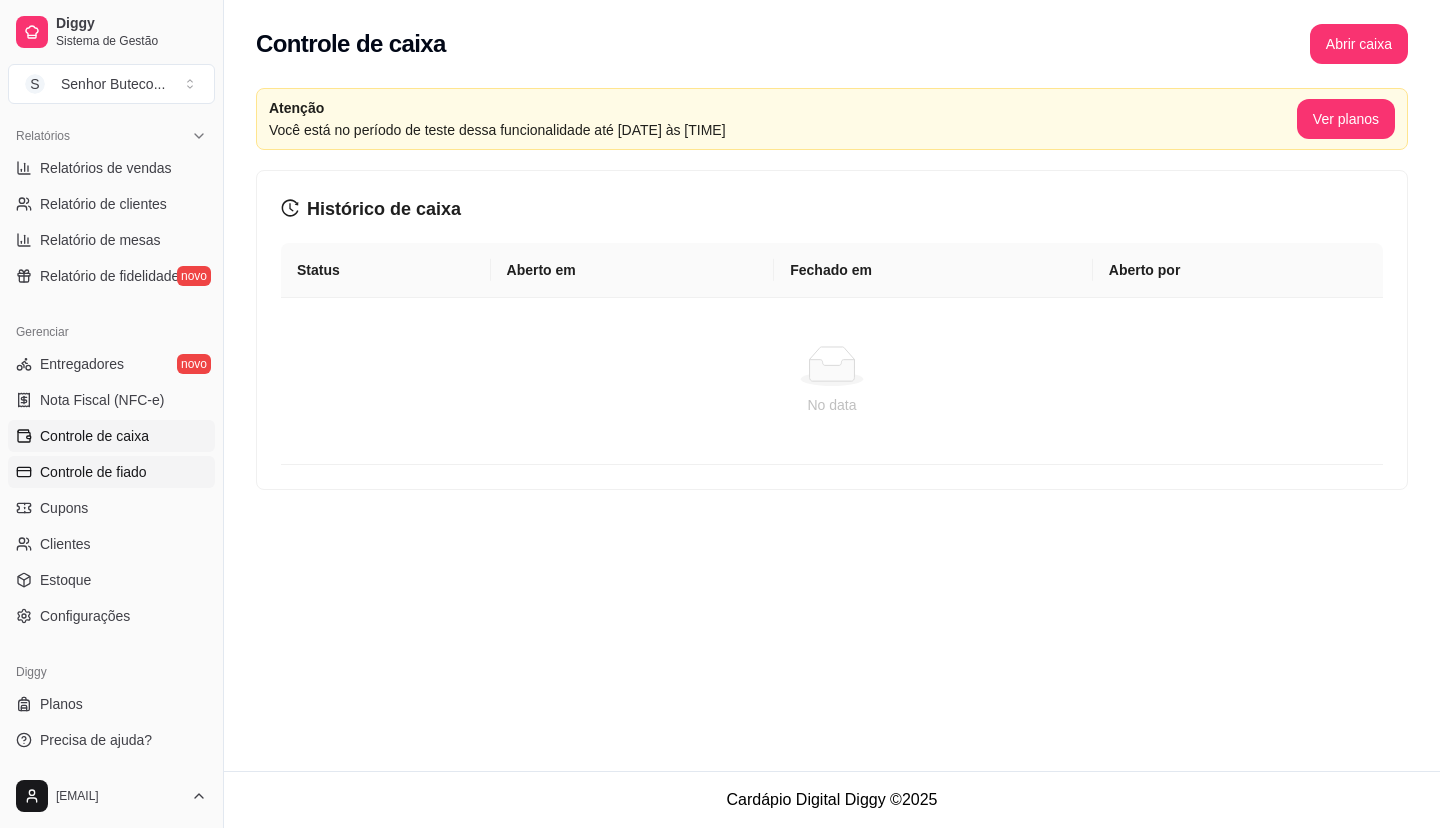 click on "Controle de fiado" at bounding box center (93, 472) 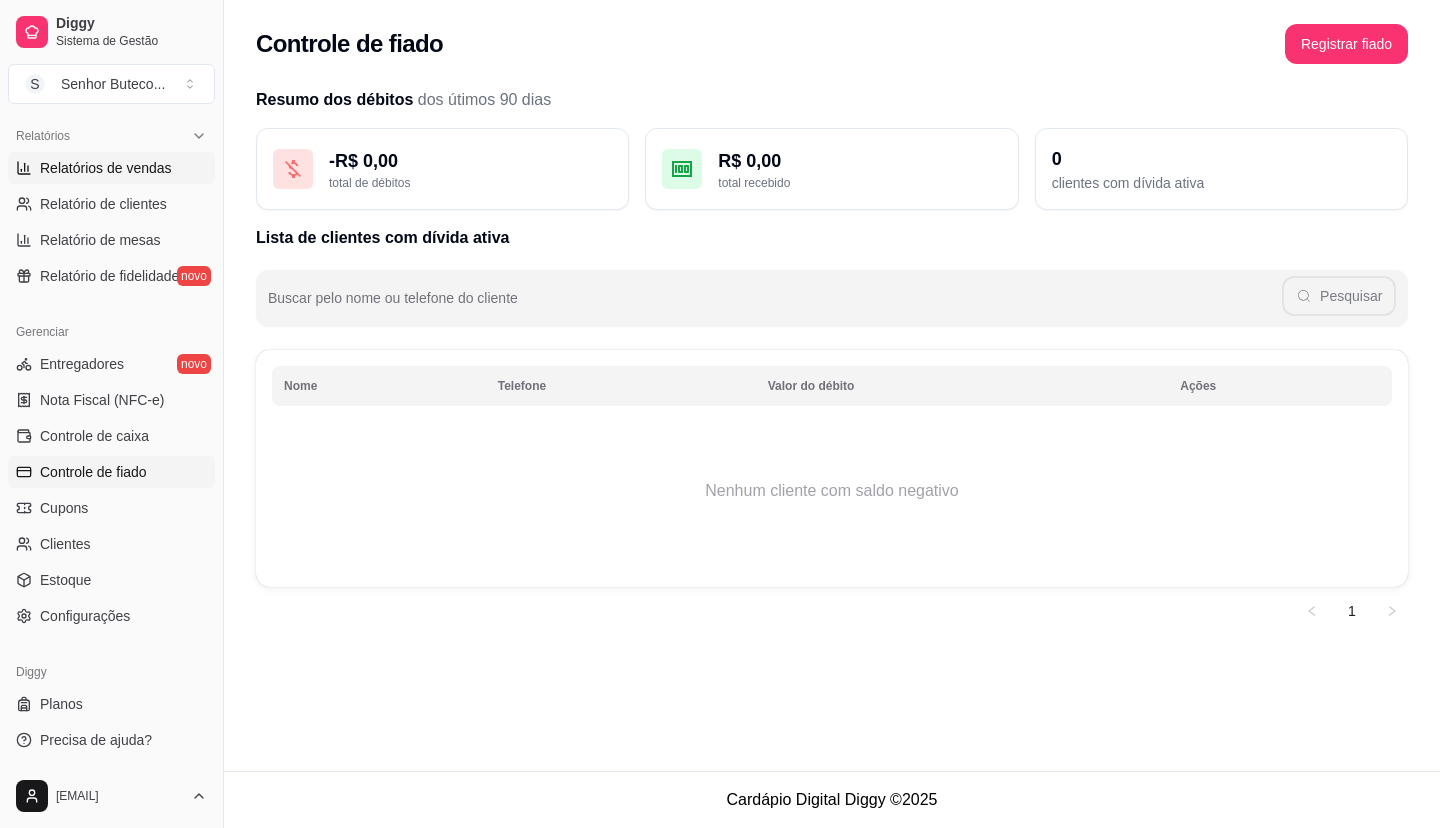 click on "Relatórios de vendas" at bounding box center [111, 168] 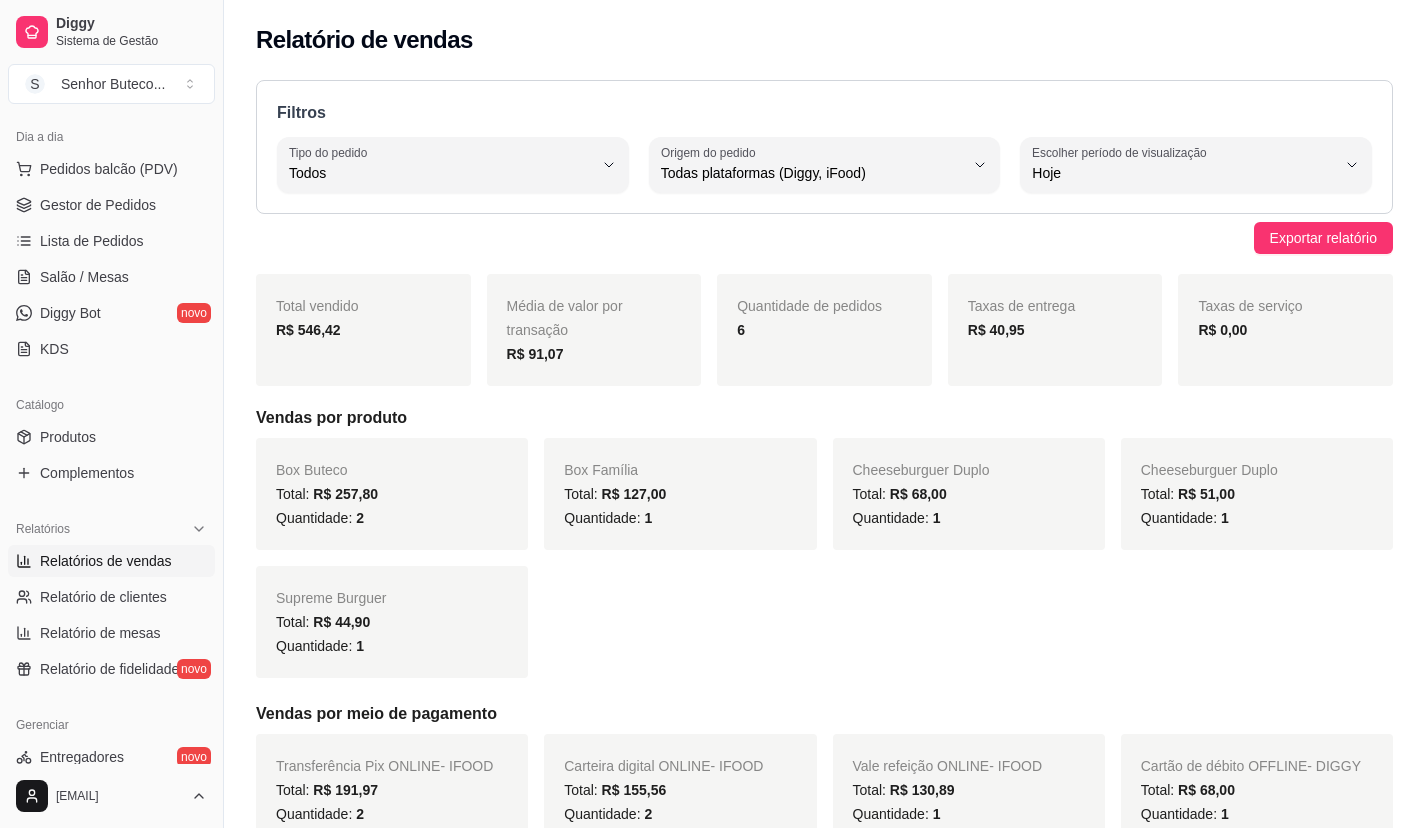 scroll, scrollTop: 211, scrollLeft: 0, axis: vertical 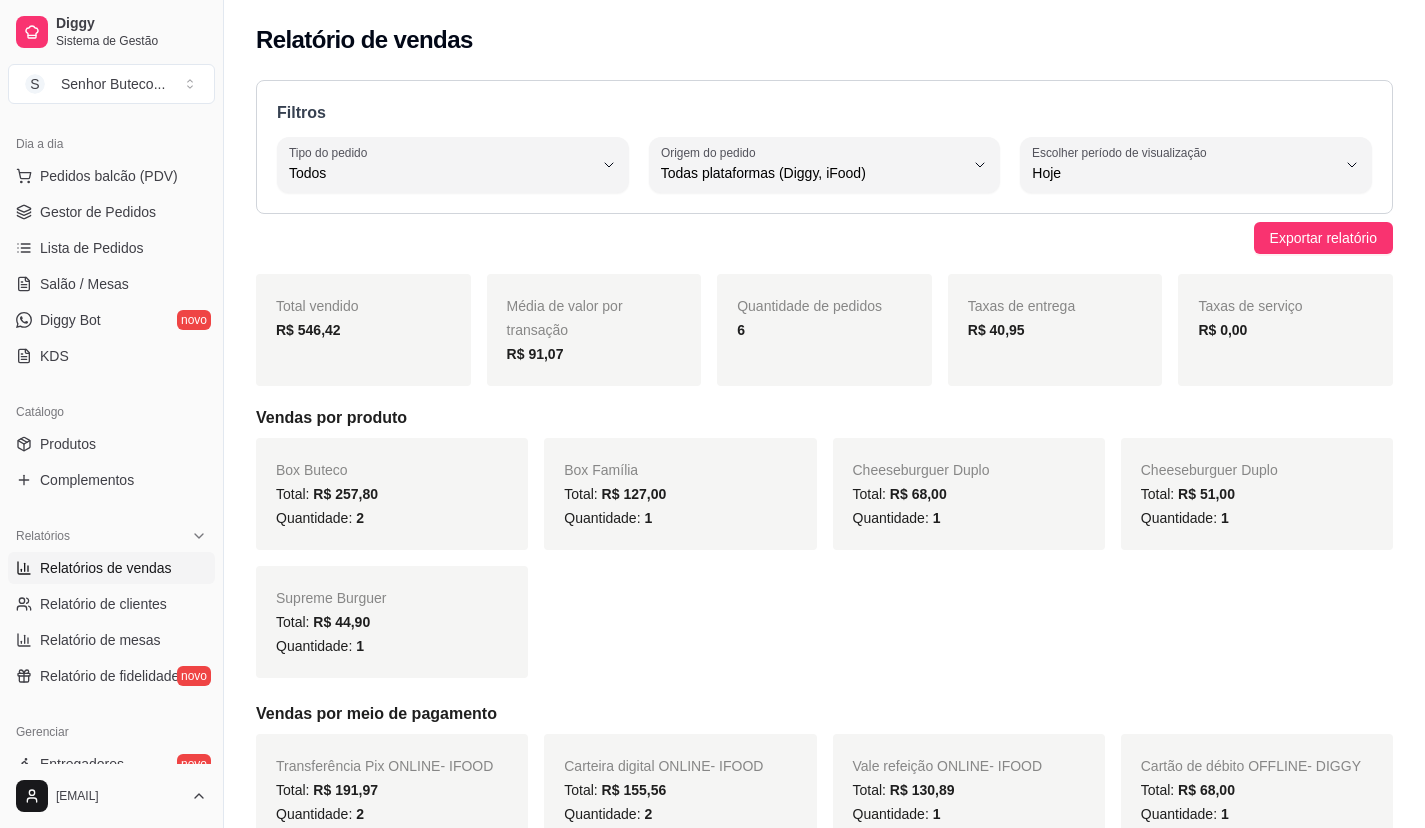 click on "Pedidos balcão (PDV)" at bounding box center (109, 176) 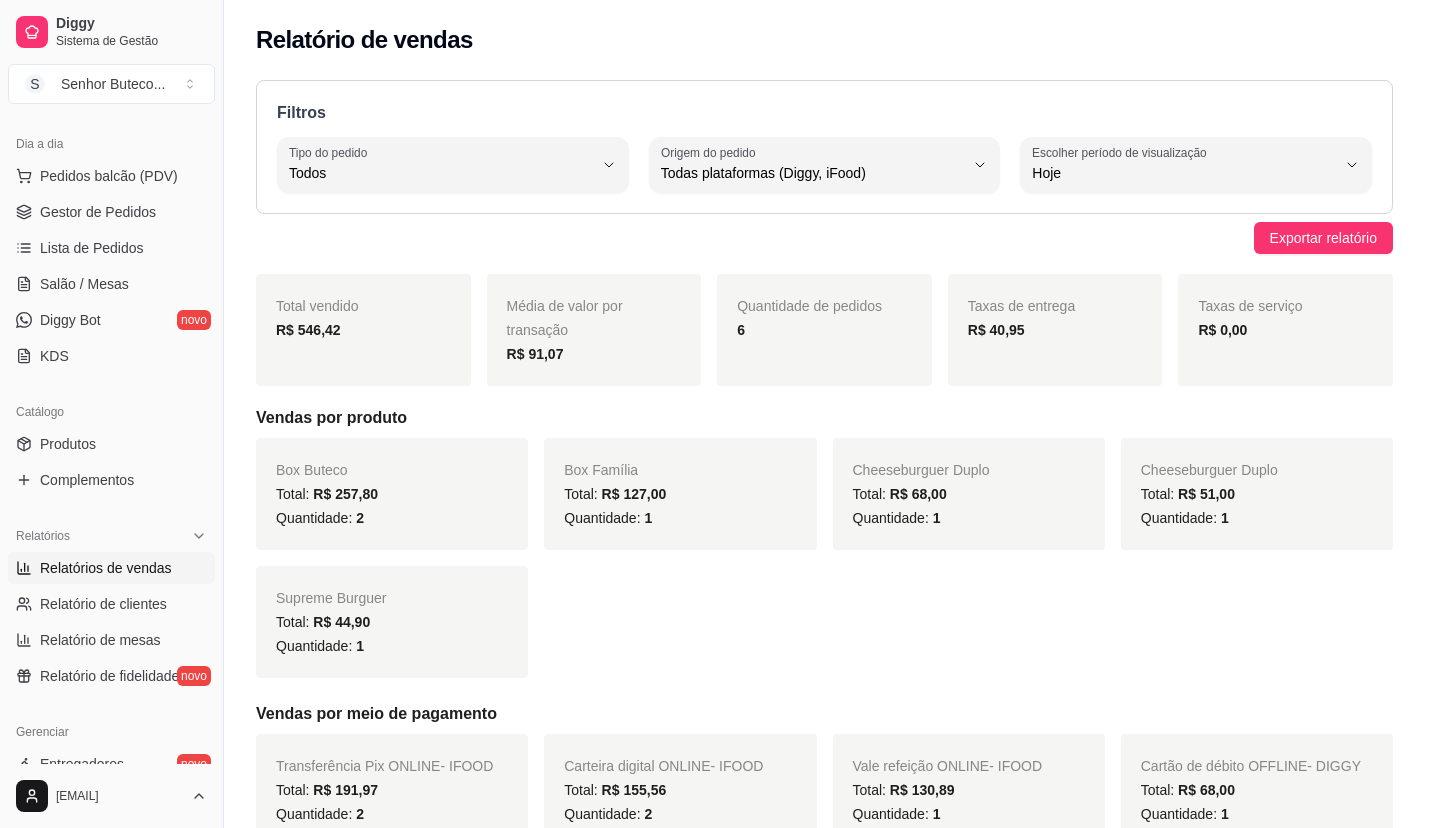 click on "Item avulso" at bounding box center (95, 224) 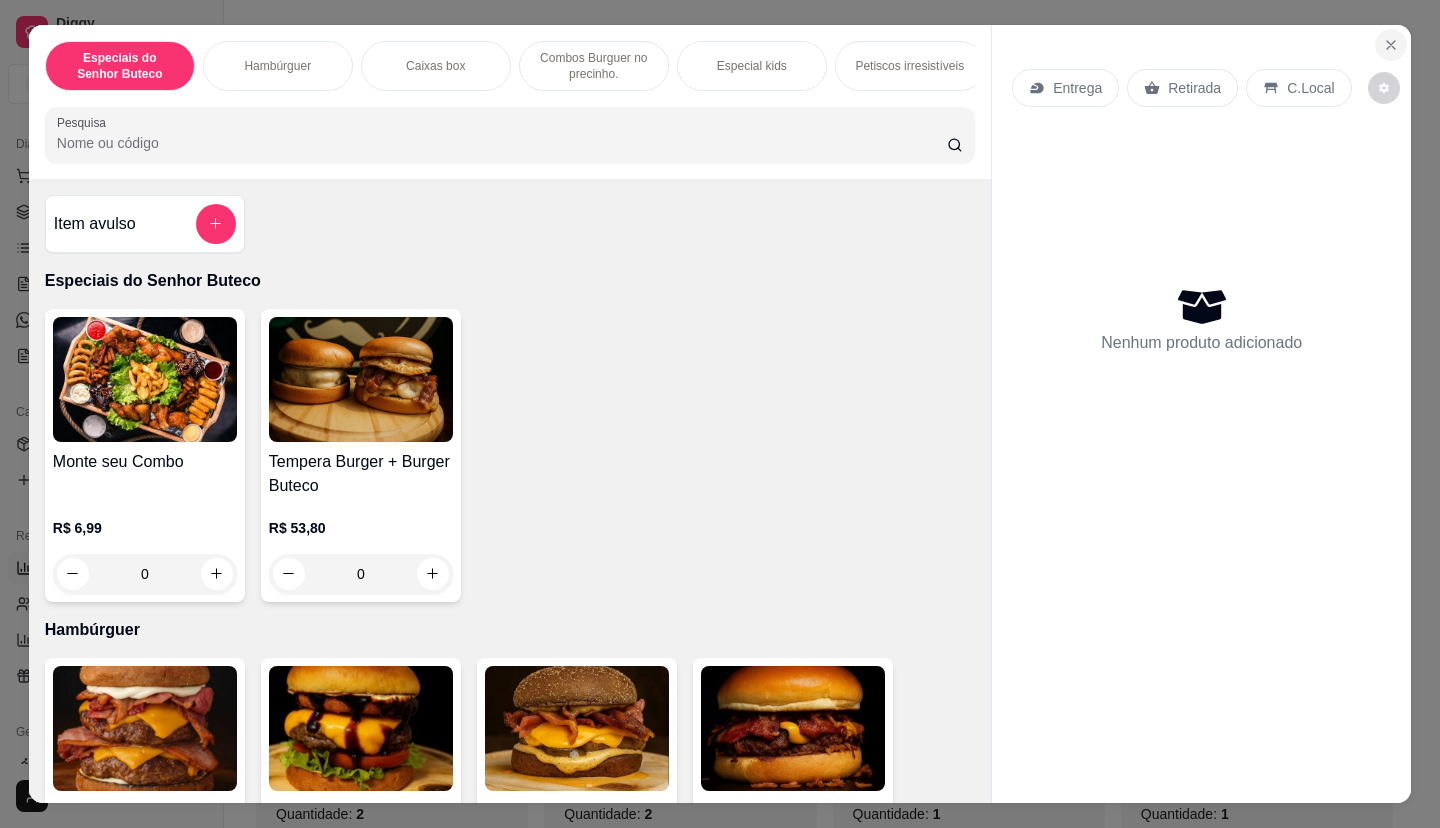 click at bounding box center (1391, 45) 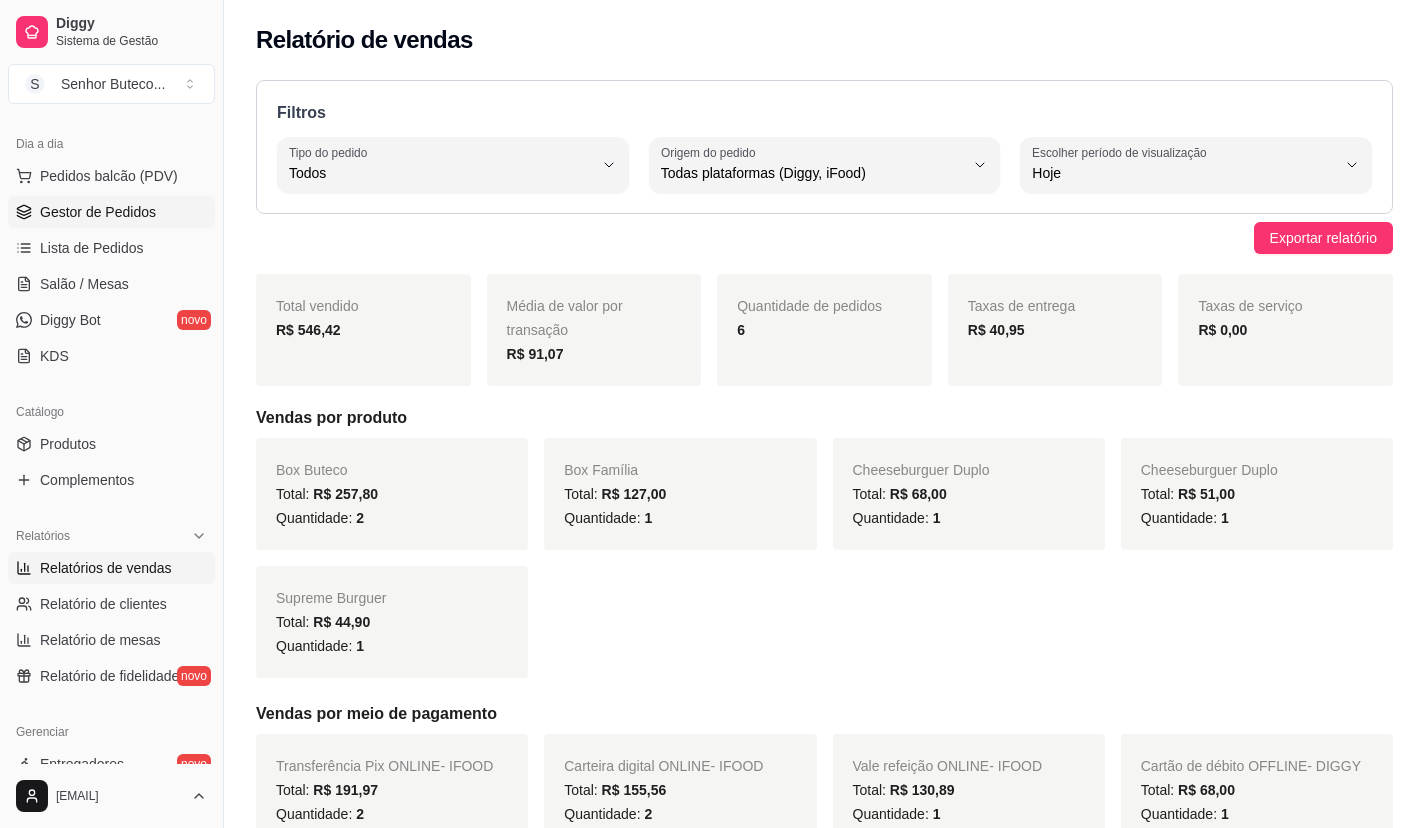 click on "Gestor de Pedidos" at bounding box center [111, 212] 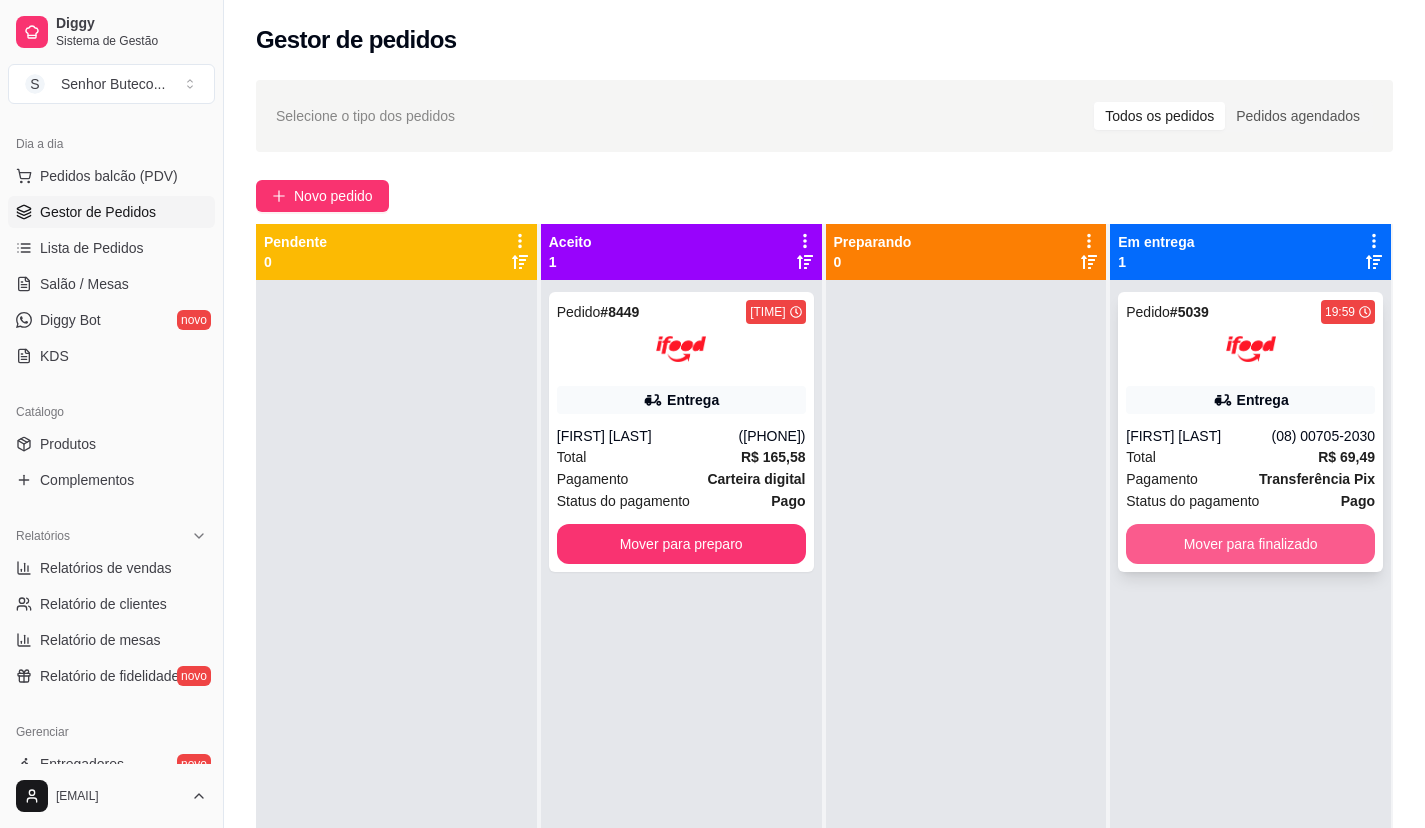 click on "Mover para finalizado" at bounding box center [1250, 544] 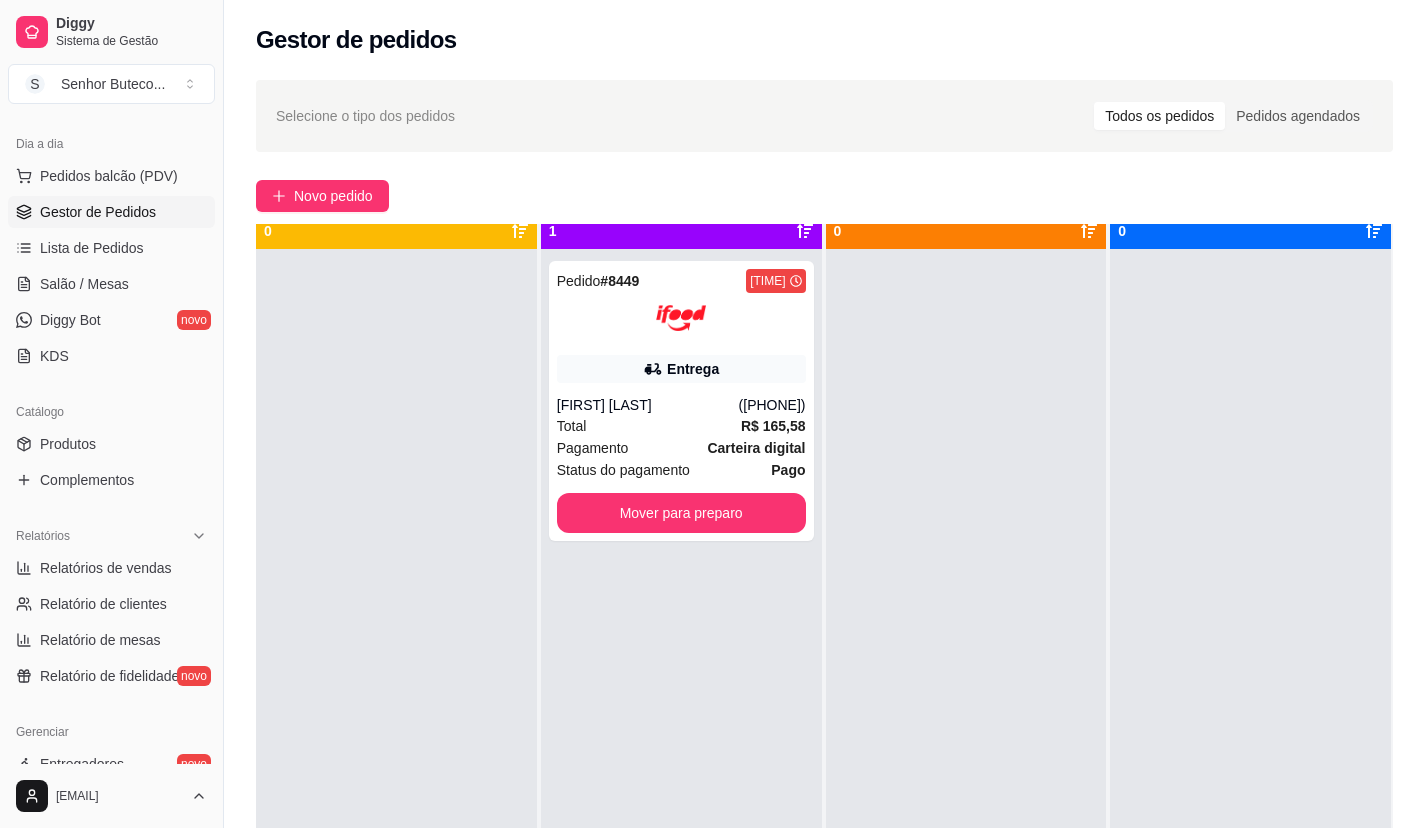scroll, scrollTop: 56, scrollLeft: 0, axis: vertical 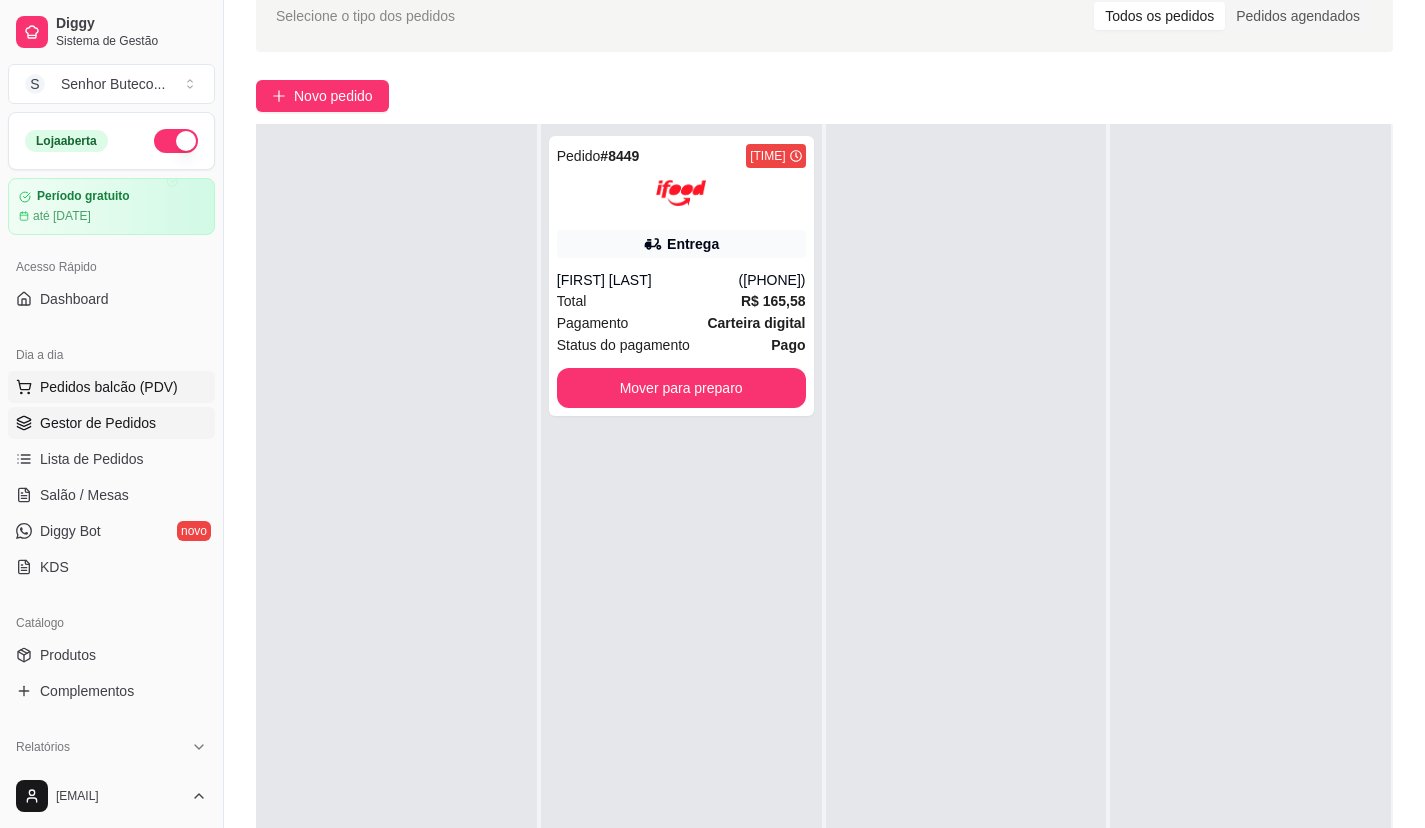 click on "Pedidos balcão (PDV)" at bounding box center [109, 387] 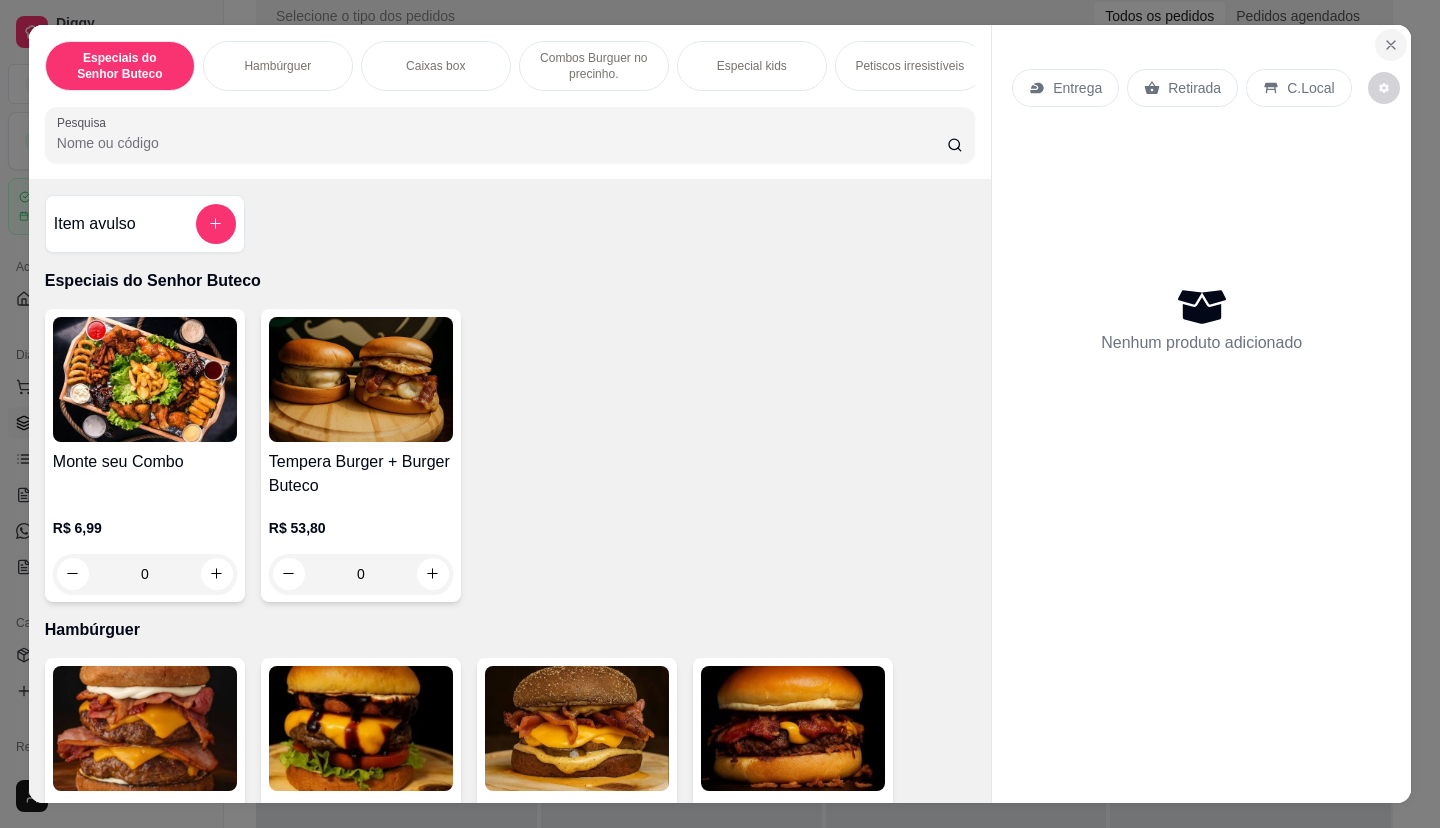 click at bounding box center [1391, 45] 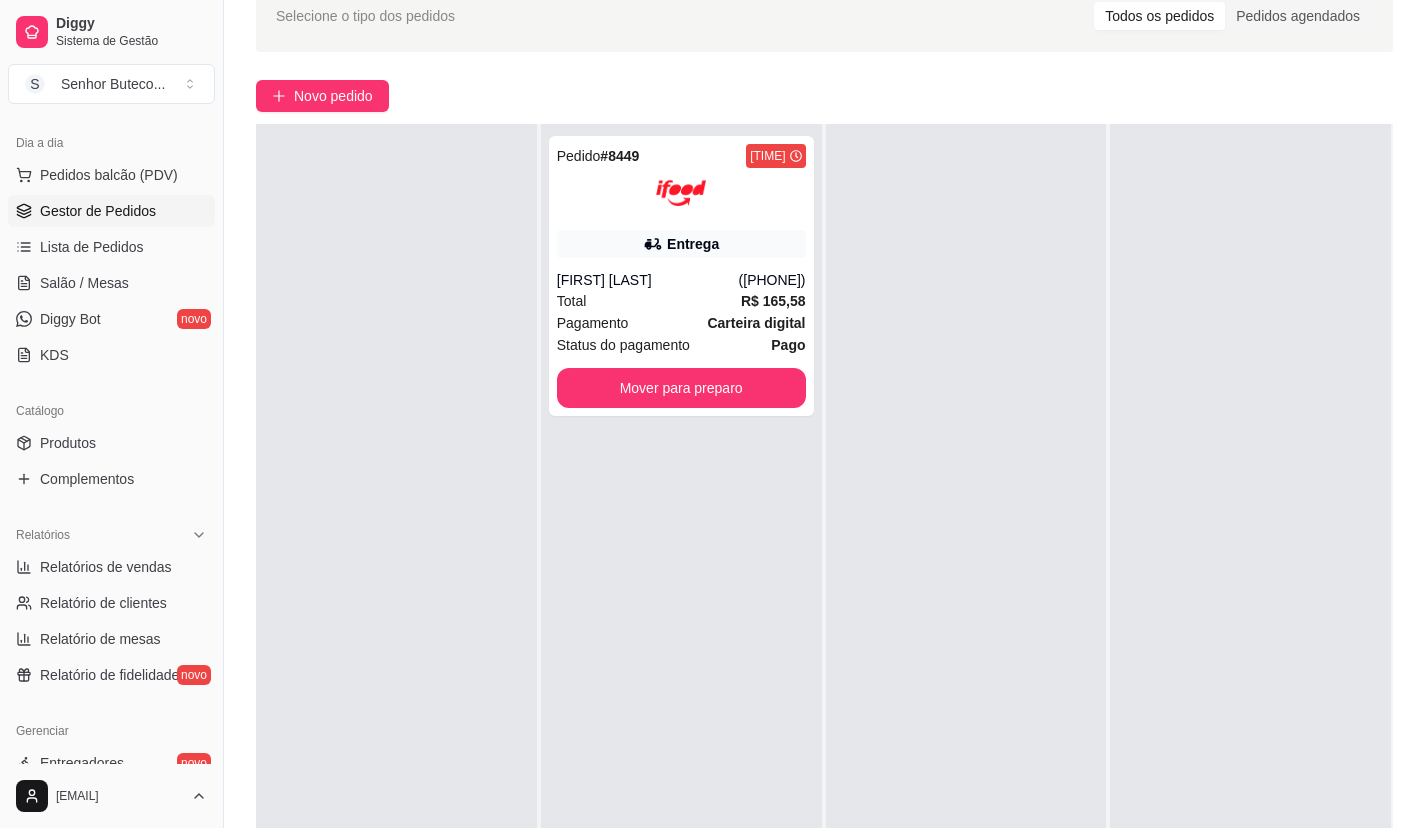 scroll, scrollTop: 500, scrollLeft: 0, axis: vertical 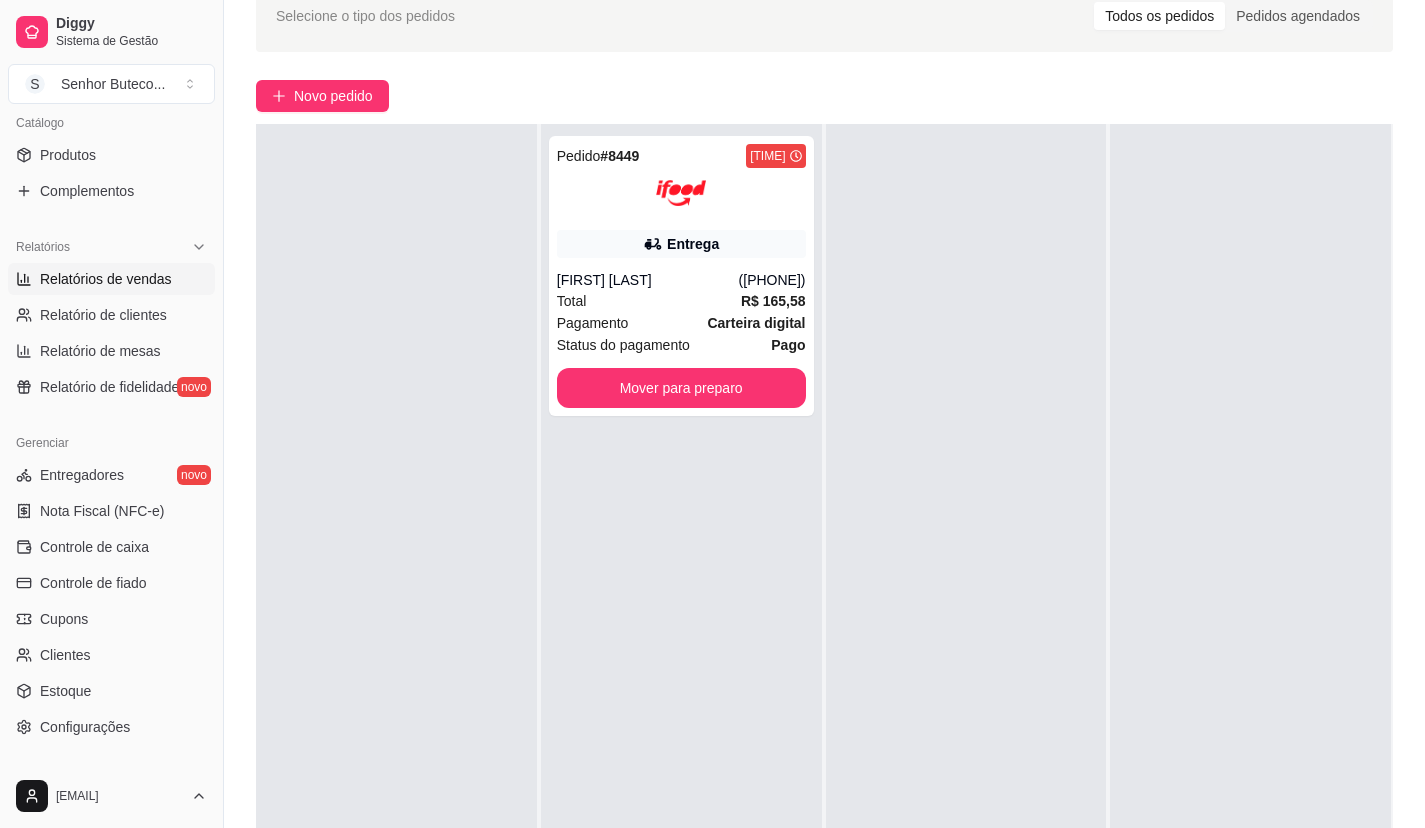 click on "Relatórios de vendas" at bounding box center [106, 279] 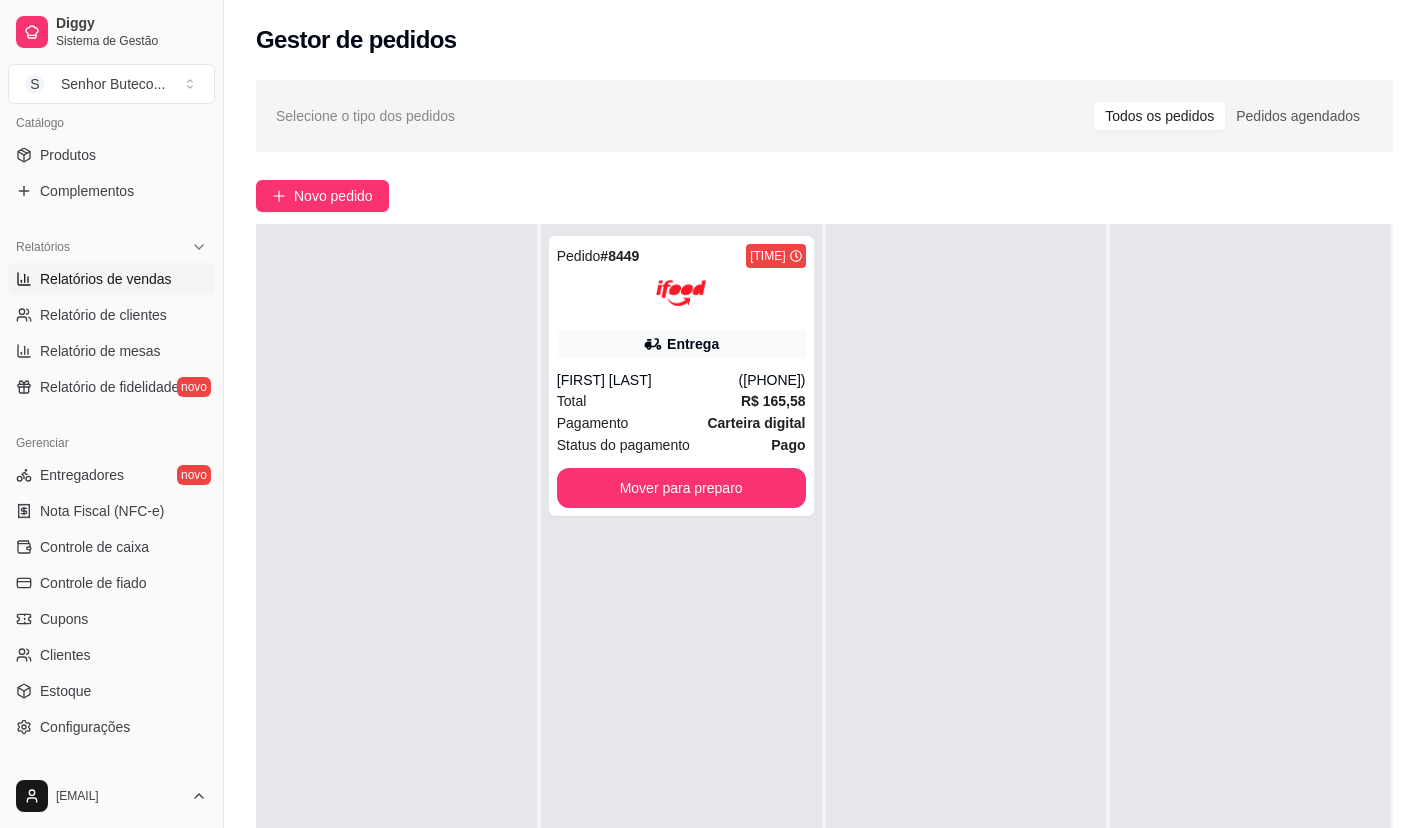 select on "ALL" 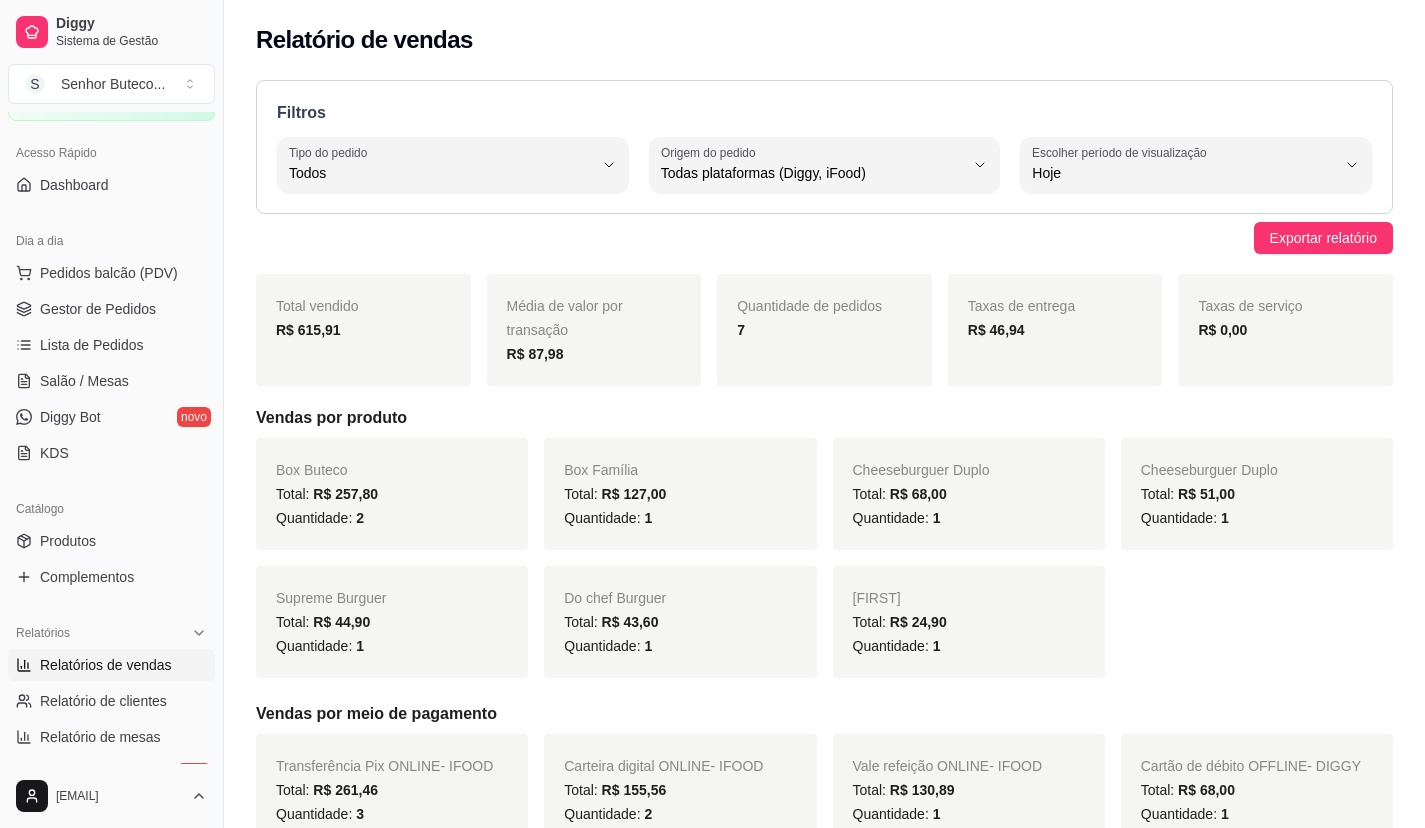 scroll, scrollTop: 0, scrollLeft: 0, axis: both 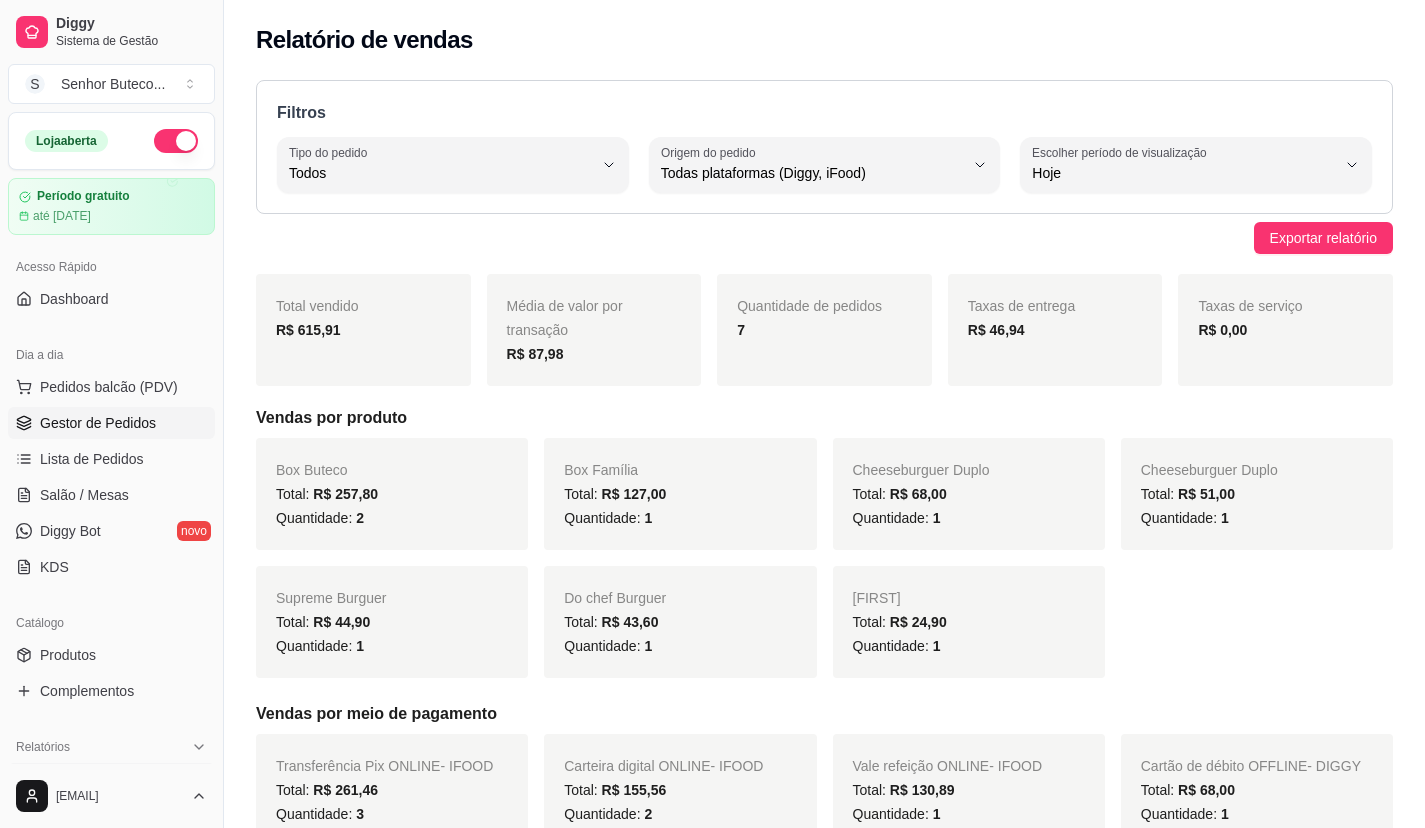 click on "Gestor de Pedidos" at bounding box center (98, 423) 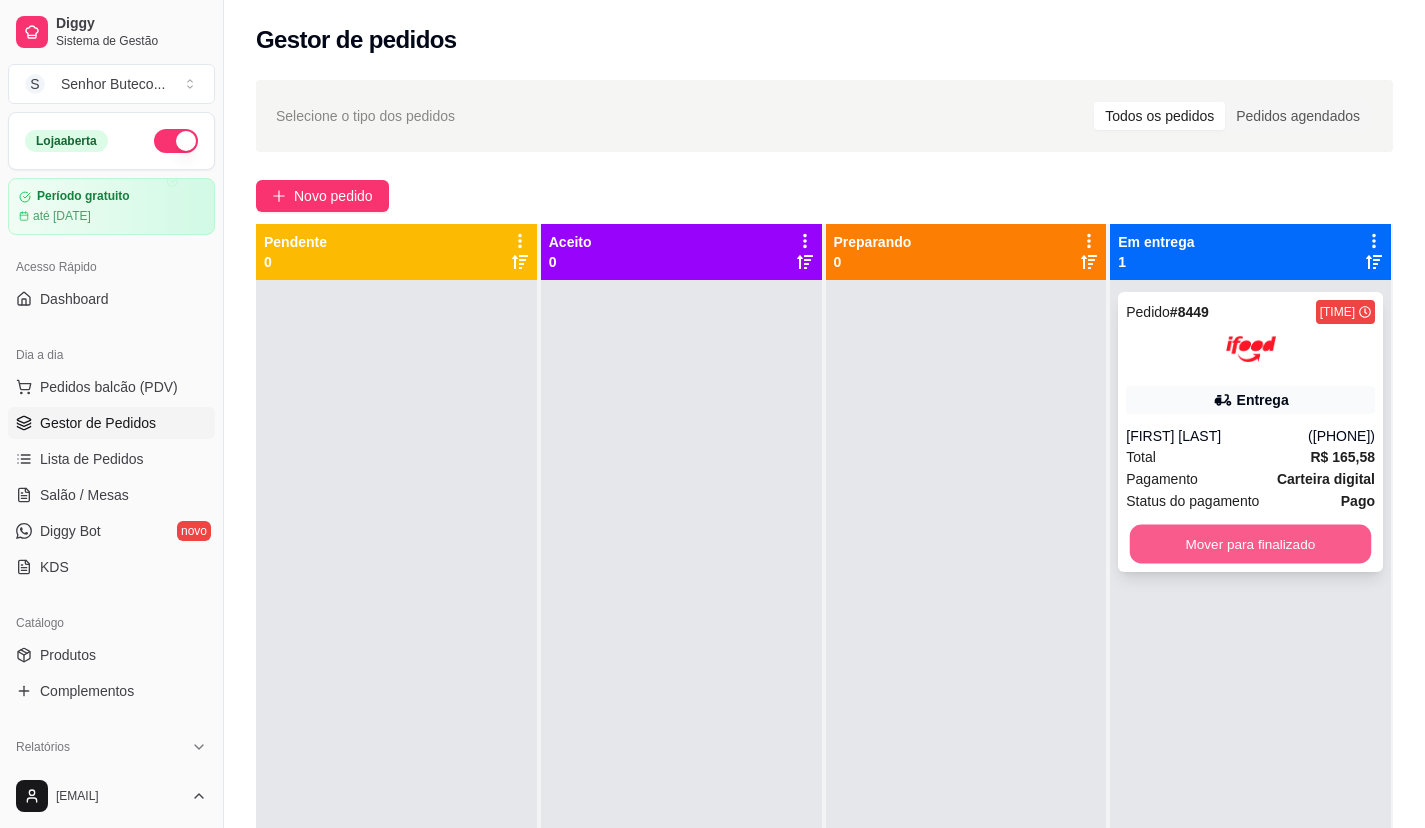 click on "Mover para finalizado" at bounding box center [1250, 544] 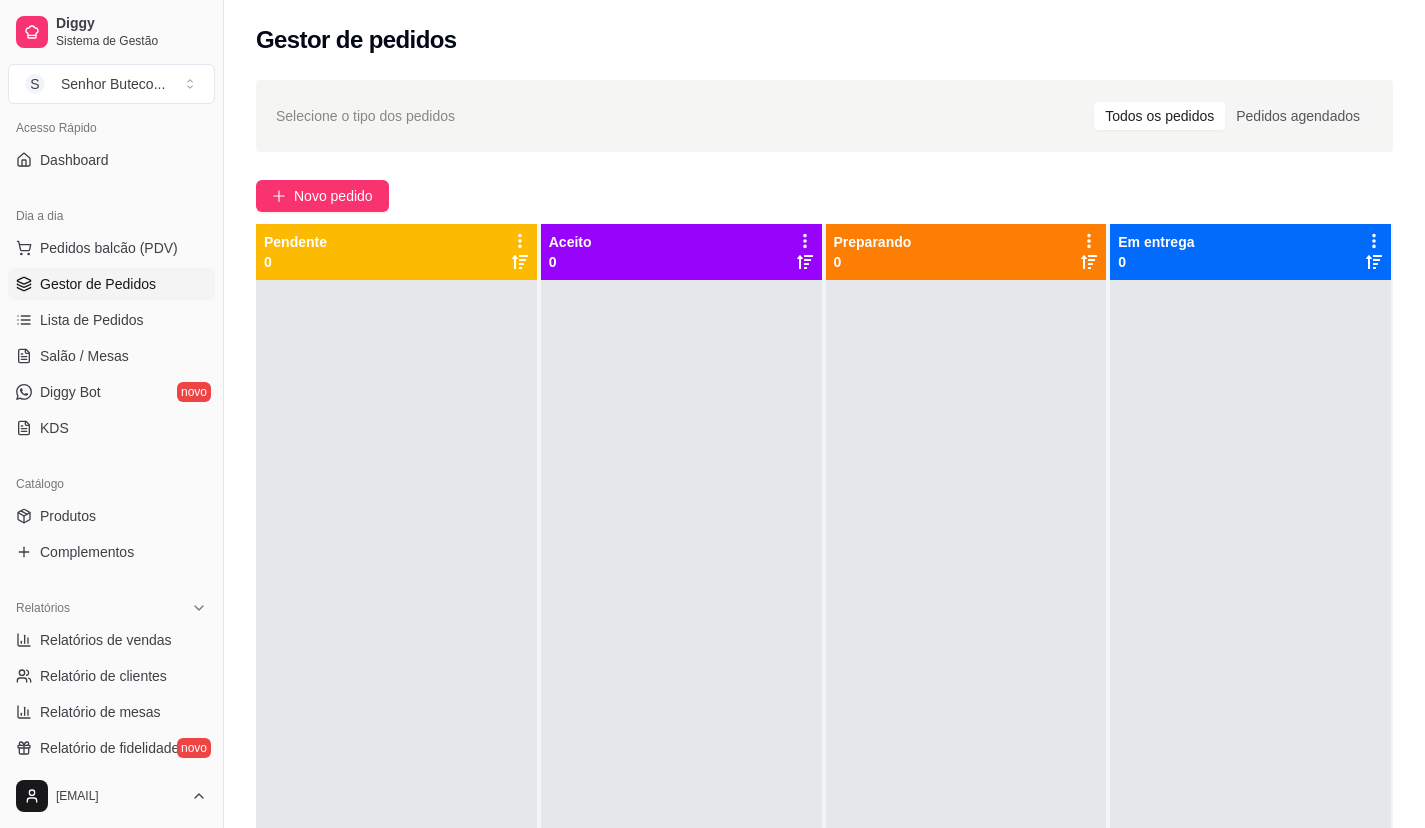 scroll, scrollTop: 300, scrollLeft: 0, axis: vertical 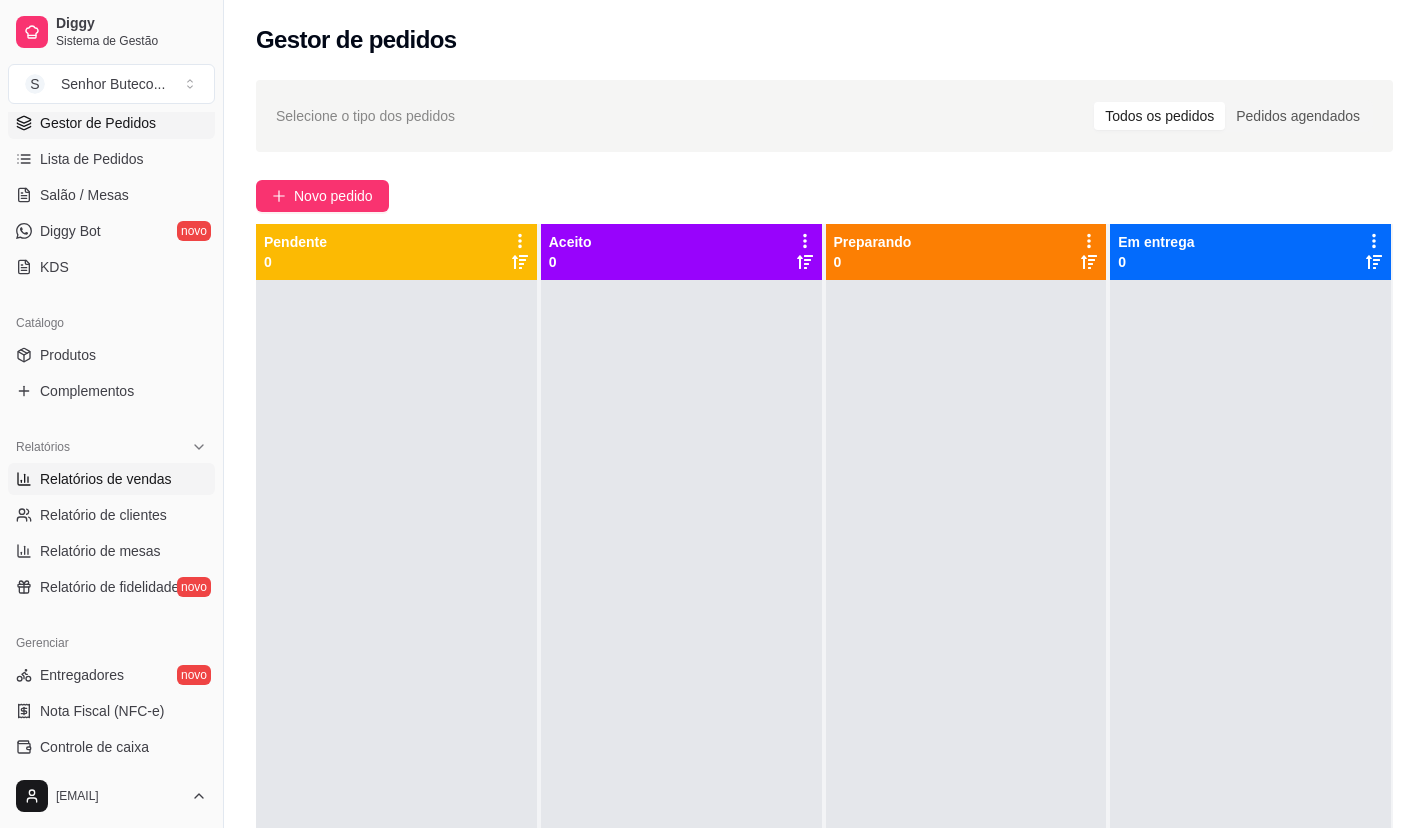 click on "Relatórios de vendas" at bounding box center [106, 479] 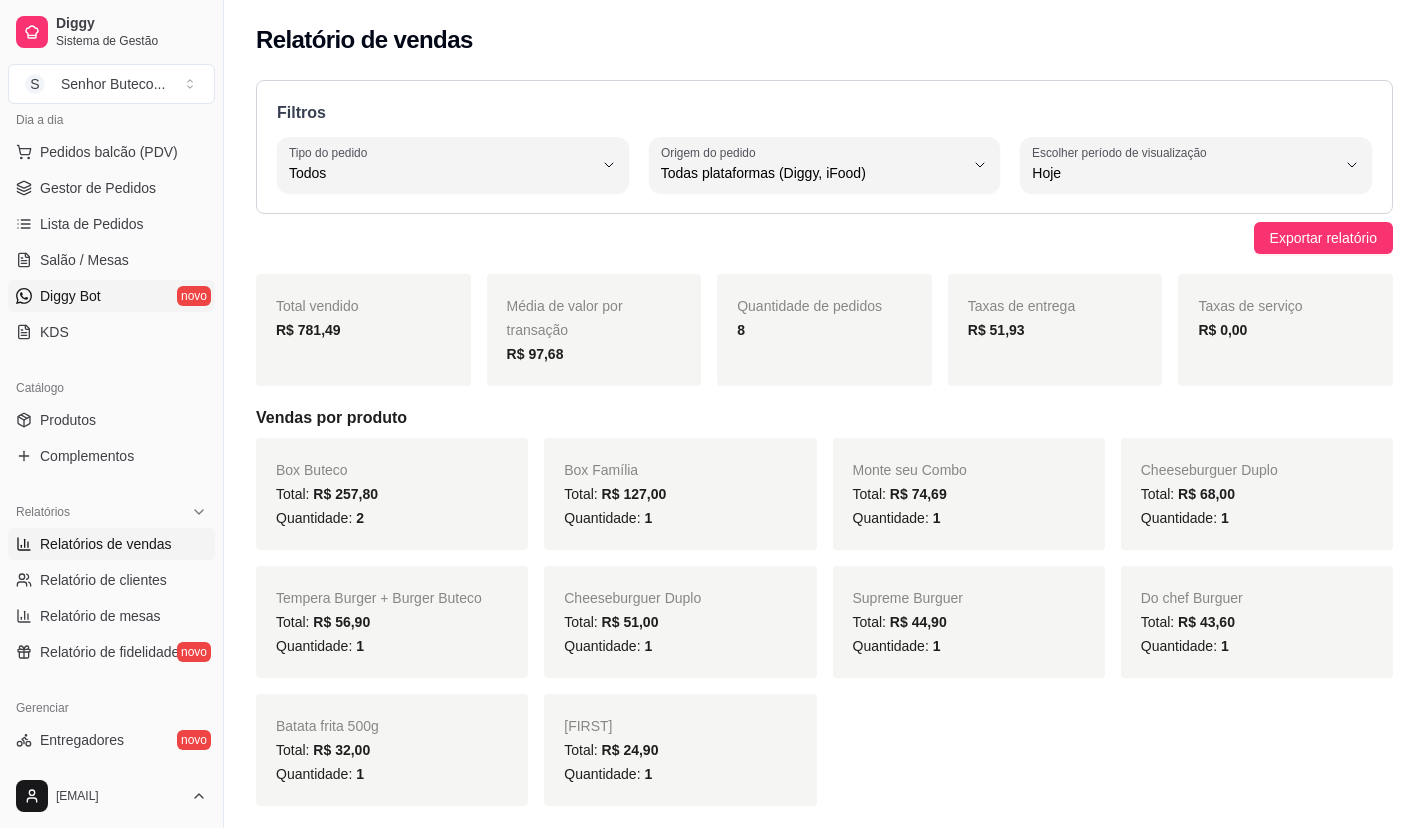 scroll, scrollTop: 200, scrollLeft: 0, axis: vertical 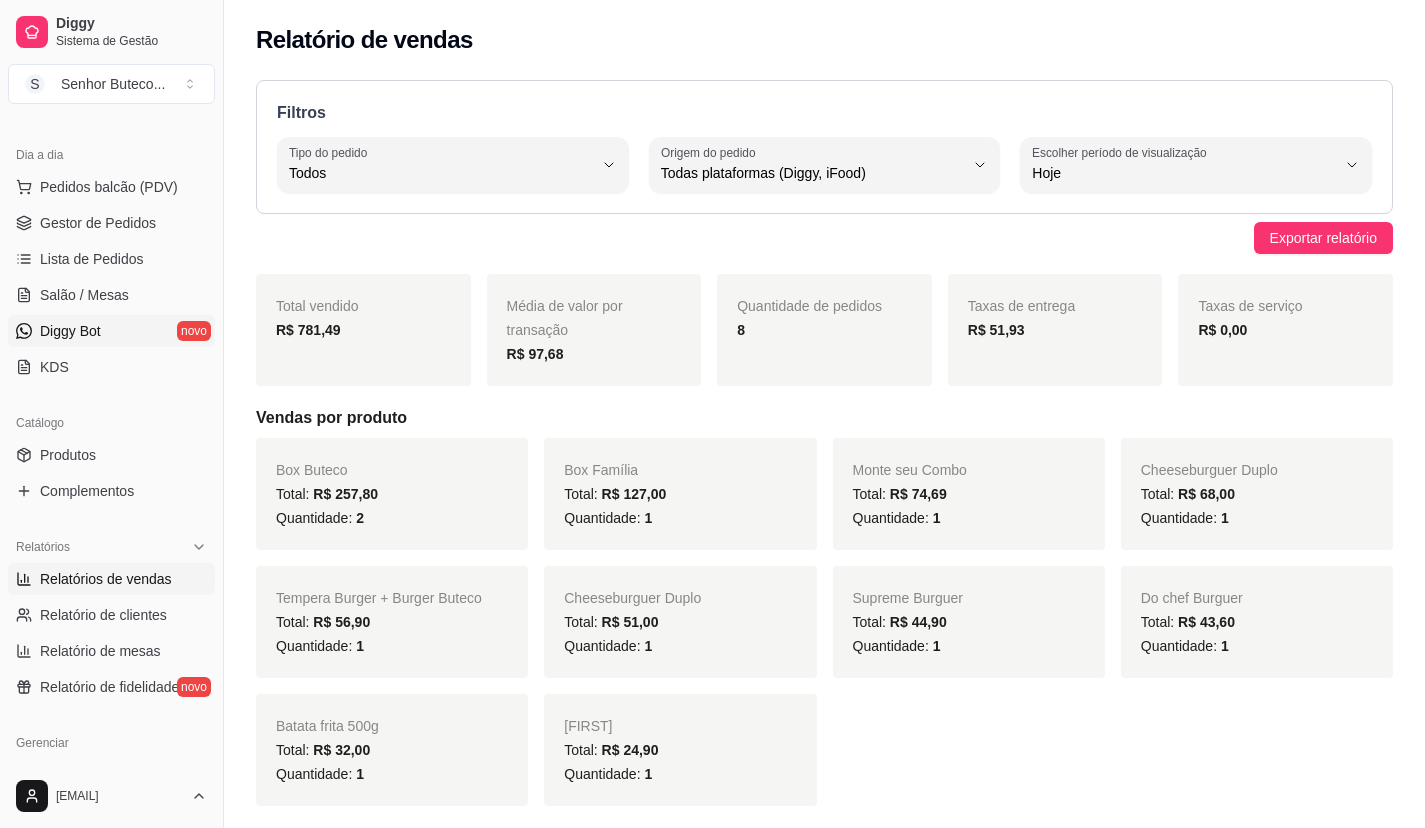 click on "Gestor de Pedidos" at bounding box center (98, 223) 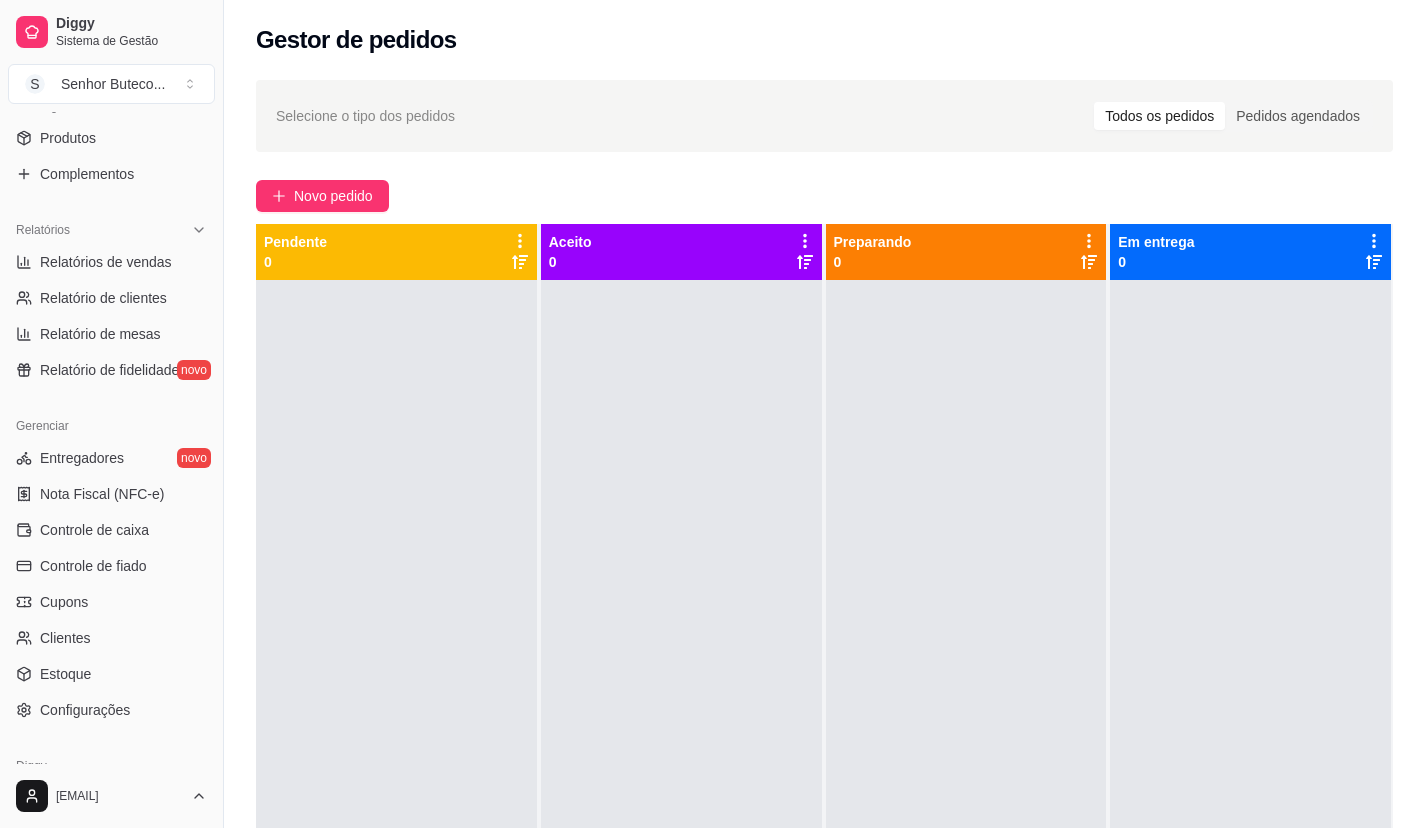 scroll, scrollTop: 611, scrollLeft: 0, axis: vertical 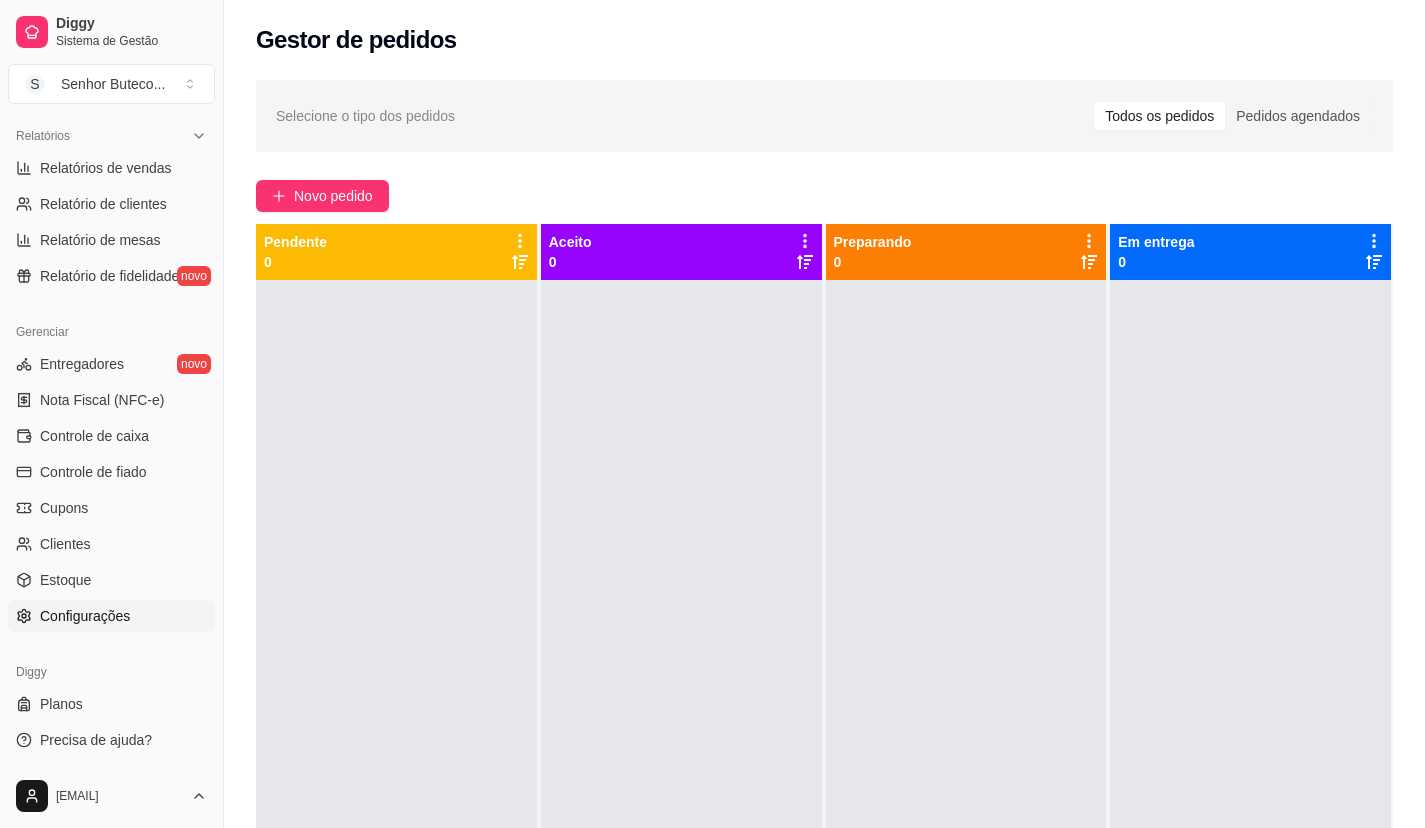 click on "Configurações" at bounding box center (85, 616) 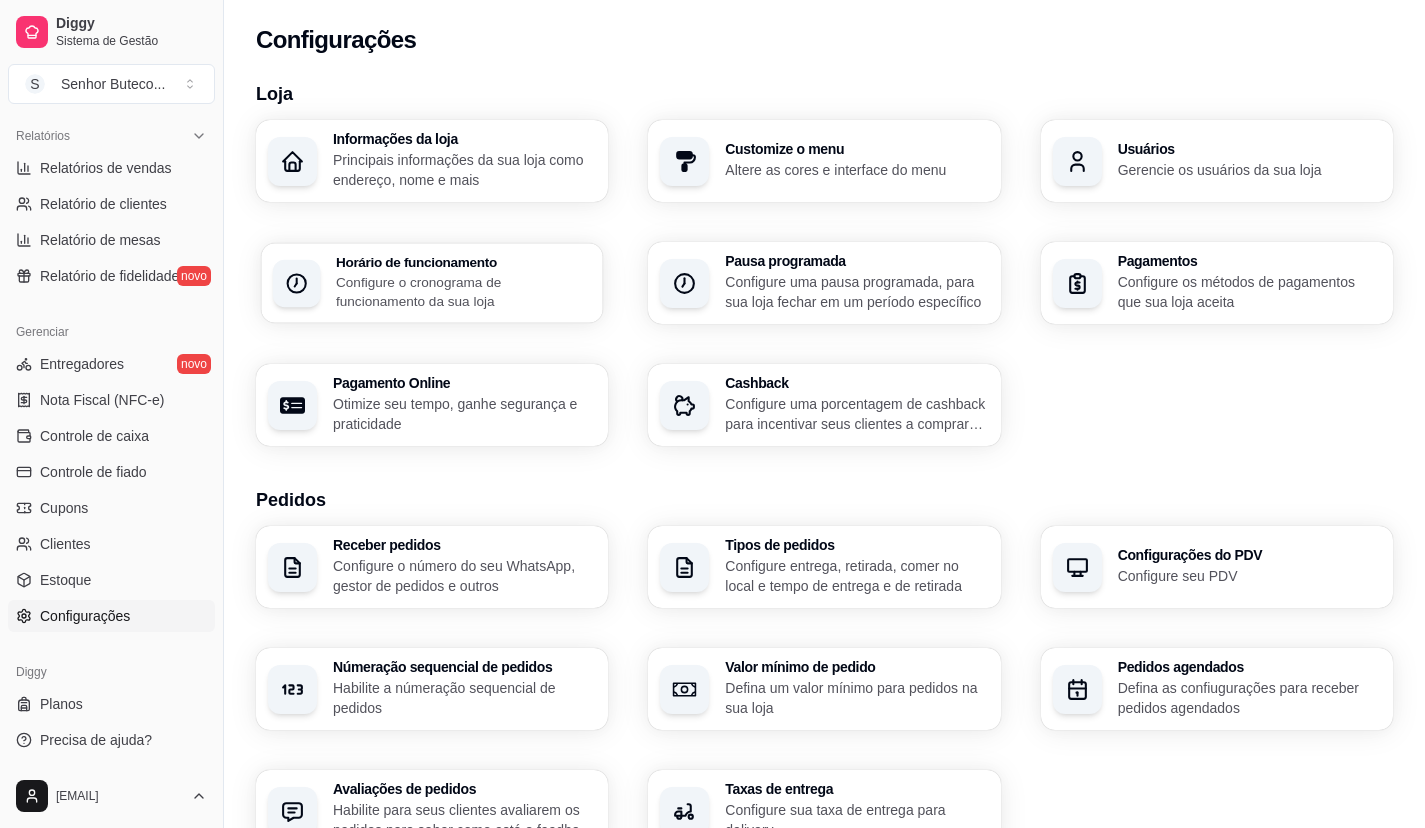 click on "Configure o cronograma de funcionamento da sua loja" at bounding box center (463, 291) 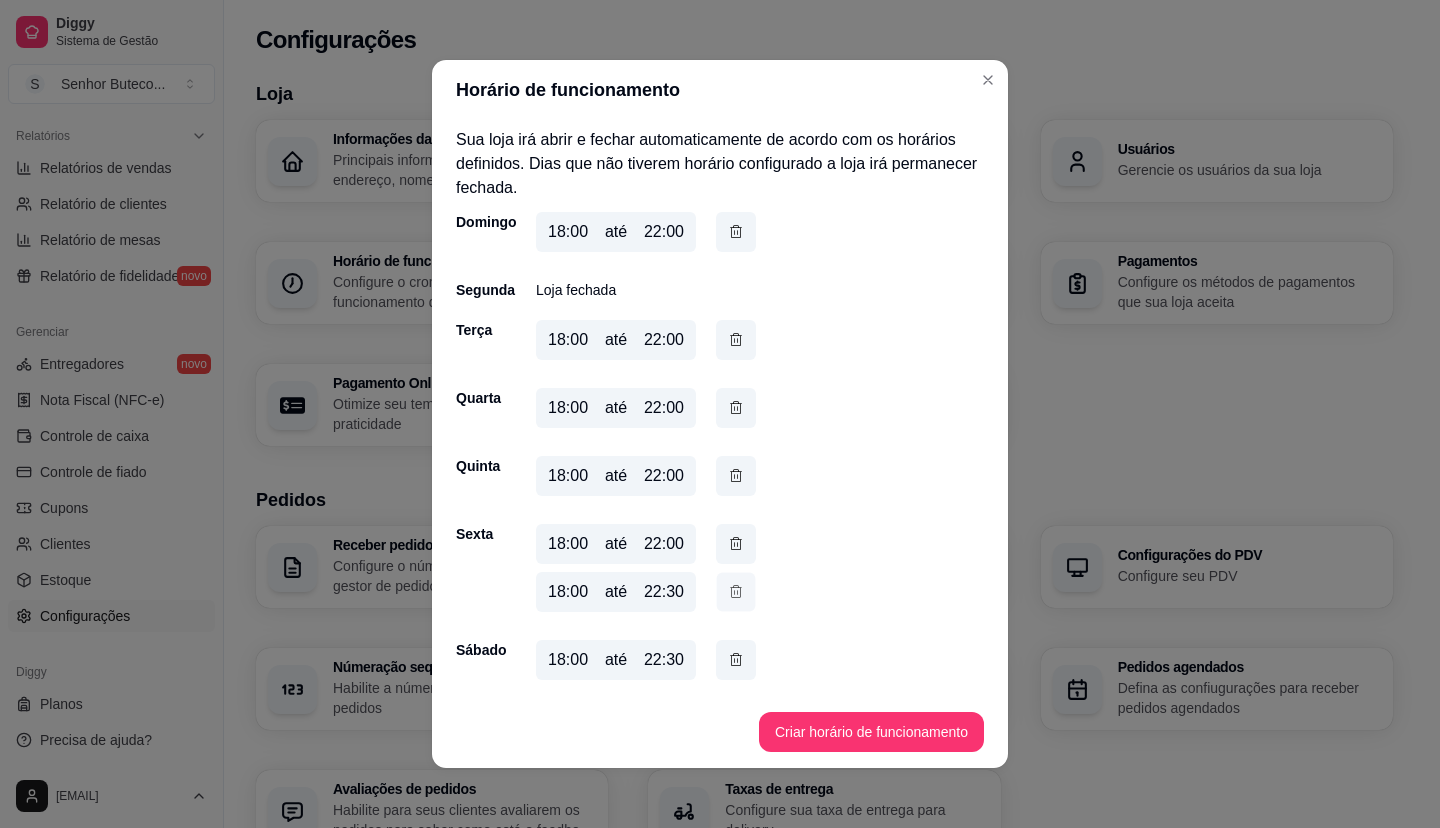 click 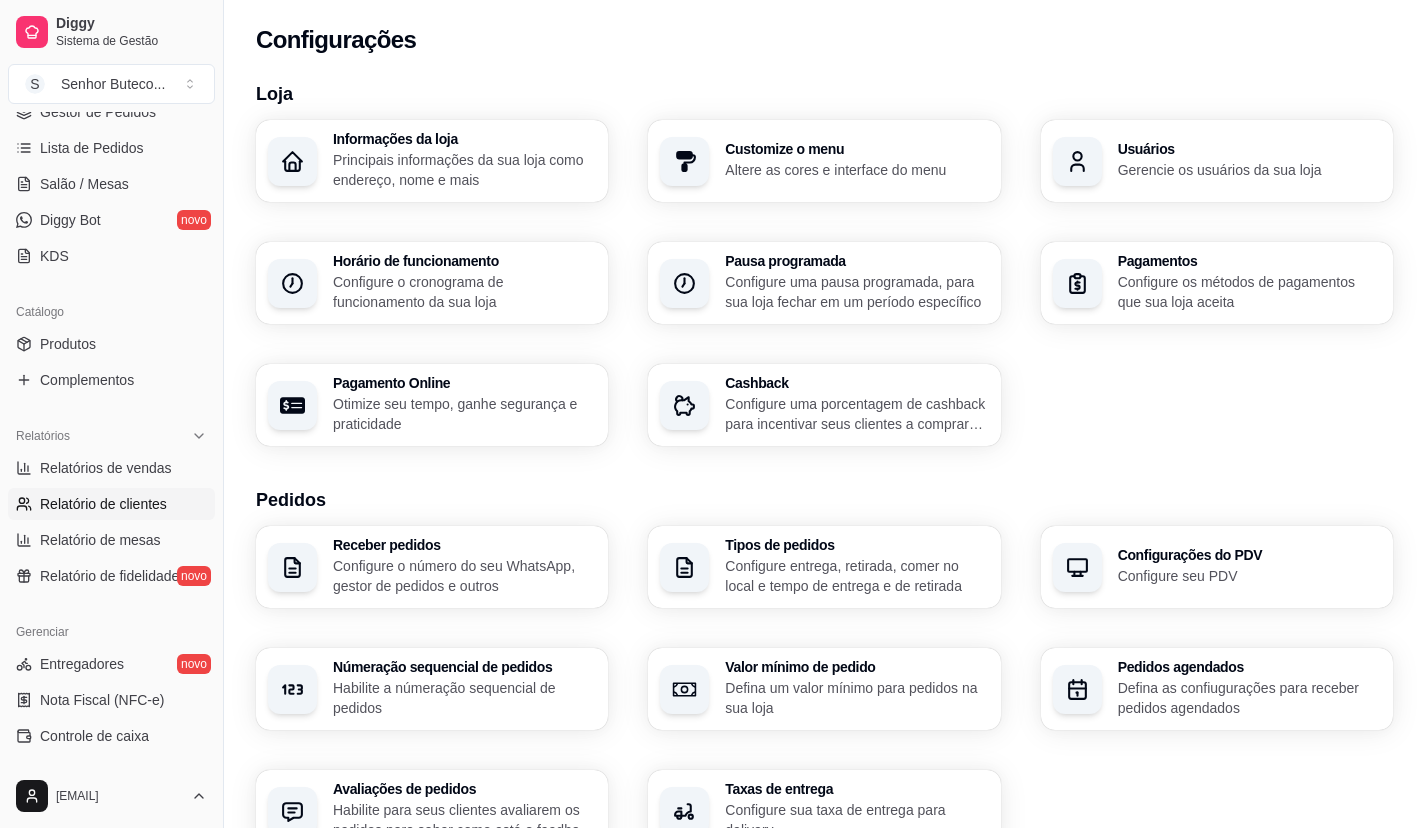 scroll, scrollTop: 111, scrollLeft: 0, axis: vertical 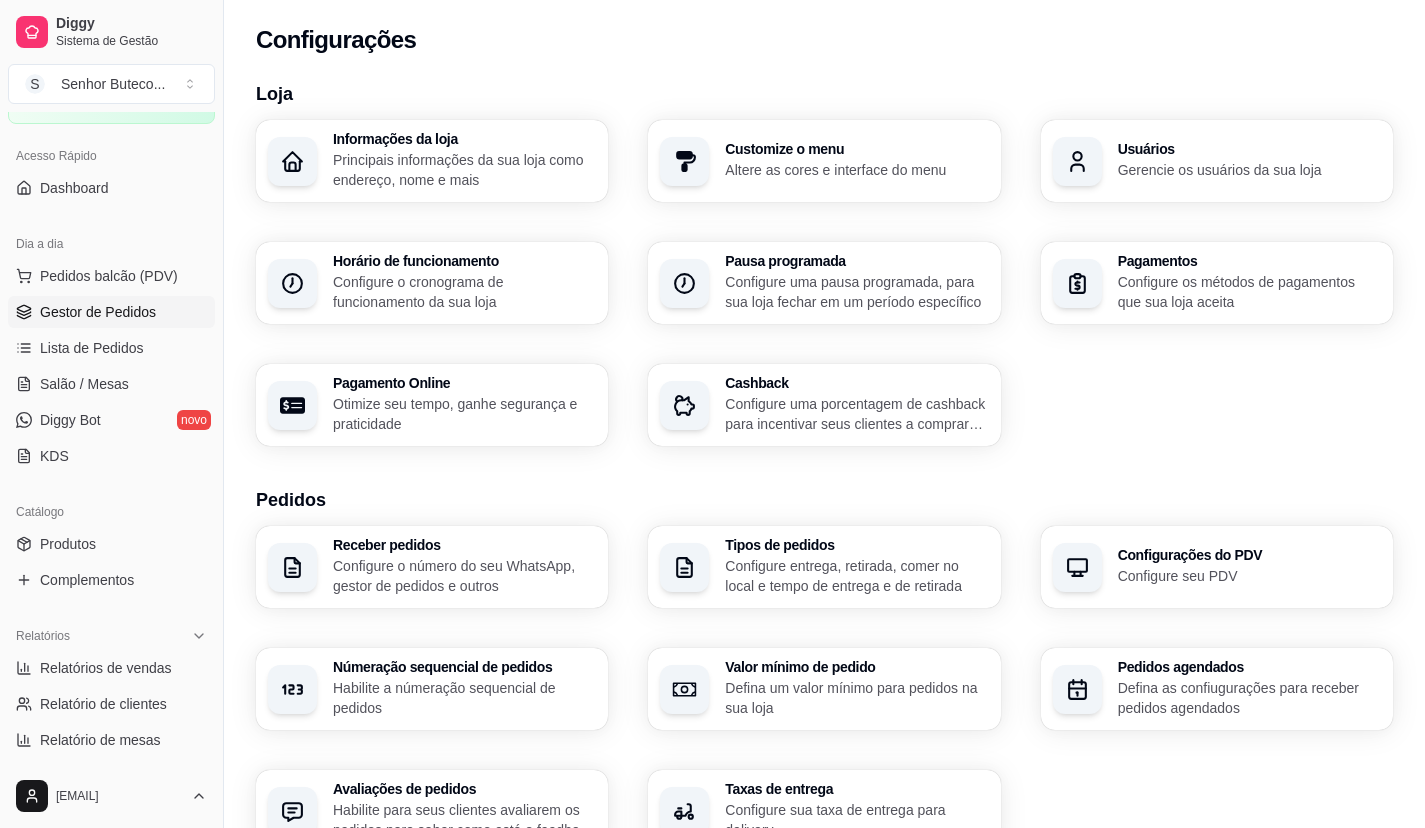 click on "Gestor de Pedidos" at bounding box center [98, 312] 